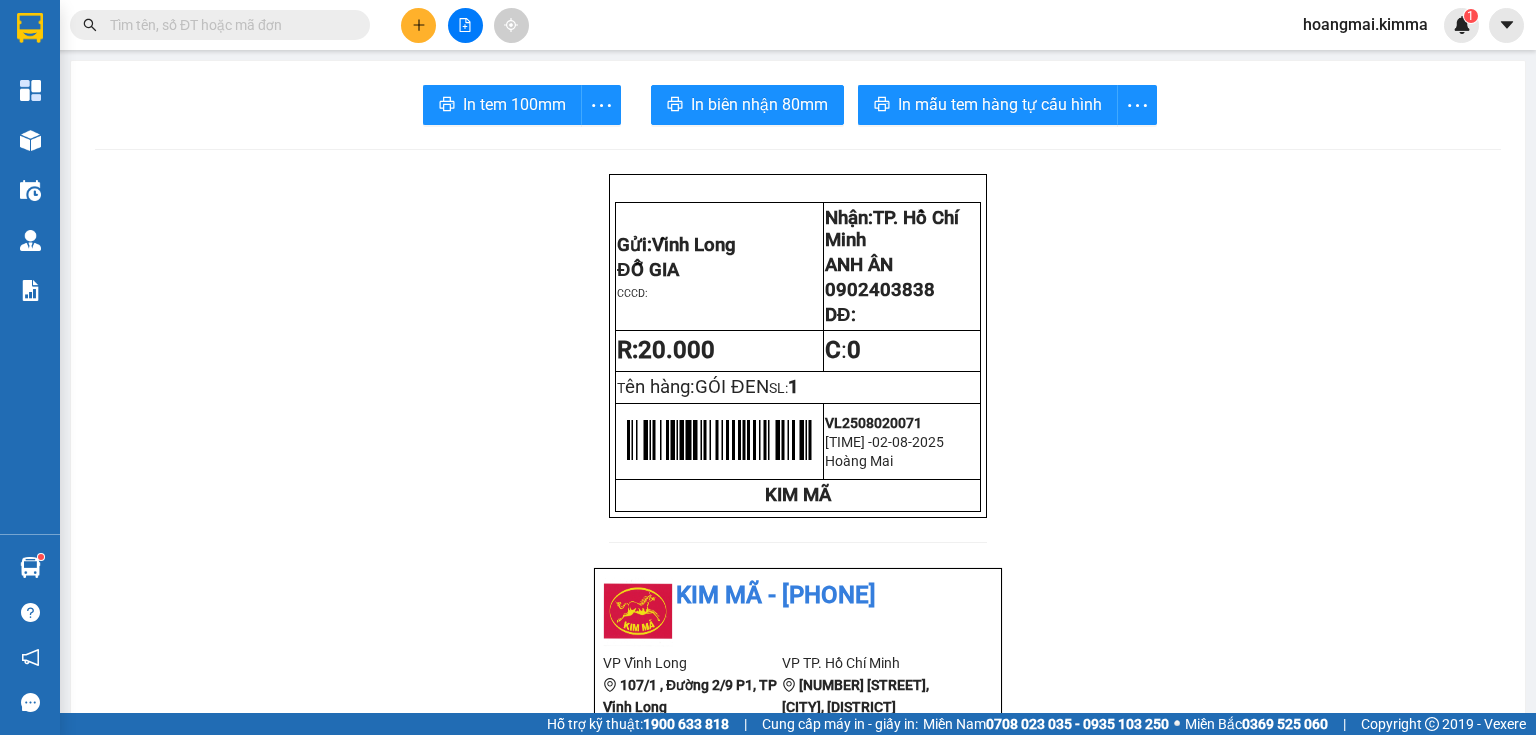 scroll, scrollTop: 0, scrollLeft: 0, axis: both 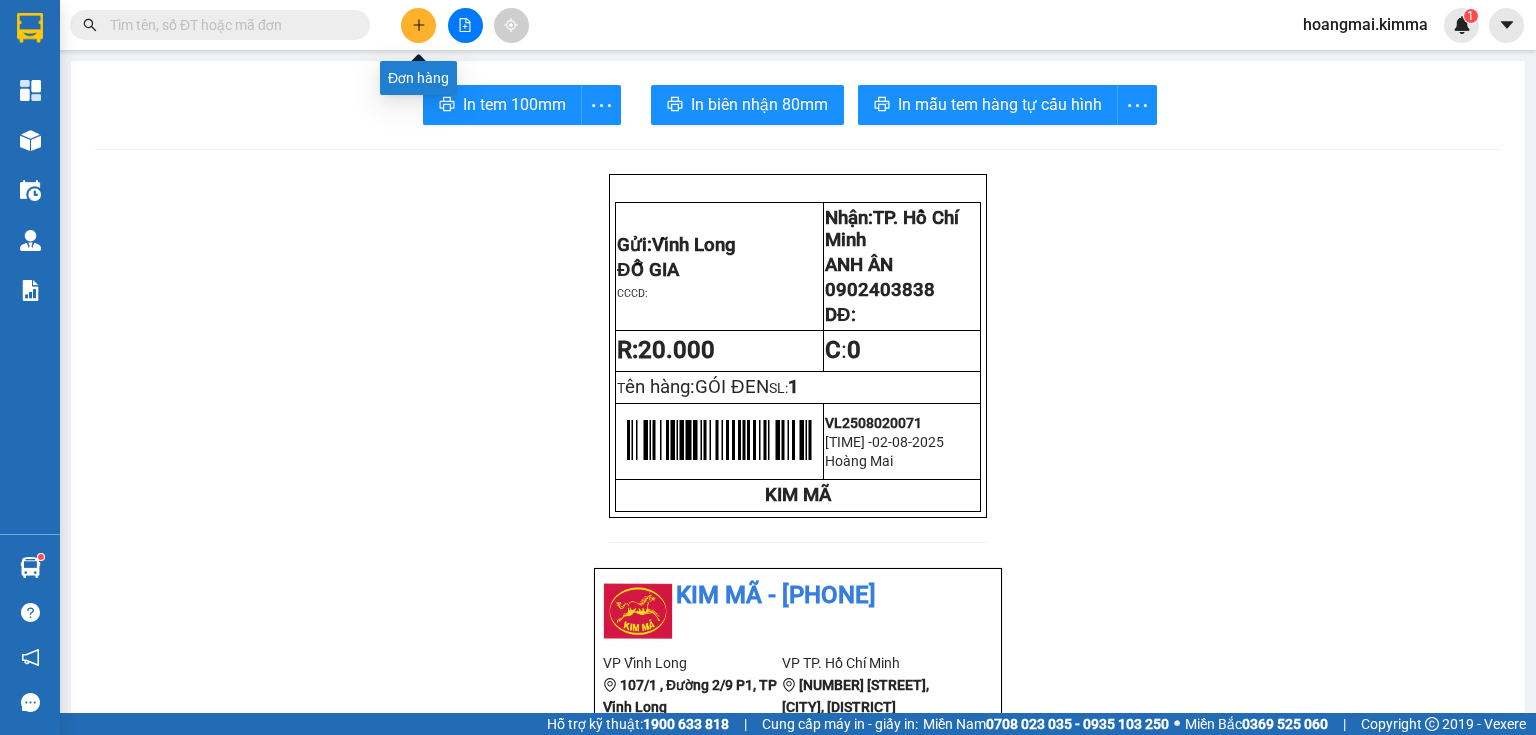 click 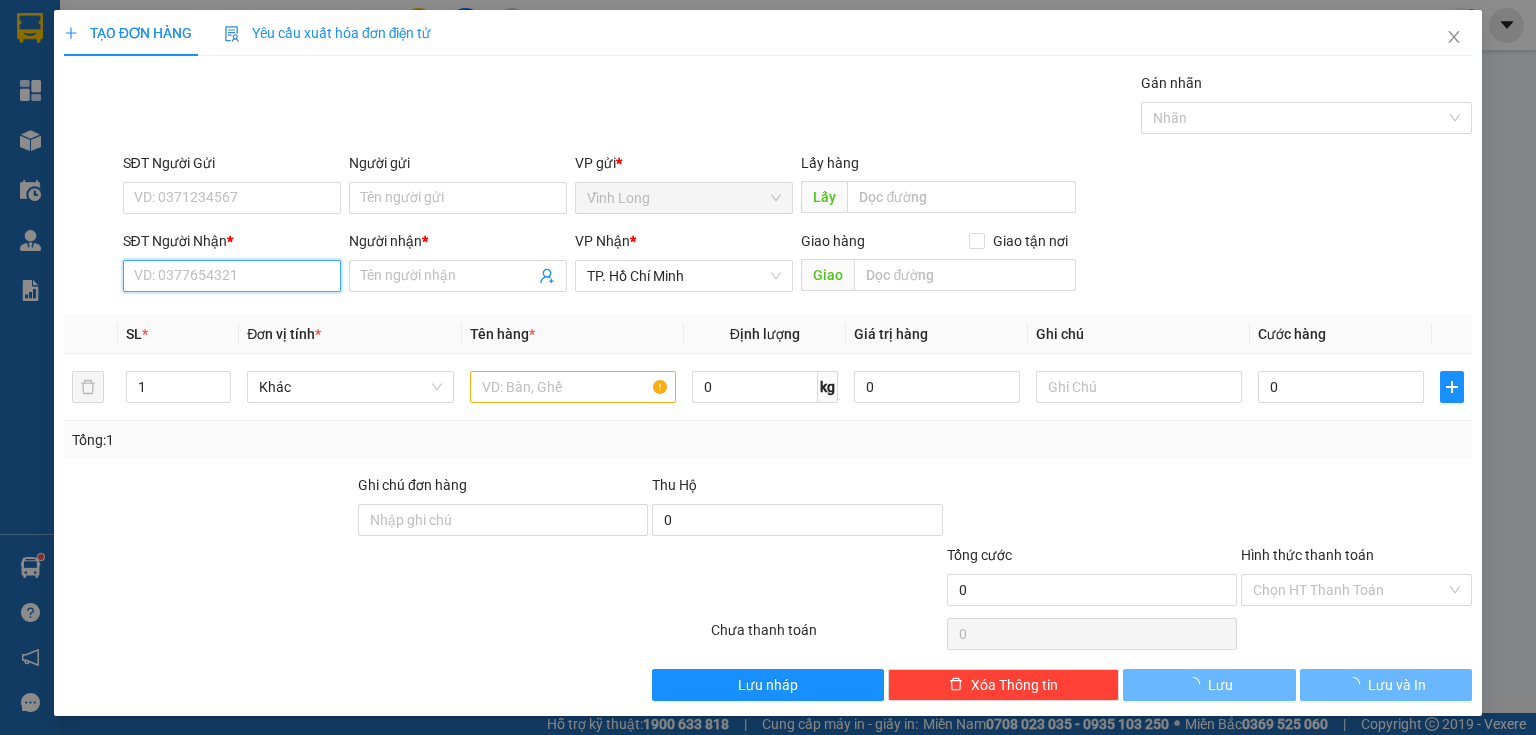 click on "SĐT Người Nhận  *" at bounding box center (232, 276) 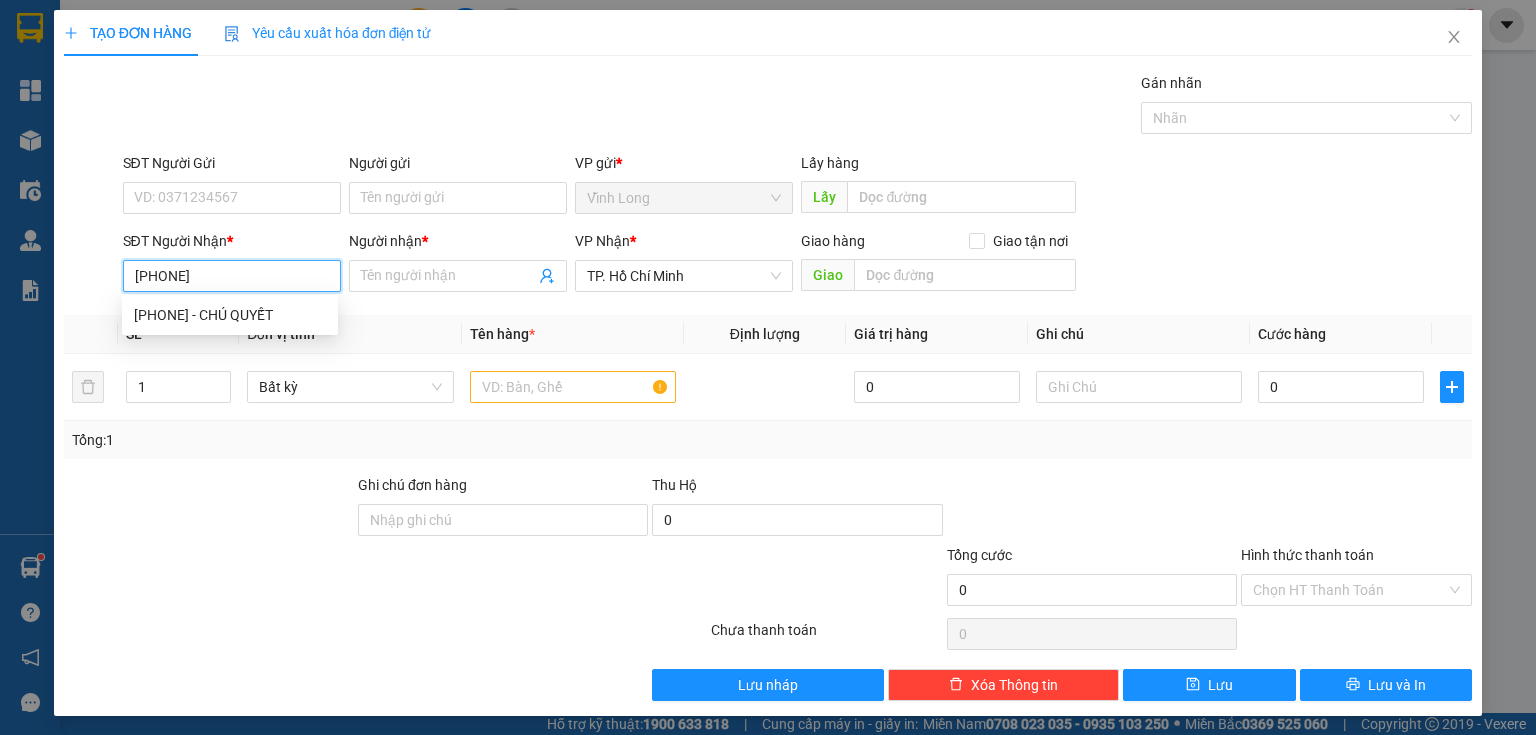 type on "0903917533" 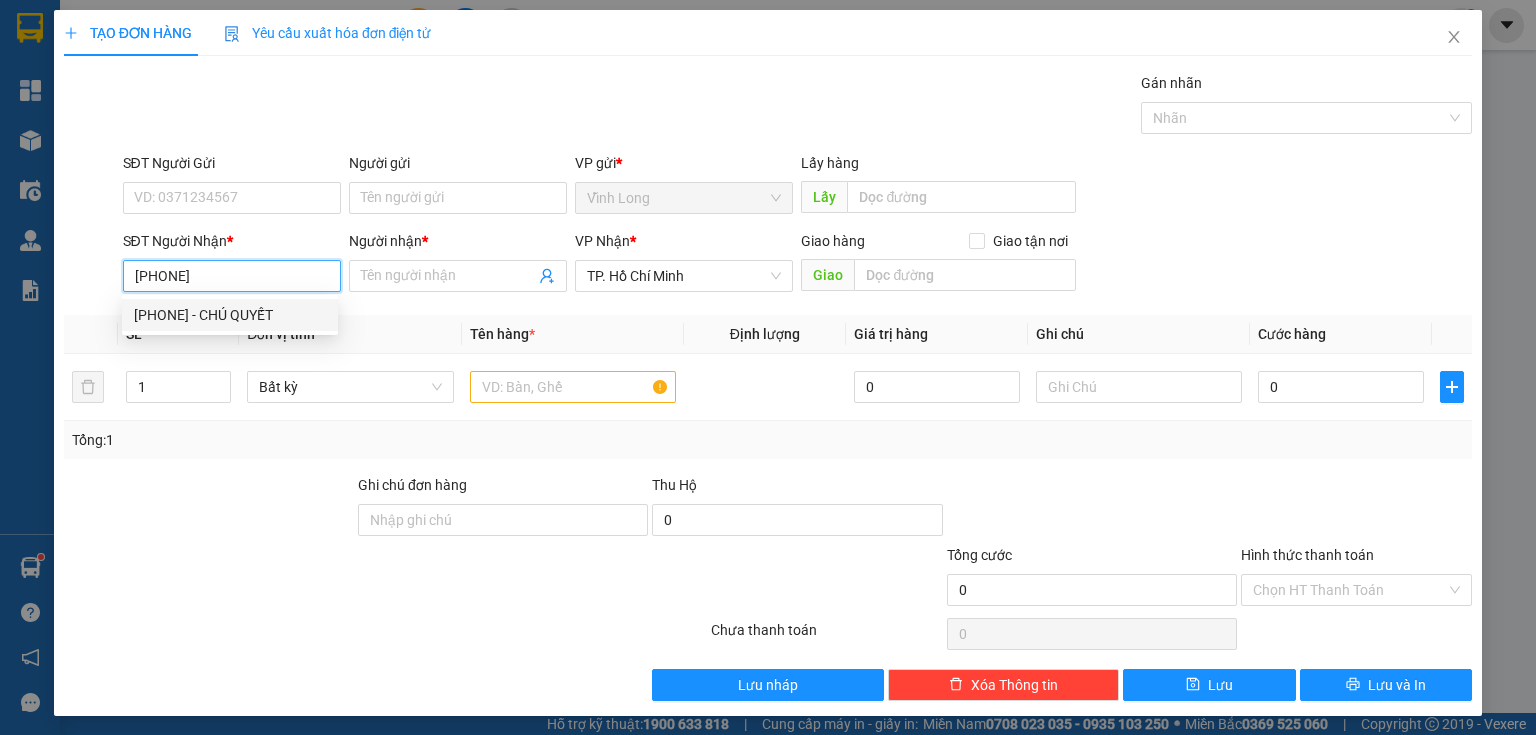 click on "0903917533 - CHÚ QUYẾT" at bounding box center [230, 315] 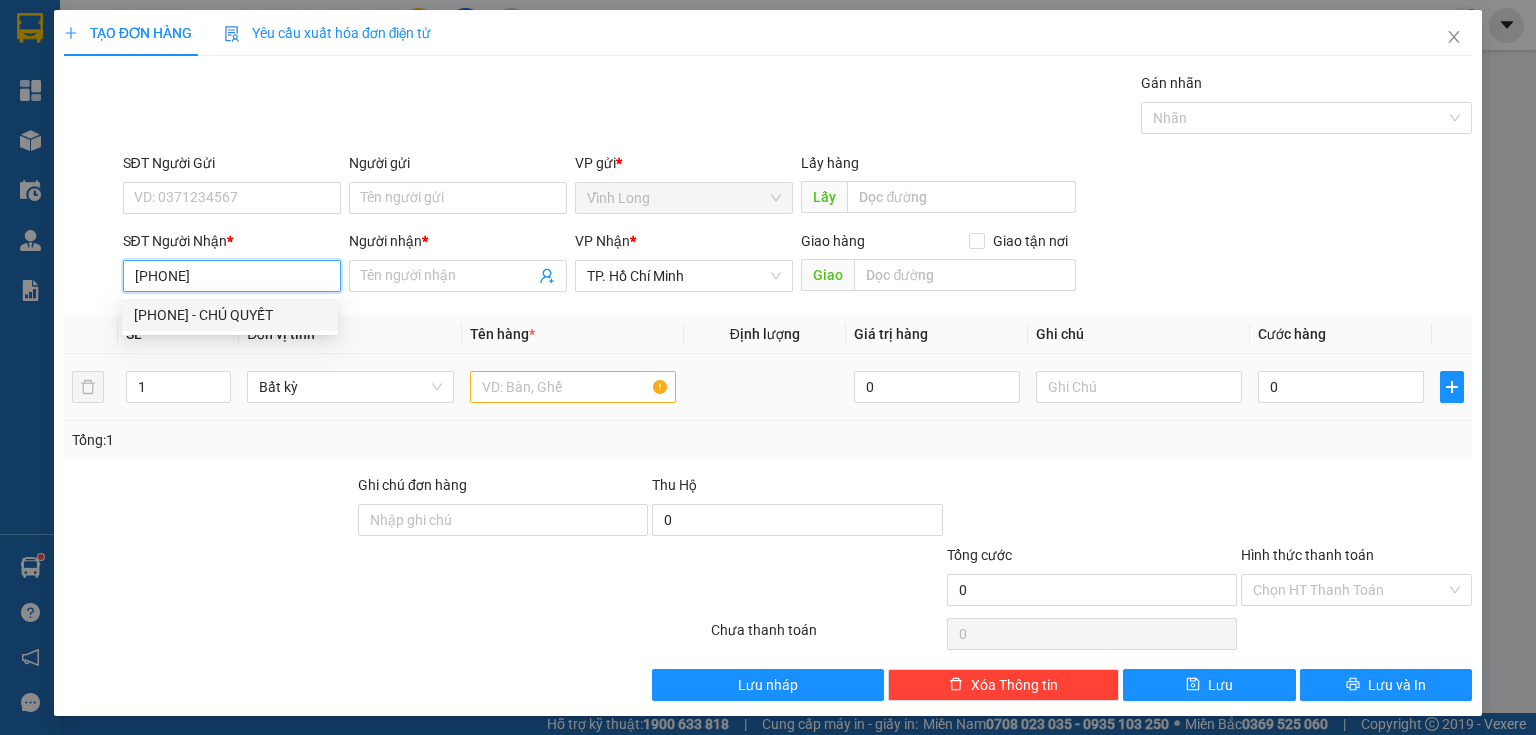 type on "CHÚ QUYẾT" 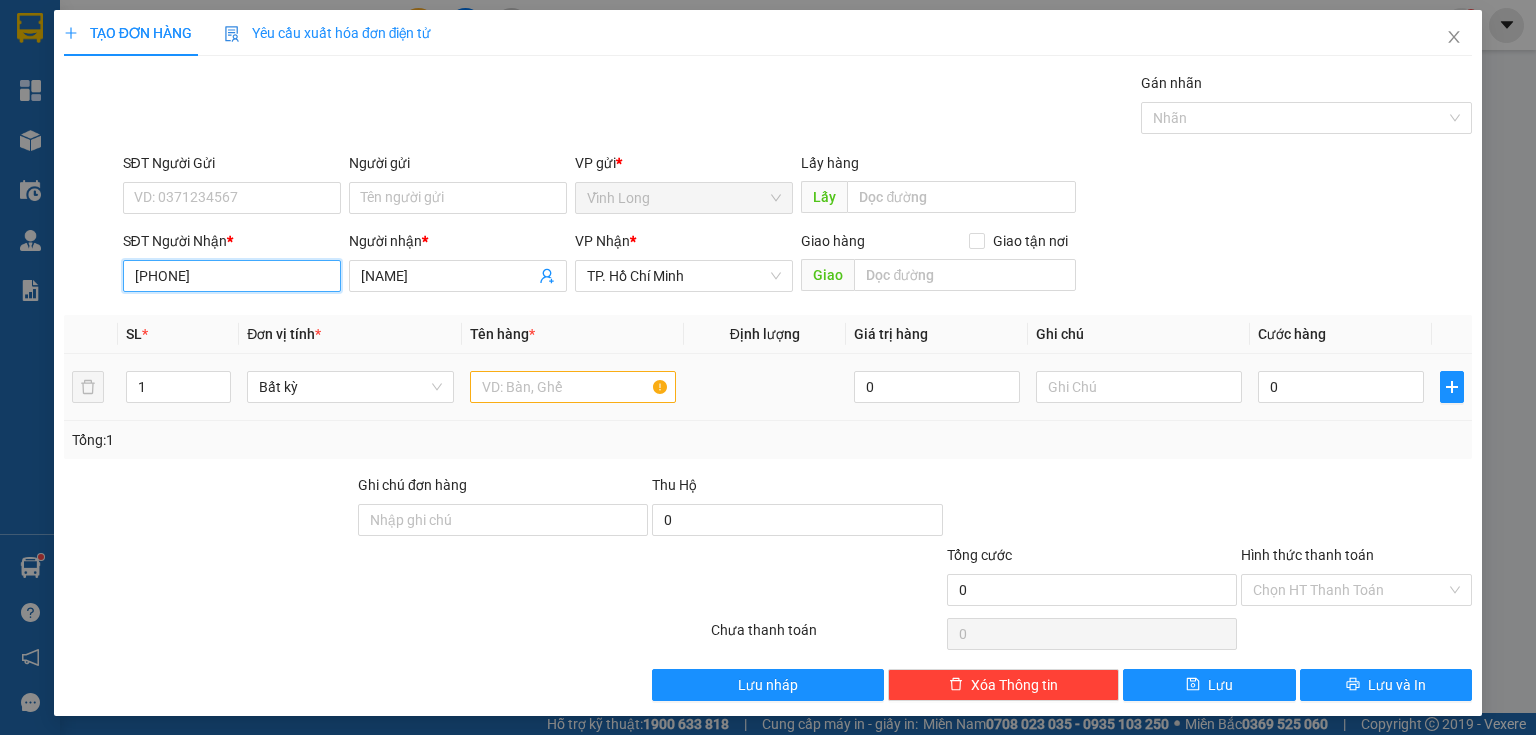 type on "0903917533" 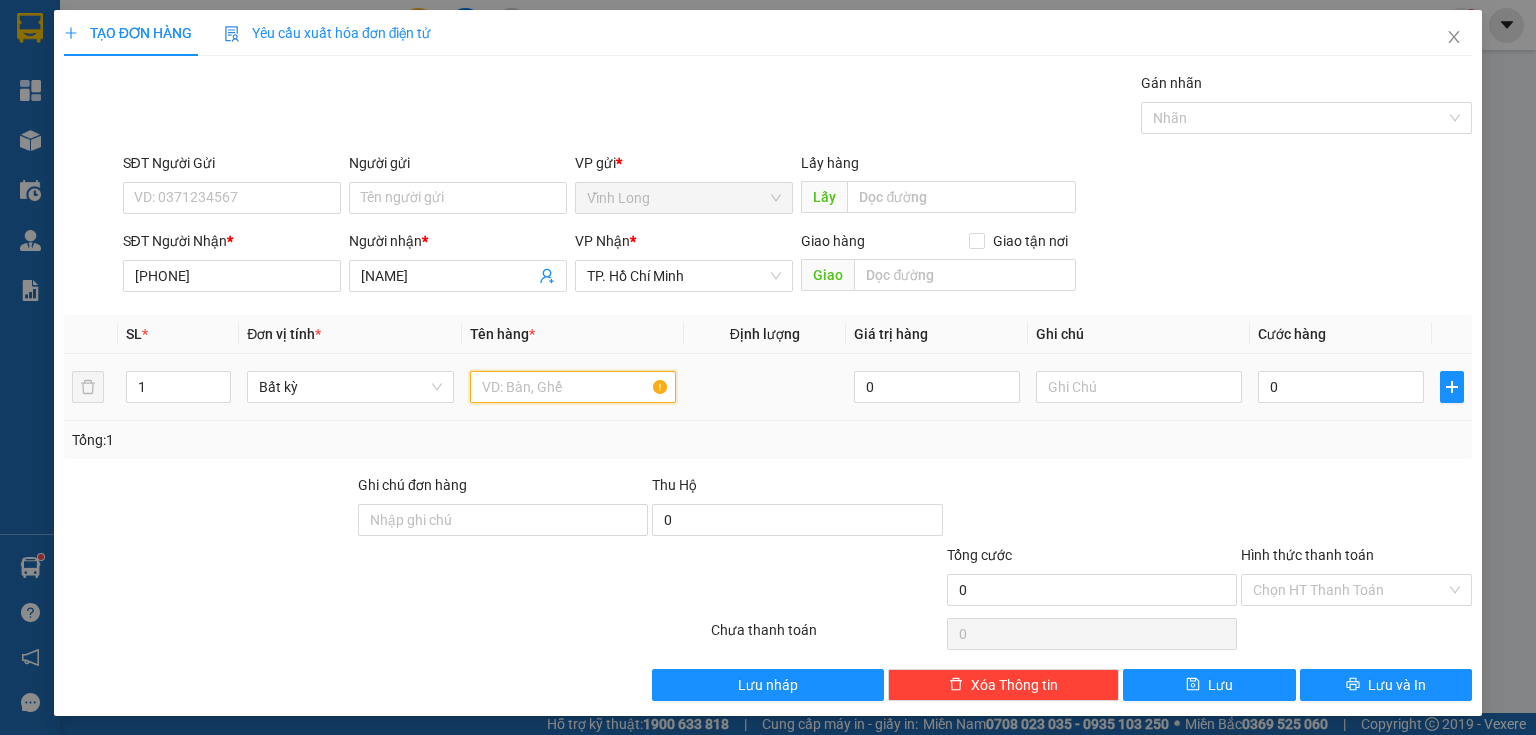 click at bounding box center (573, 387) 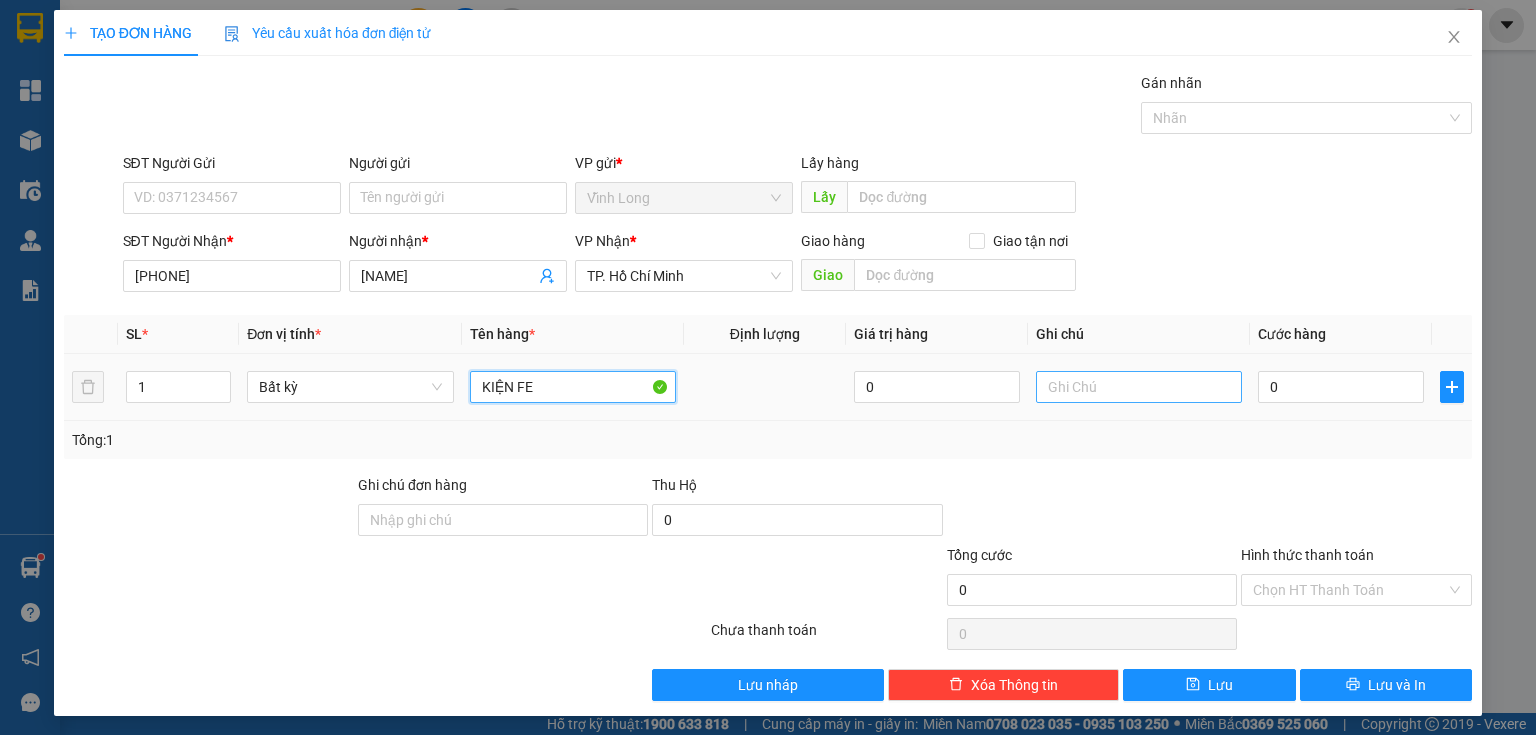 type on "KIỆN FE" 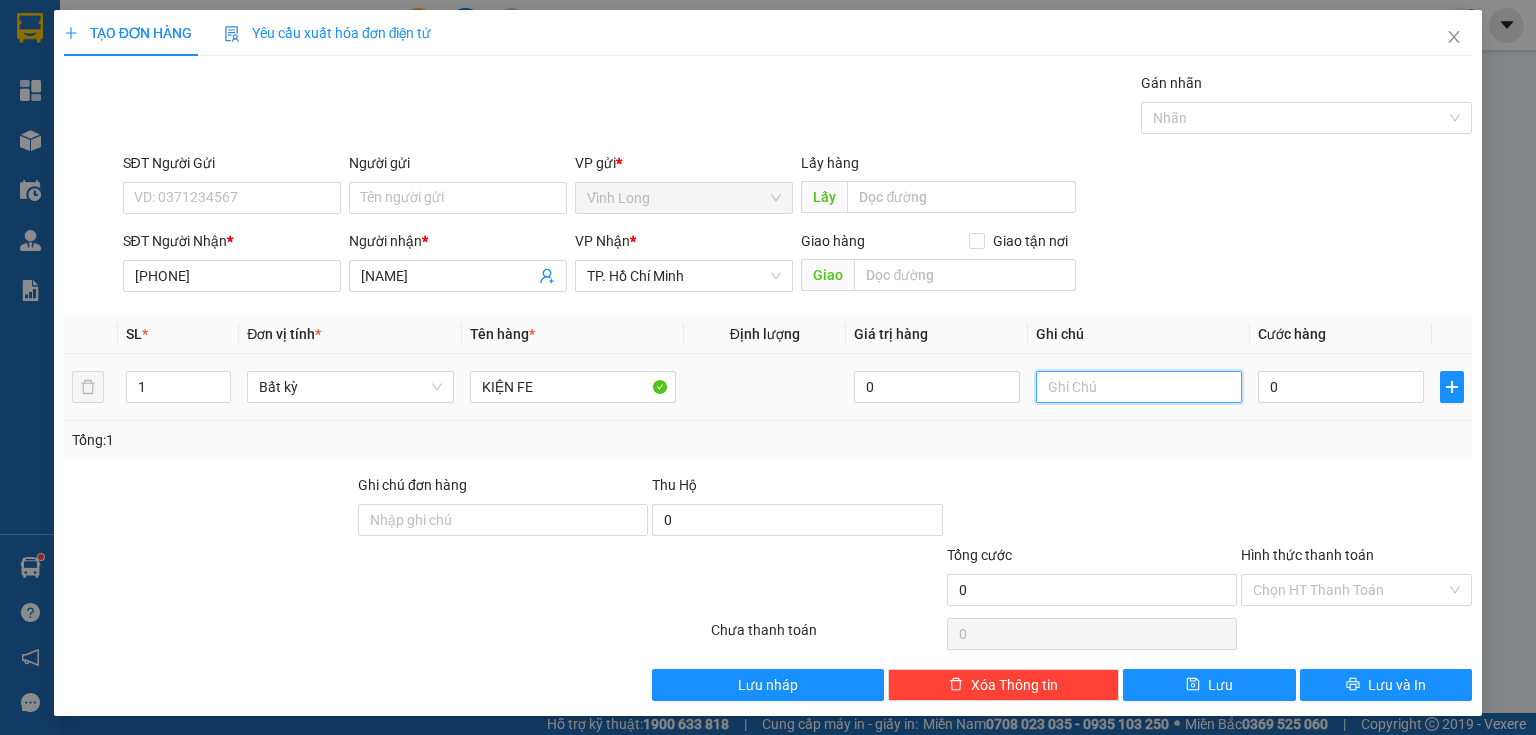click at bounding box center (1139, 387) 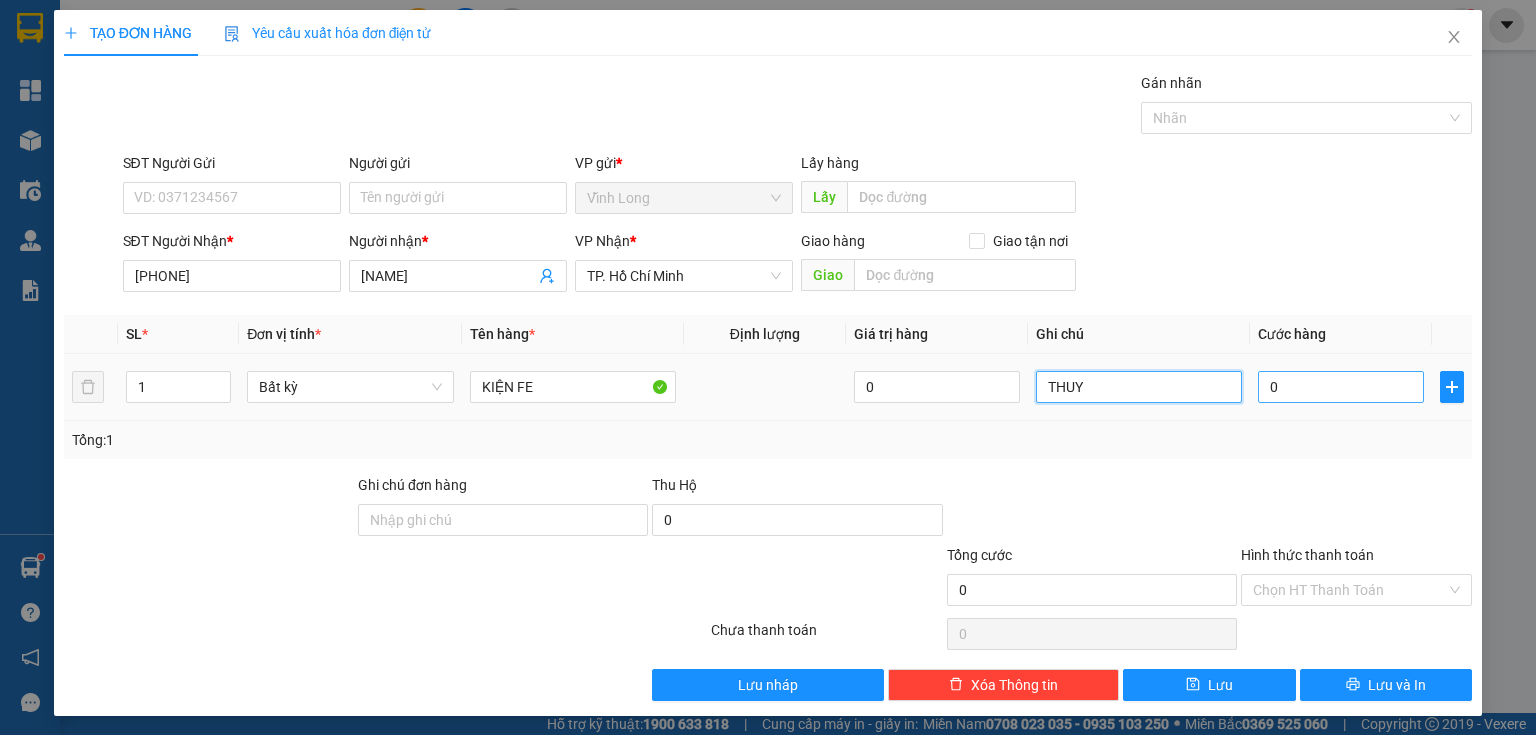 type on "THUY" 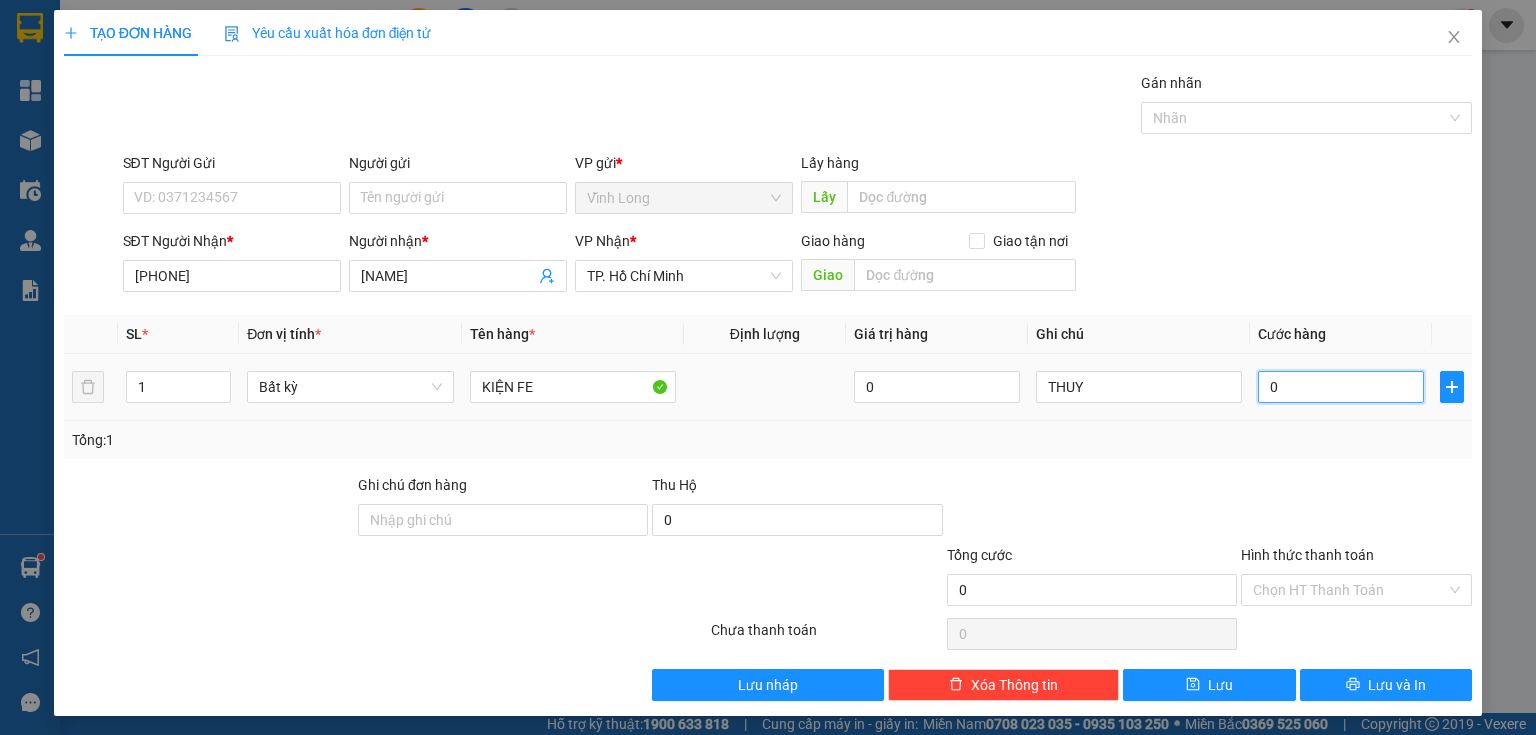click on "0" at bounding box center (1341, 387) 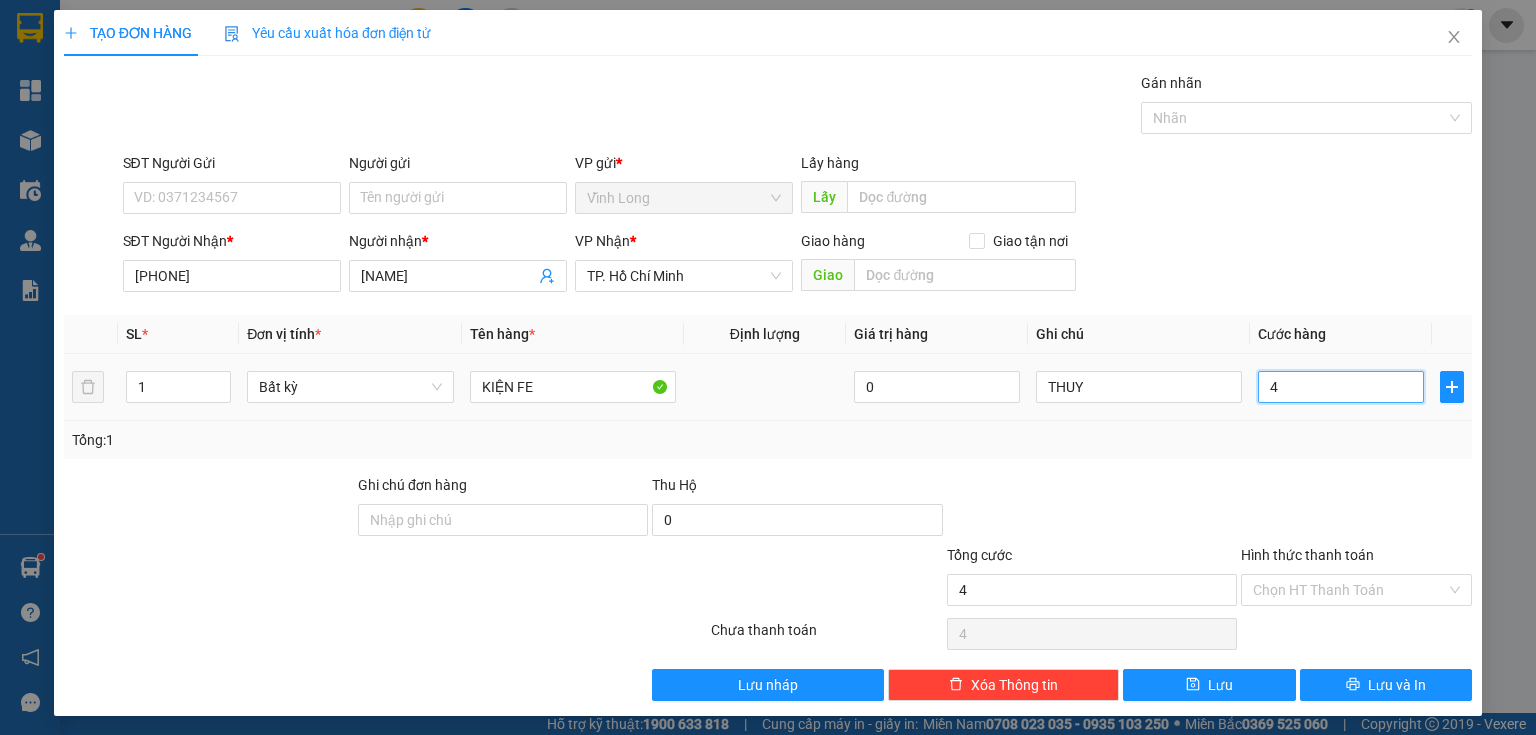 type on "40" 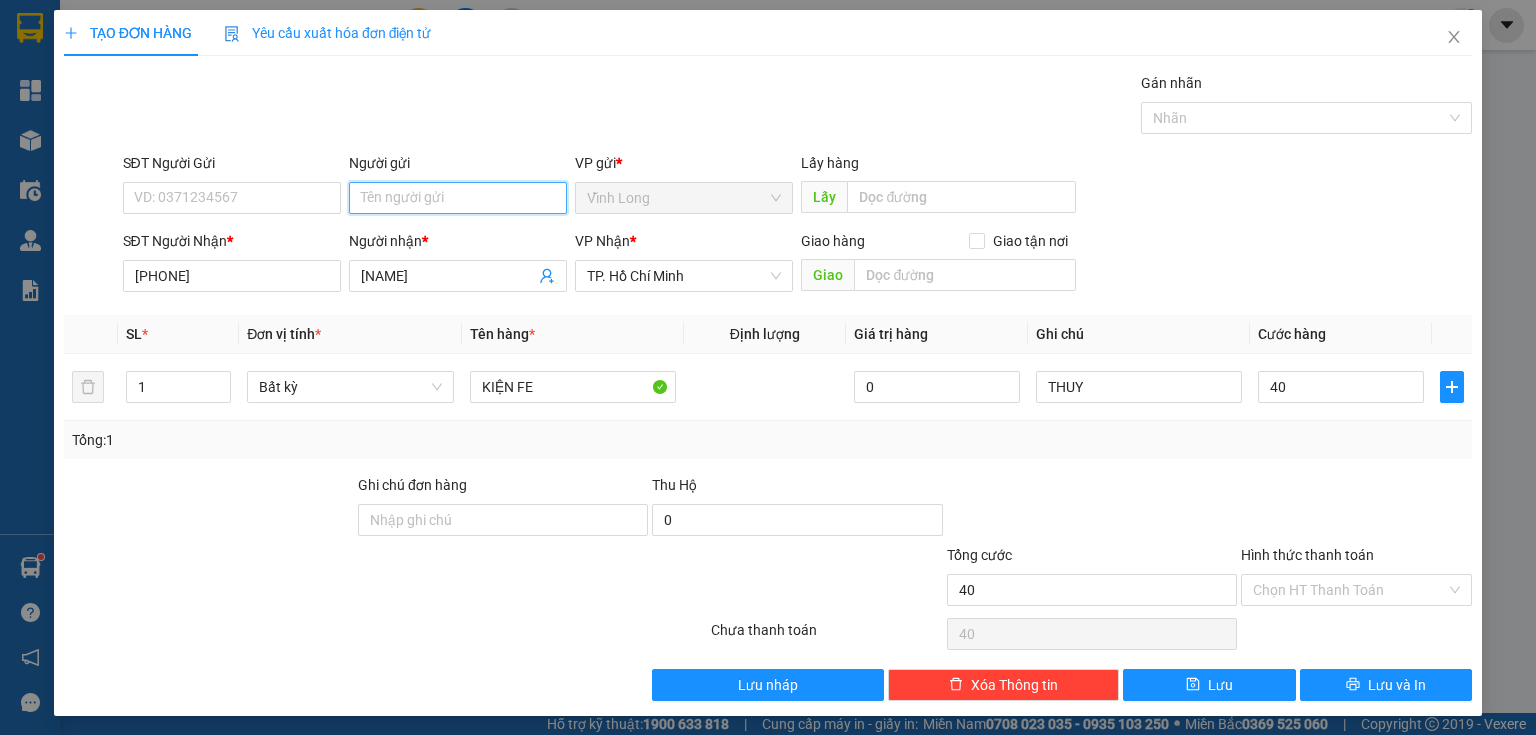 type on "40.000" 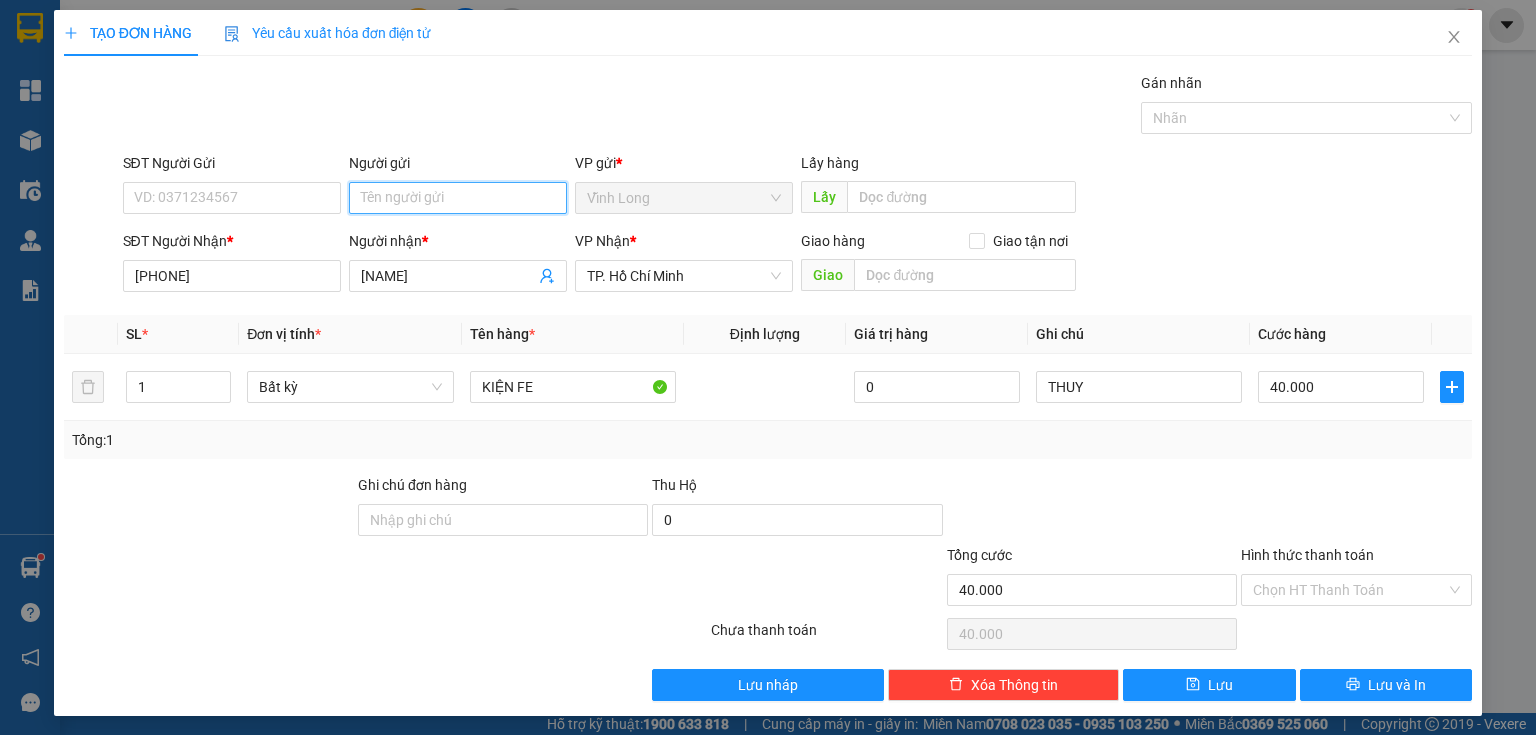 click on "Người gửi" at bounding box center [458, 198] 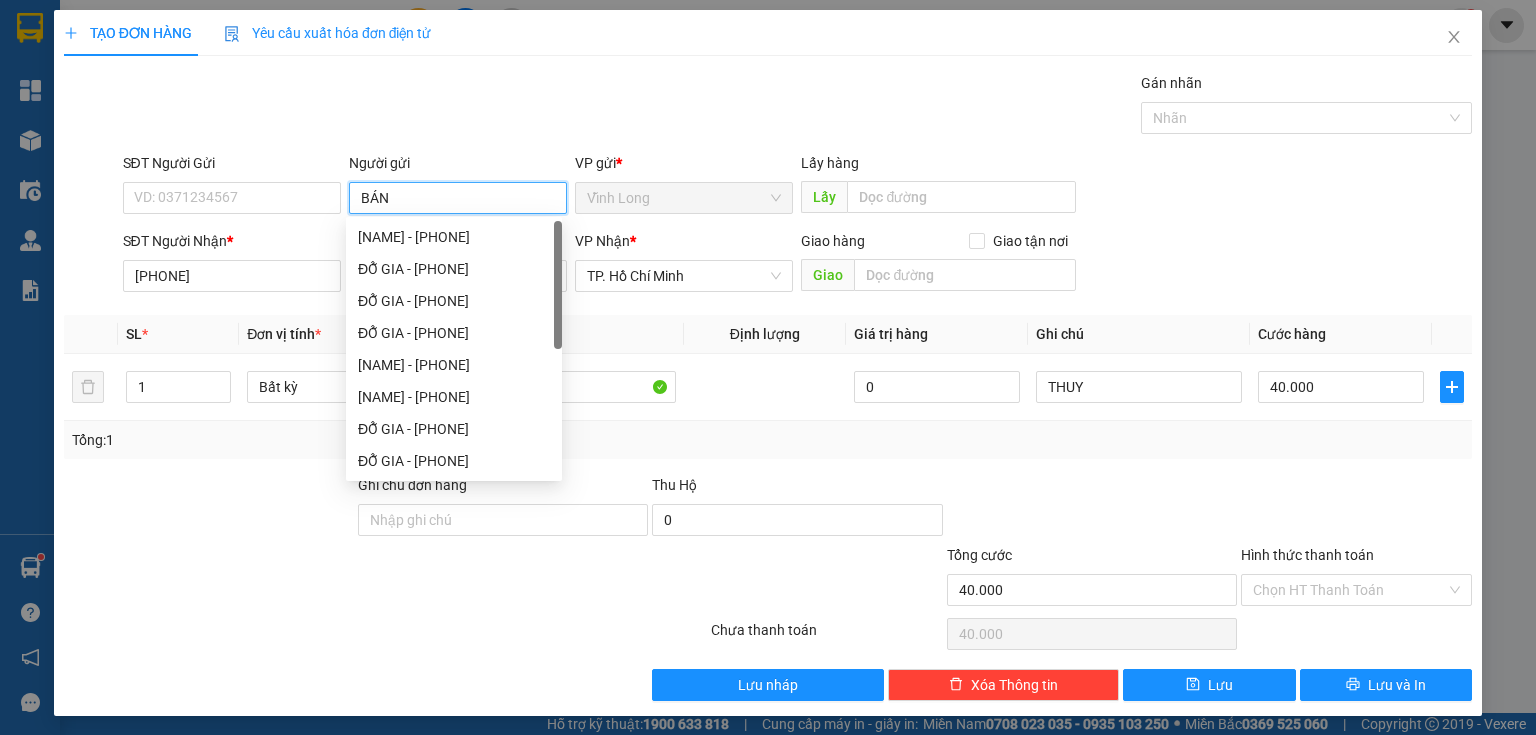 type on "BÁN" 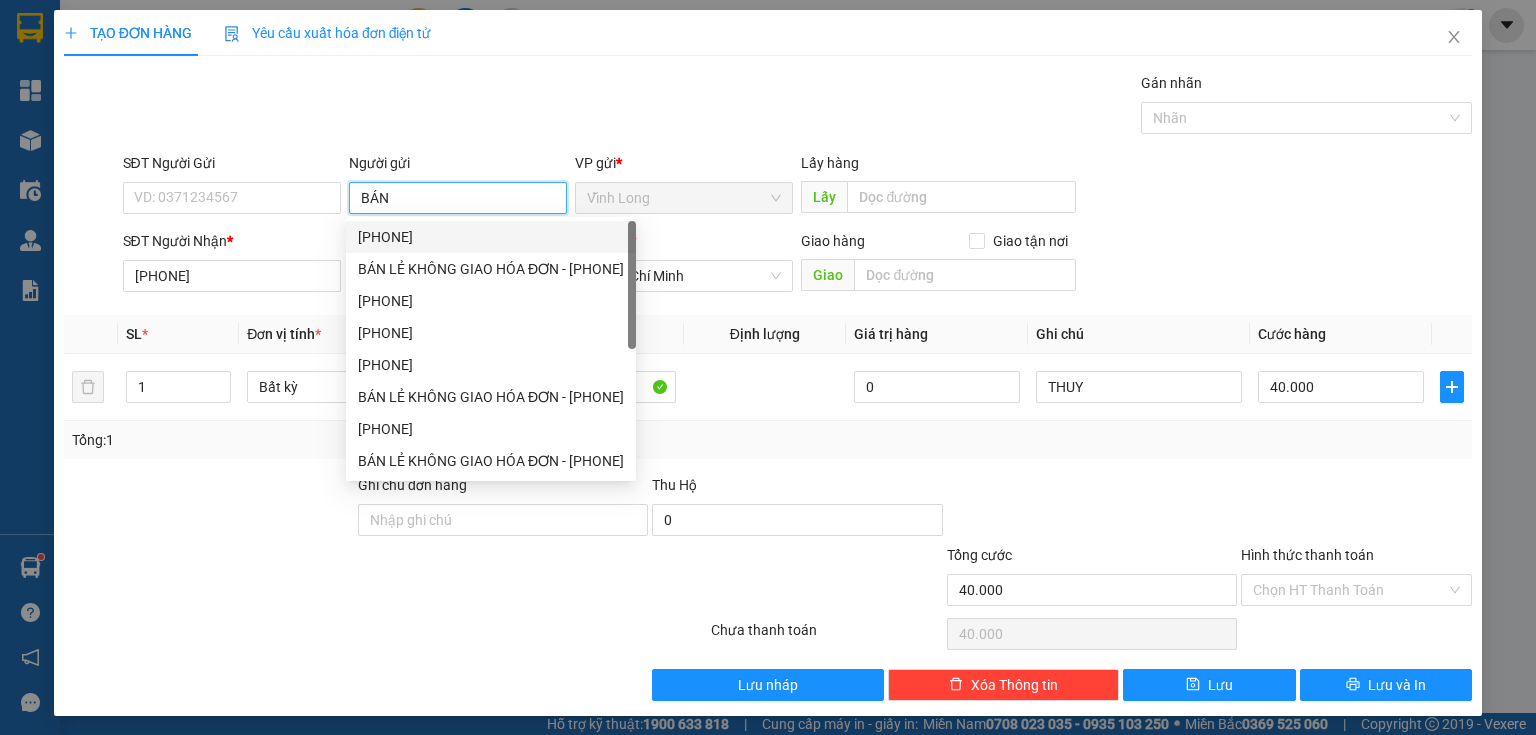 drag, startPoint x: 431, startPoint y: 239, endPoint x: 384, endPoint y: 239, distance: 47 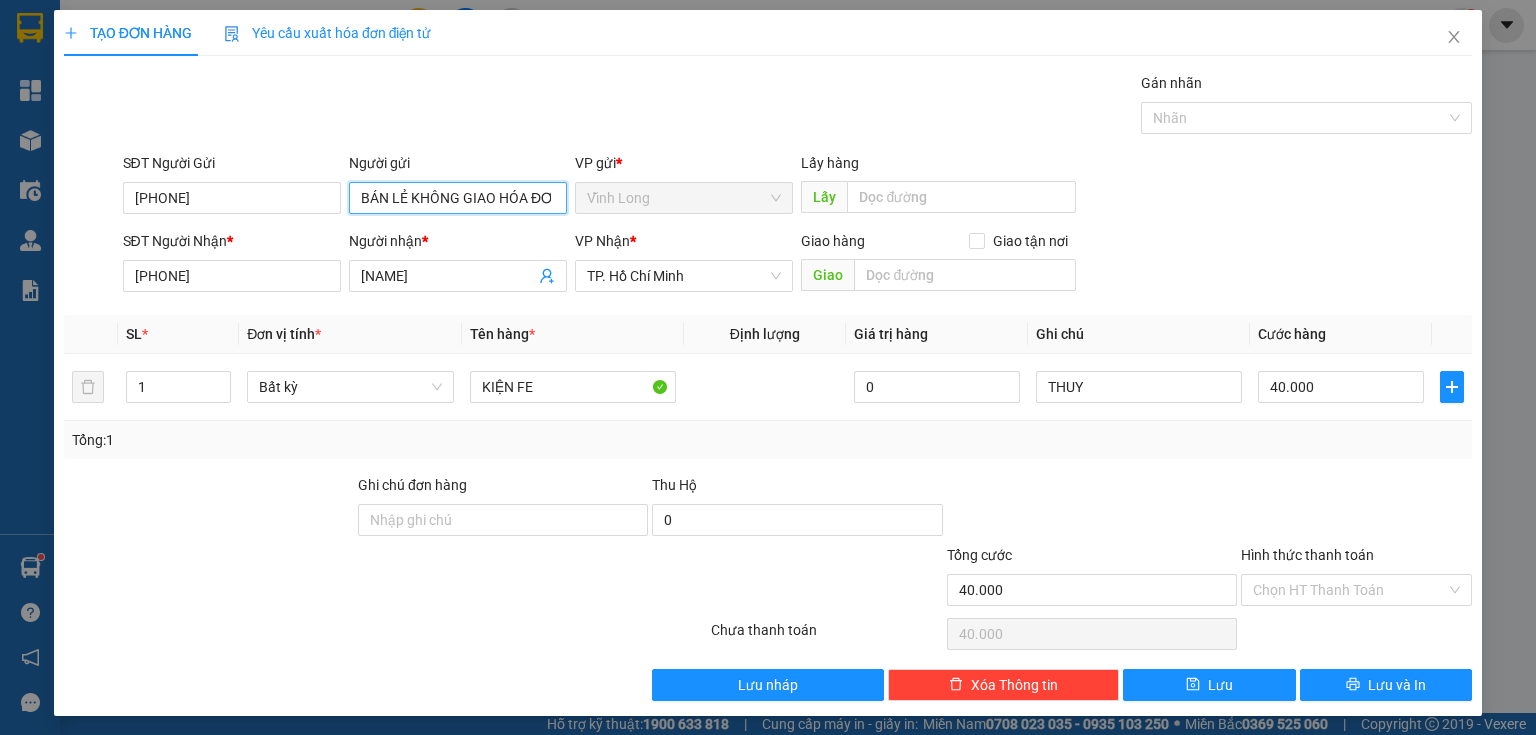 type on "BÁN LẺ KHÔNG GIAO HÓA ĐƠN" 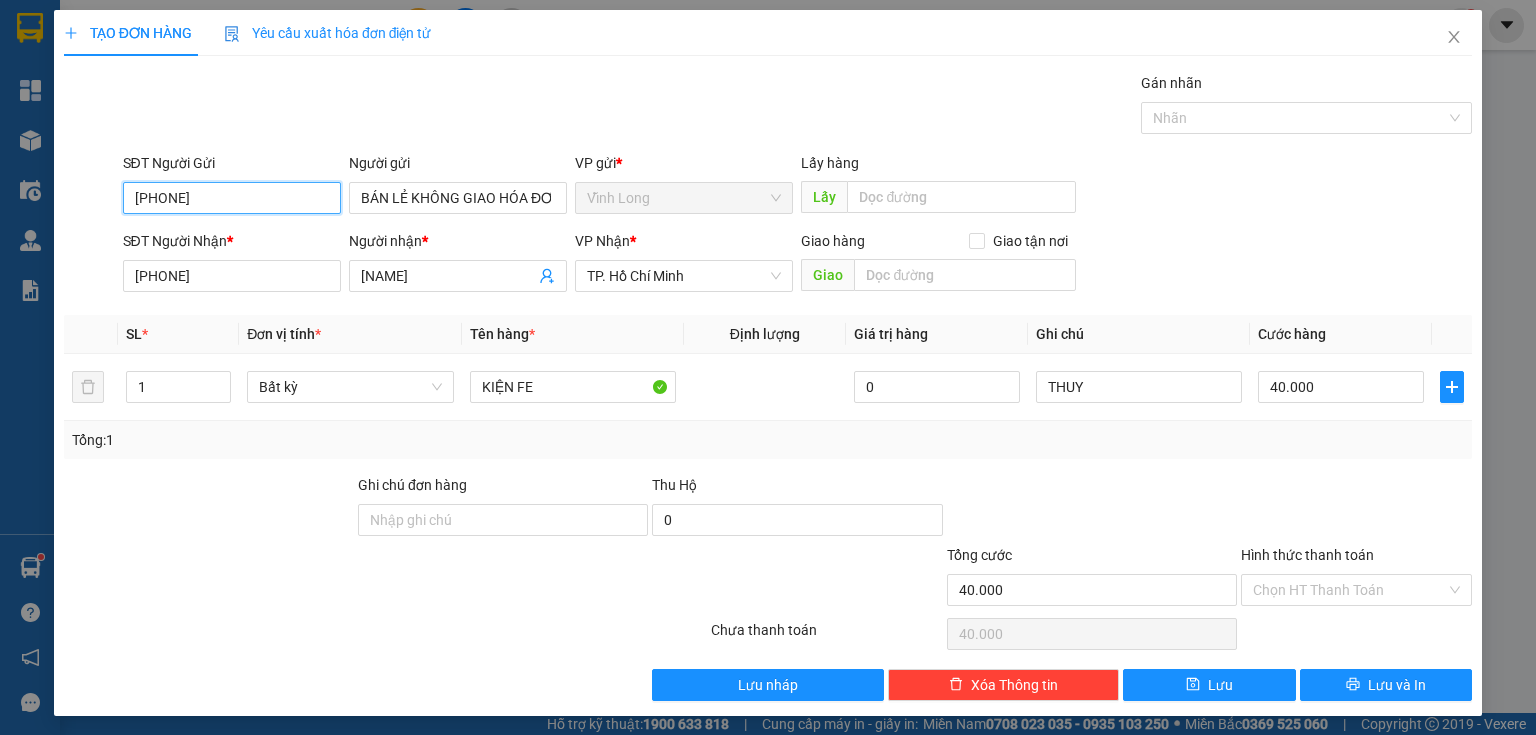 drag, startPoint x: 0, startPoint y: 238, endPoint x: 0, endPoint y: 257, distance: 19 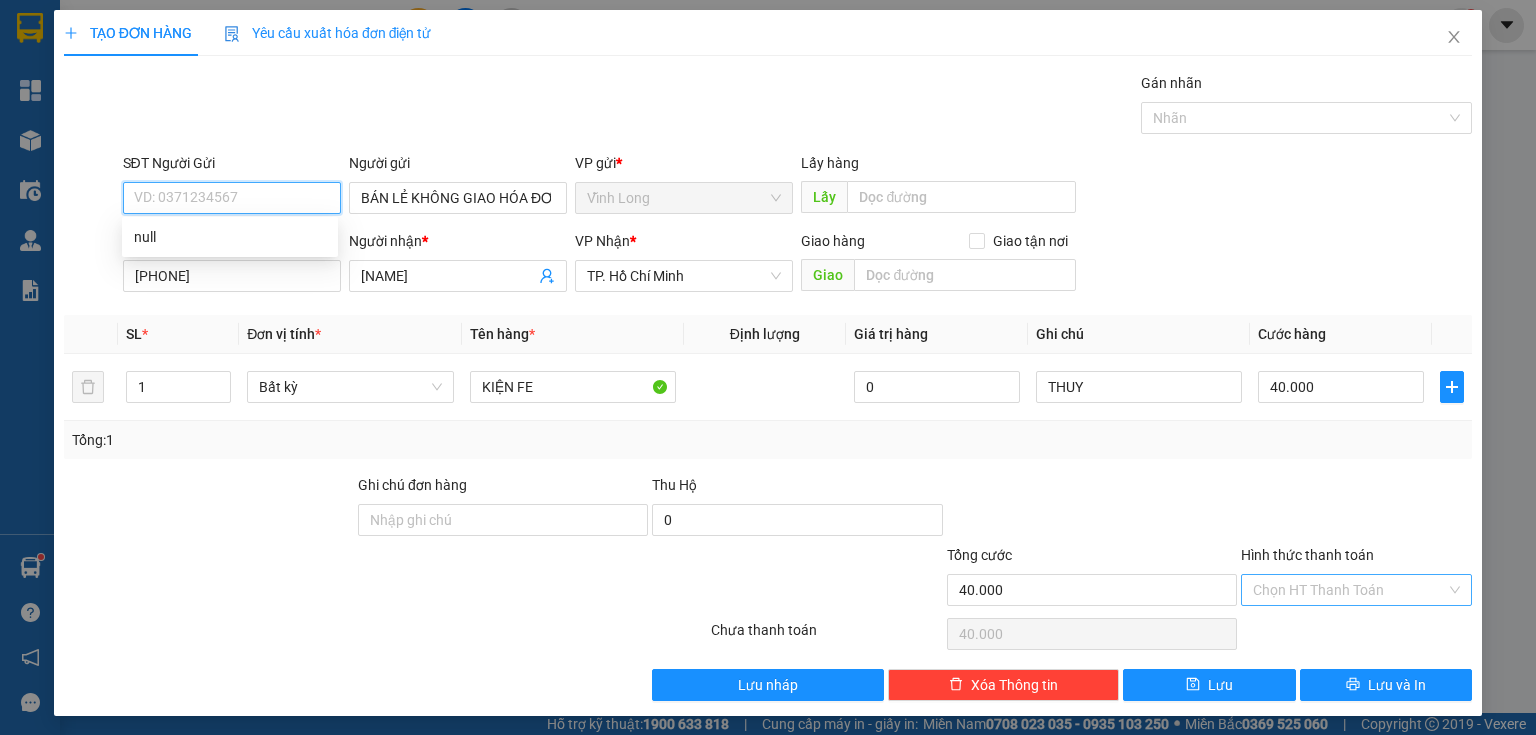 type 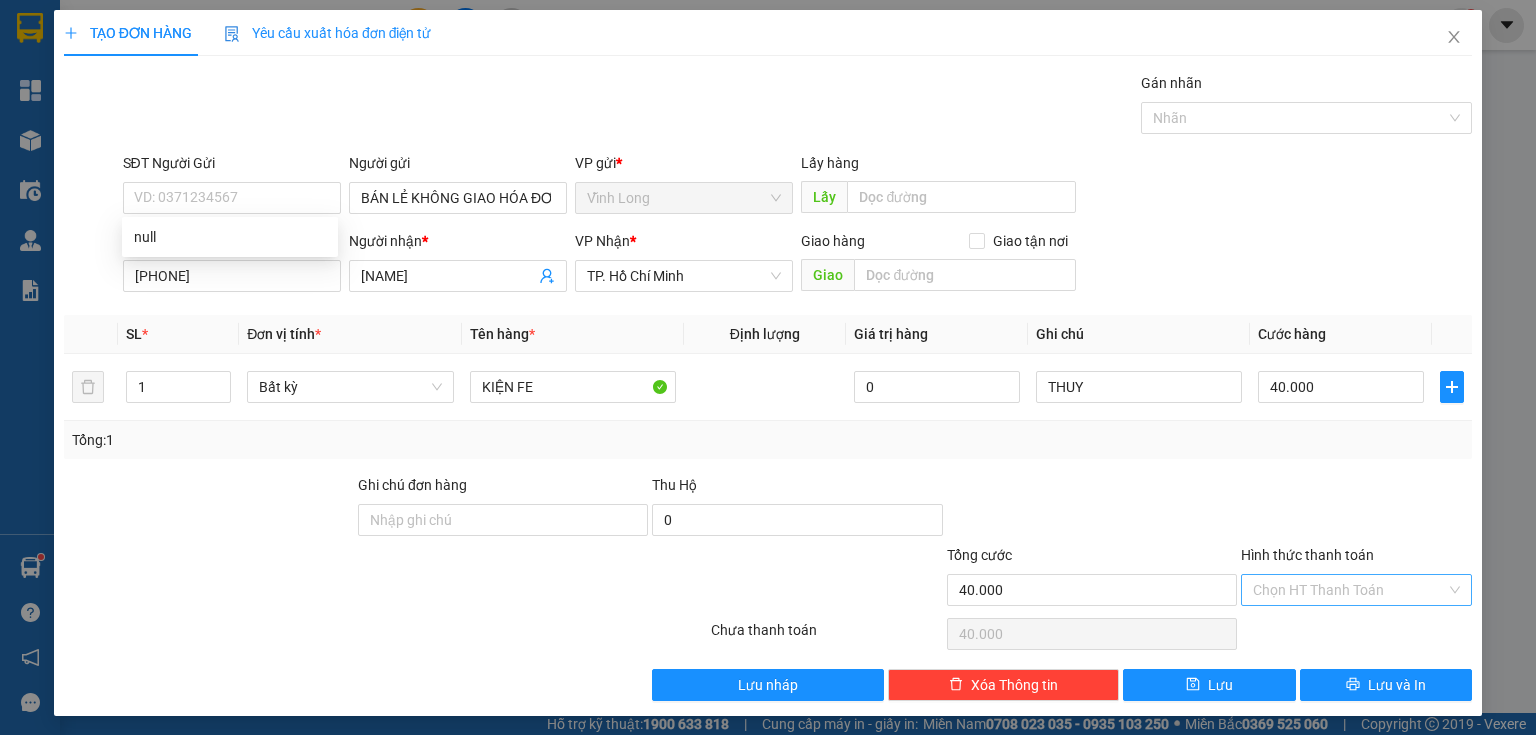 click on "Hình thức thanh toán" at bounding box center [1349, 590] 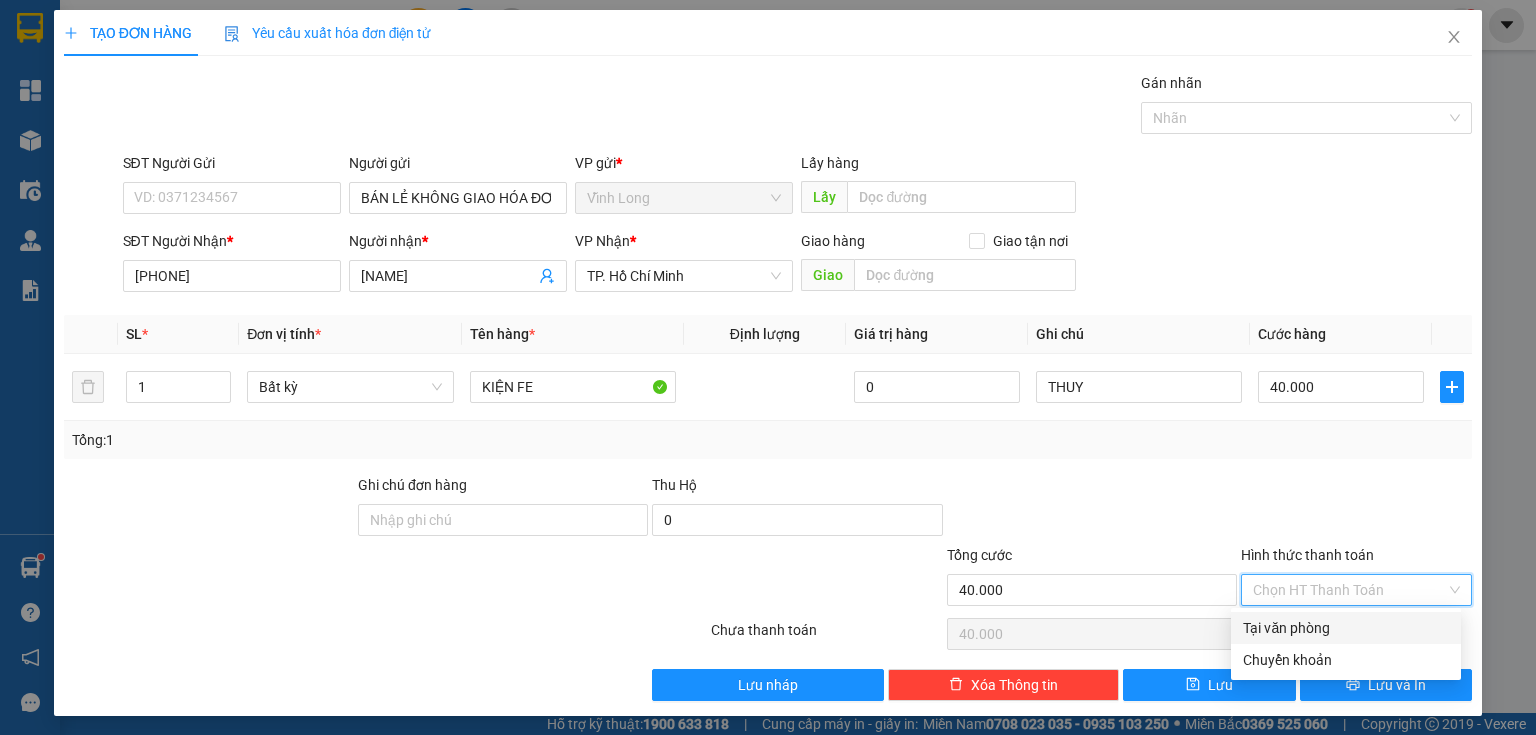 click on "Tại văn phòng" at bounding box center (1346, 628) 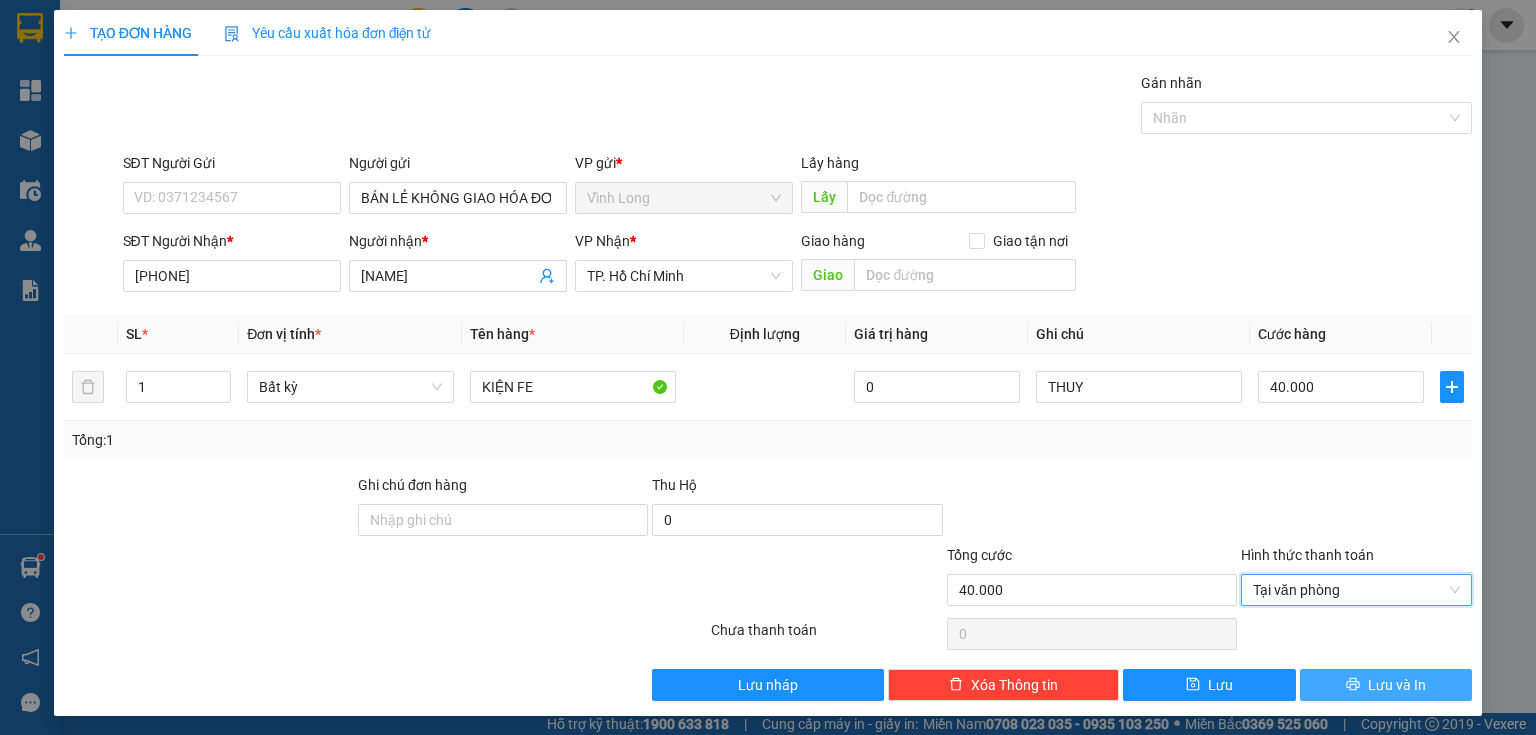 click on "Lưu và In" at bounding box center [1397, 685] 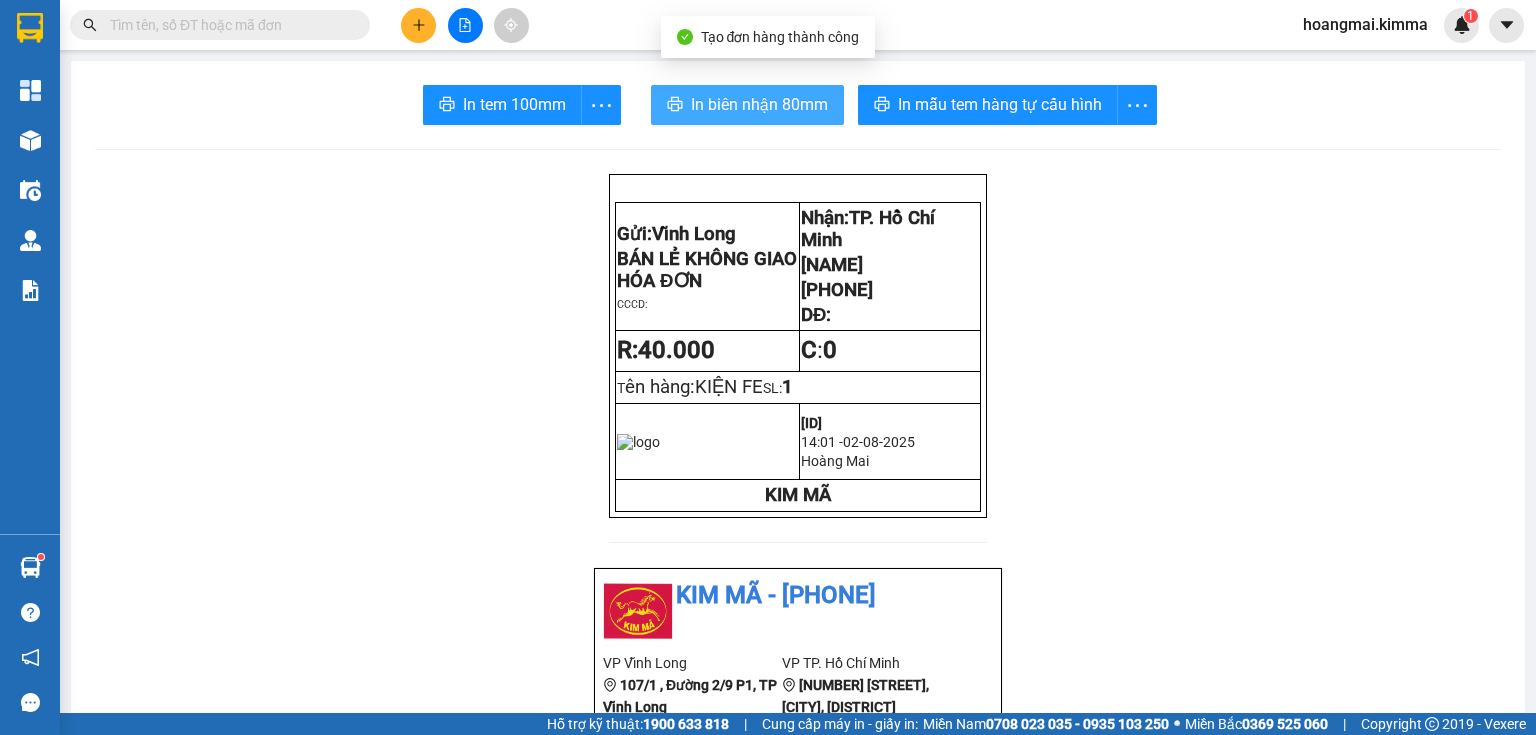 click on "In biên nhận 80mm" at bounding box center (759, 104) 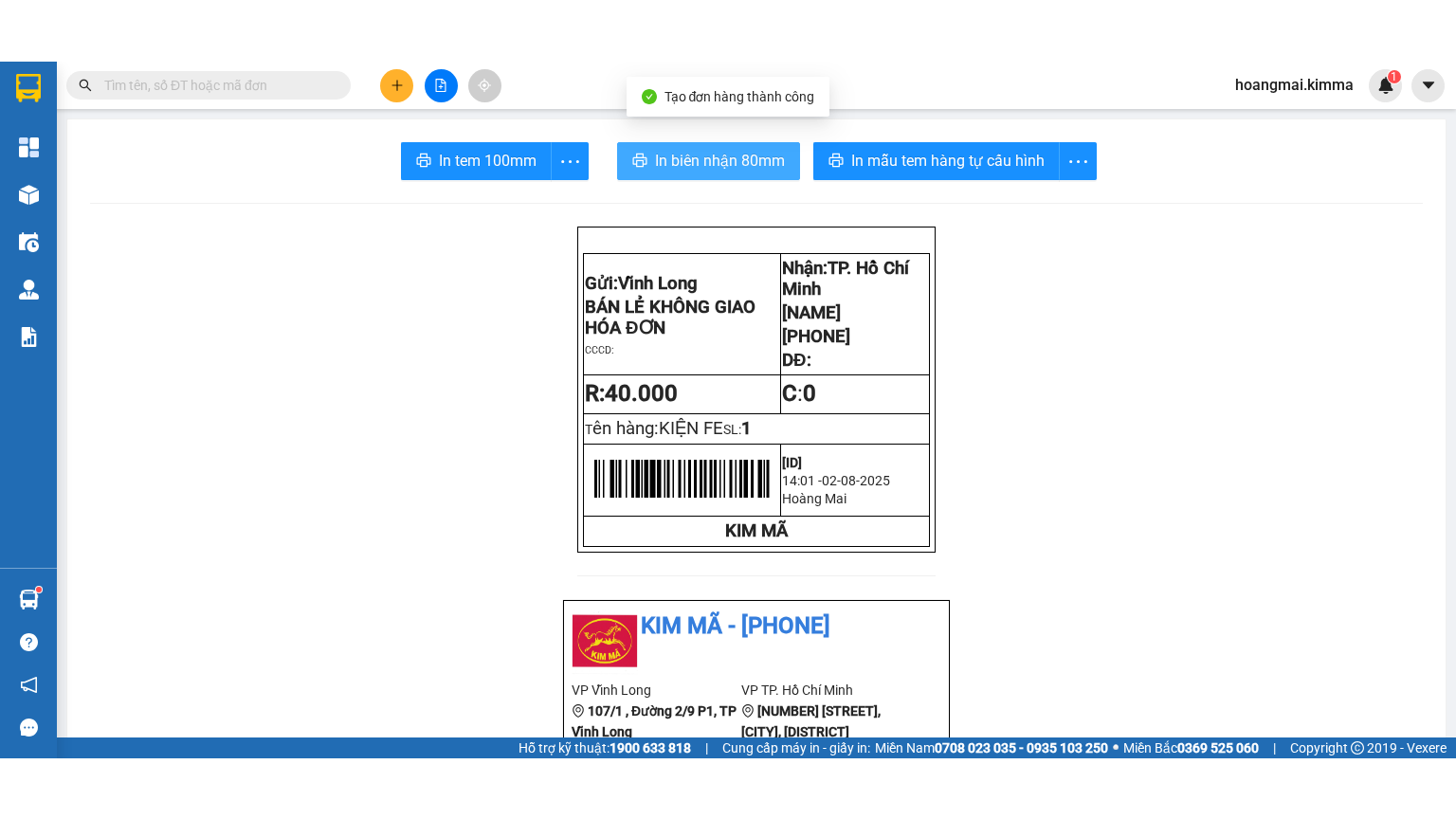 scroll, scrollTop: 0, scrollLeft: 0, axis: both 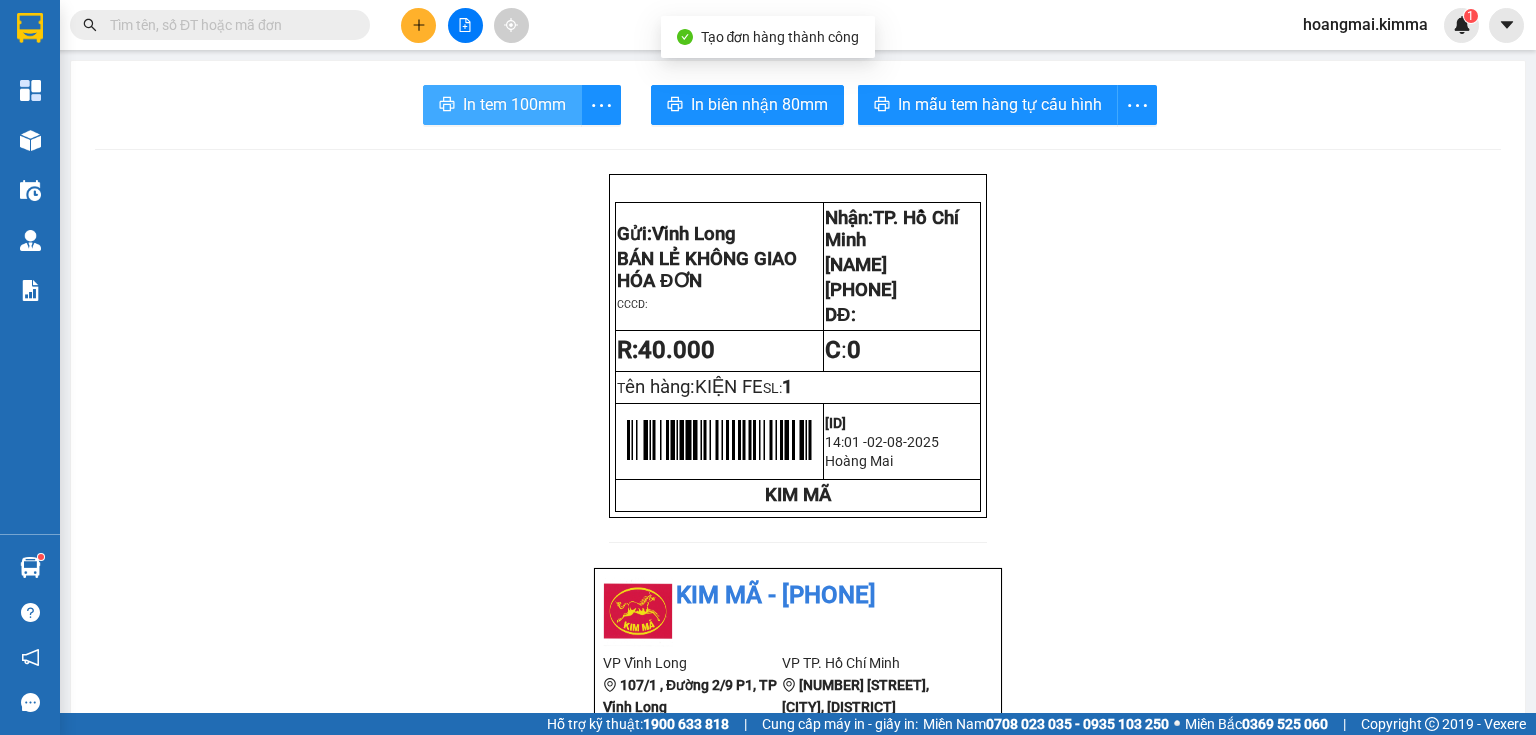 click on "In tem 100mm" at bounding box center [514, 104] 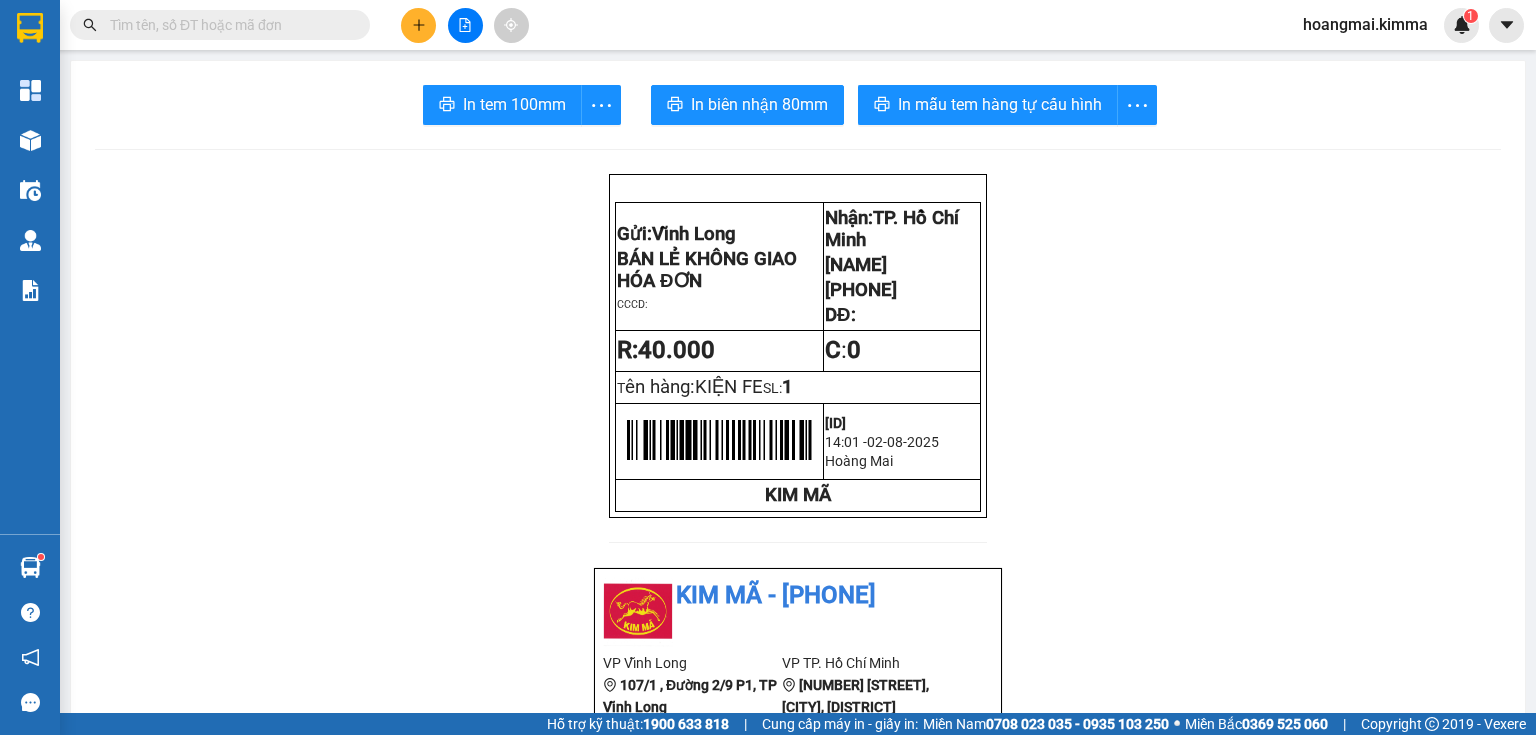 click at bounding box center (465, 25) 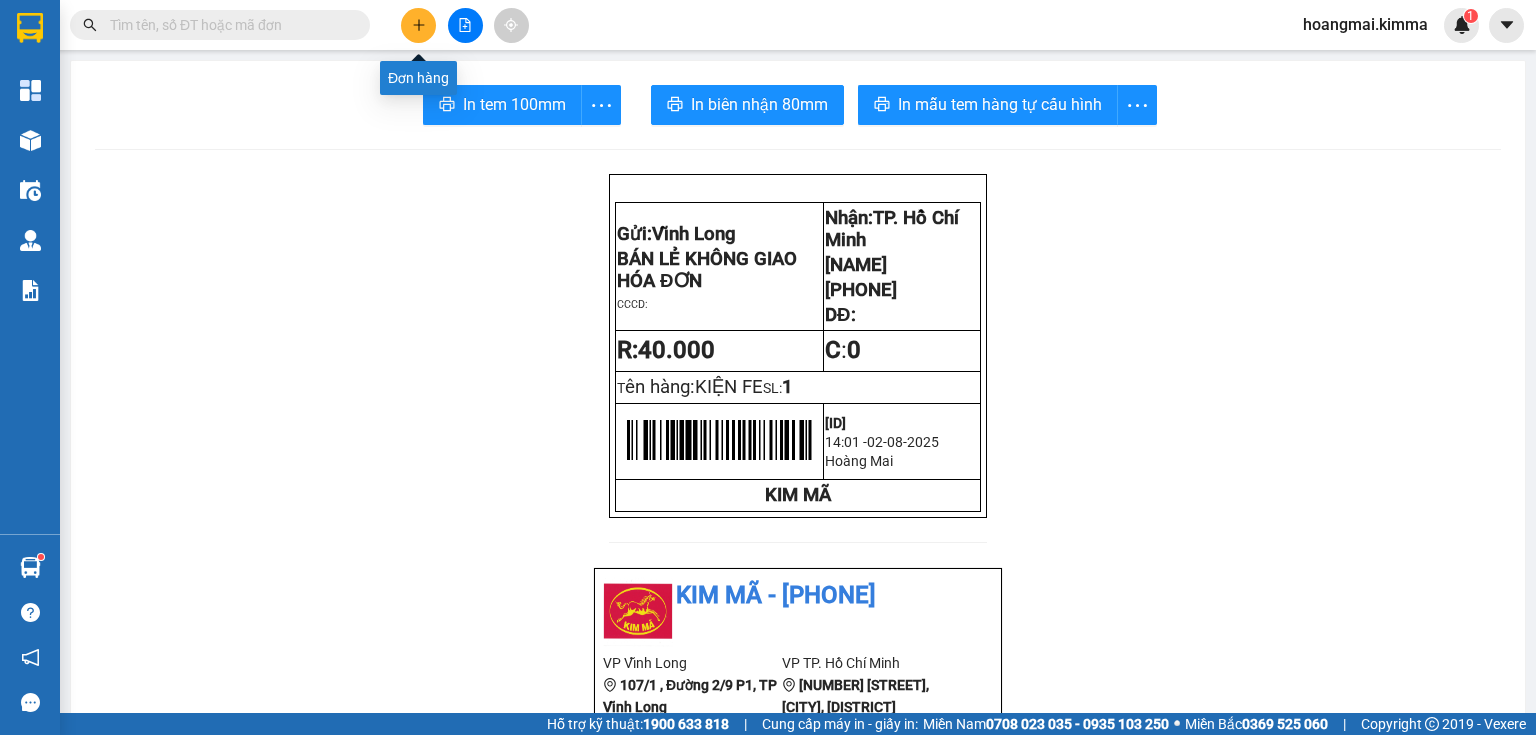click at bounding box center [418, 25] 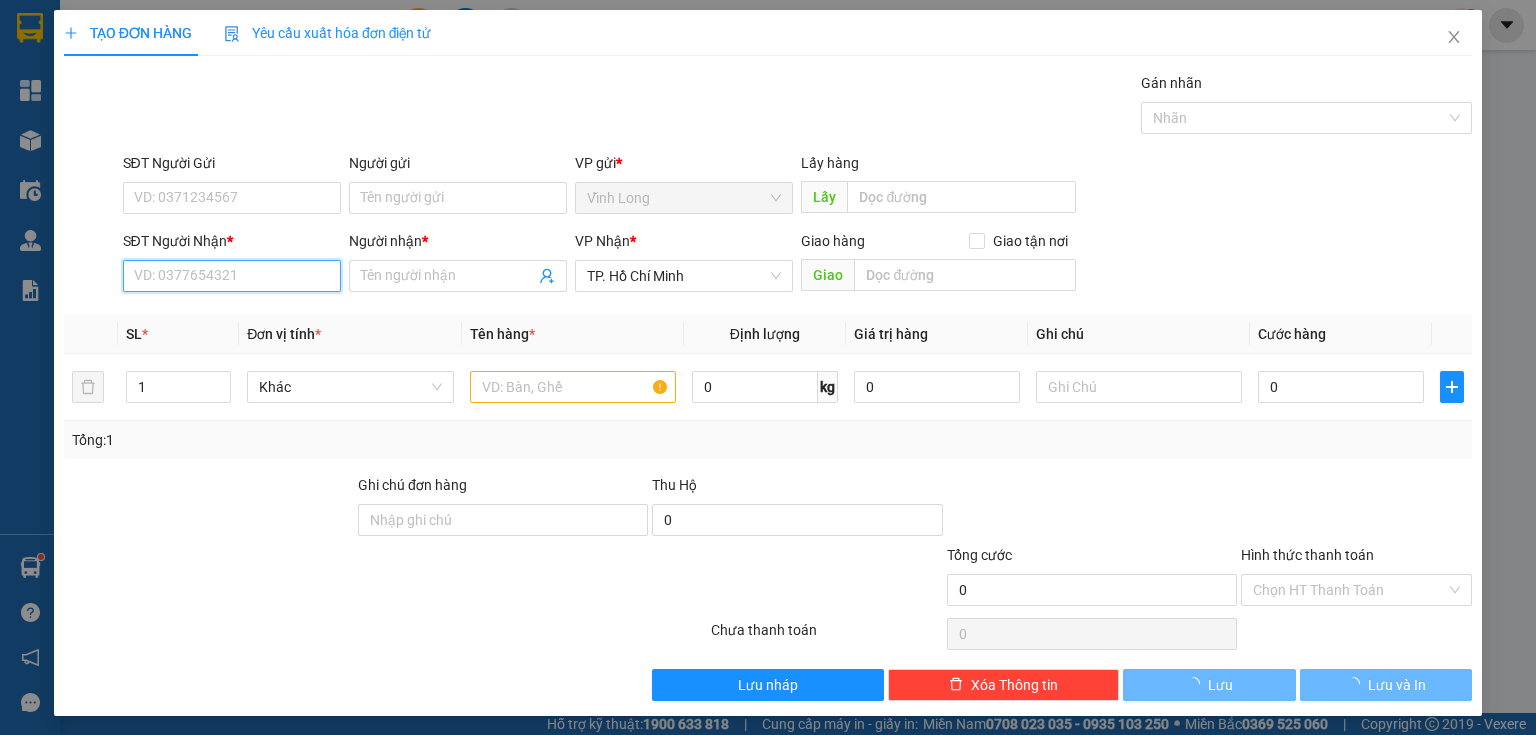 click on "SĐT Người Nhận  *" at bounding box center [232, 276] 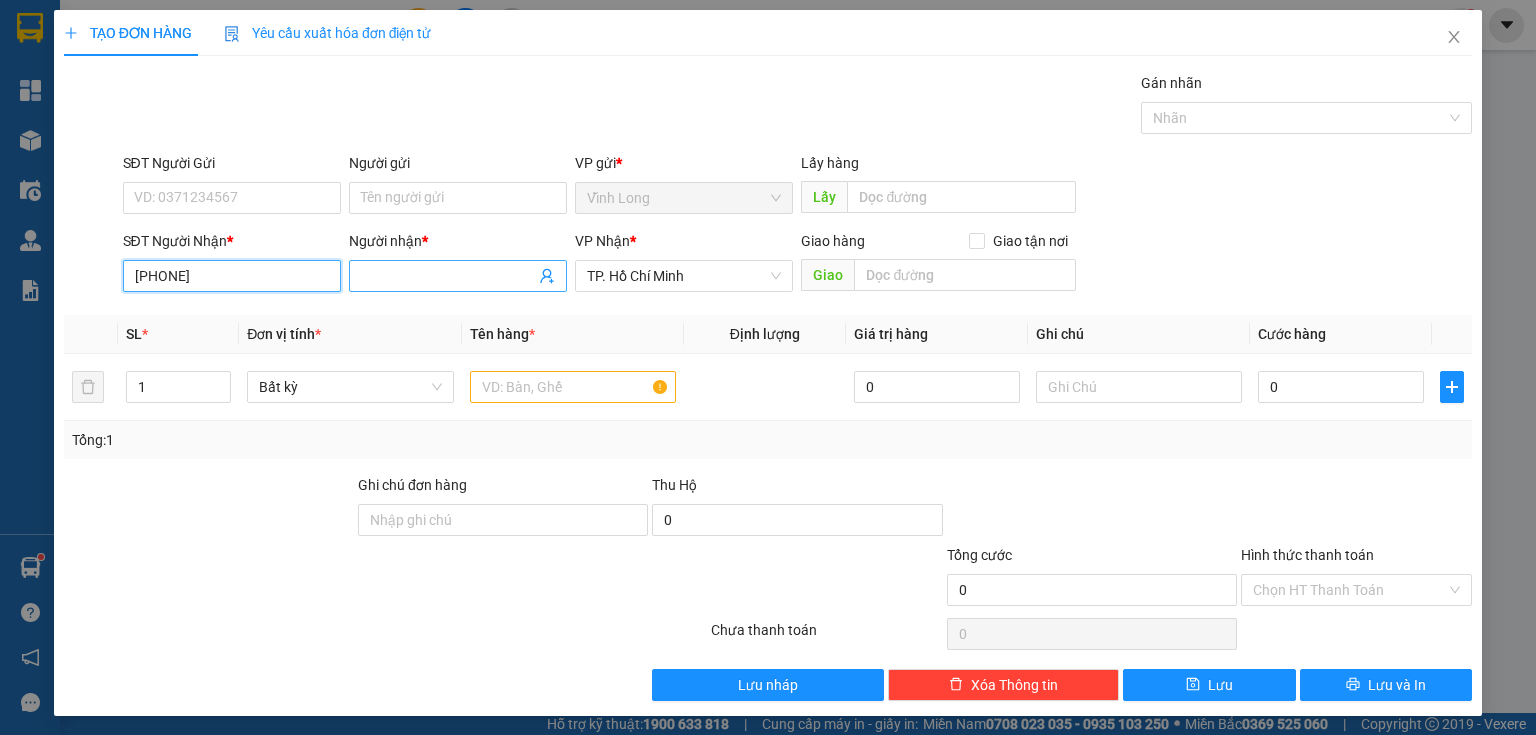 type on "0865786739" 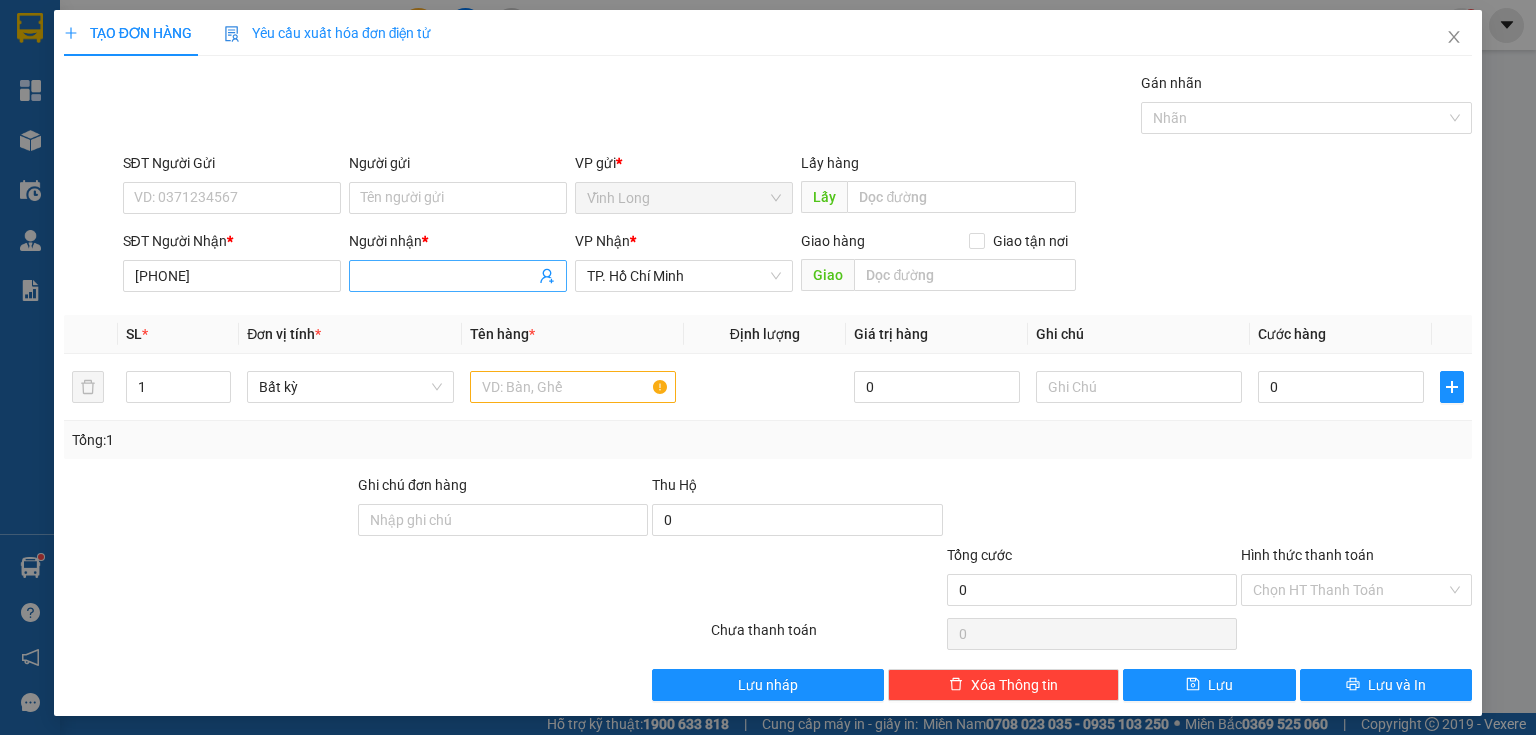 click on "Người nhận  *" at bounding box center (448, 276) 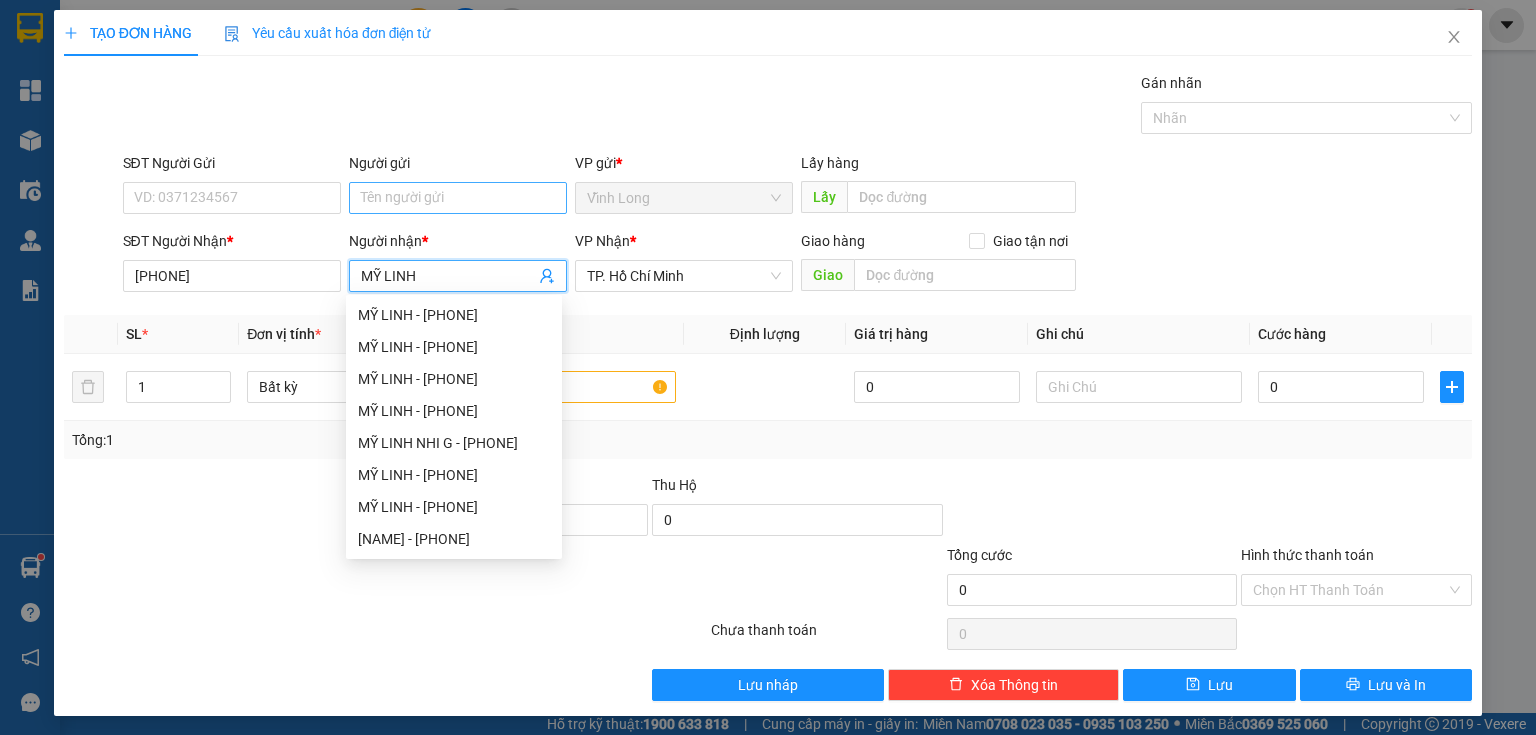 type on "MỸ LINH" 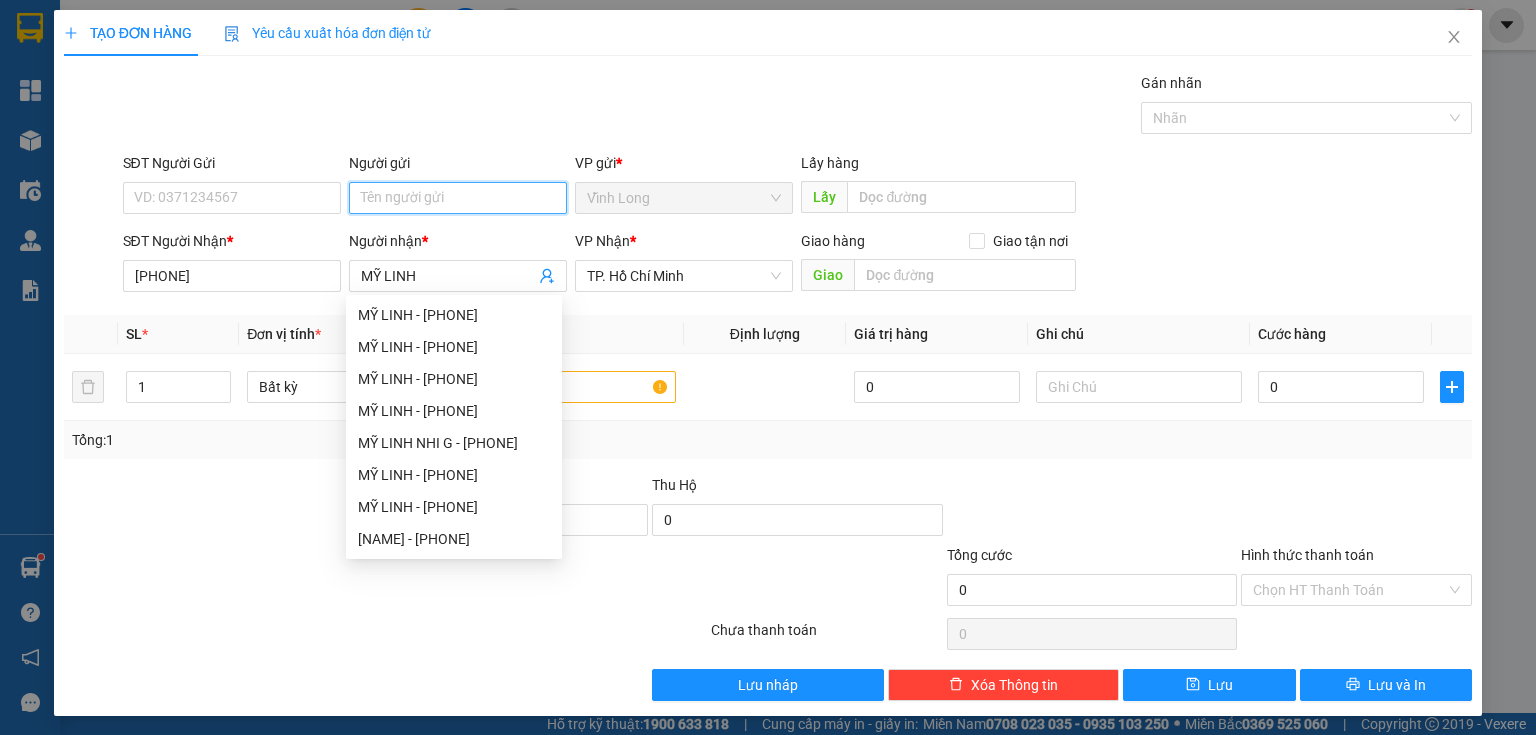 click on "Người gửi" at bounding box center [458, 198] 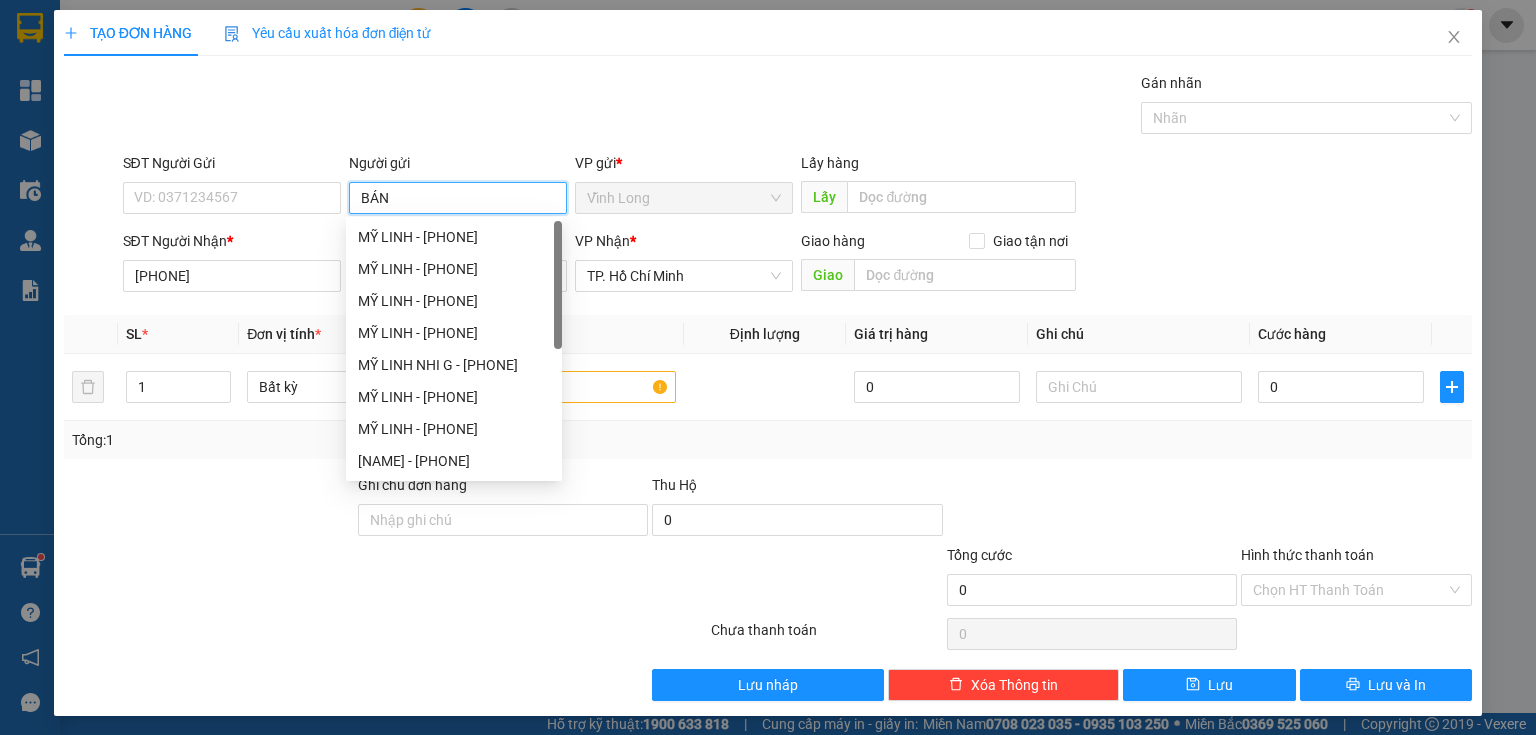 type on "BÁN" 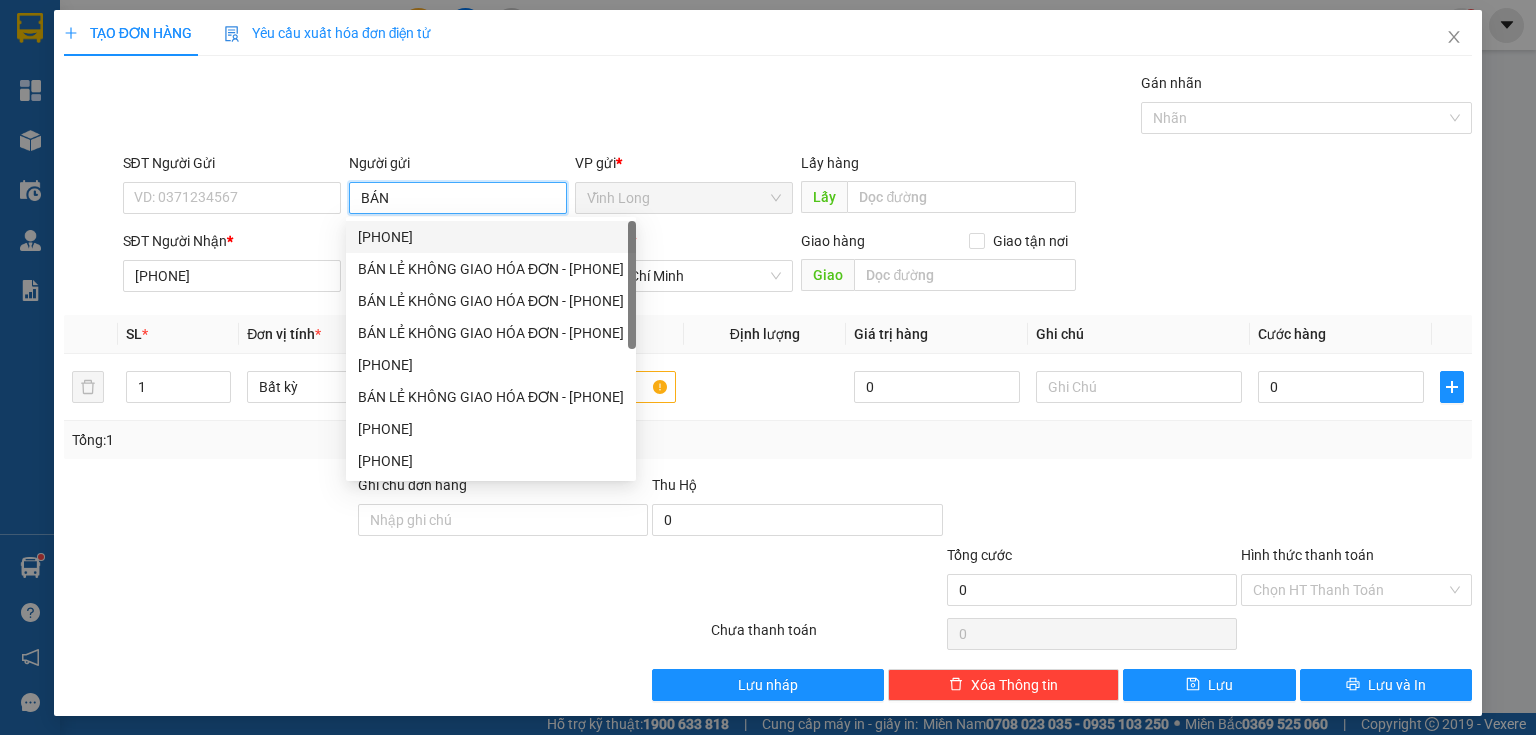 click on "BÁN LẺ KHÔNG GIAO HÓA ĐƠN - [PHONE]" at bounding box center [491, 237] 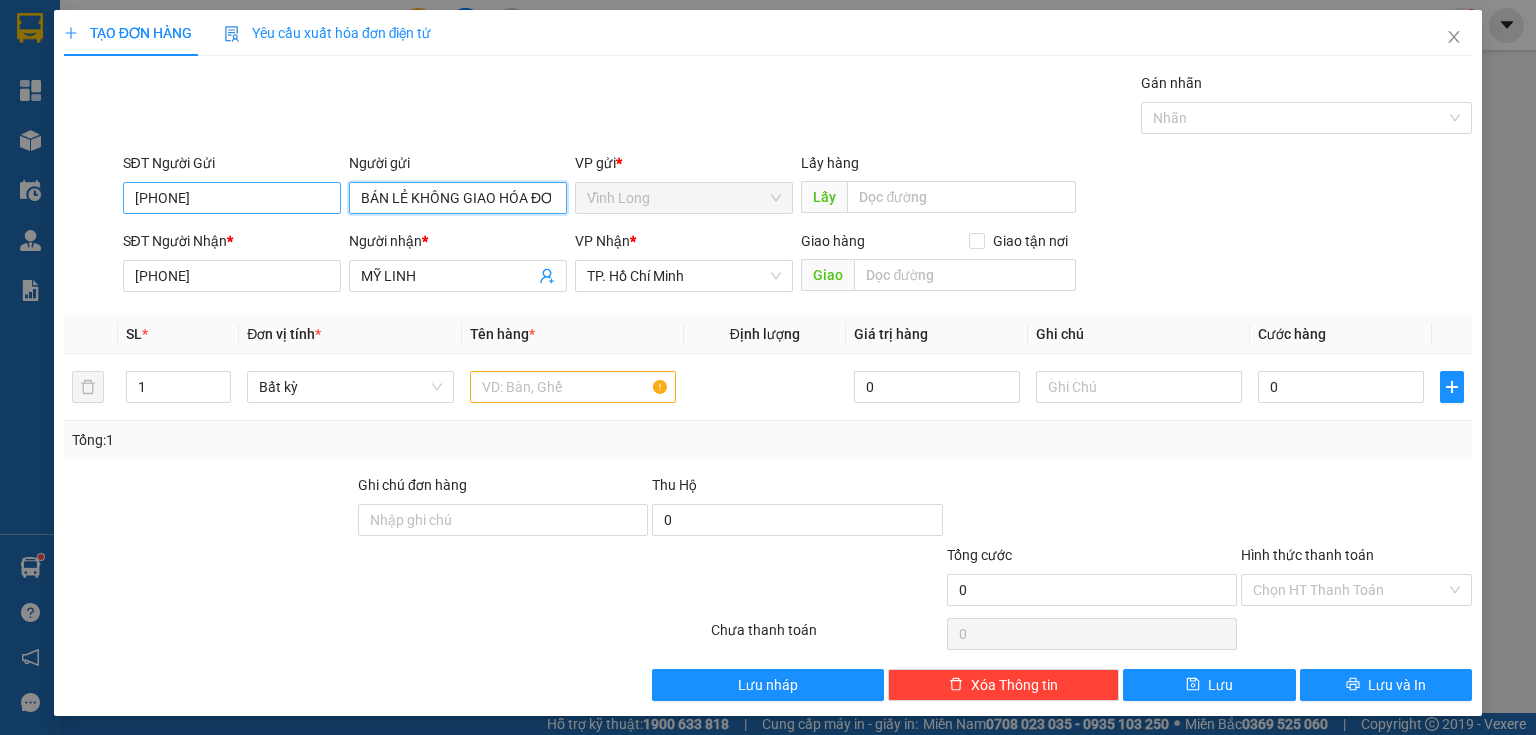 type on "BÁN LẺ KHÔNG GIAO HÓA ĐƠN" 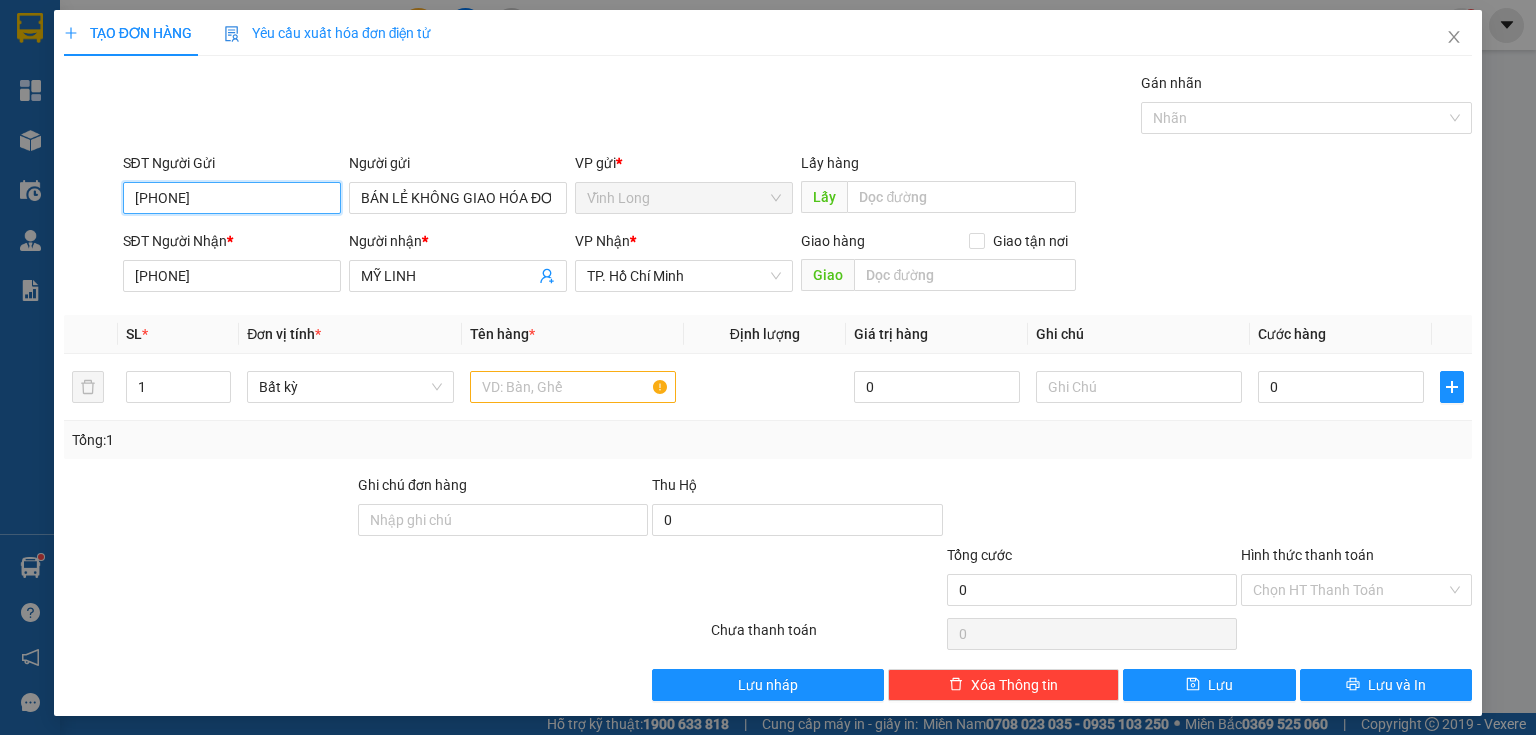 drag, startPoint x: 256, startPoint y: 192, endPoint x: 200, endPoint y: 256, distance: 85.04117 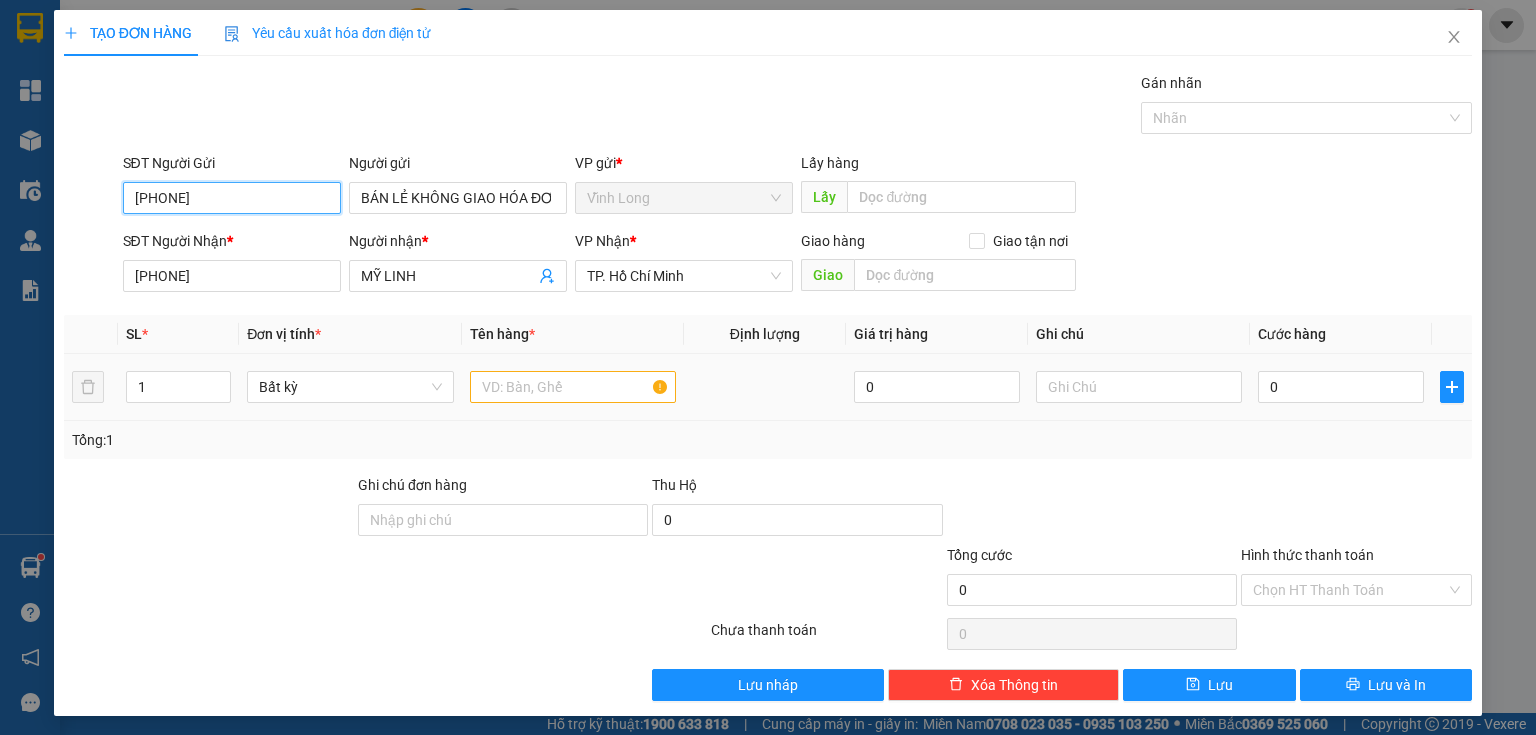 type on "0794397688" 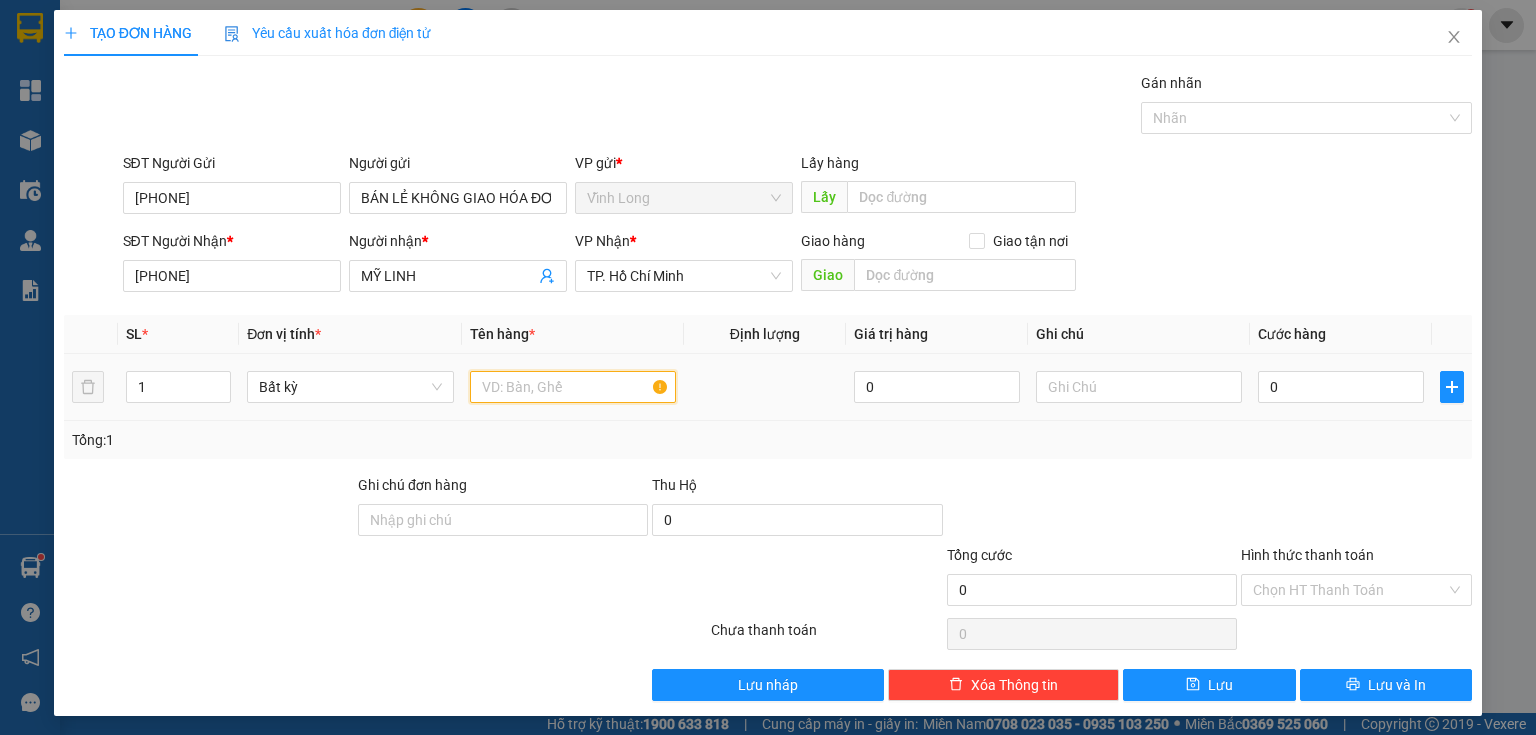 click at bounding box center (573, 387) 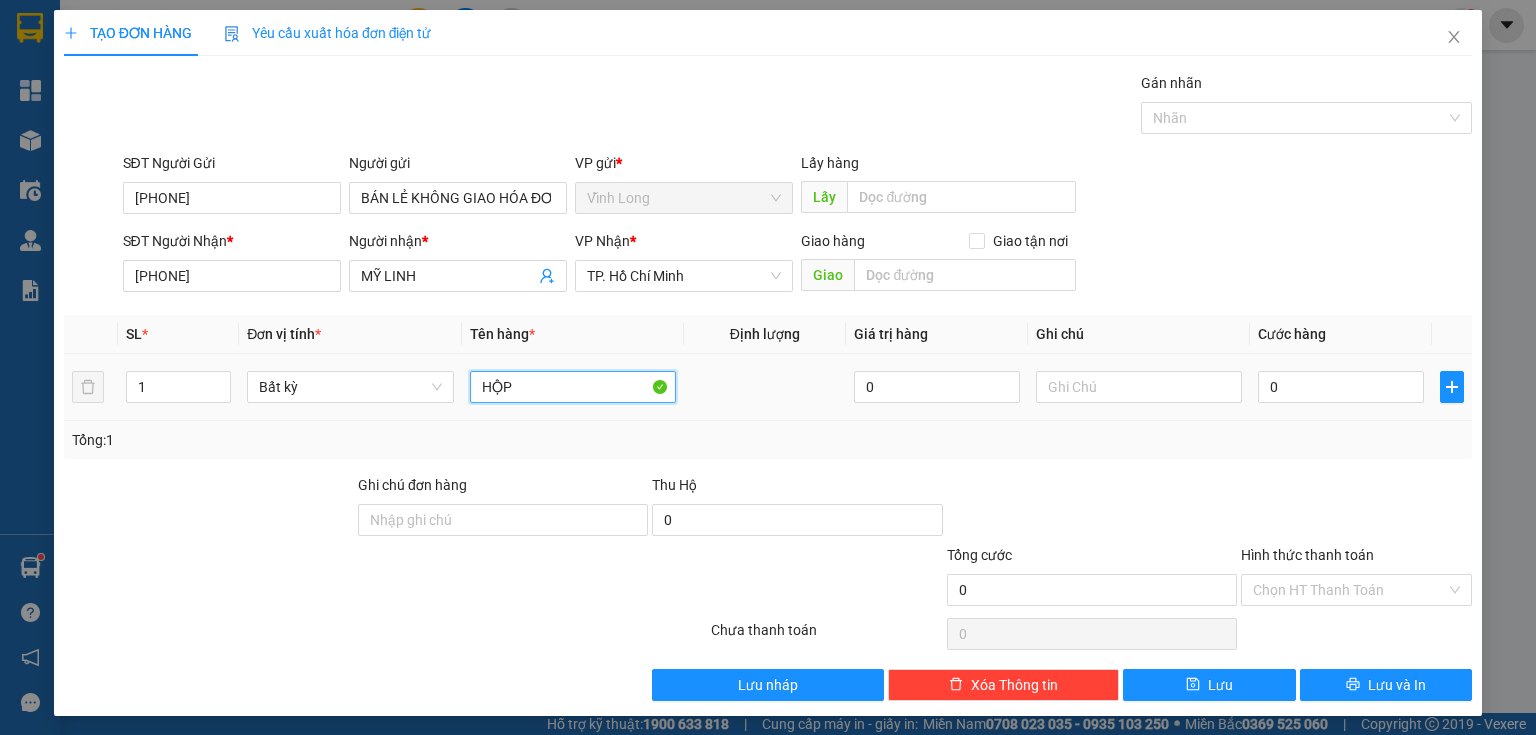 type on "HỘP" 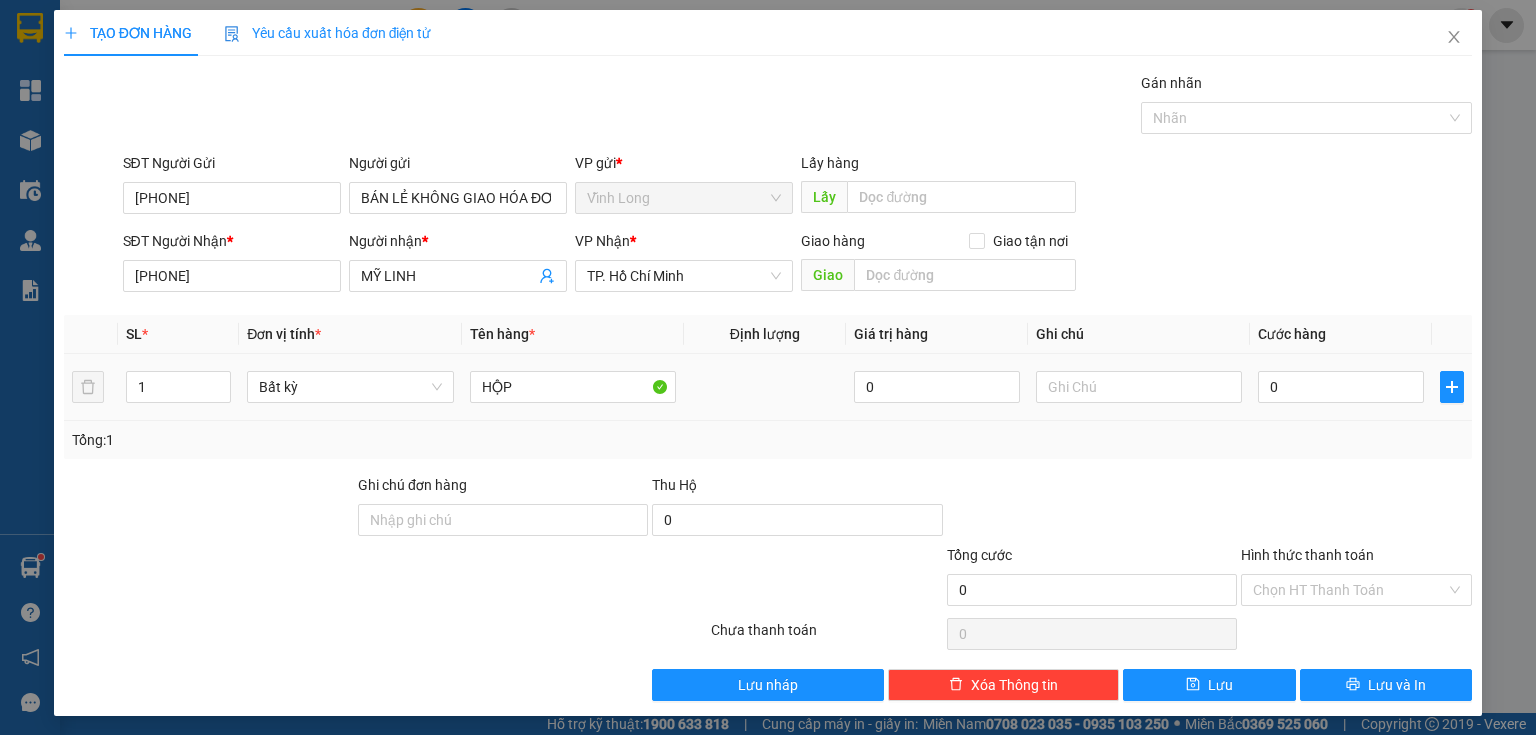 click on "SL  * Đơn vị tính  * Tên hàng  * Định lượng Giá trị hàng Ghi chú Cước hàng" at bounding box center (768, 334) 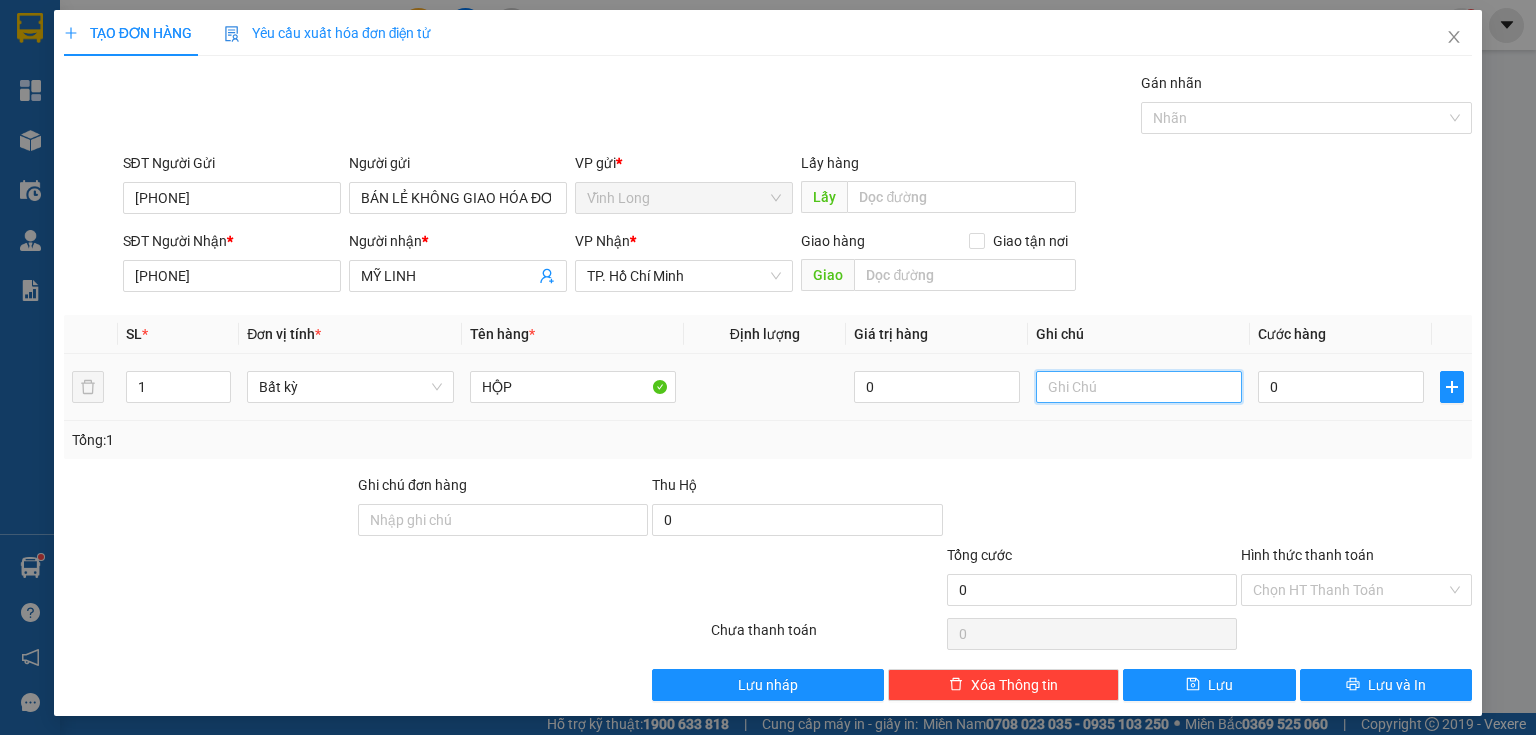 click at bounding box center (1139, 387) 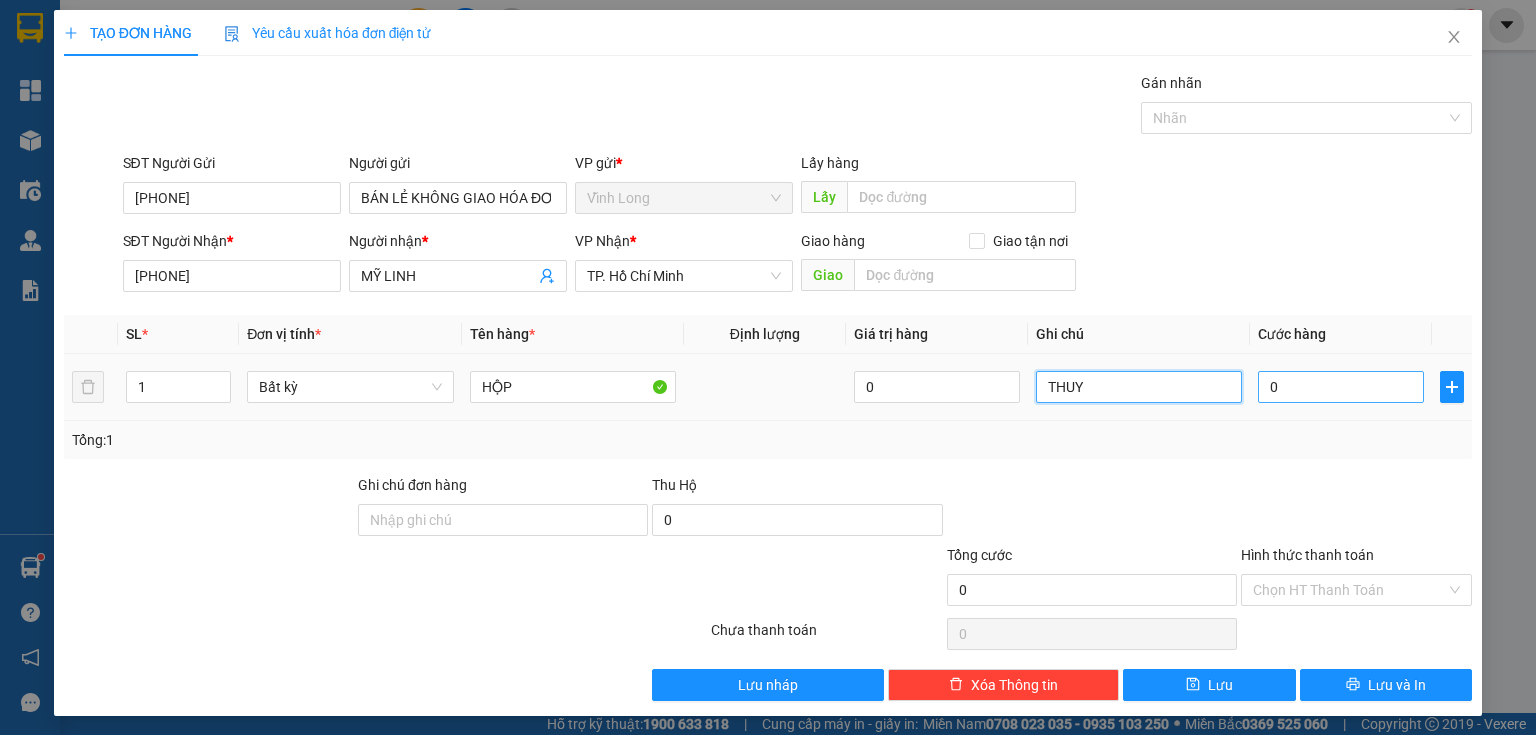 type on "THUY" 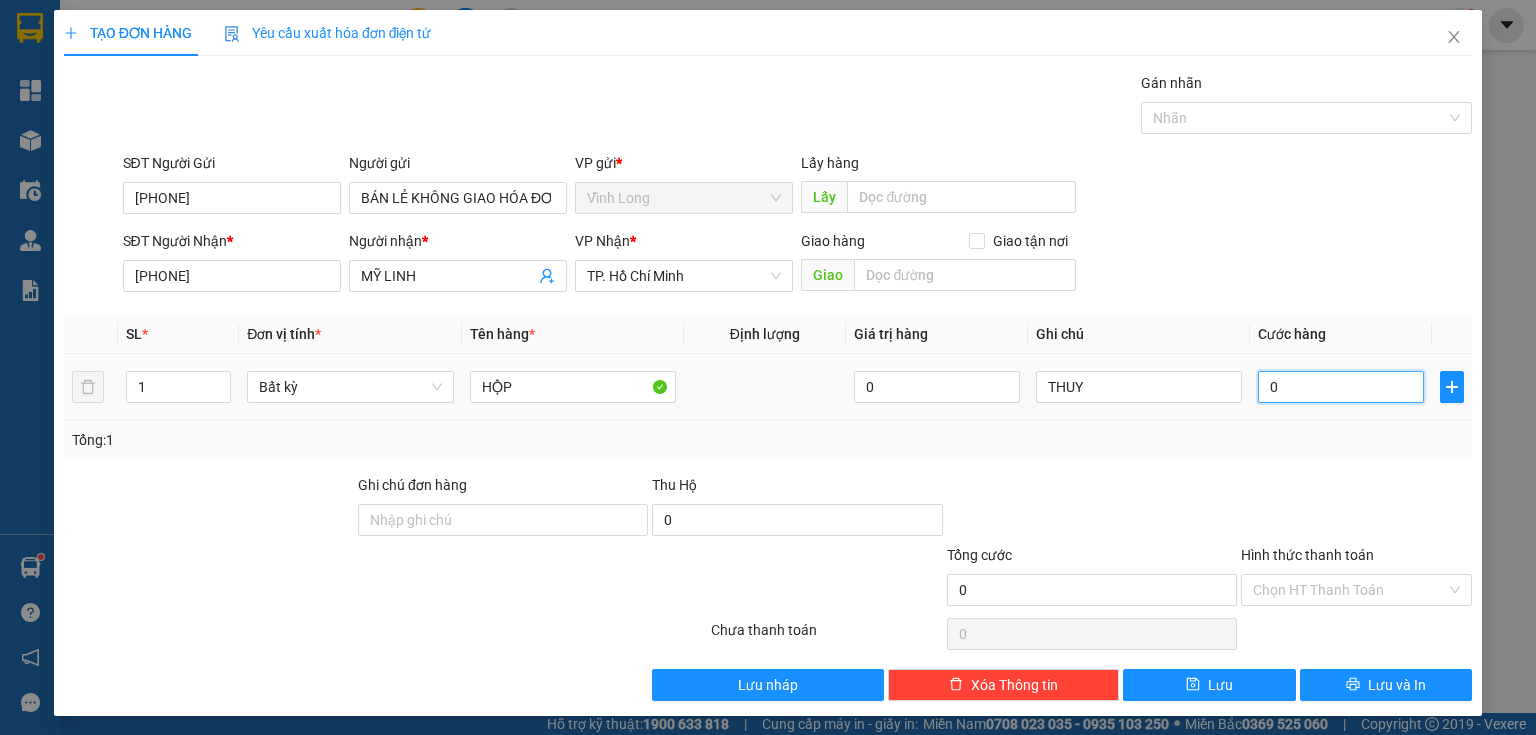 click on "0" at bounding box center (1341, 387) 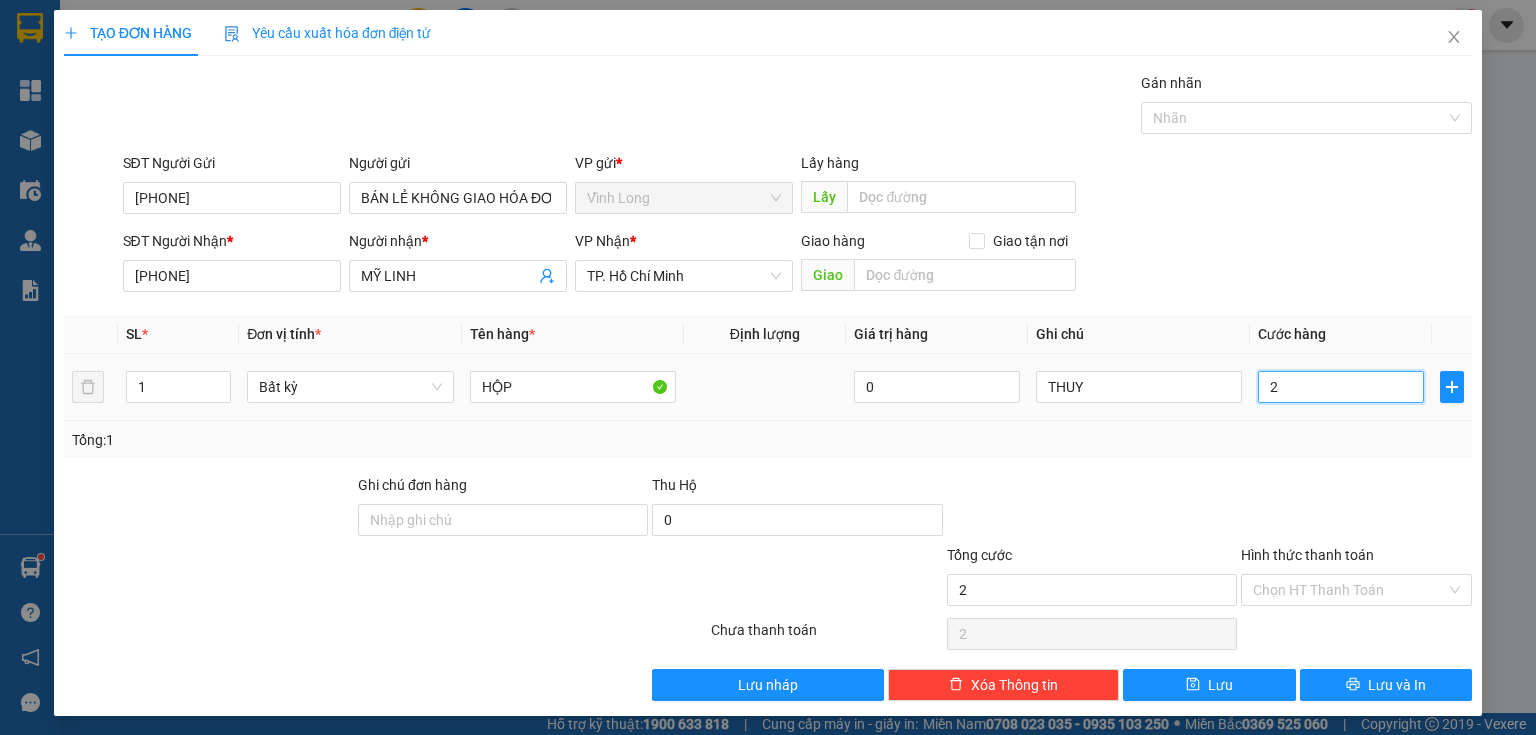 type on "20" 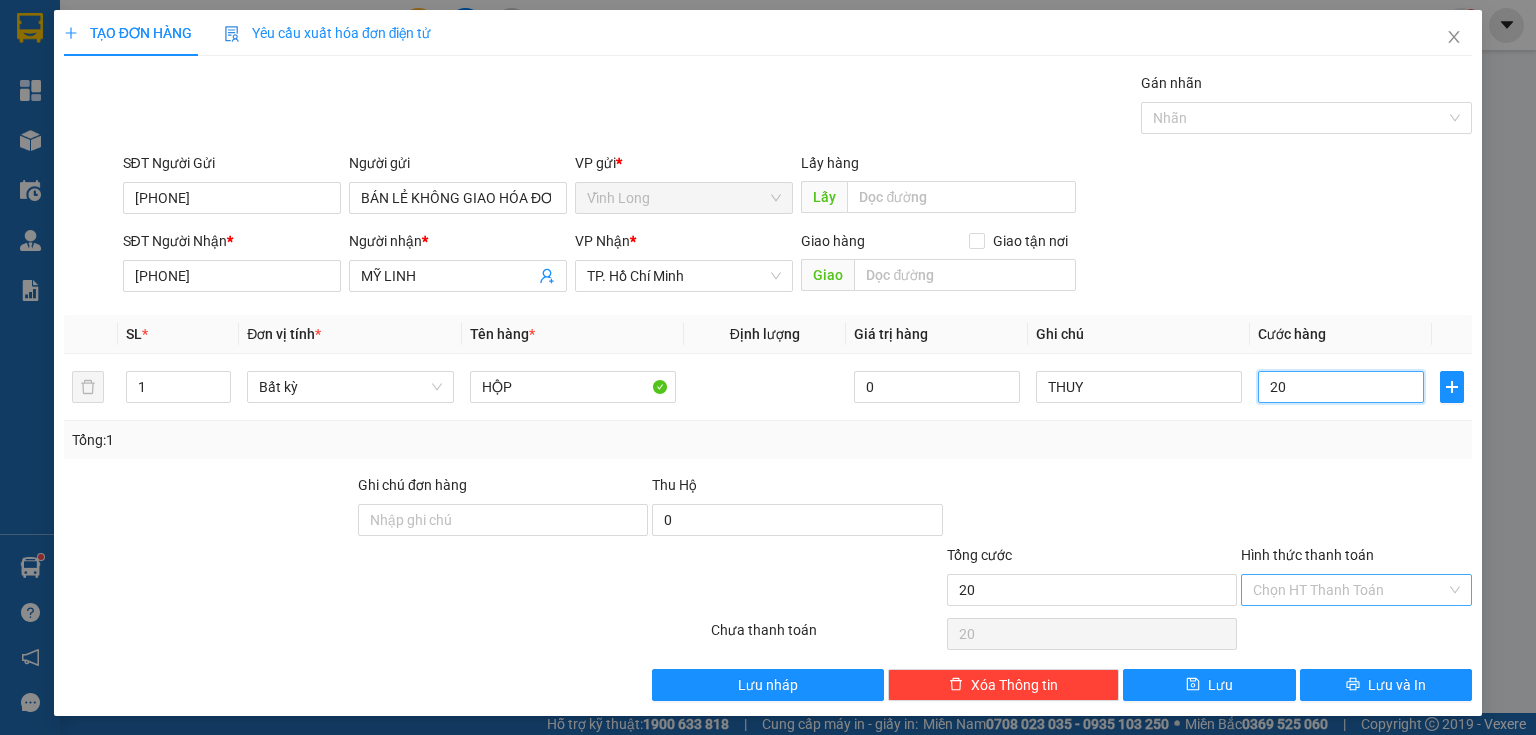 click on "Chọn HT Thanh Toán" at bounding box center (1356, 590) 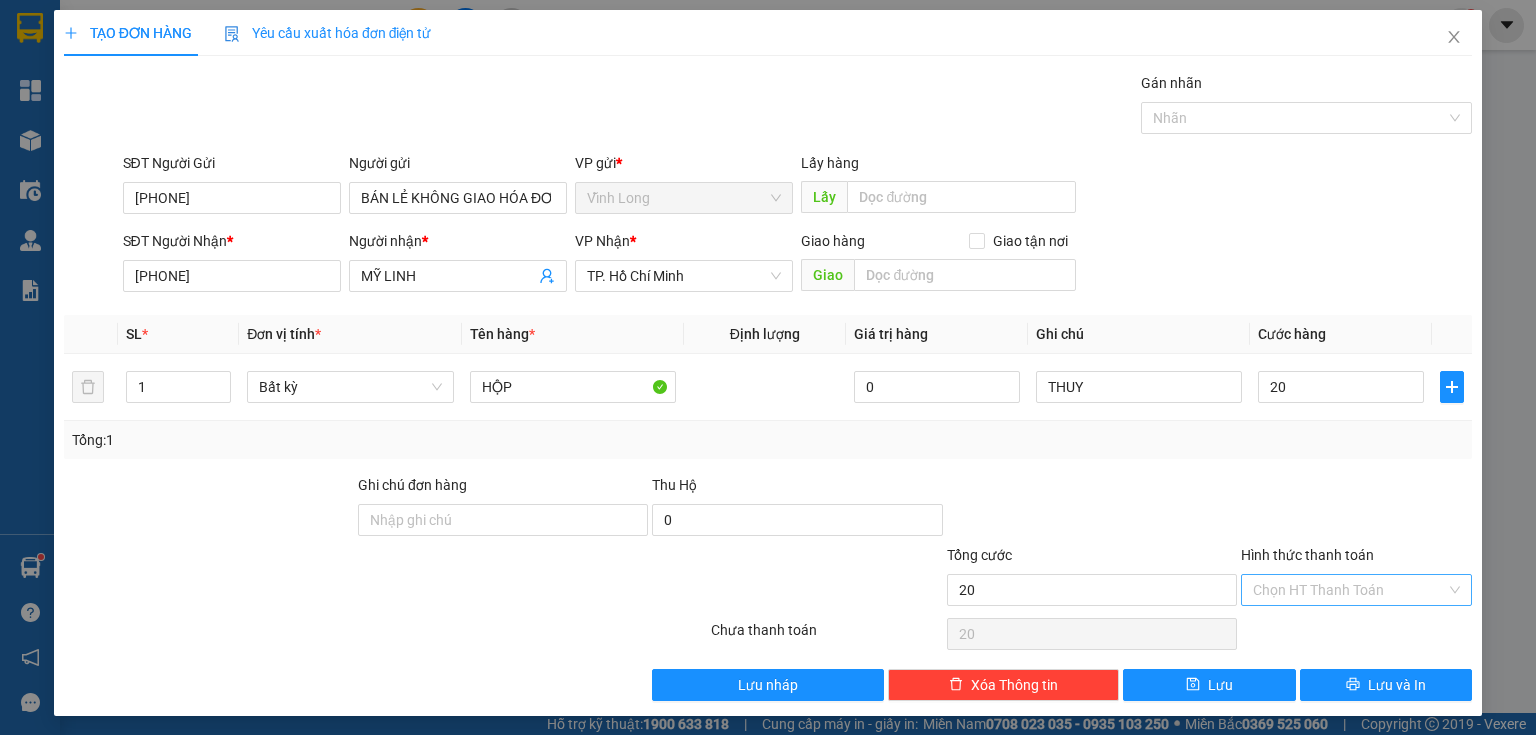 type on "20.000" 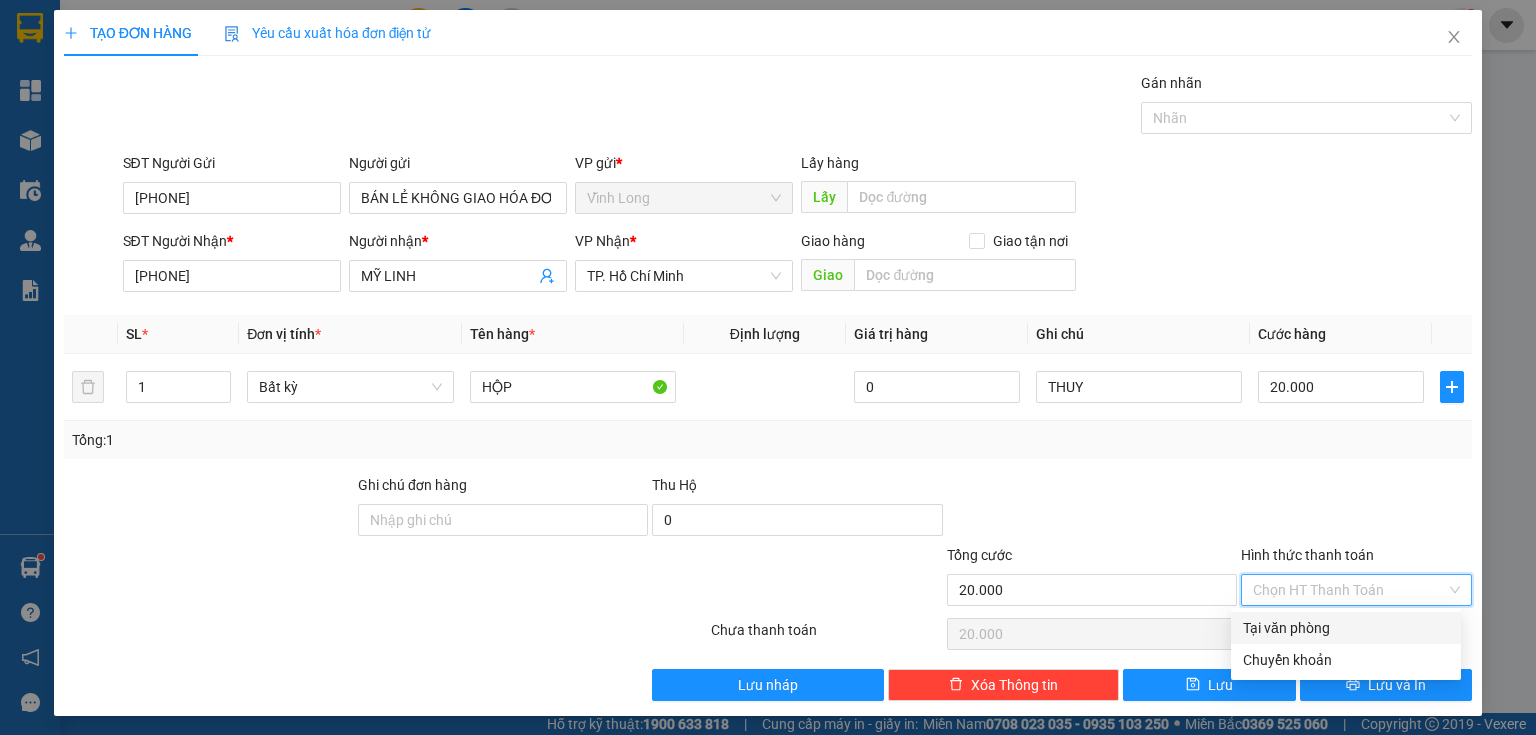 click on "Transit Pickup Surcharge Ids Transit Deliver Surcharge Ids Transit Deliver Surcharge Transit Deliver Surcharge Gói vận chuyển  * Tiêu chuẩn Gán nhãn   Nhãn SĐT Người Gửi 0794397688 Người gửi BÁN LẺ KHÔNG GIAO HÓA ĐƠN VP gửi  * Vĩnh Long Lấy hàng Lấy SĐT Người Nhận  * 0865786739 Người nhận  * MỸ LINH VP Nhận  * TP. Hồ Chí Minh Giao hàng Giao tận nơi Giao SL  * Đơn vị tính  * Tên hàng  * Định lượng Giá trị hàng Ghi chú Cước hàng                   1 Bất kỳ HỘP 0 THUY 20.000 Tổng:  1 Ghi chú đơn hàng Thu Hộ 0 Tổng cước 20.000 Hình thức thanh toán Chọn HT Thanh Toán Số tiền thu trước 0 Chưa thanh toán 20.000 Chọn HT Thanh Toán Lưu nháp Xóa Thông tin Lưu Lưu và In Tại văn phòng Chuyển khoản Tại văn phòng Chuyển khoản" at bounding box center (768, 386) 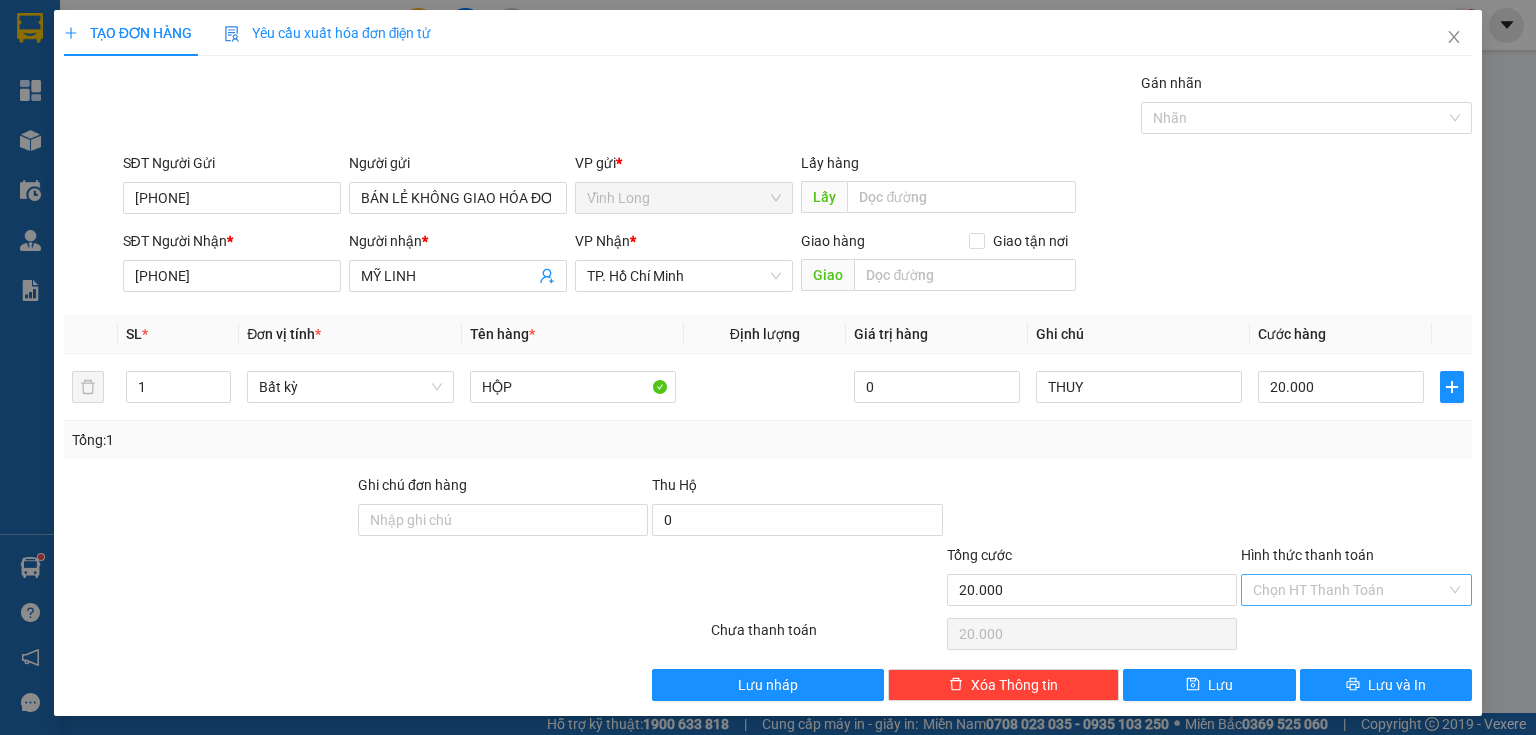 click on "Hình thức thanh toán" at bounding box center (1349, 590) 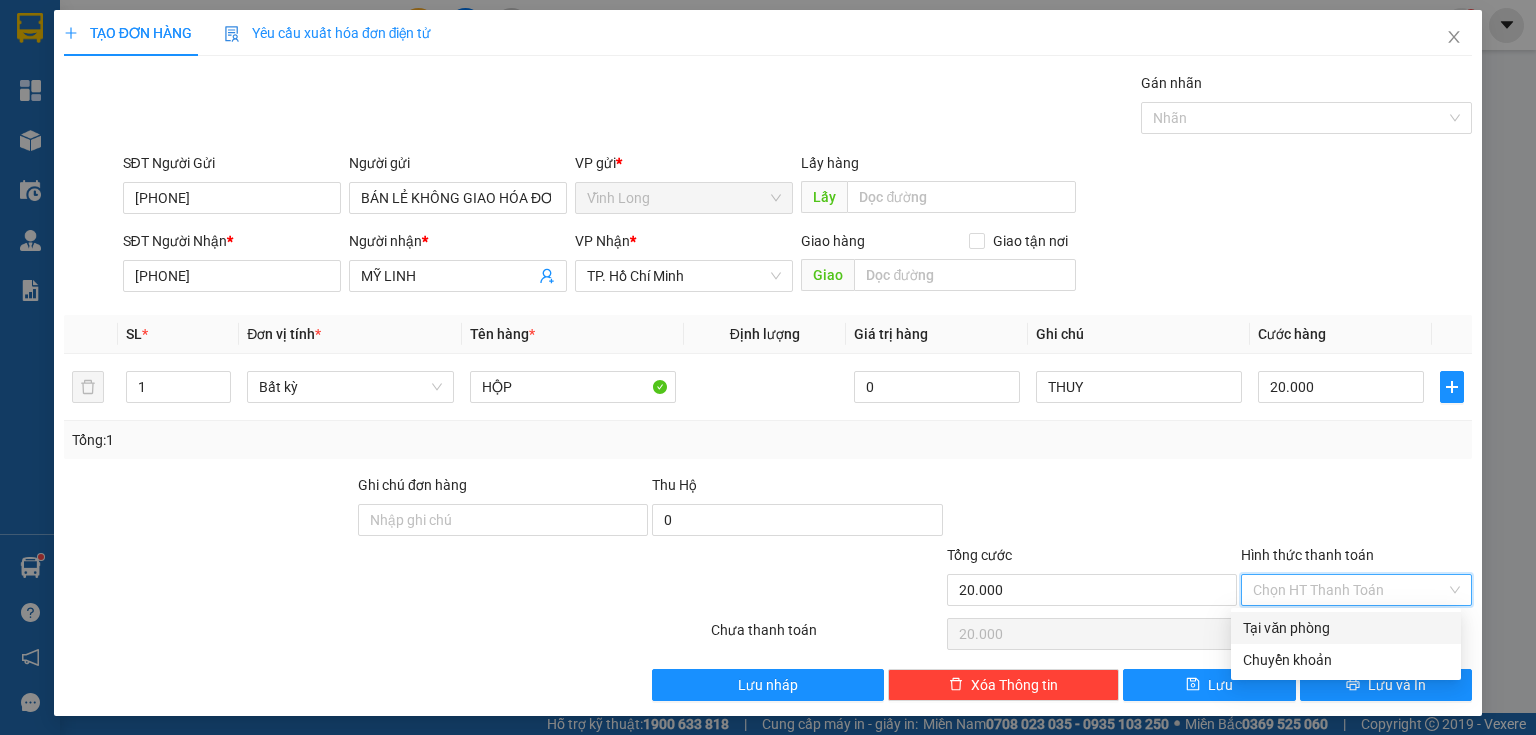 click on "Tại văn phòng" at bounding box center [1346, 628] 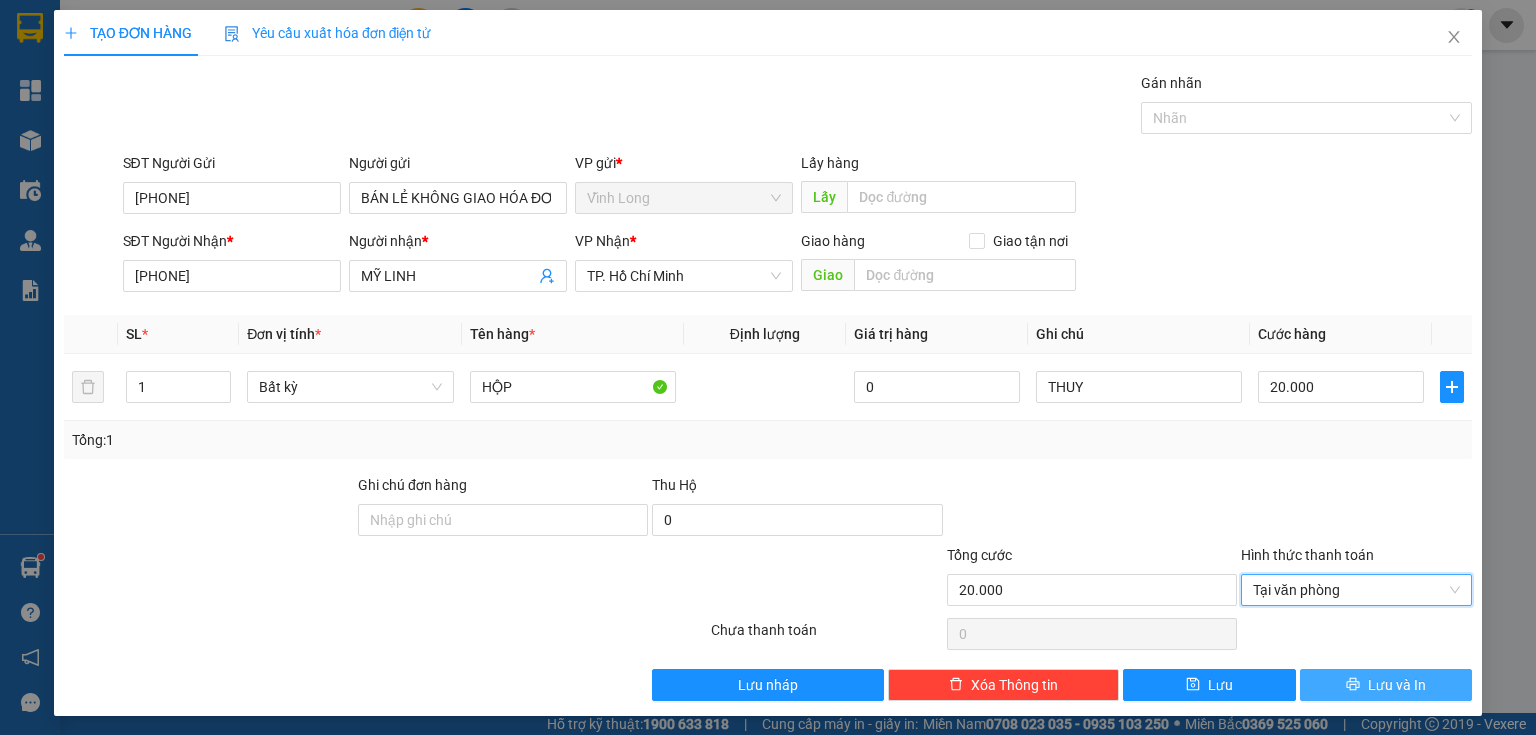click on "Lưu và In" at bounding box center (1386, 685) 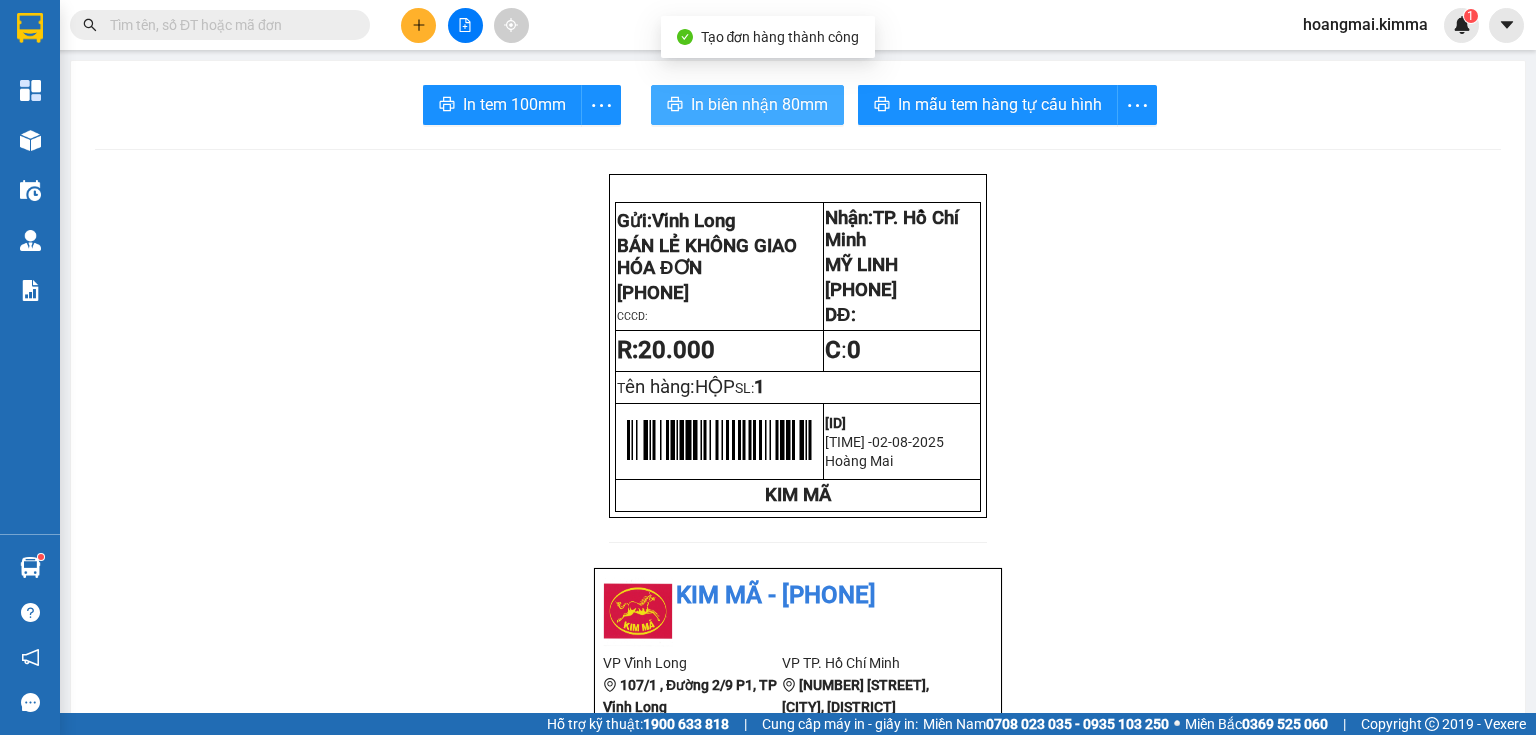 click on "In biên nhận 80mm" at bounding box center (759, 104) 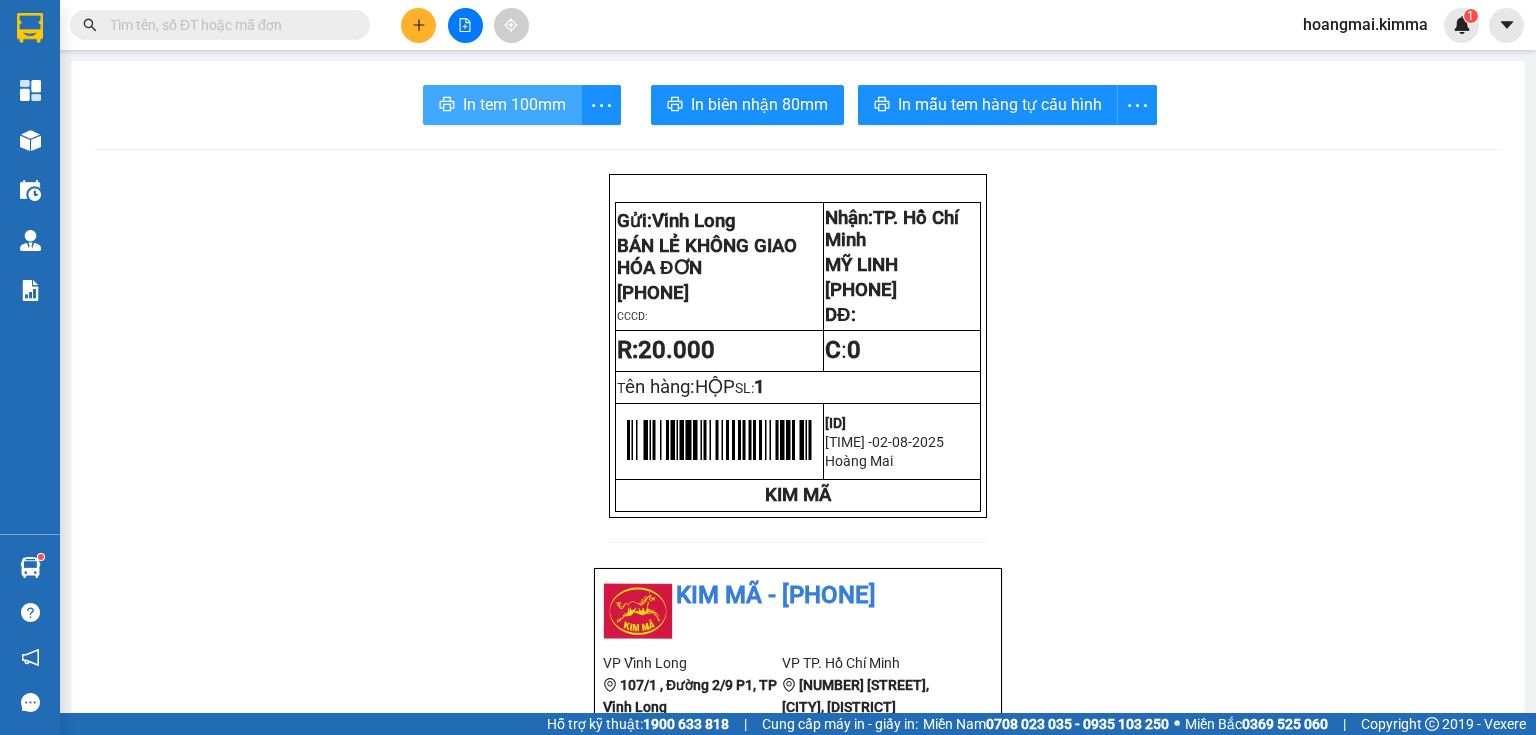 click on "In tem 100mm" at bounding box center (514, 104) 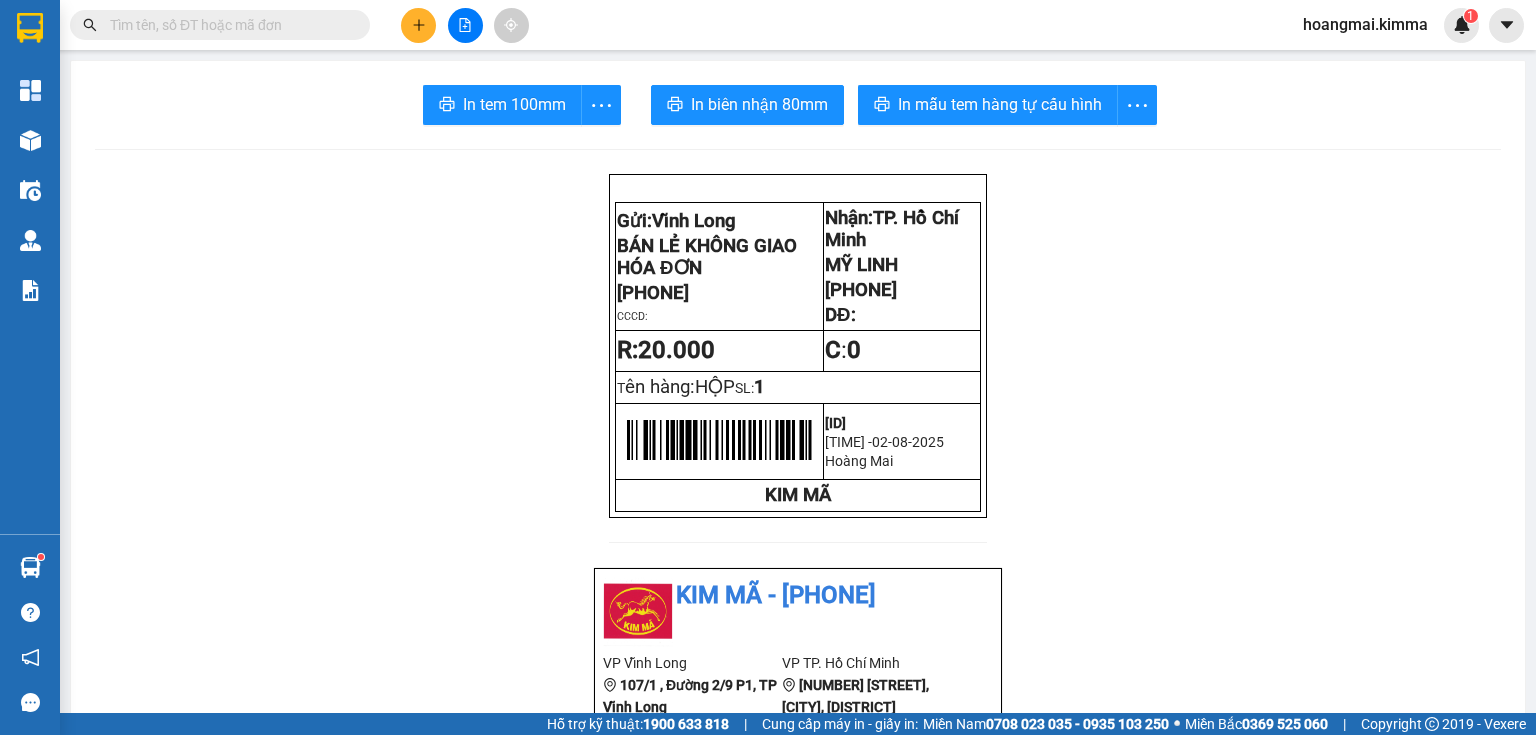 click at bounding box center (228, 25) 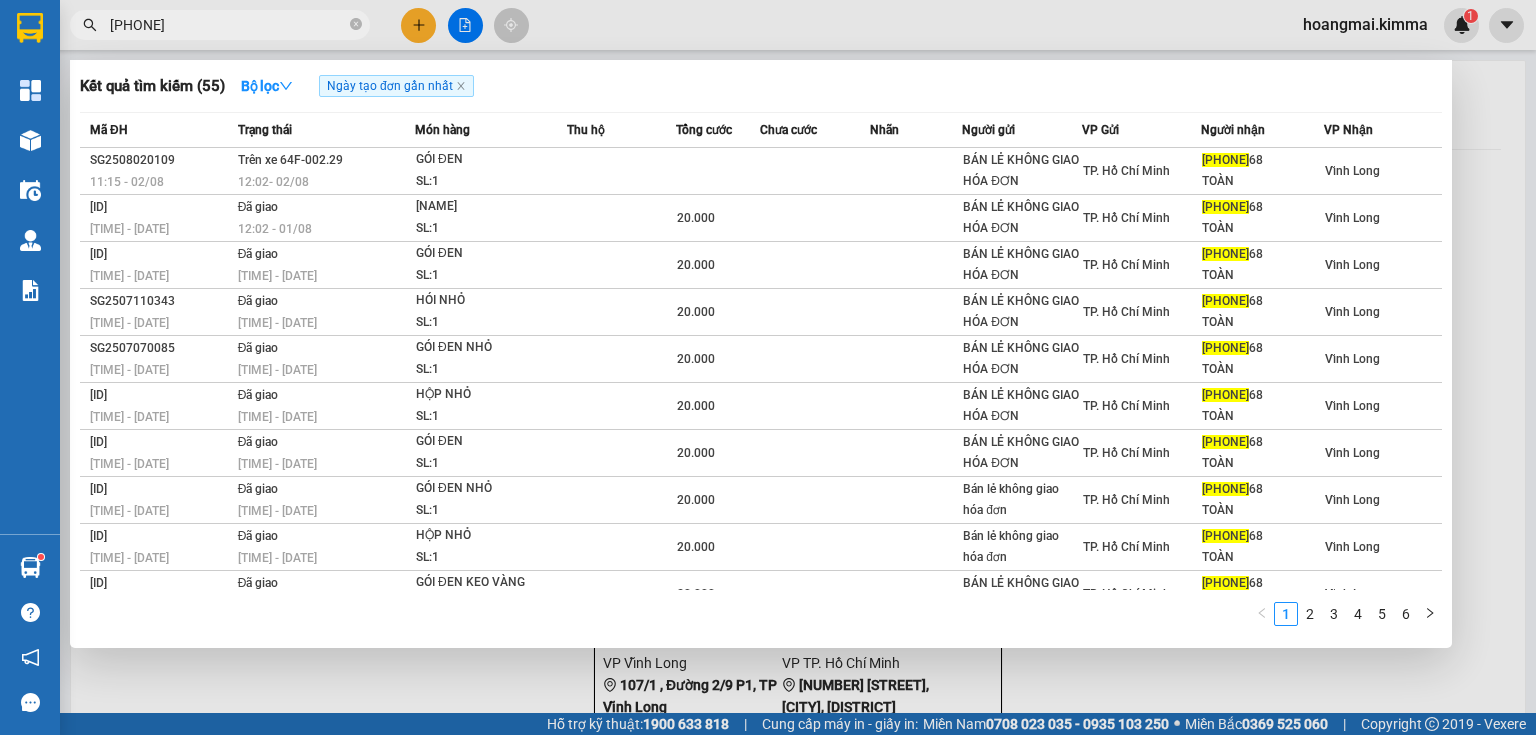 type on "09396876" 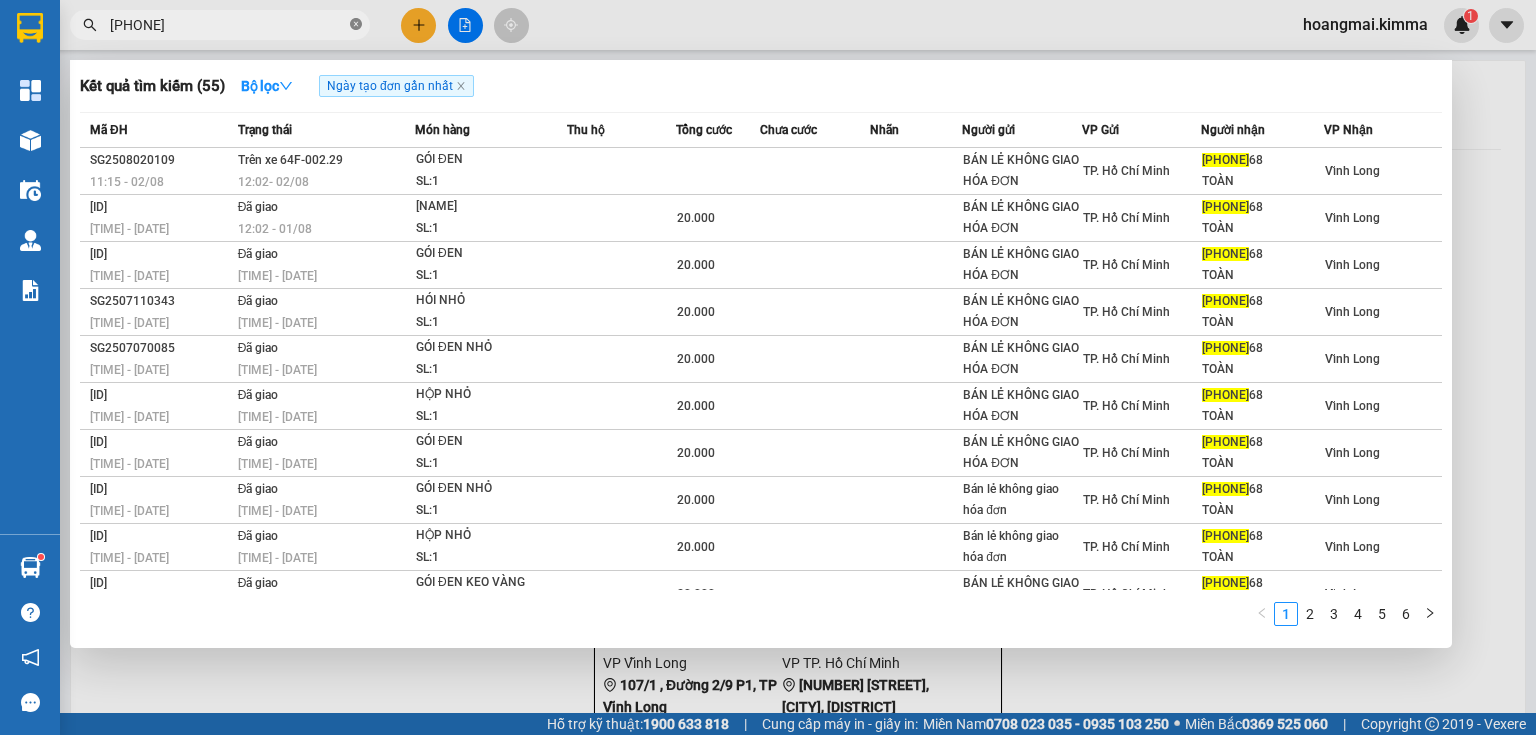 click 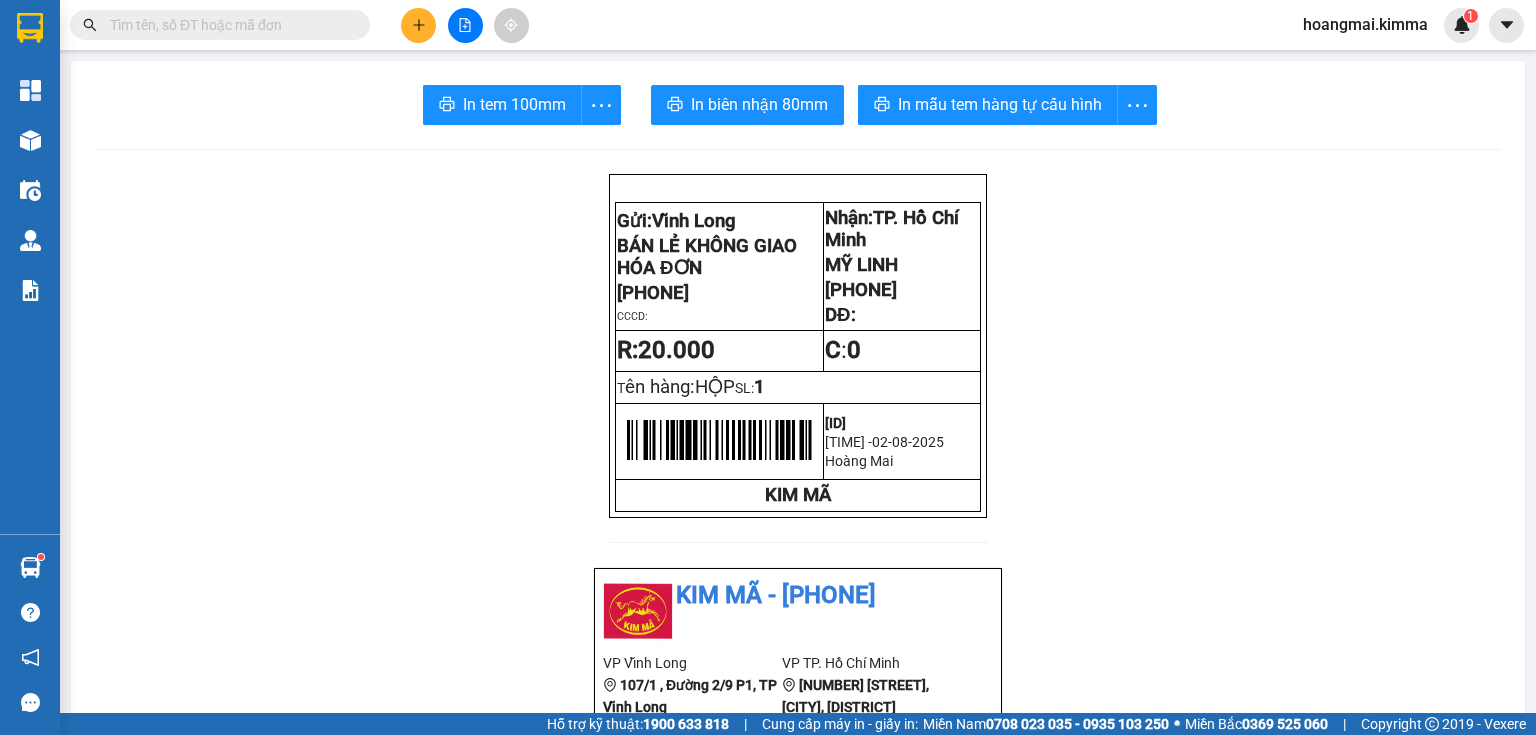 click at bounding box center (418, 25) 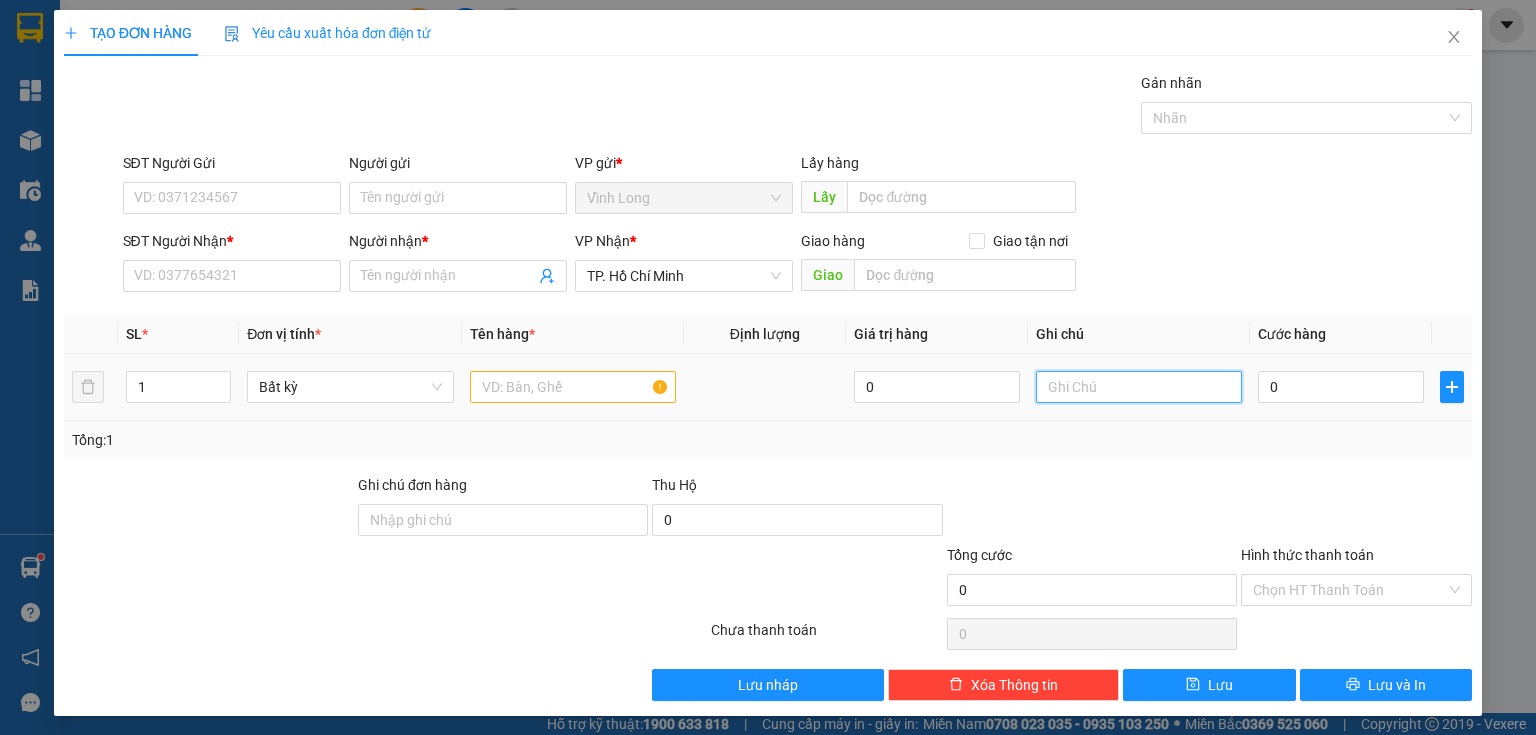 click at bounding box center (1139, 387) 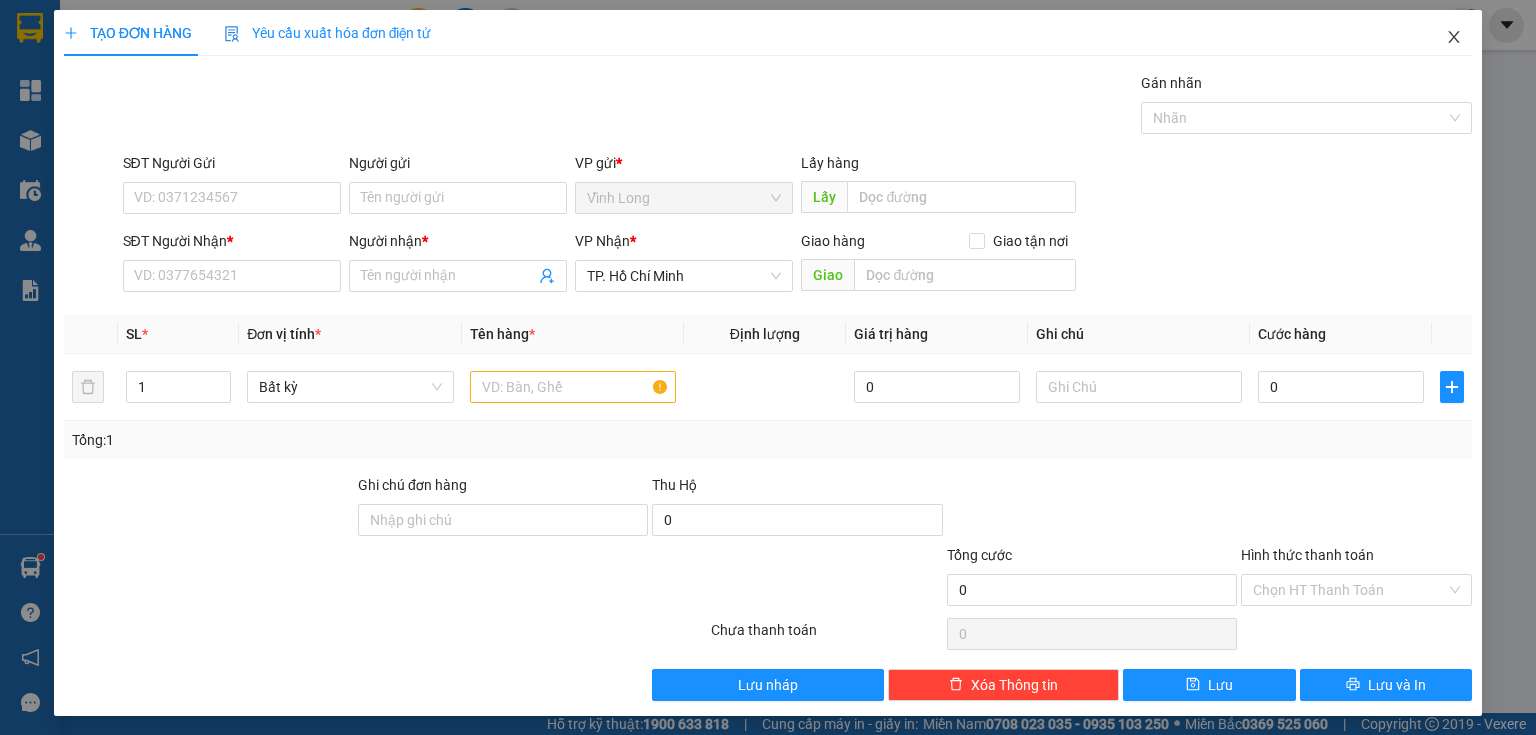 click 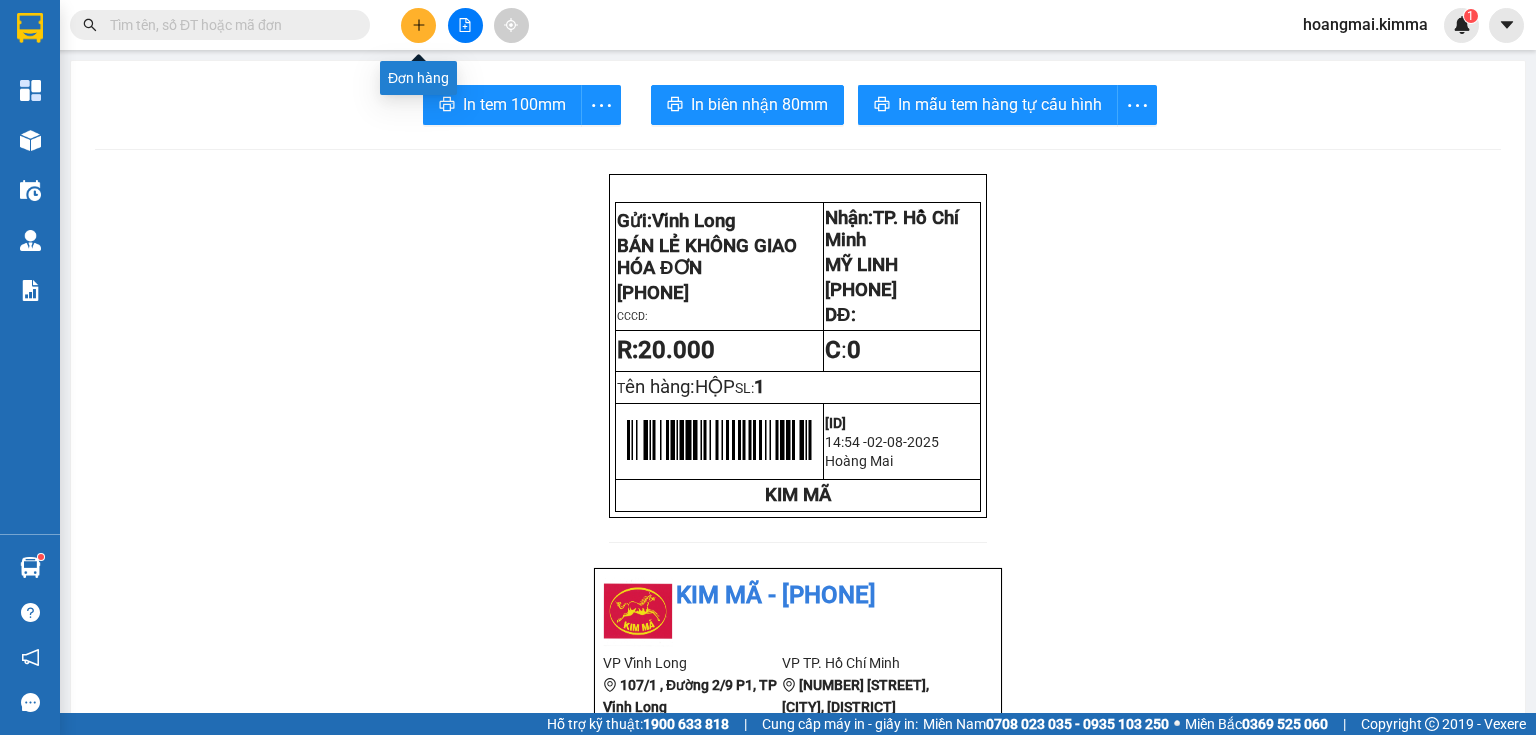 click 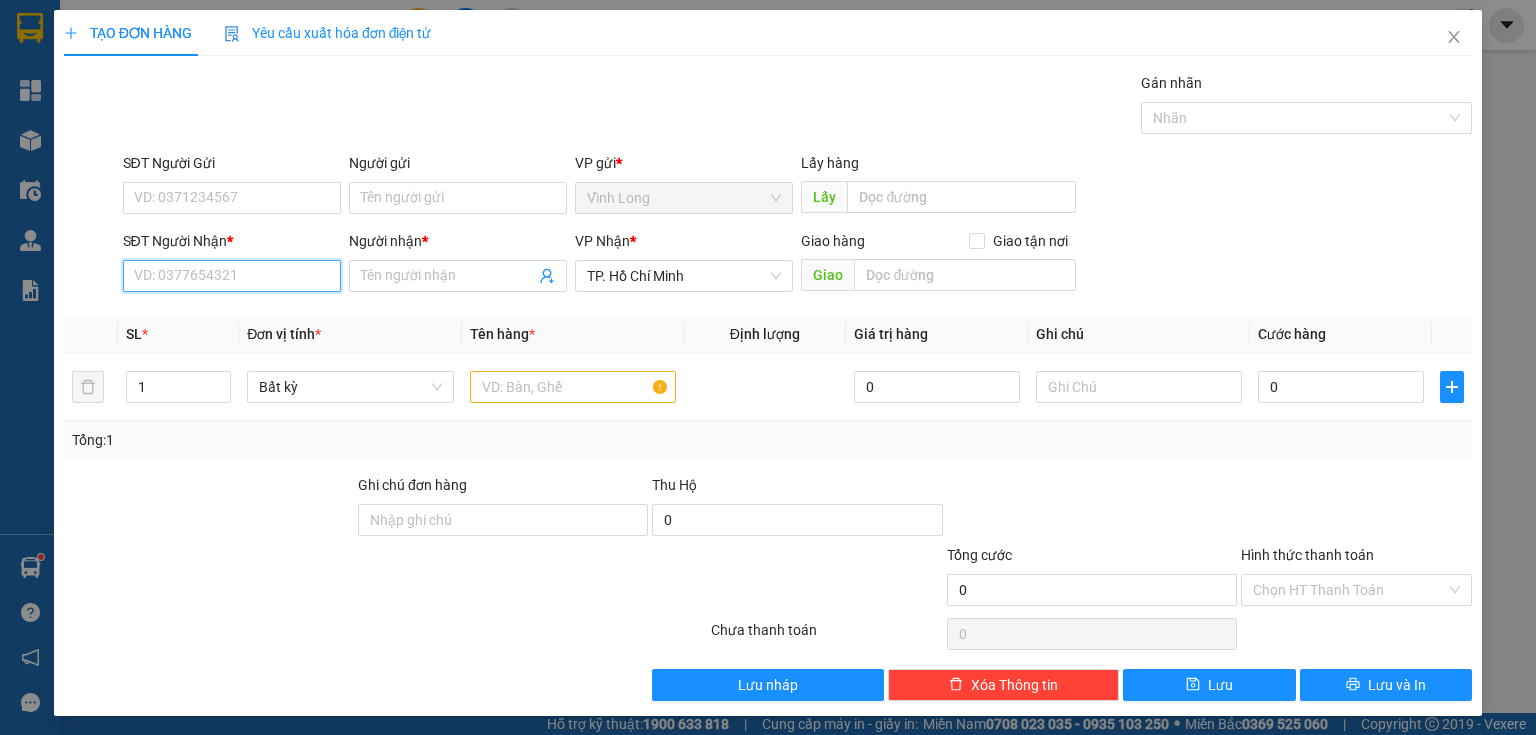 click on "SĐT Người Nhận  *" at bounding box center [232, 276] 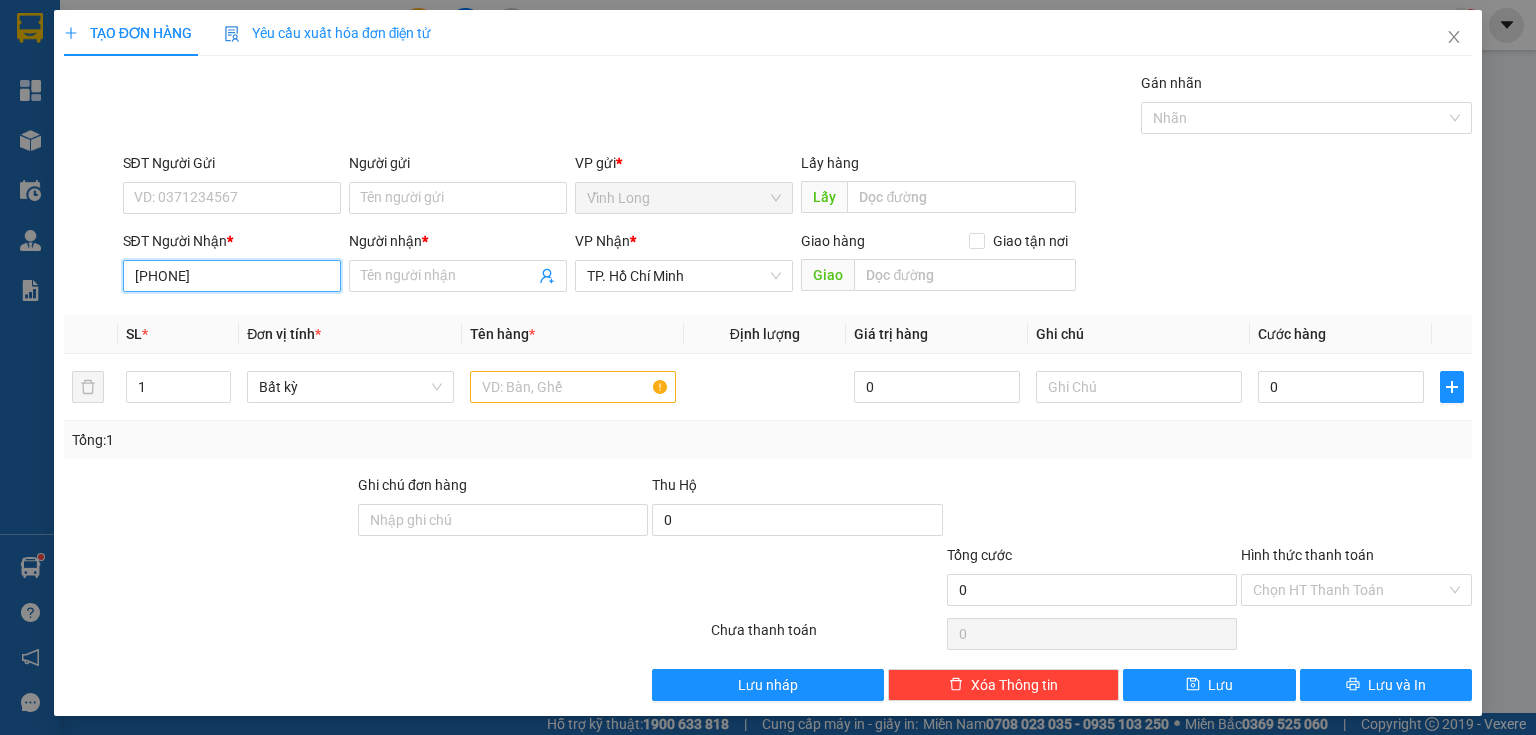 type on "0908197736" 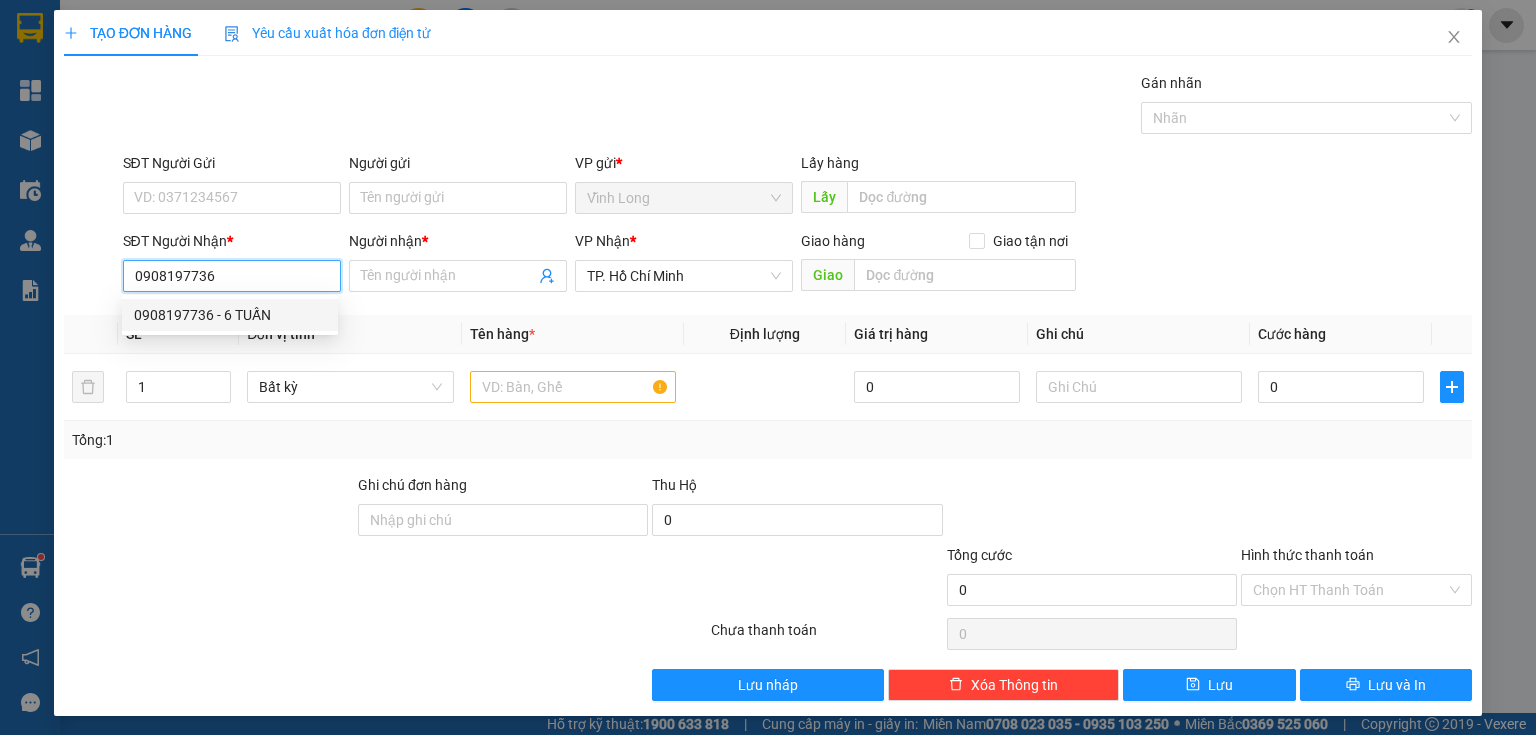drag, startPoint x: 256, startPoint y: 326, endPoint x: 272, endPoint y: 315, distance: 19.416489 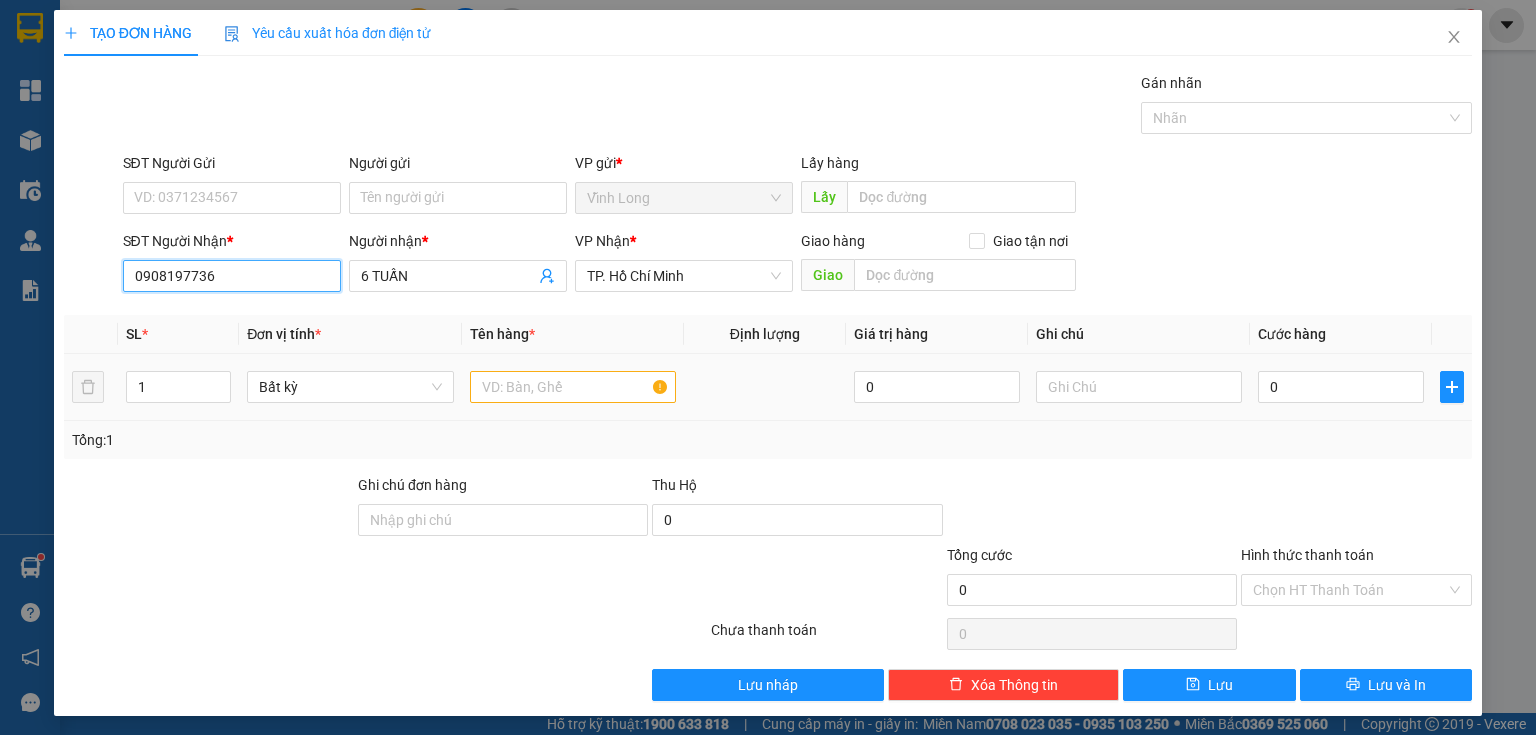 type on "0908197736" 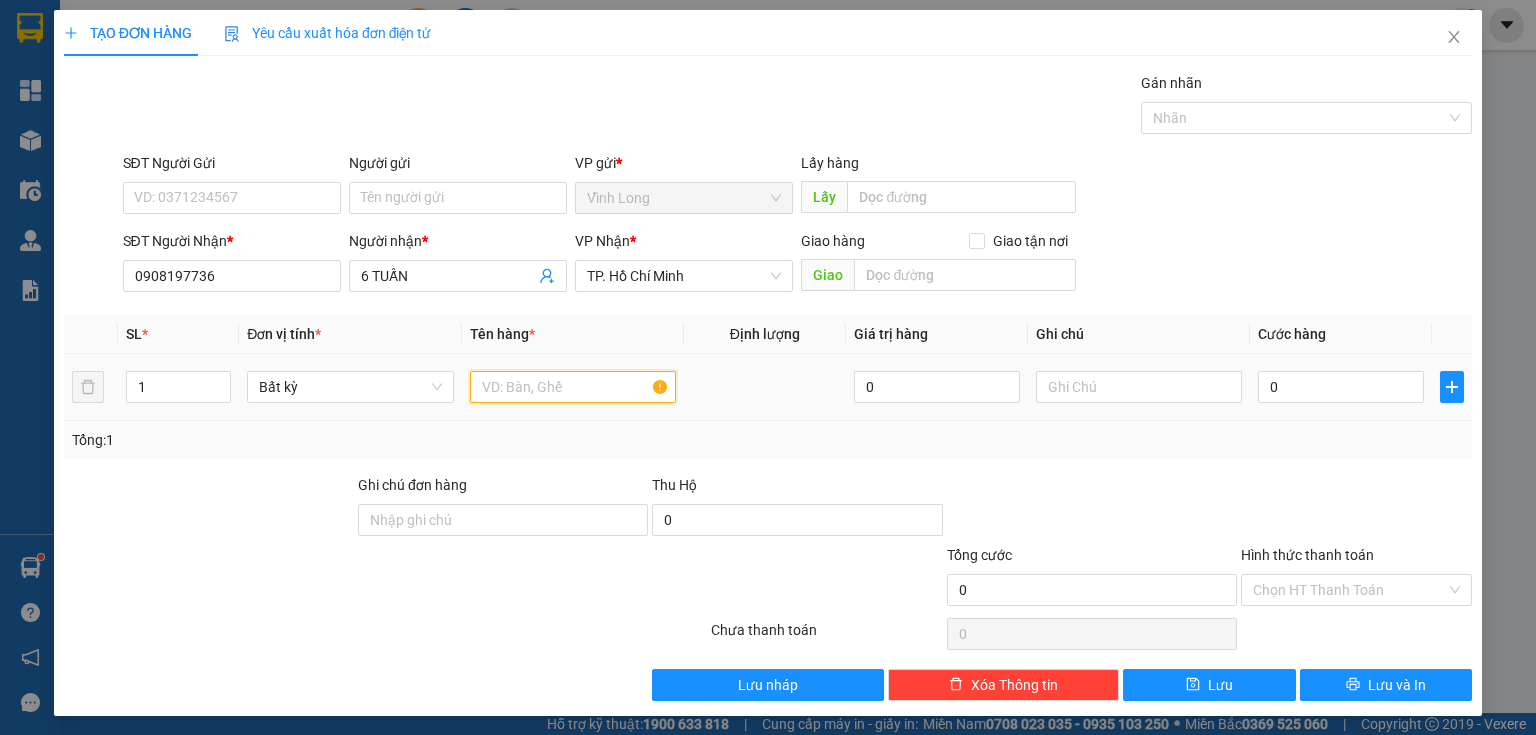 click at bounding box center (573, 387) 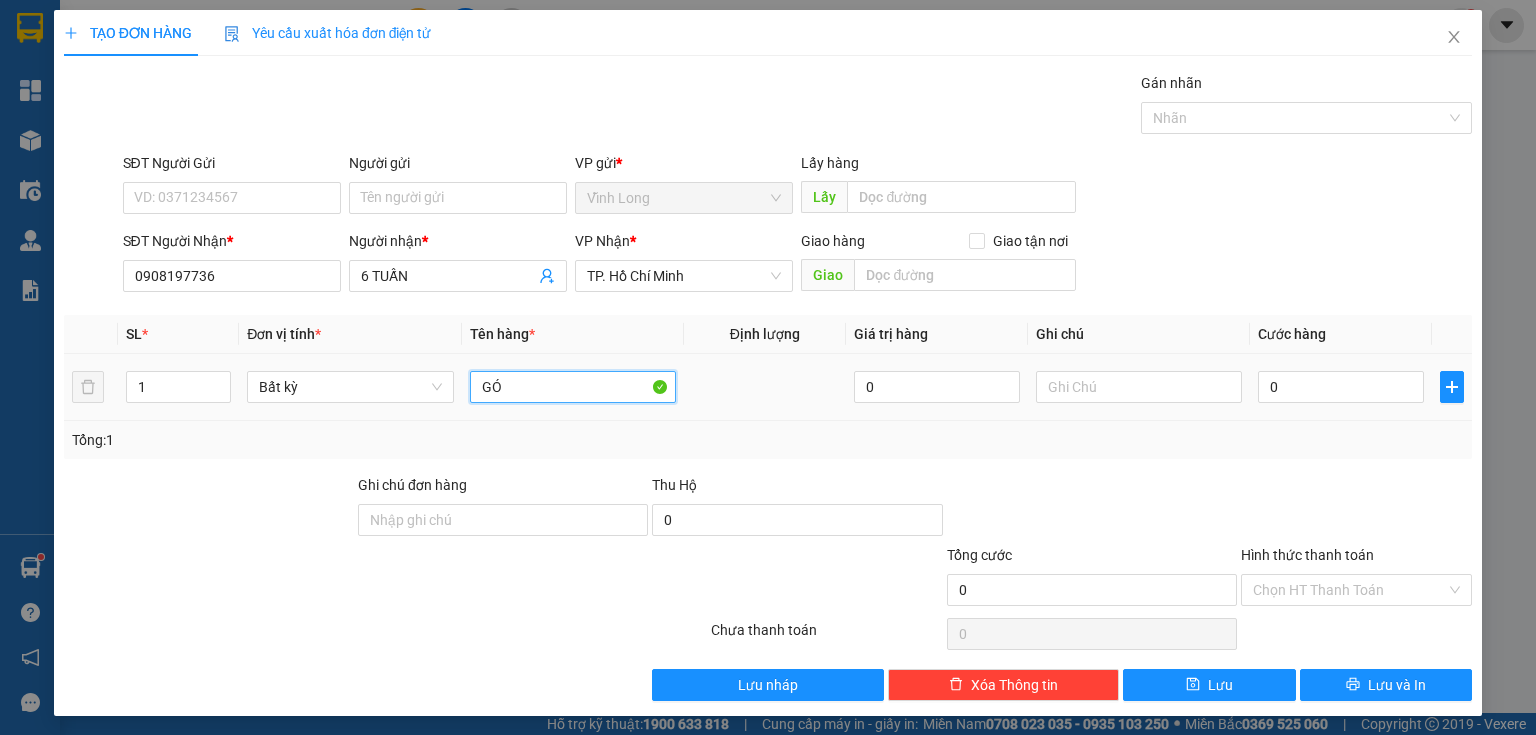 type on "G" 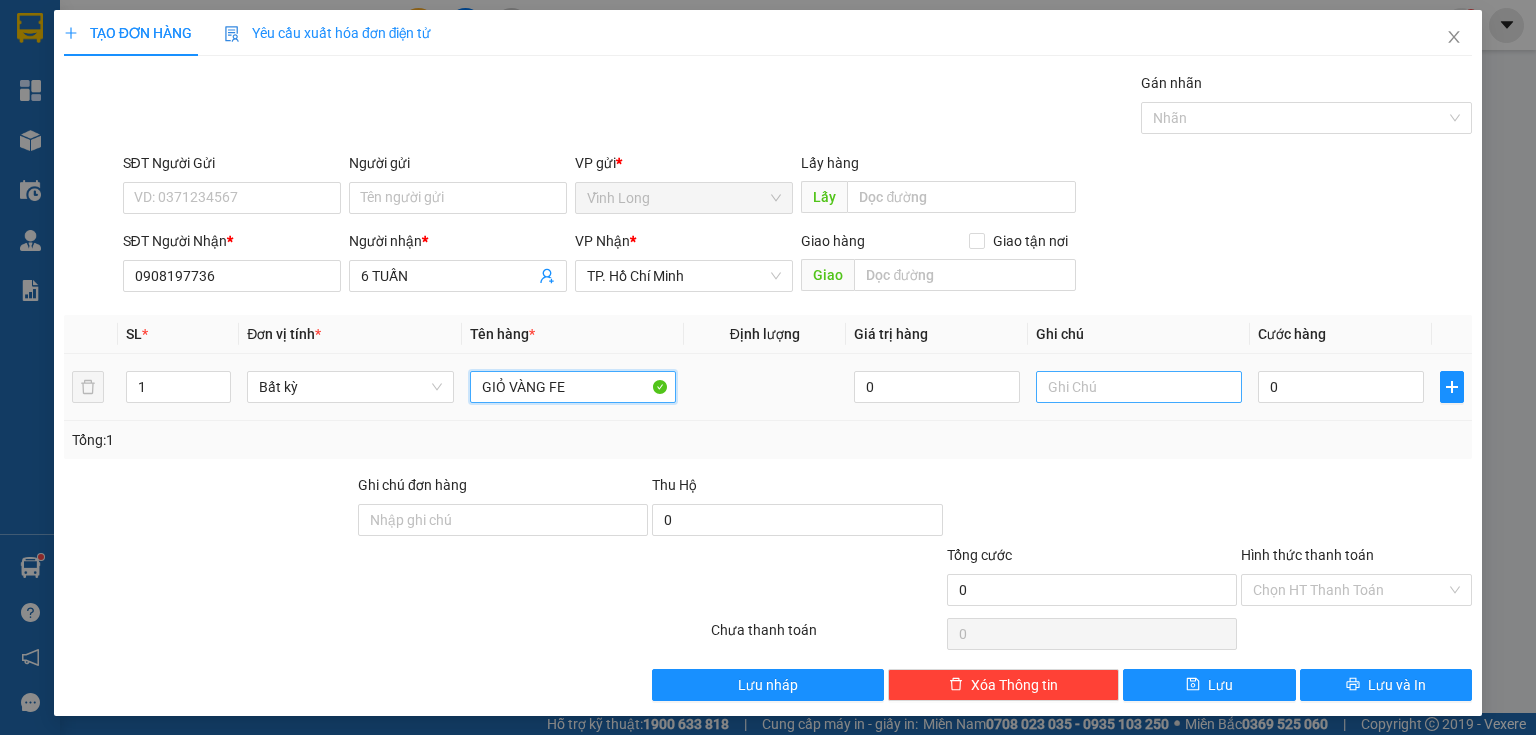 type on "GIỎ VÀNG FE" 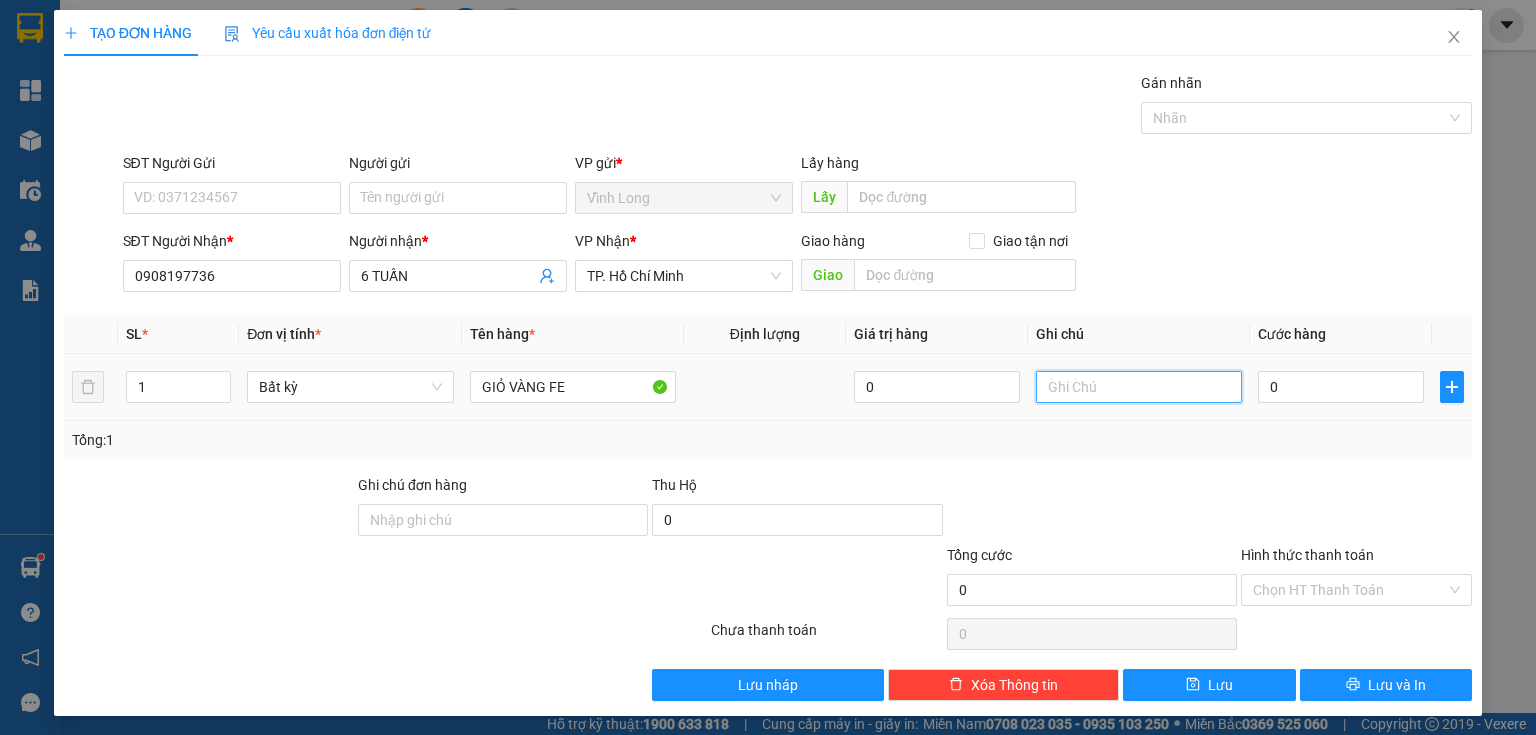 click at bounding box center (1139, 387) 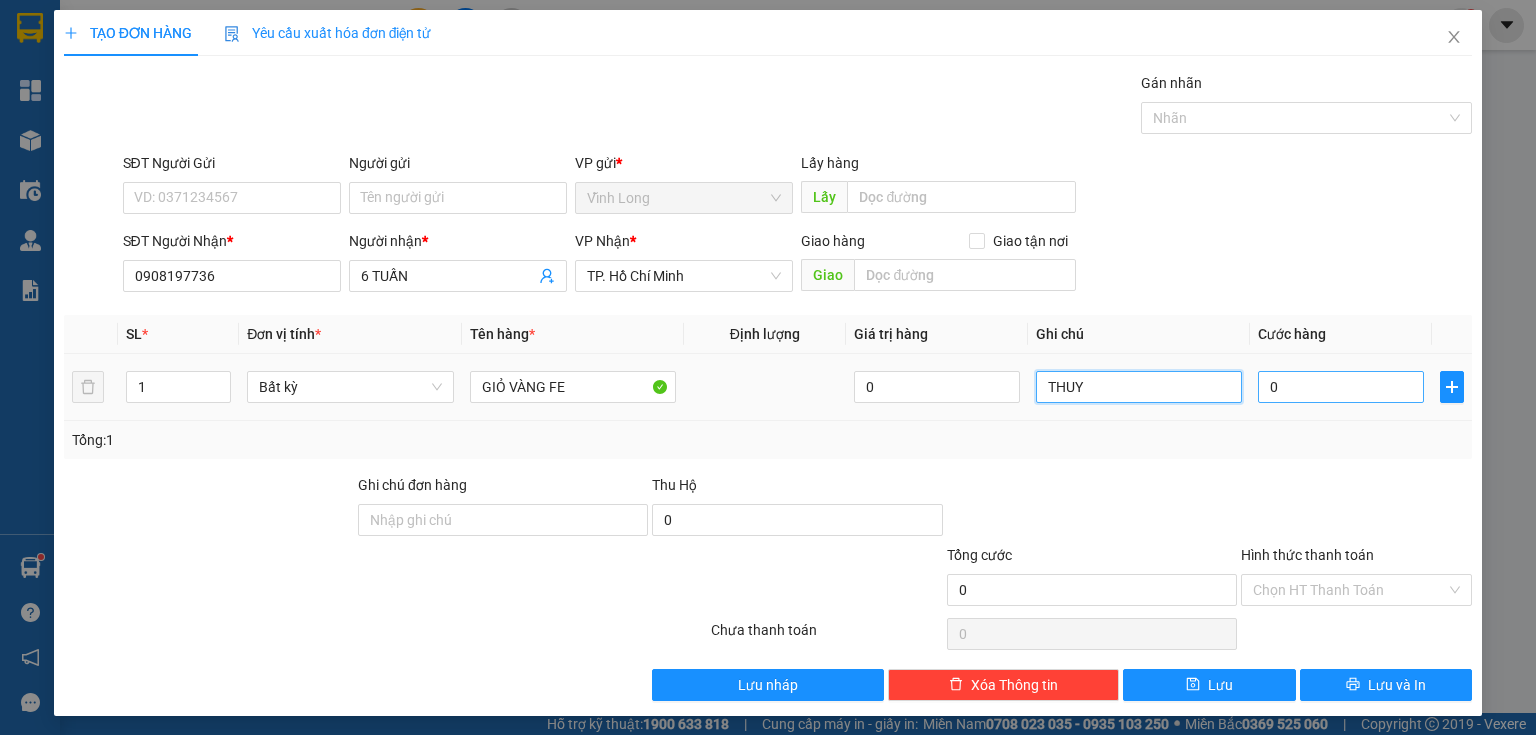 type on "THUY" 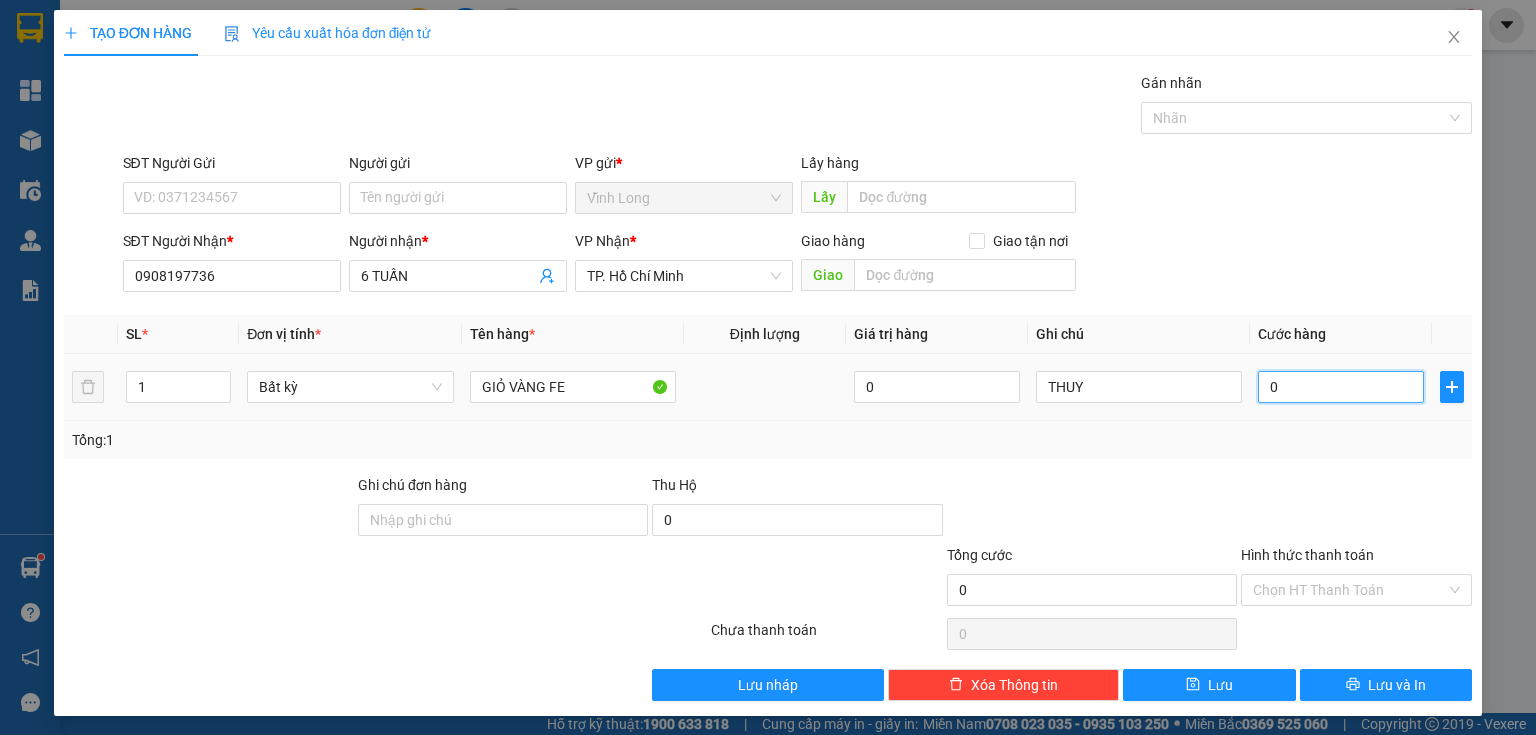 click on "0" at bounding box center [1341, 387] 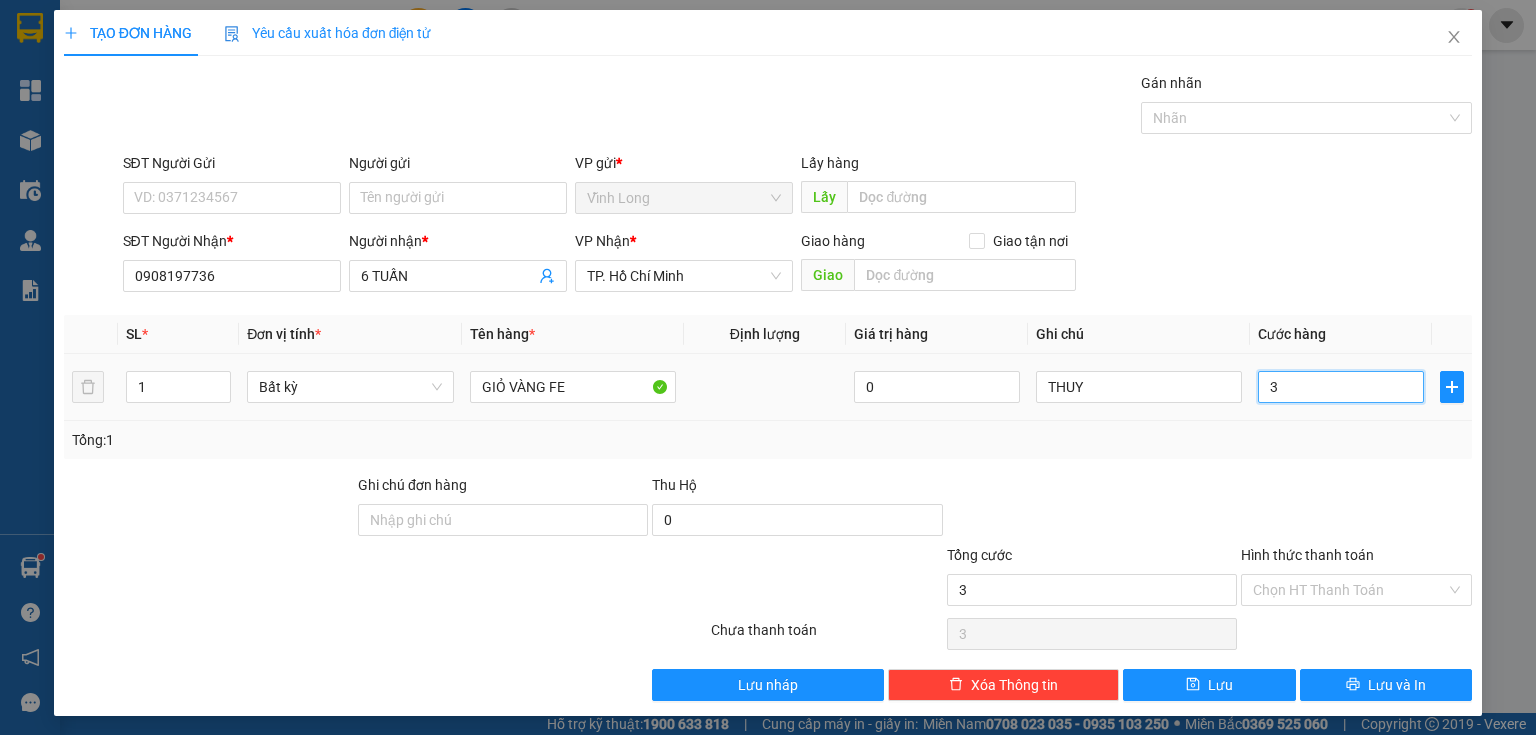 type on "30" 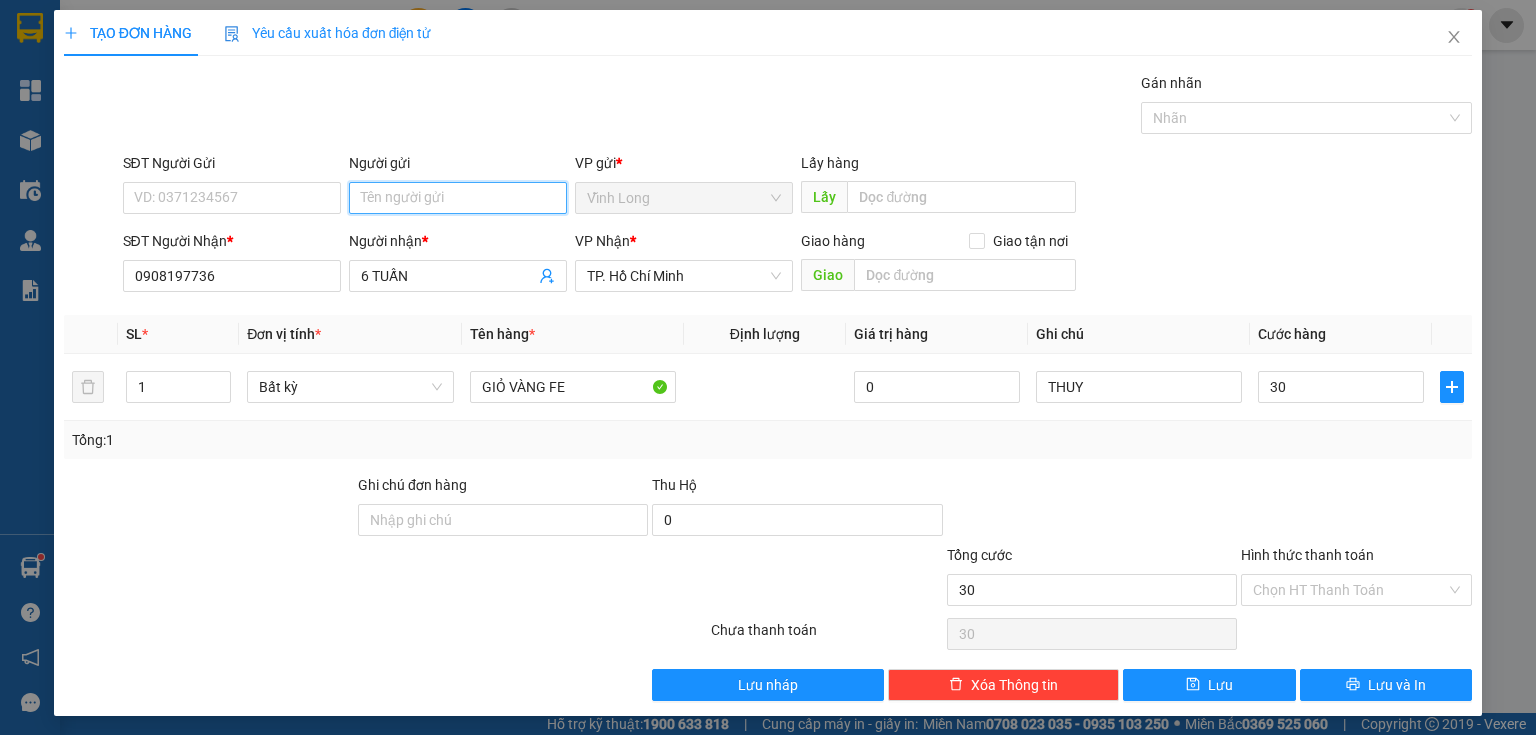 type on "30.000" 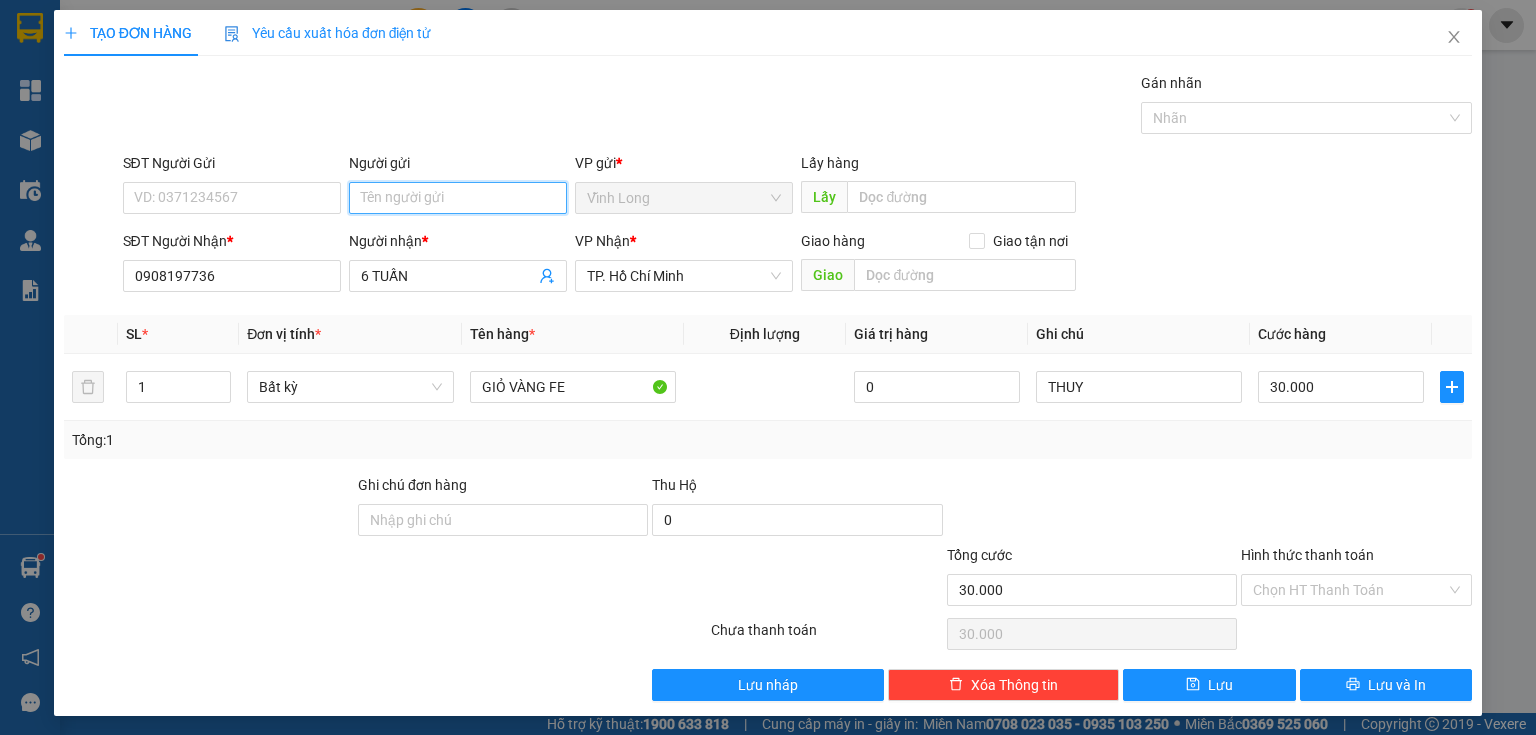 click on "Người gửi" at bounding box center [458, 198] 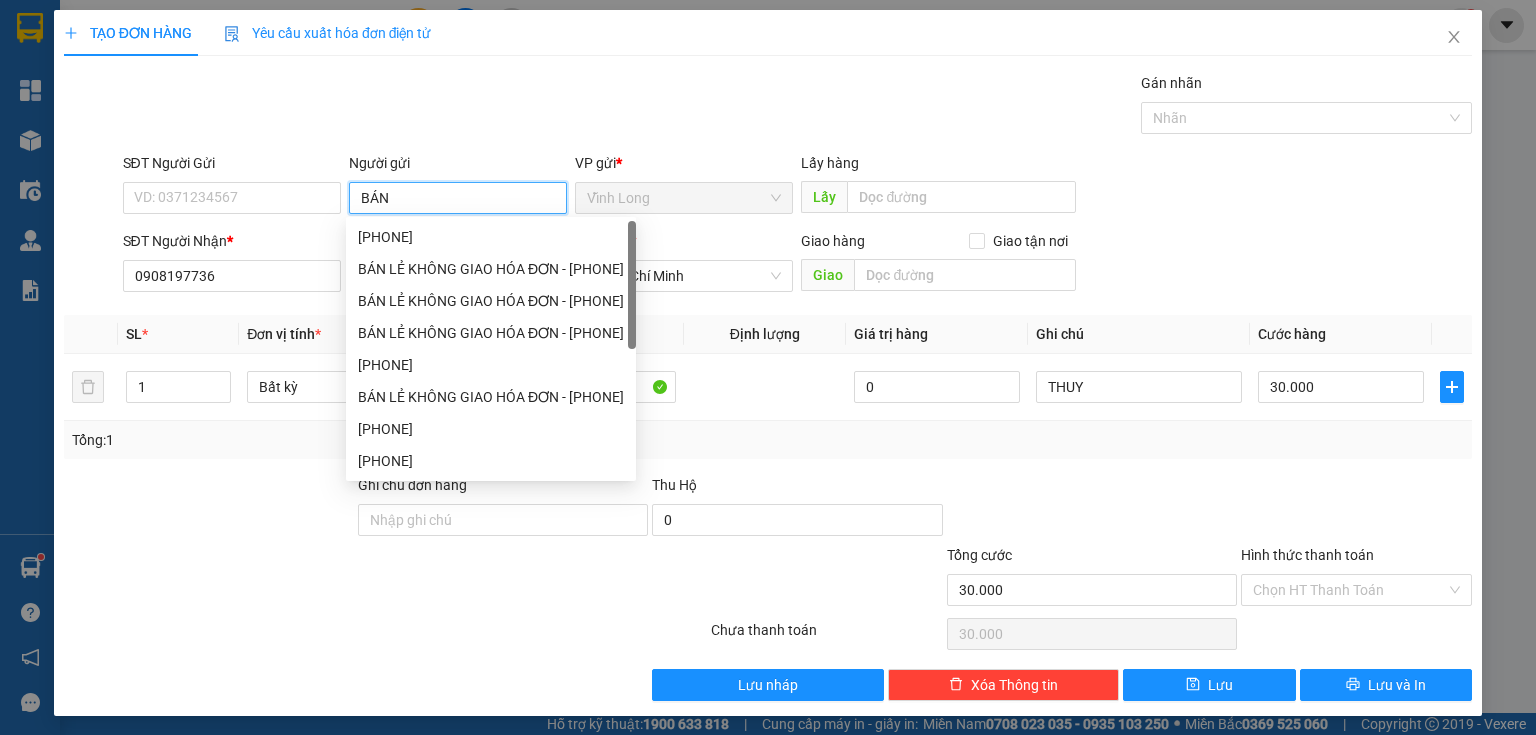 type on "BÁN" 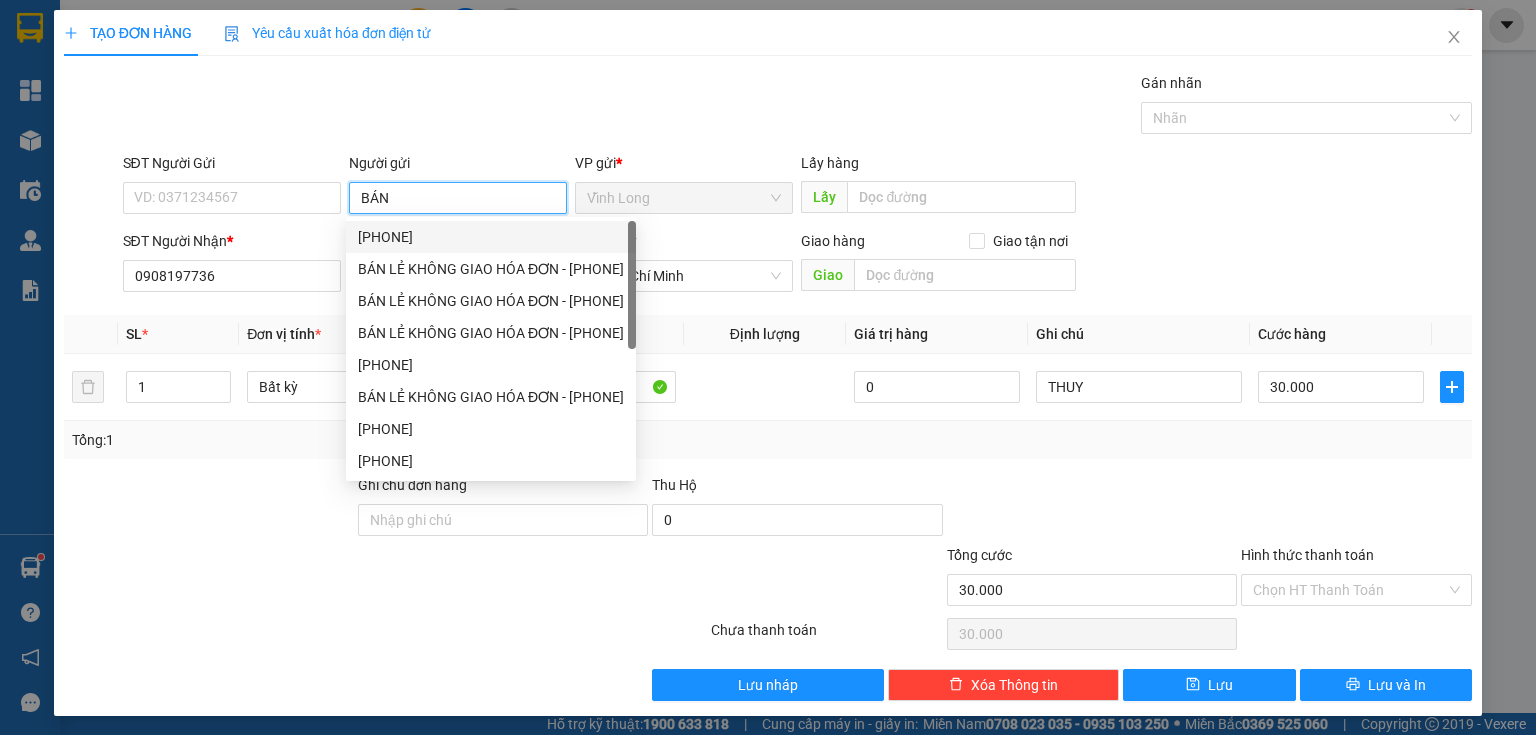 click on "BÁN LẺ KHÔNG GIAO HÓA ĐƠN - [PHONE]" at bounding box center (491, 237) 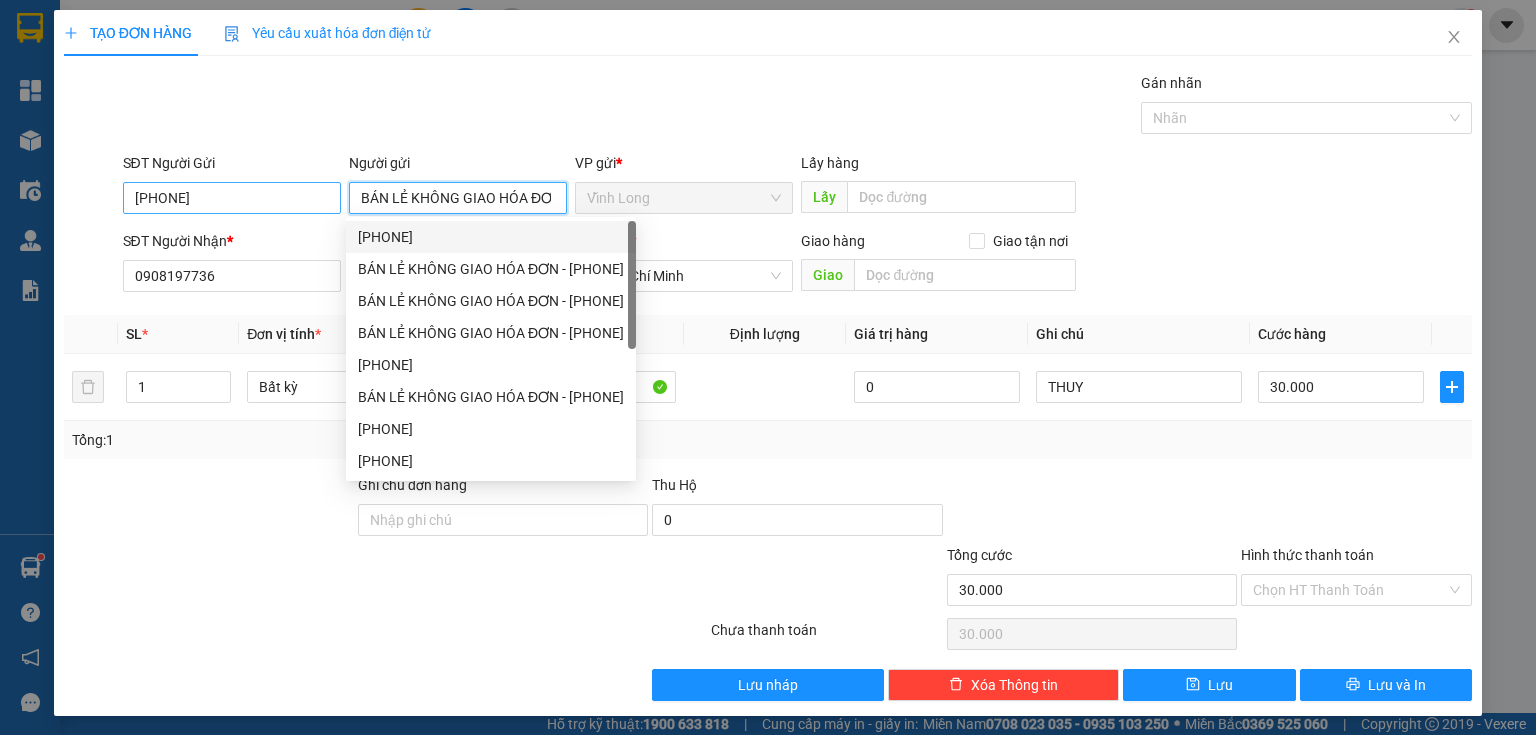 type on "BÁN LẺ KHÔNG GIAO HÓA ĐƠN" 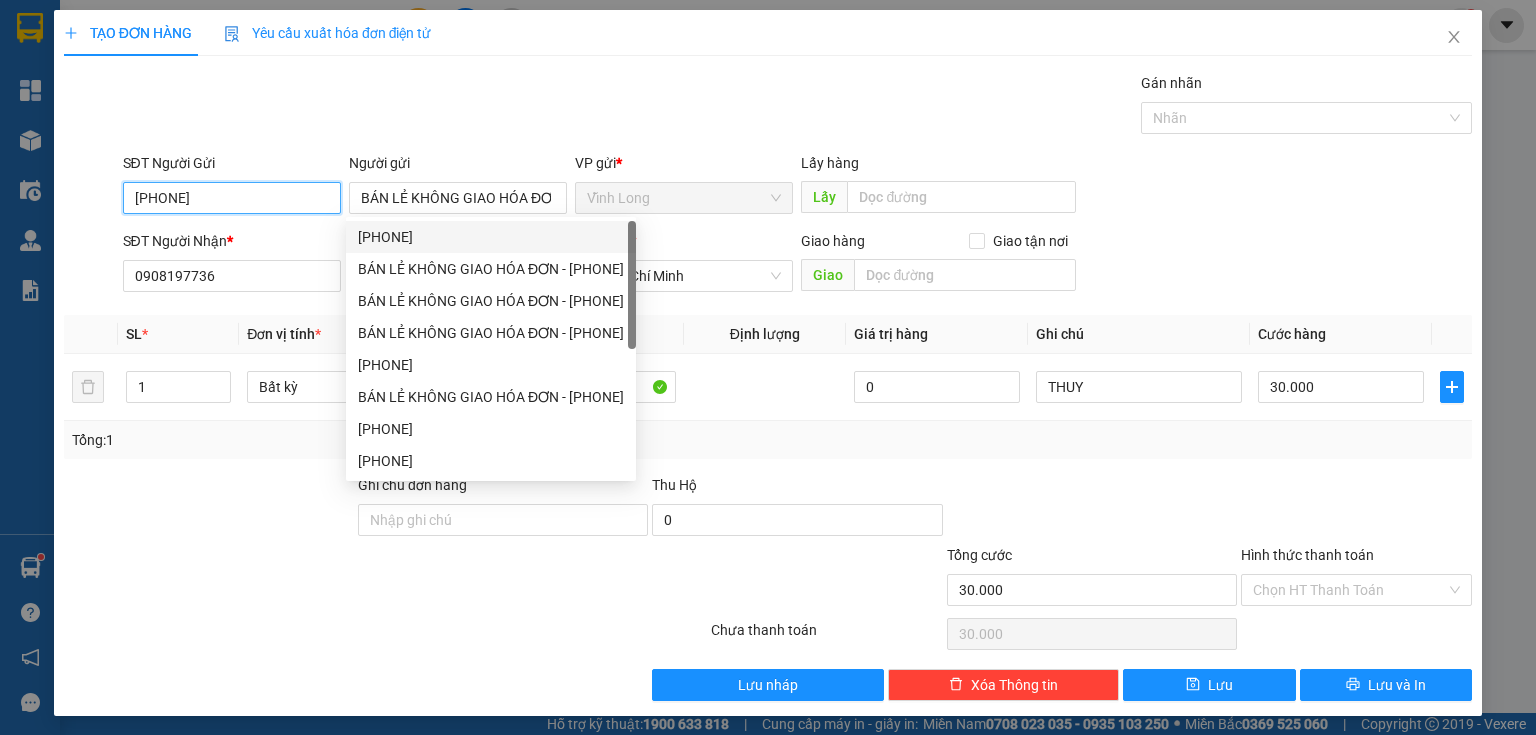 drag, startPoint x: 288, startPoint y: 209, endPoint x: 0, endPoint y: 176, distance: 289.88446 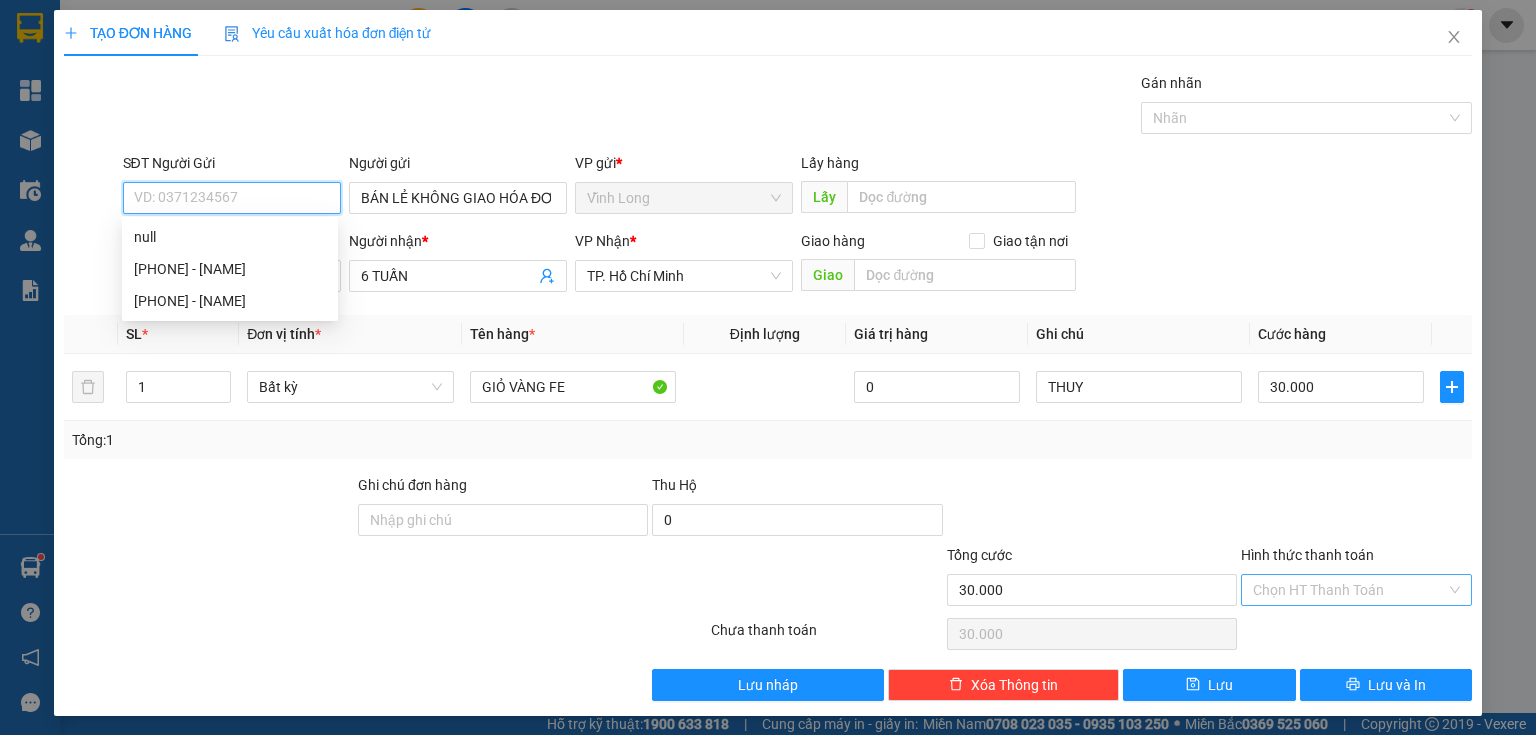 type 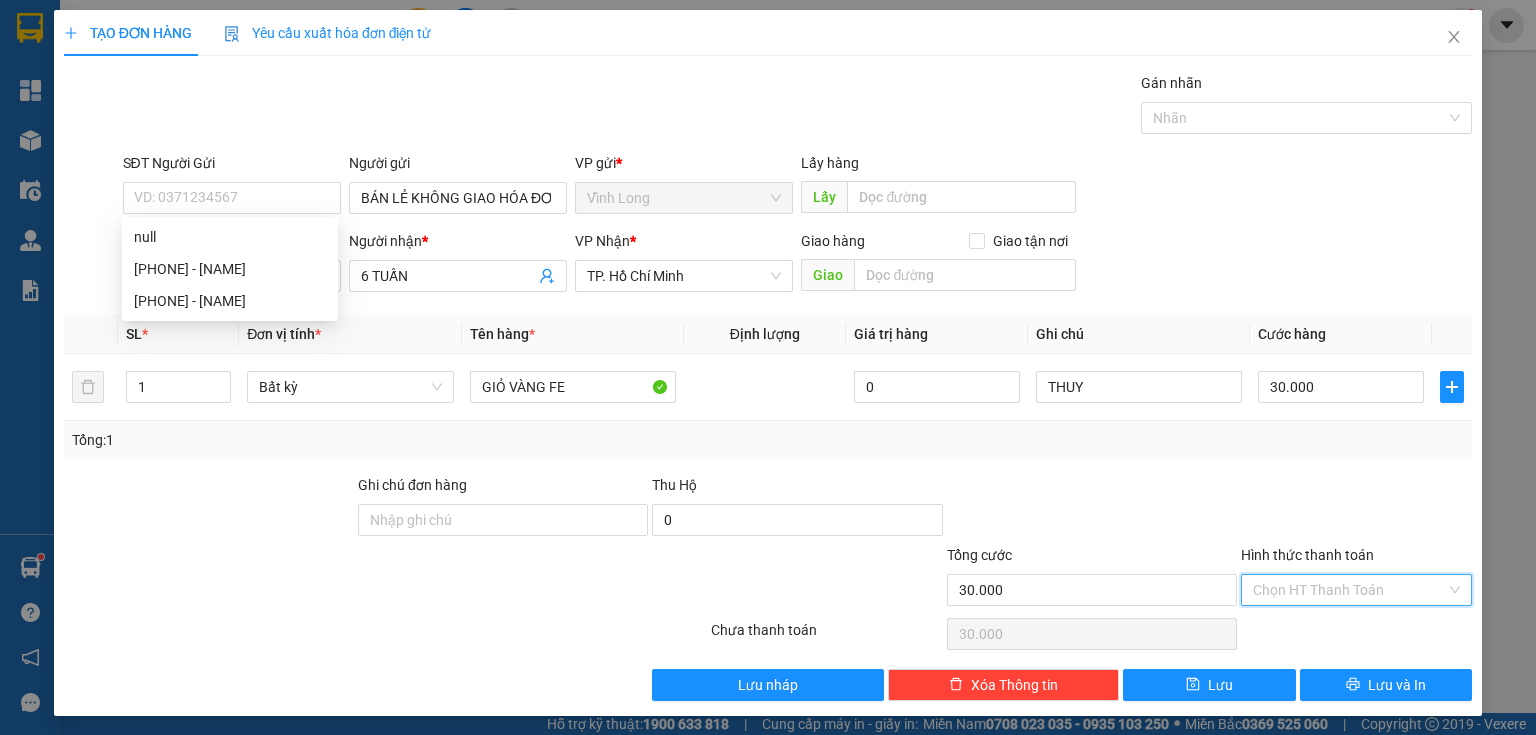 click on "Hình thức thanh toán" at bounding box center (1349, 590) 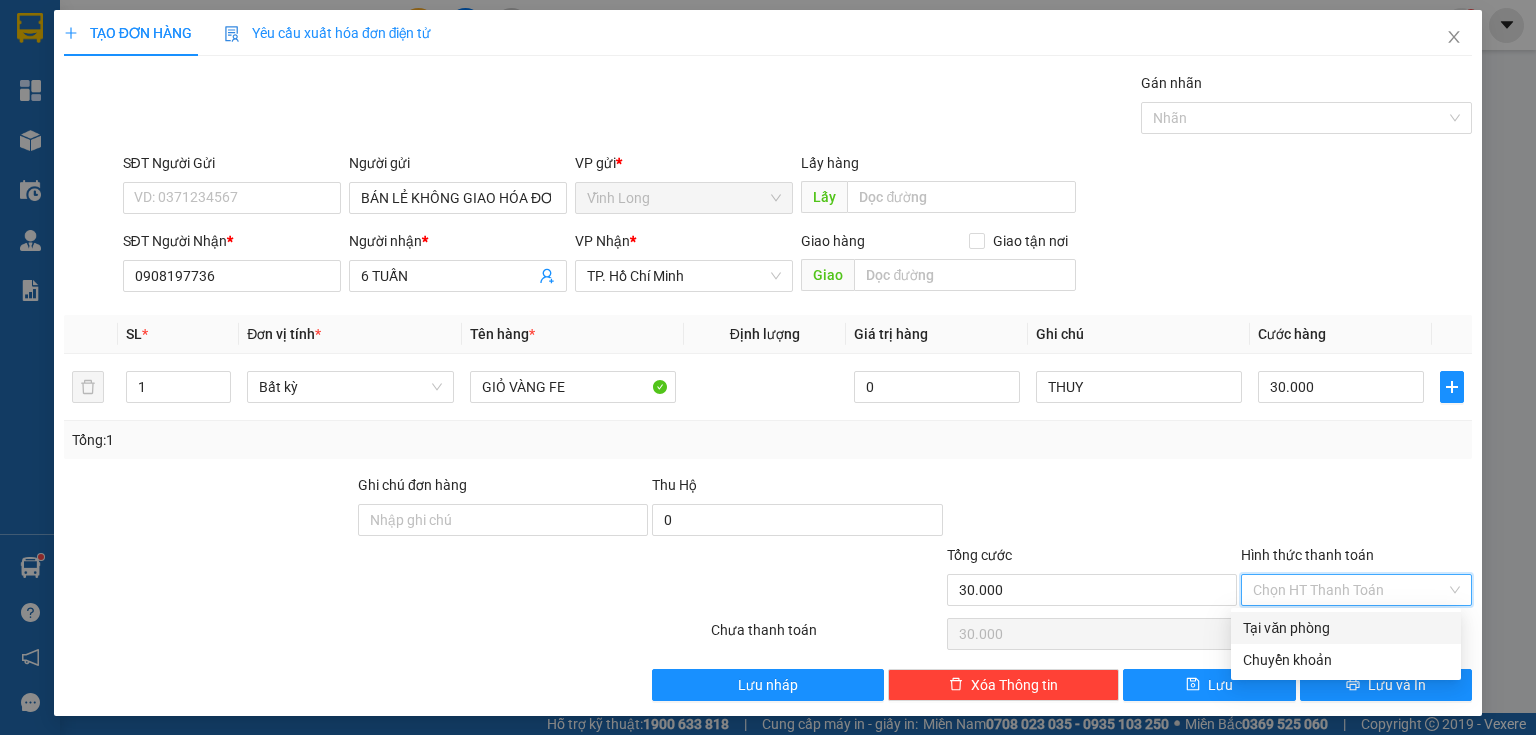 click on "Tại văn phòng" at bounding box center (1346, 628) 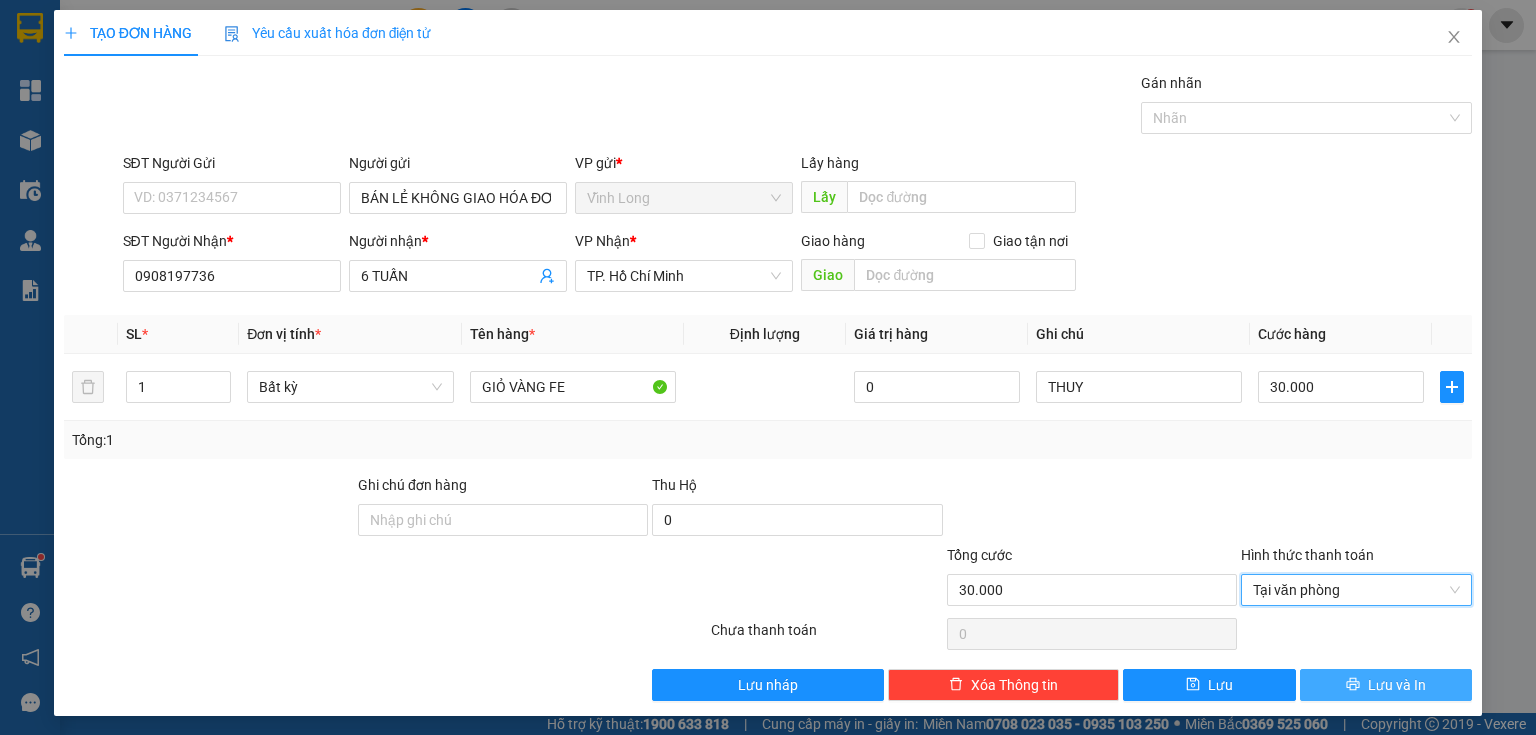 click on "Lưu và In" at bounding box center (1386, 685) 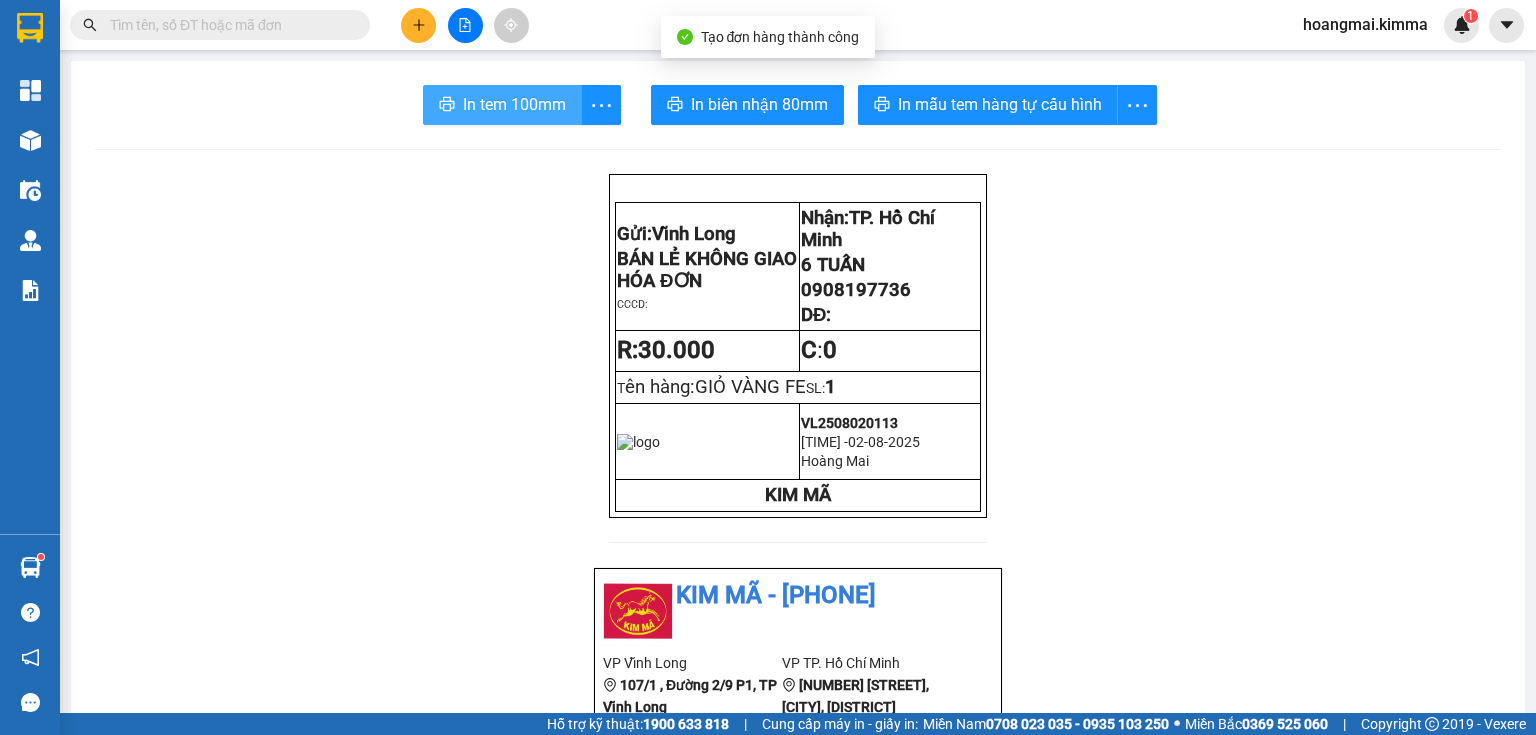 click on "In tem 100mm" at bounding box center [514, 104] 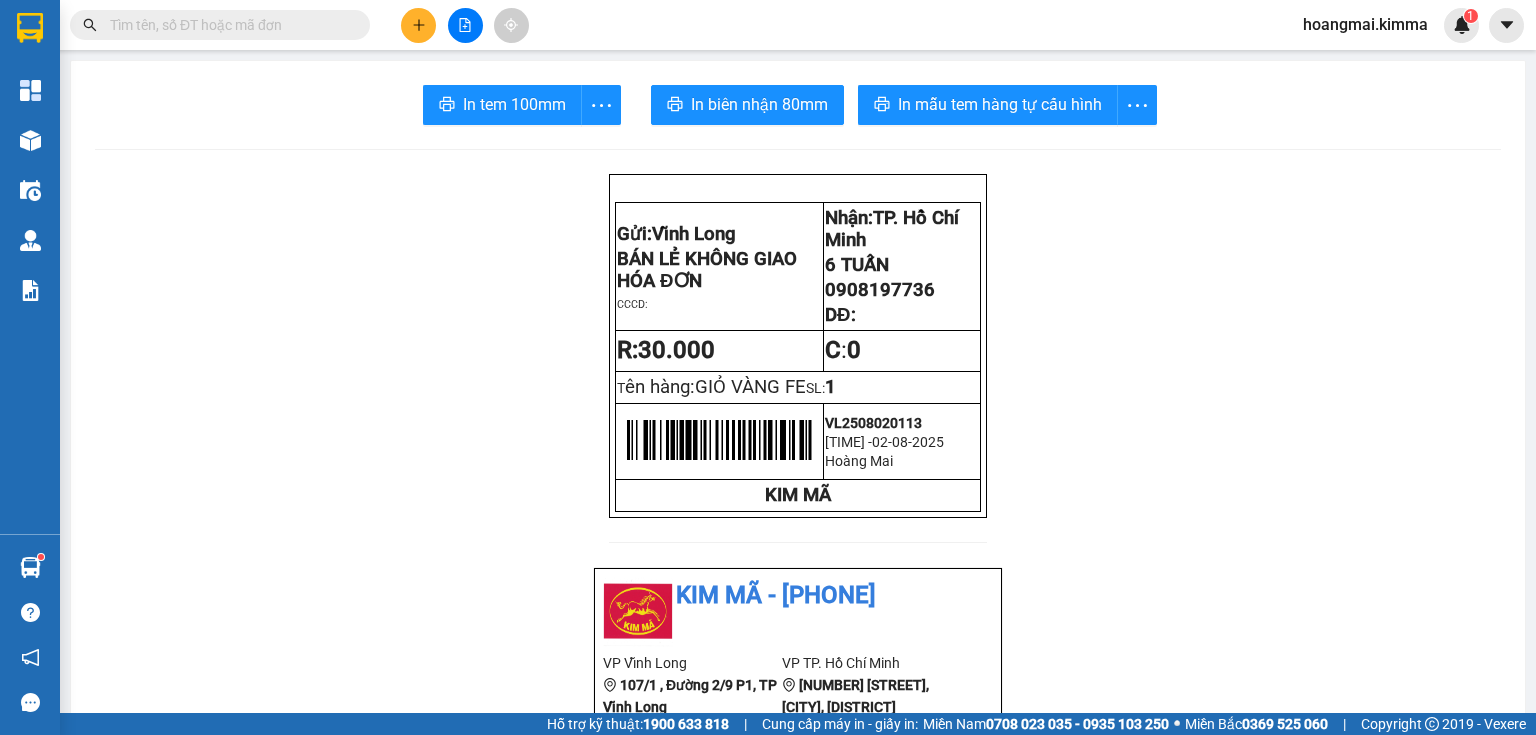 click at bounding box center (228, 25) 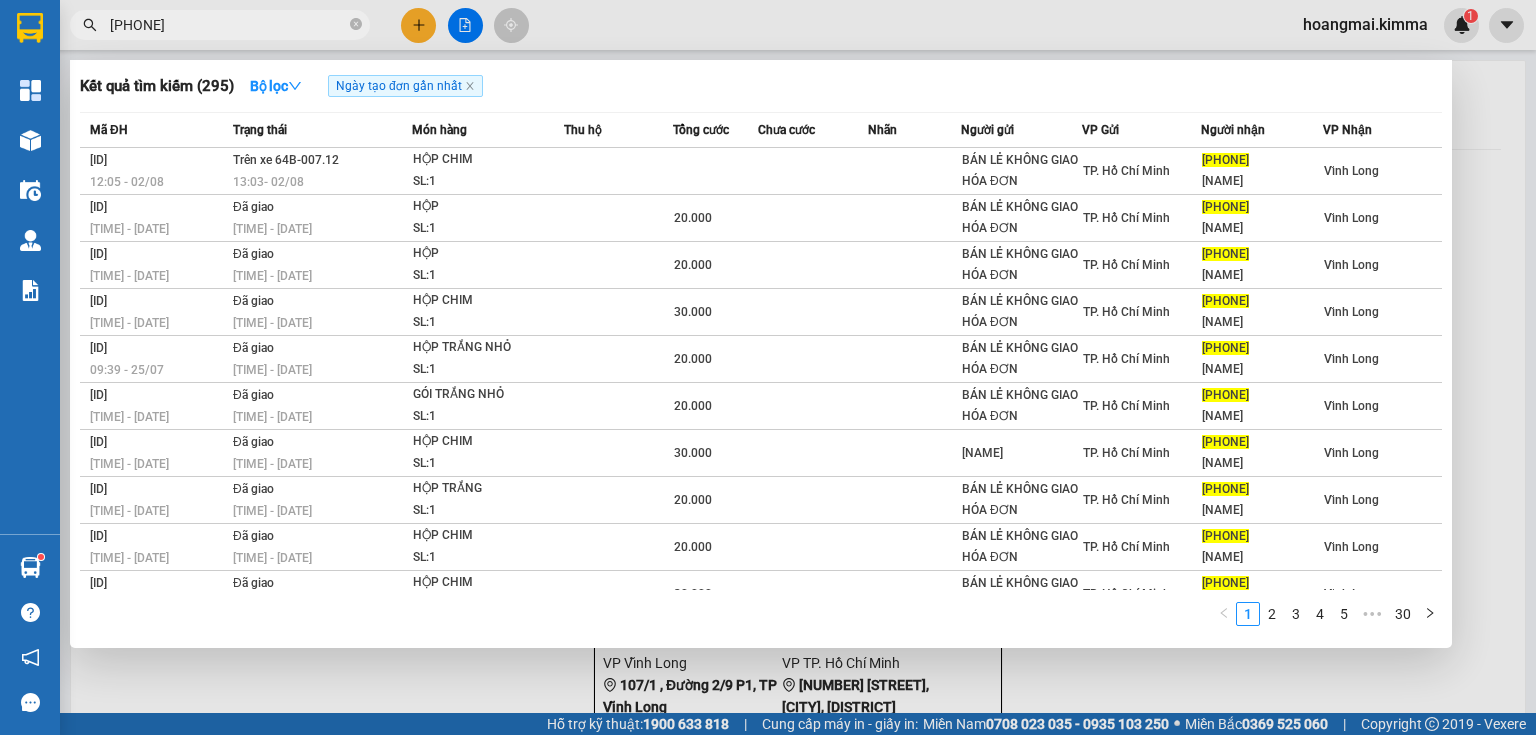type on "0939735888" 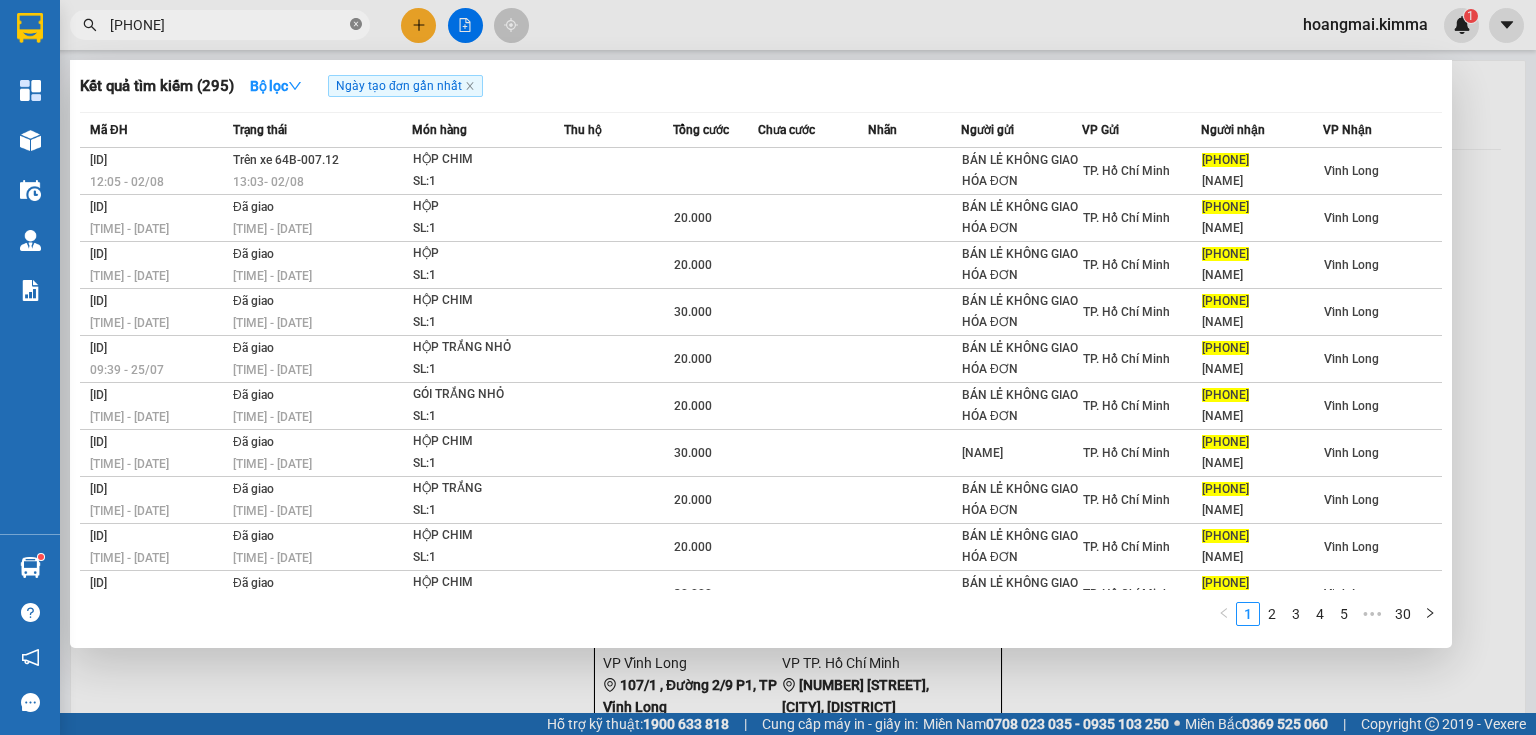 click 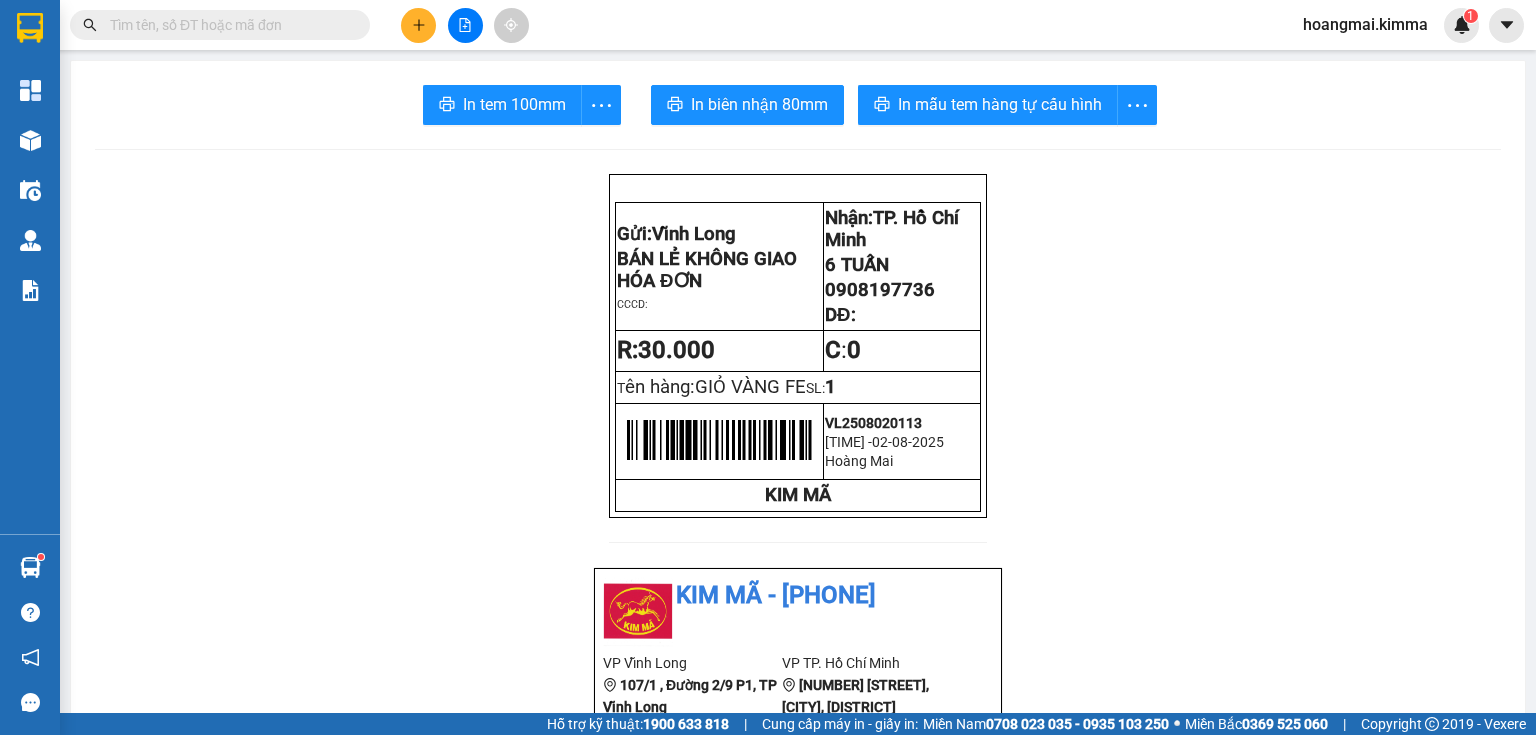 click 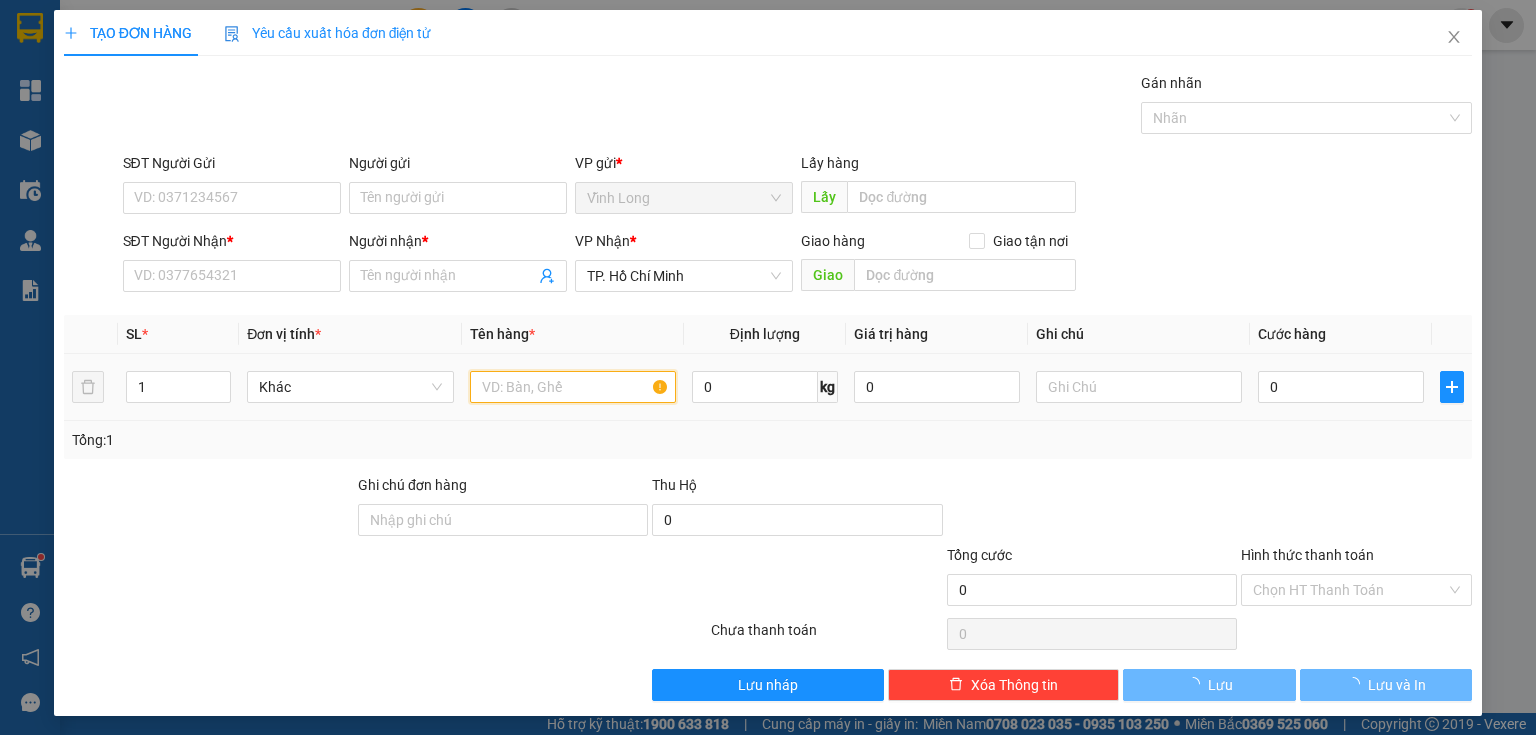 click at bounding box center [573, 387] 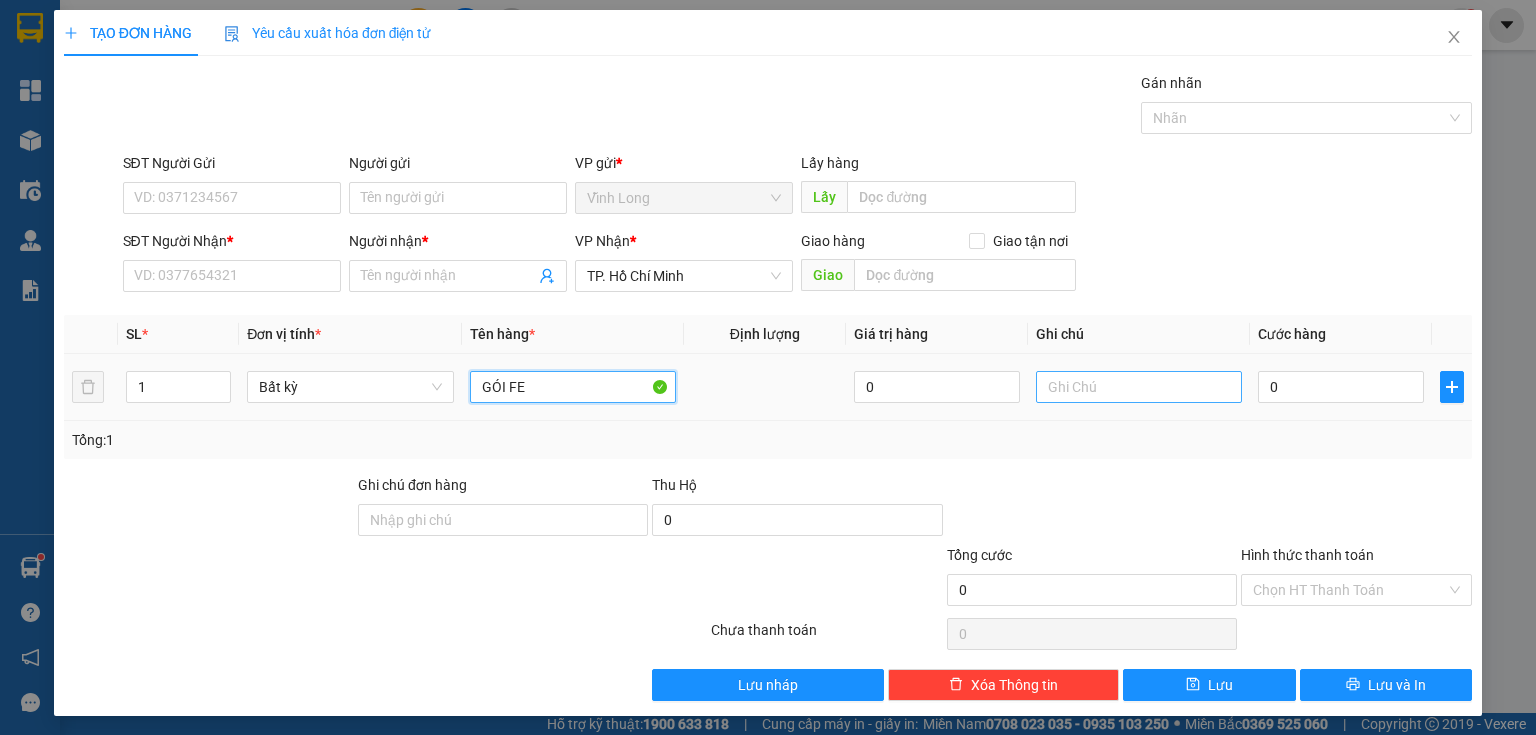 type on "GÓI FE" 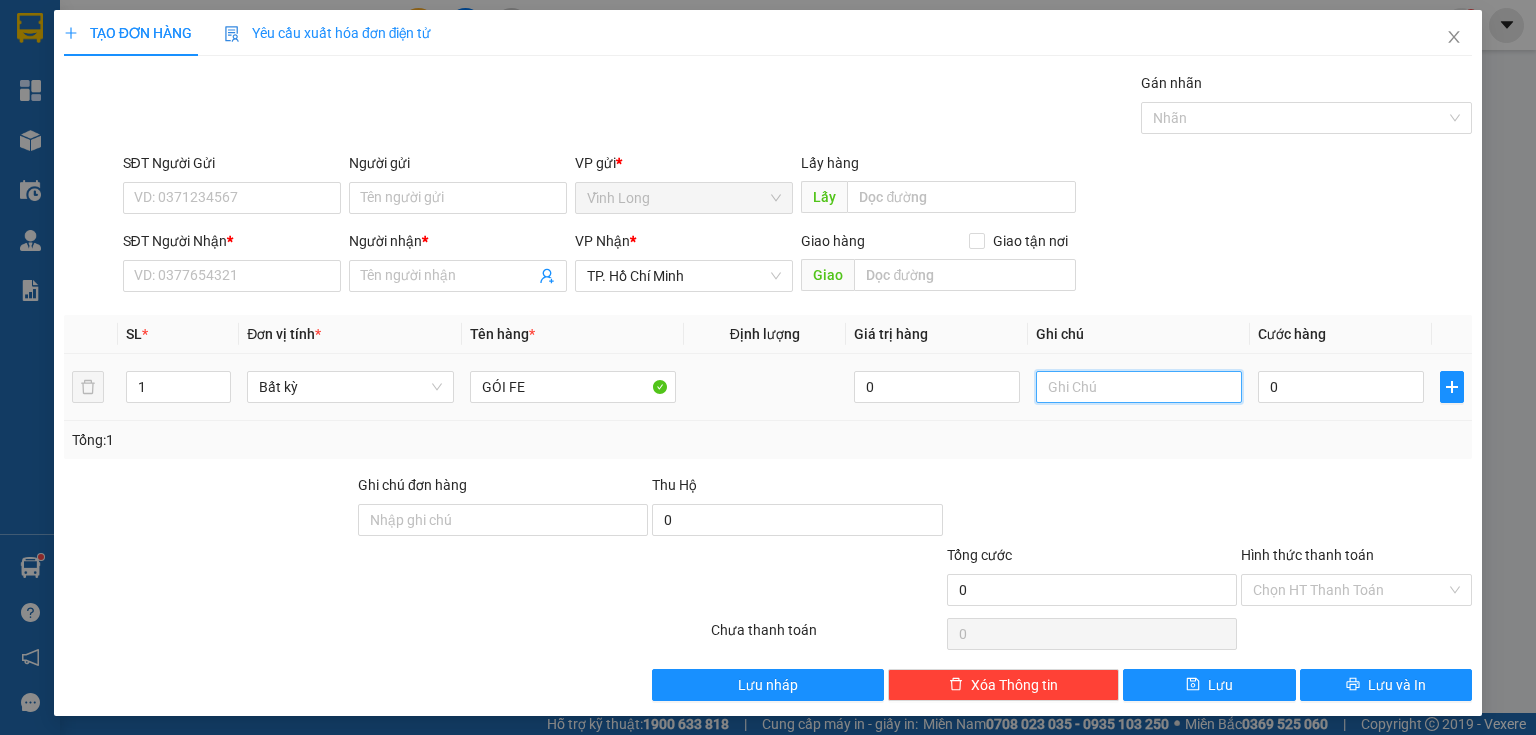 click at bounding box center [1139, 387] 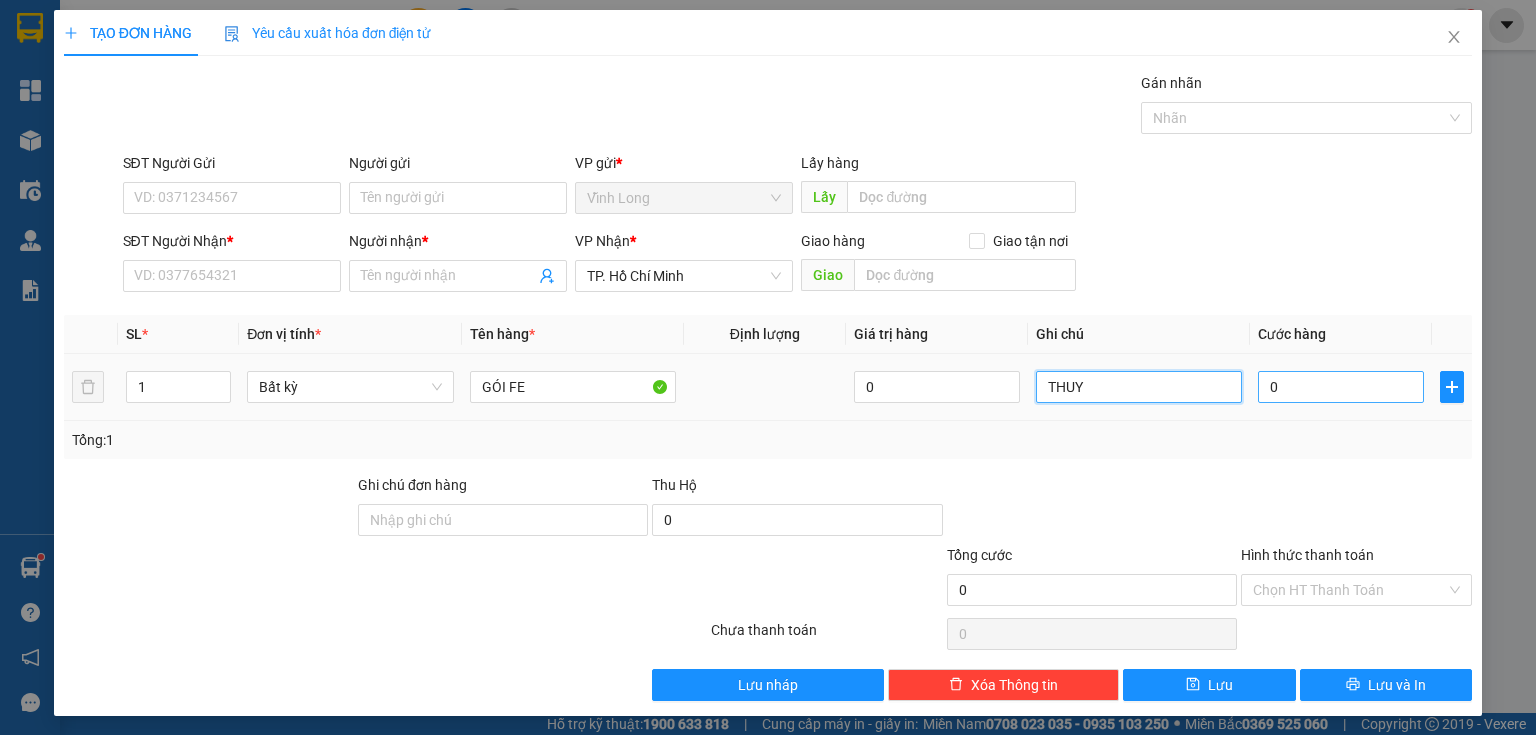 type on "THUY" 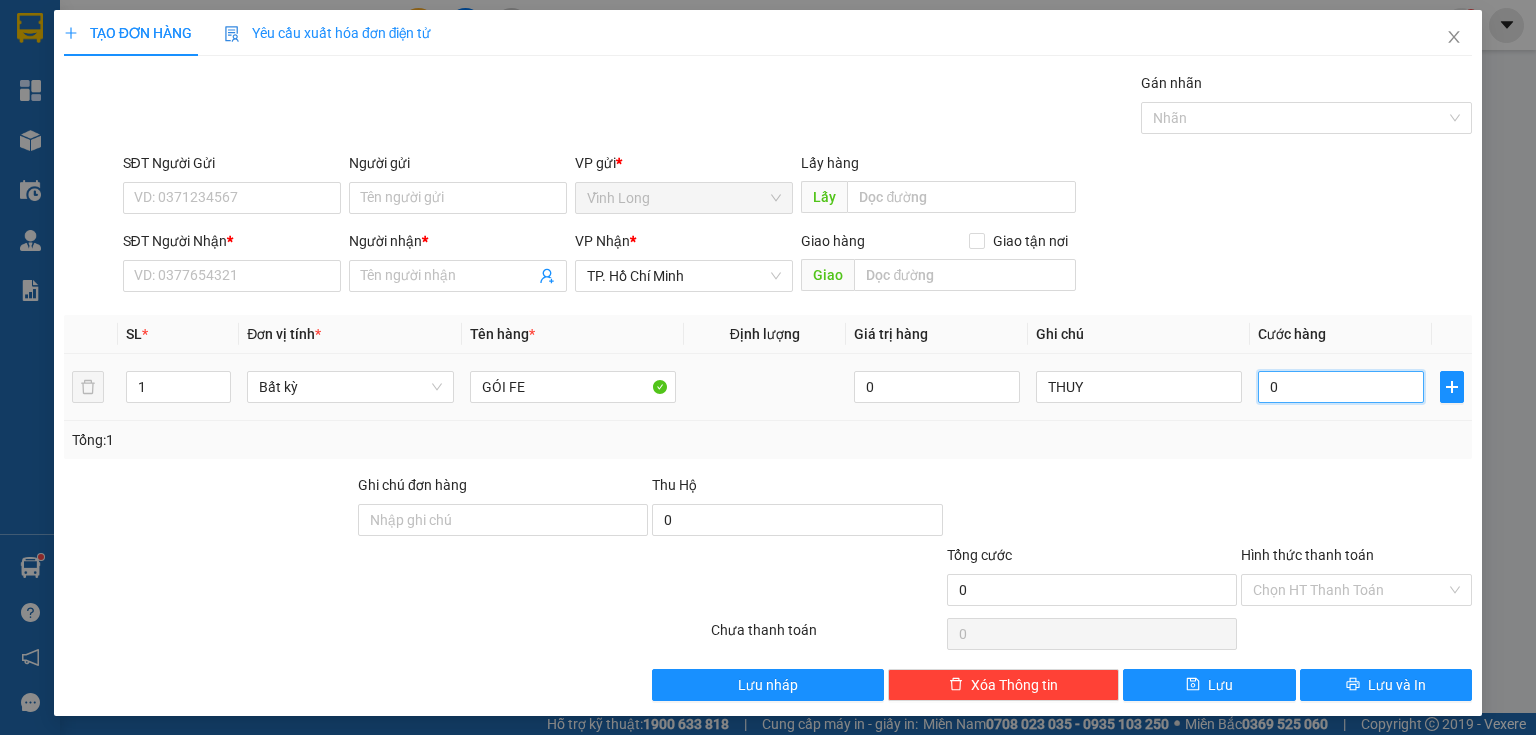 click on "0" at bounding box center [1341, 387] 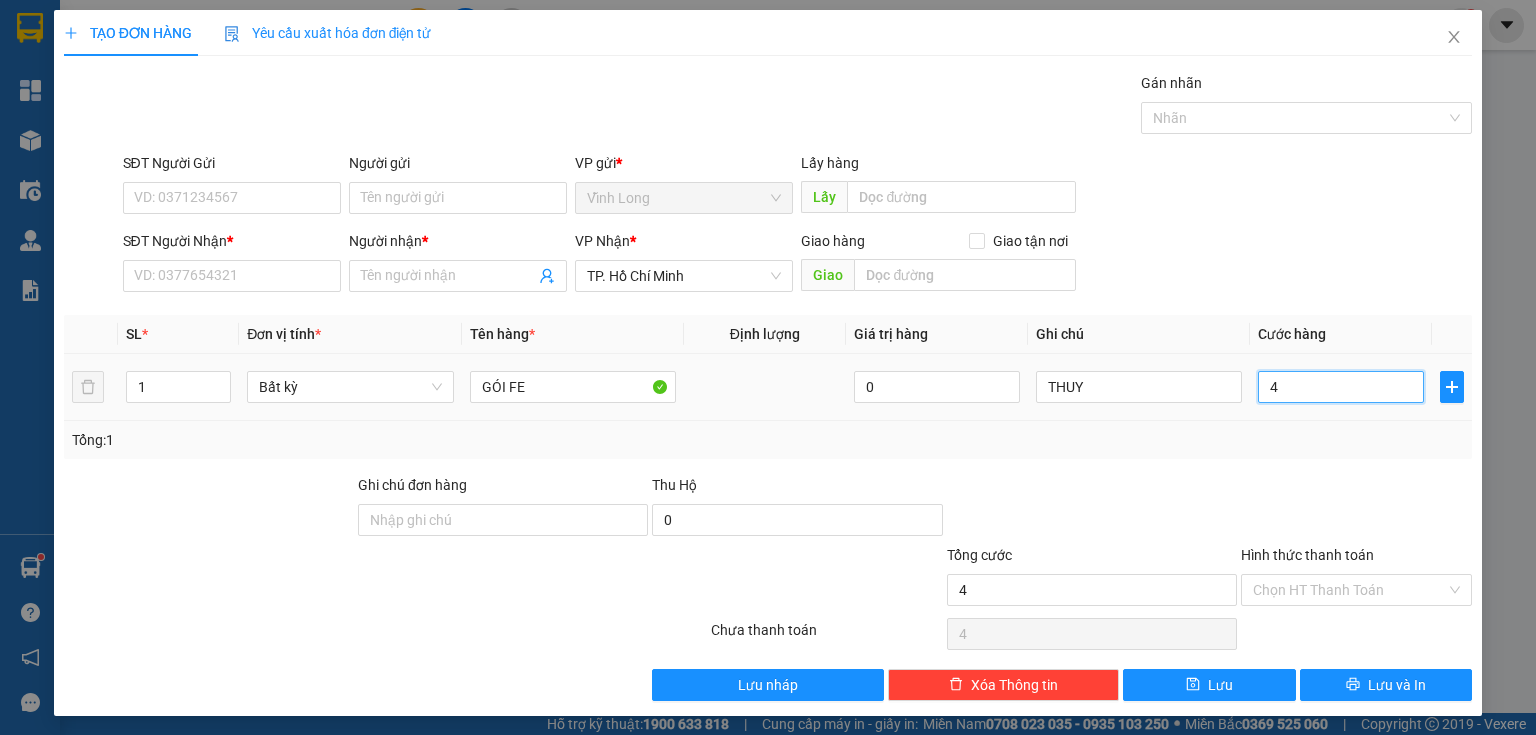 type on "40" 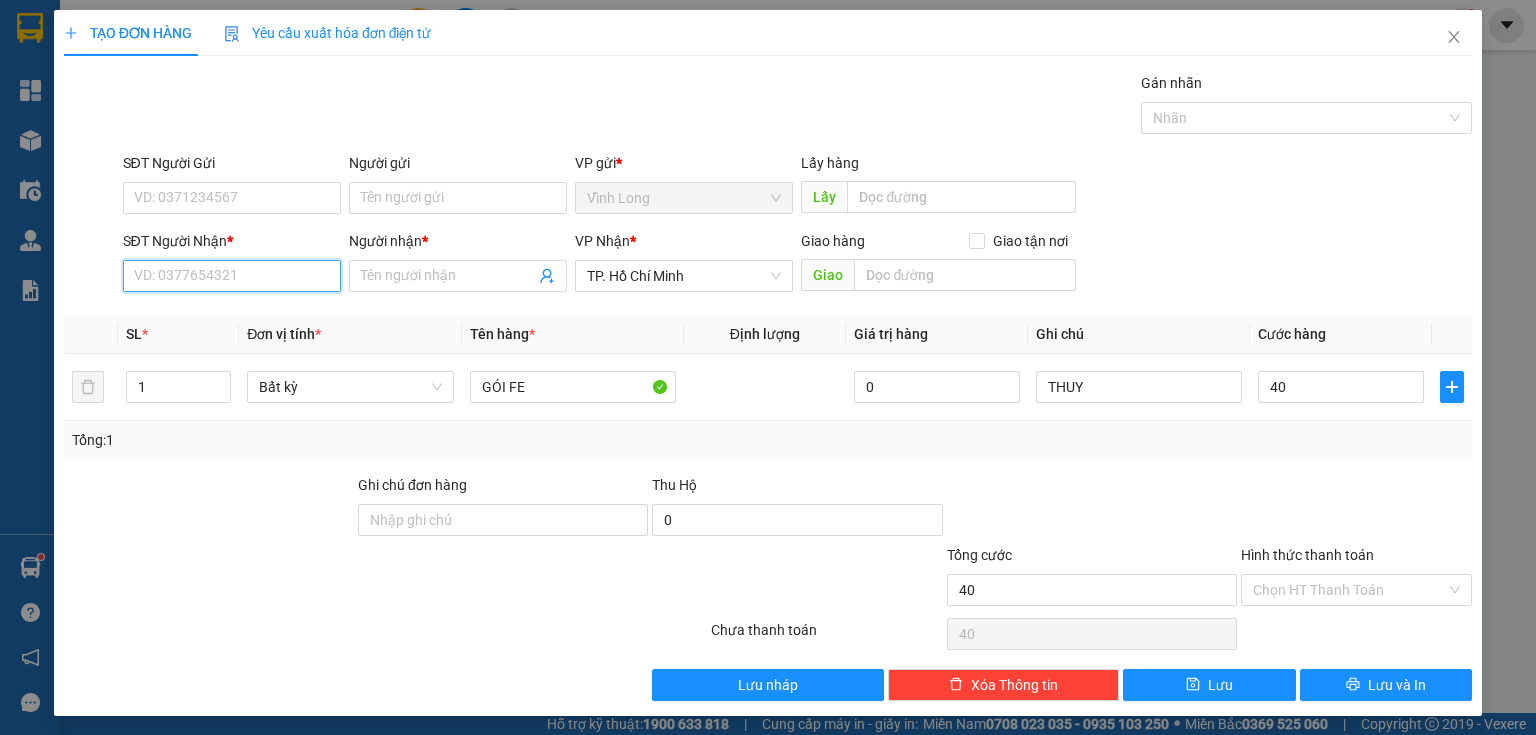 type on "40.000" 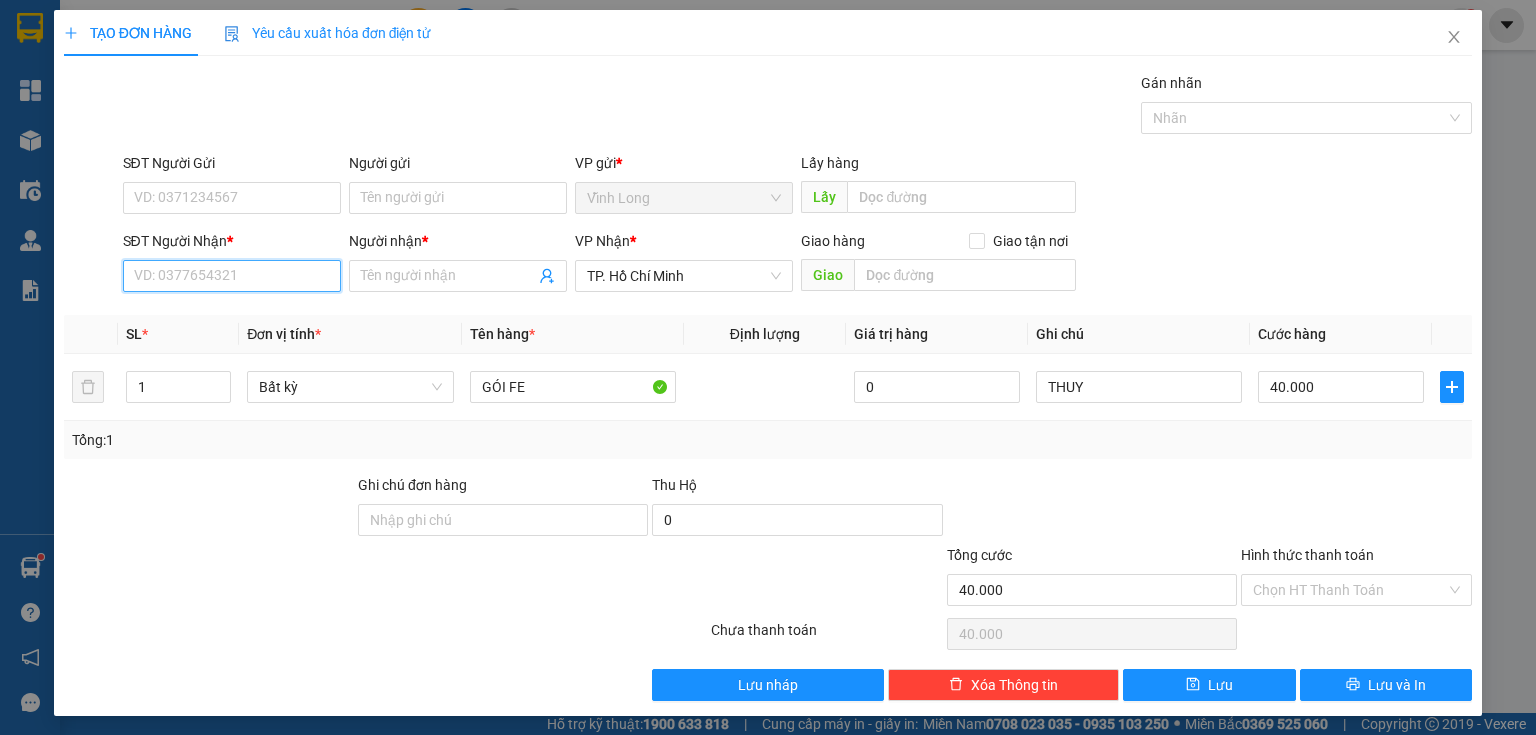 click on "SĐT Người Nhận  *" at bounding box center (232, 276) 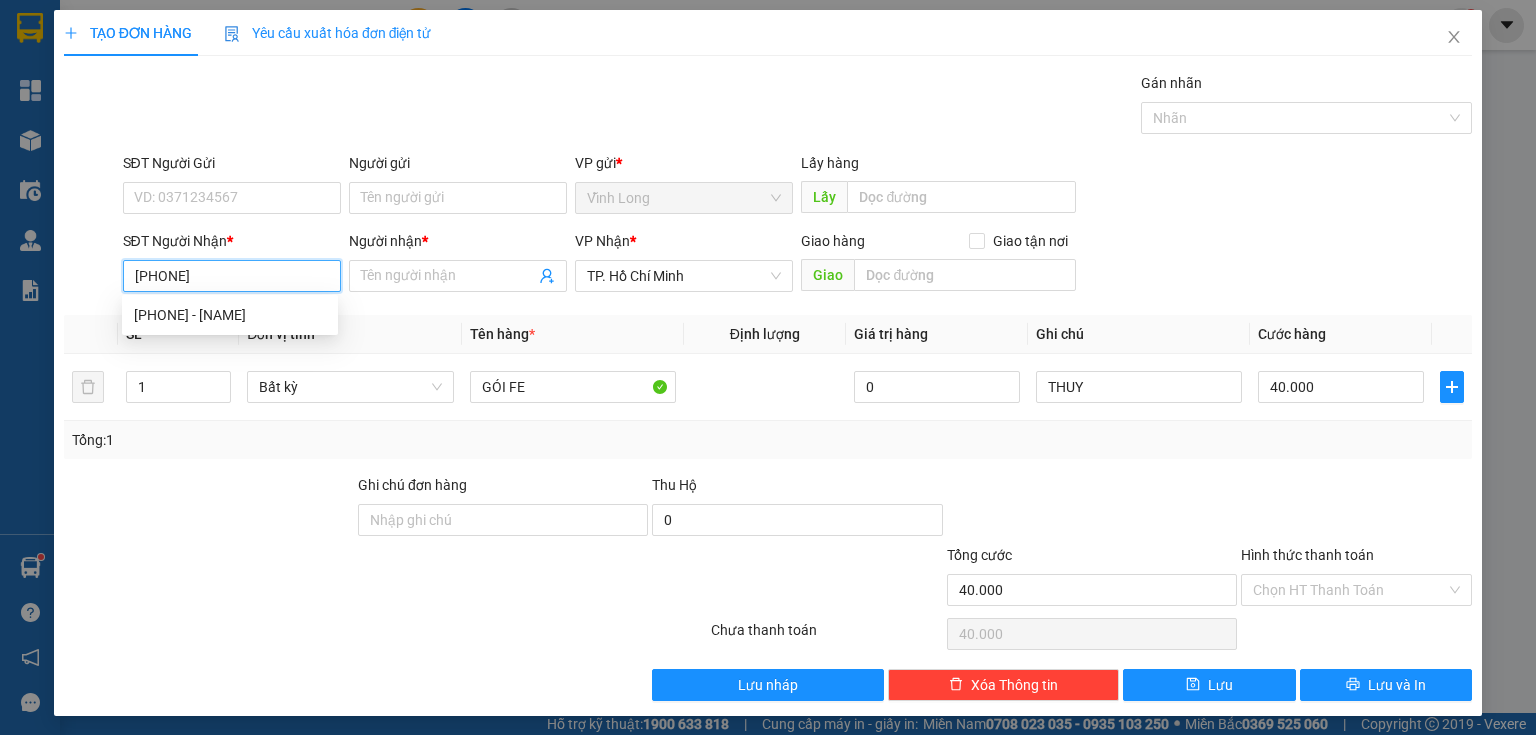 type on "0378978538" 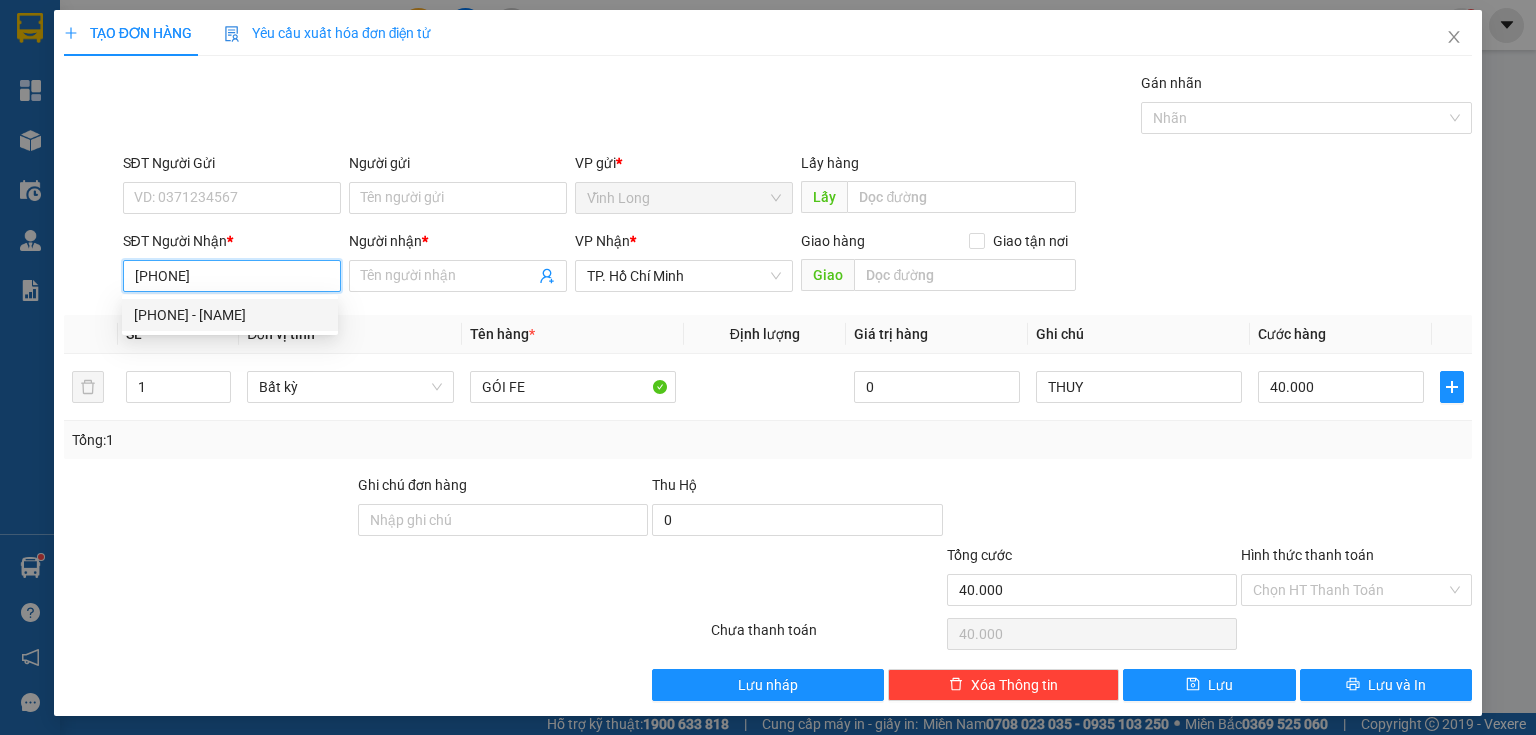 click on "0378978538 - KHÁNH" at bounding box center [230, 315] 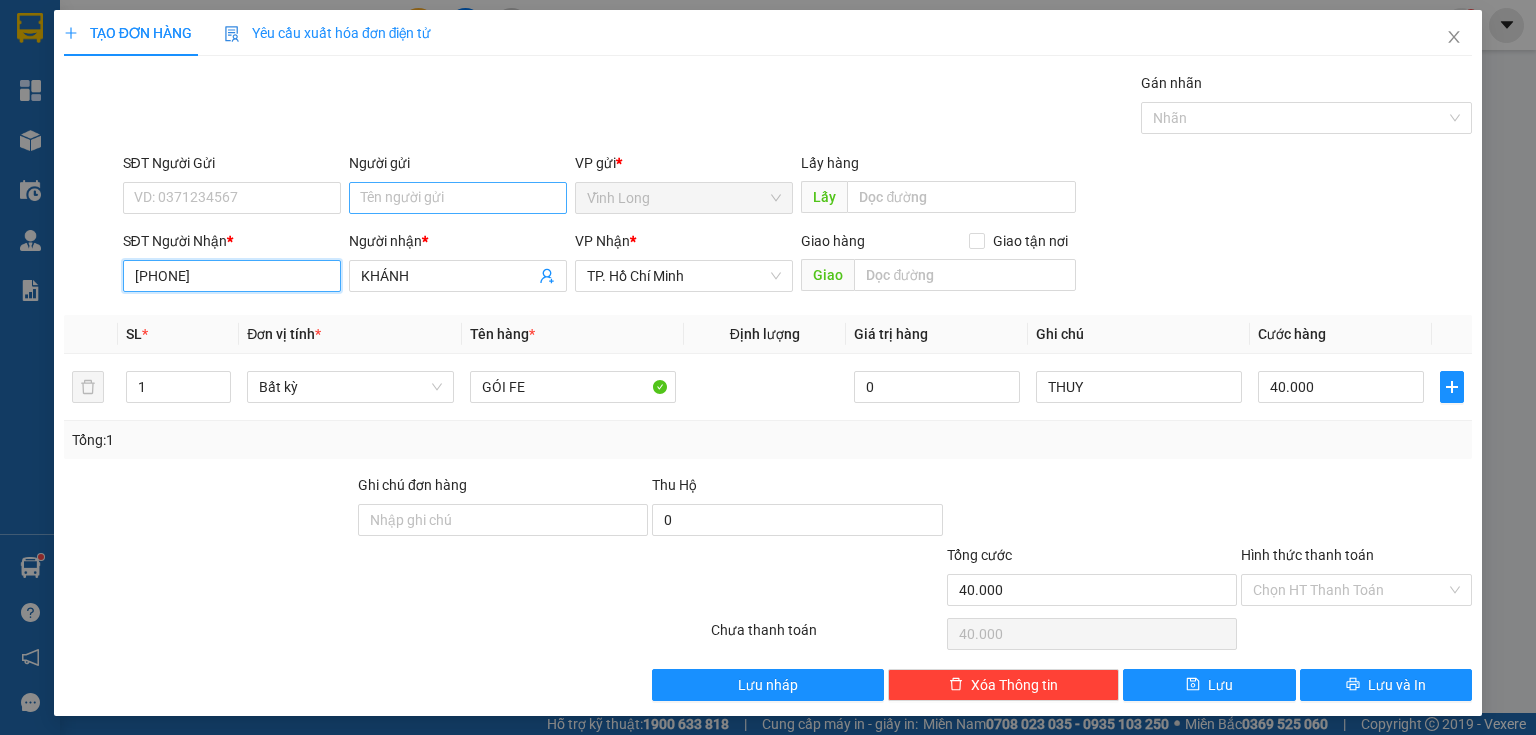 type on "0378978538" 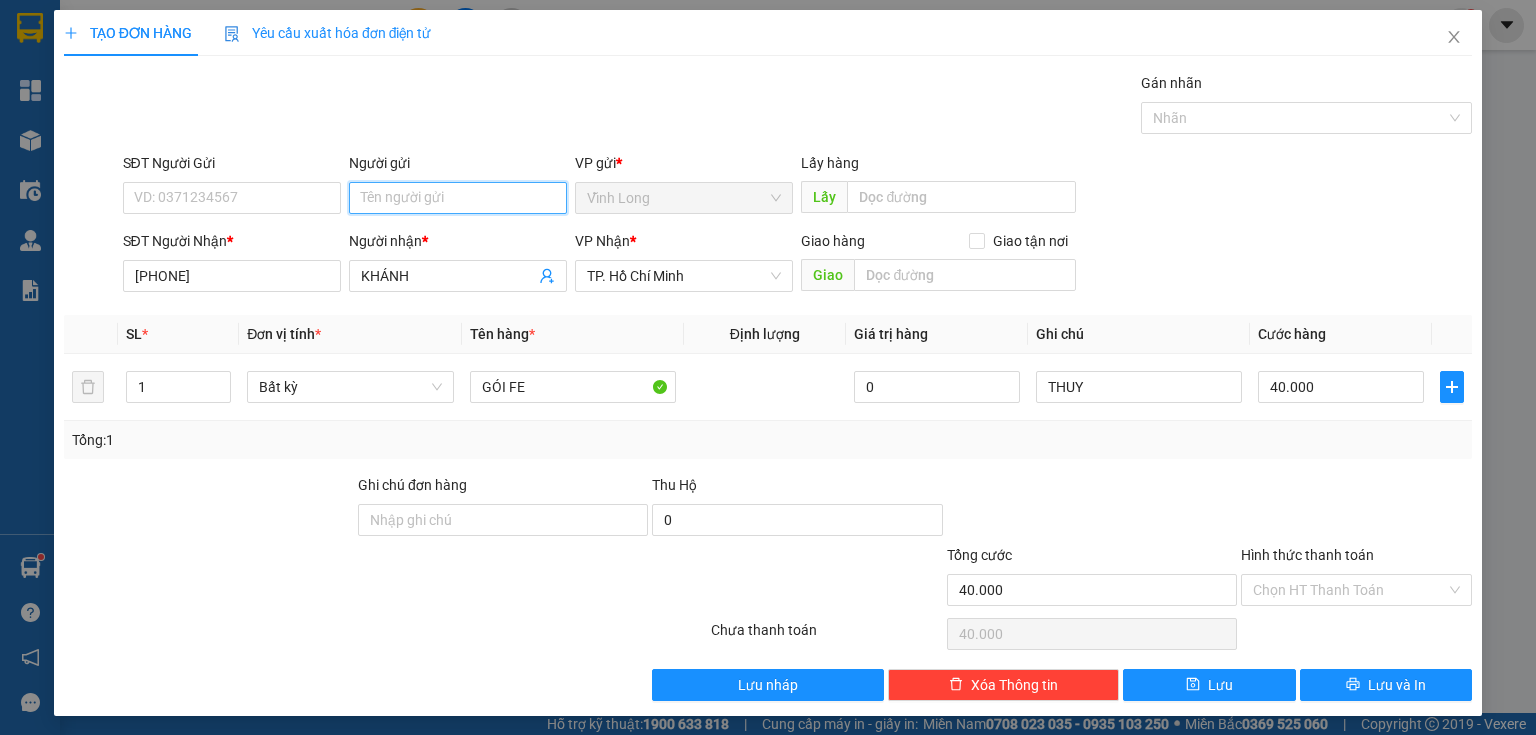 click on "Người gửi" at bounding box center [458, 198] 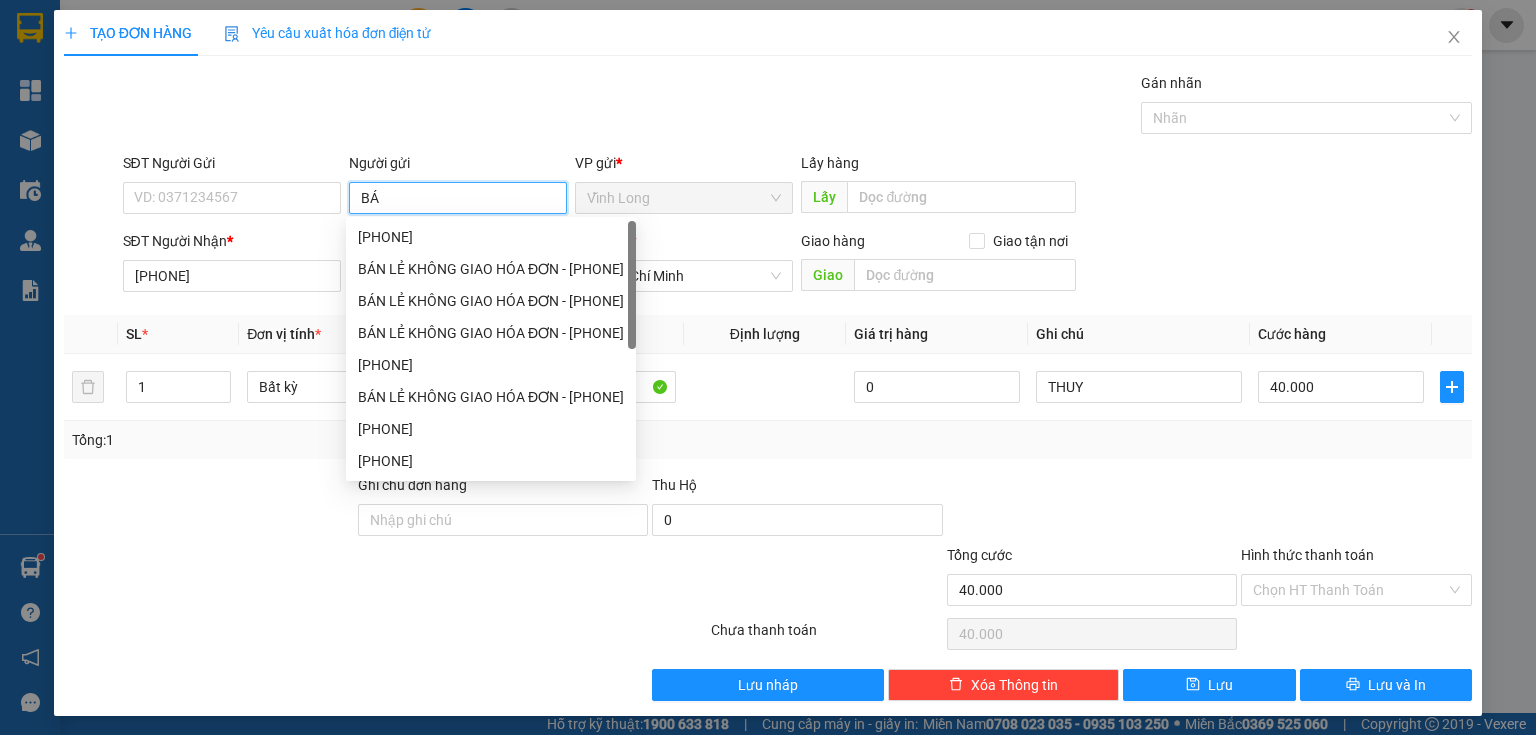 type on "BÁN" 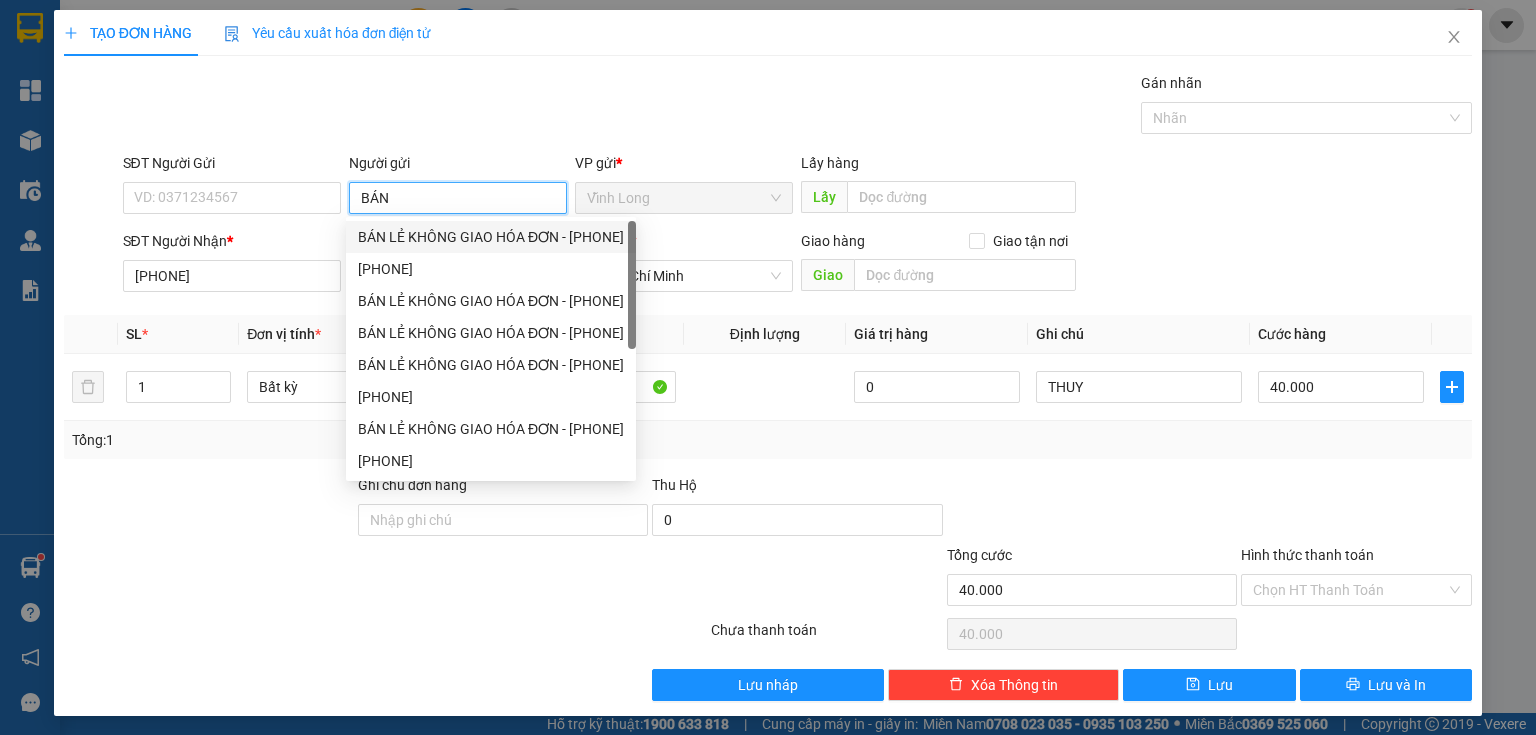 click on "BÁN LẺ KHÔNG GIAO HÓA ĐƠN - [PHONE]" at bounding box center (491, 237) 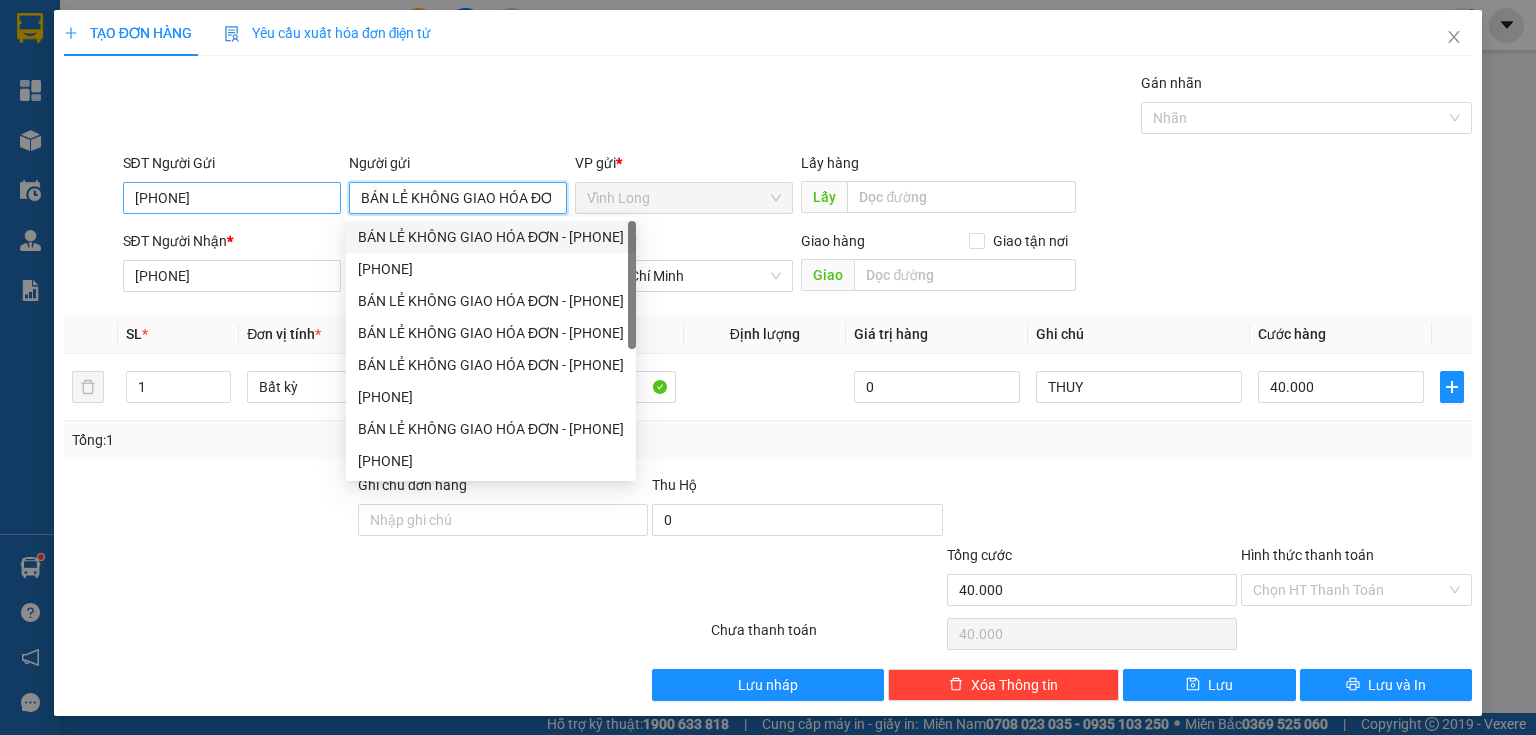 type on "BÁN LẺ KHÔNG GIAO HÓA ĐƠN" 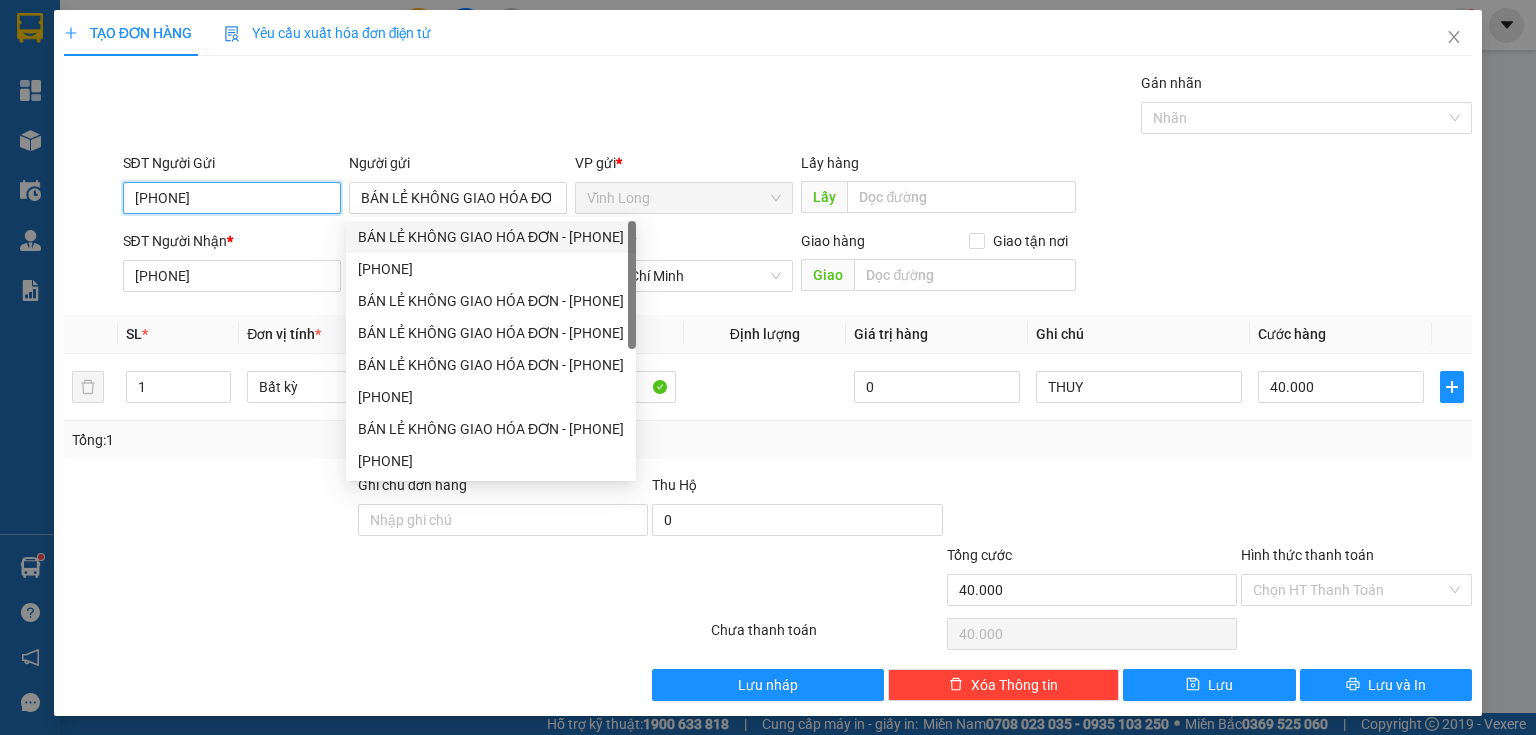 drag, startPoint x: 260, startPoint y: 204, endPoint x: 0, endPoint y: 263, distance: 266.6102 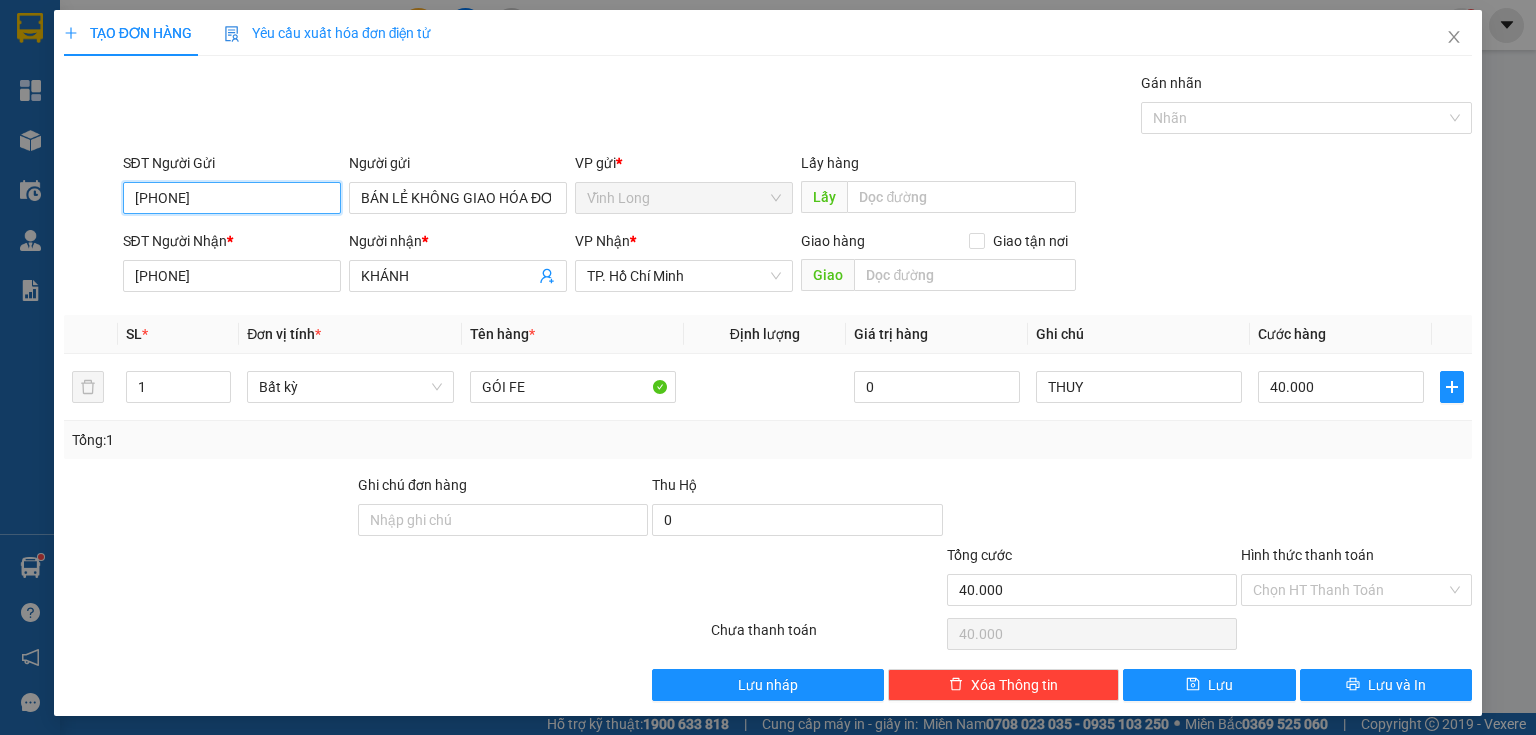 type 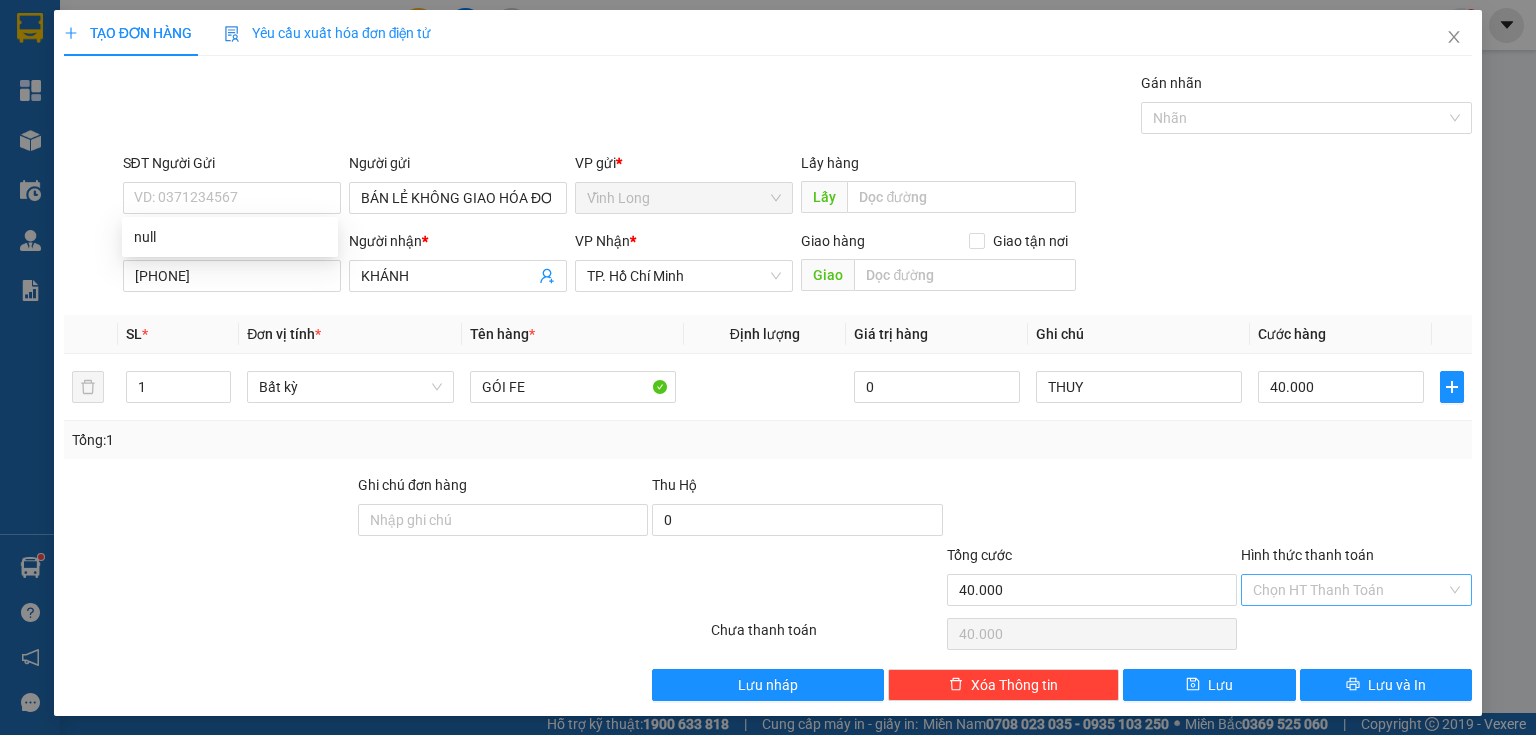 click on "Hình thức thanh toán" at bounding box center (1349, 590) 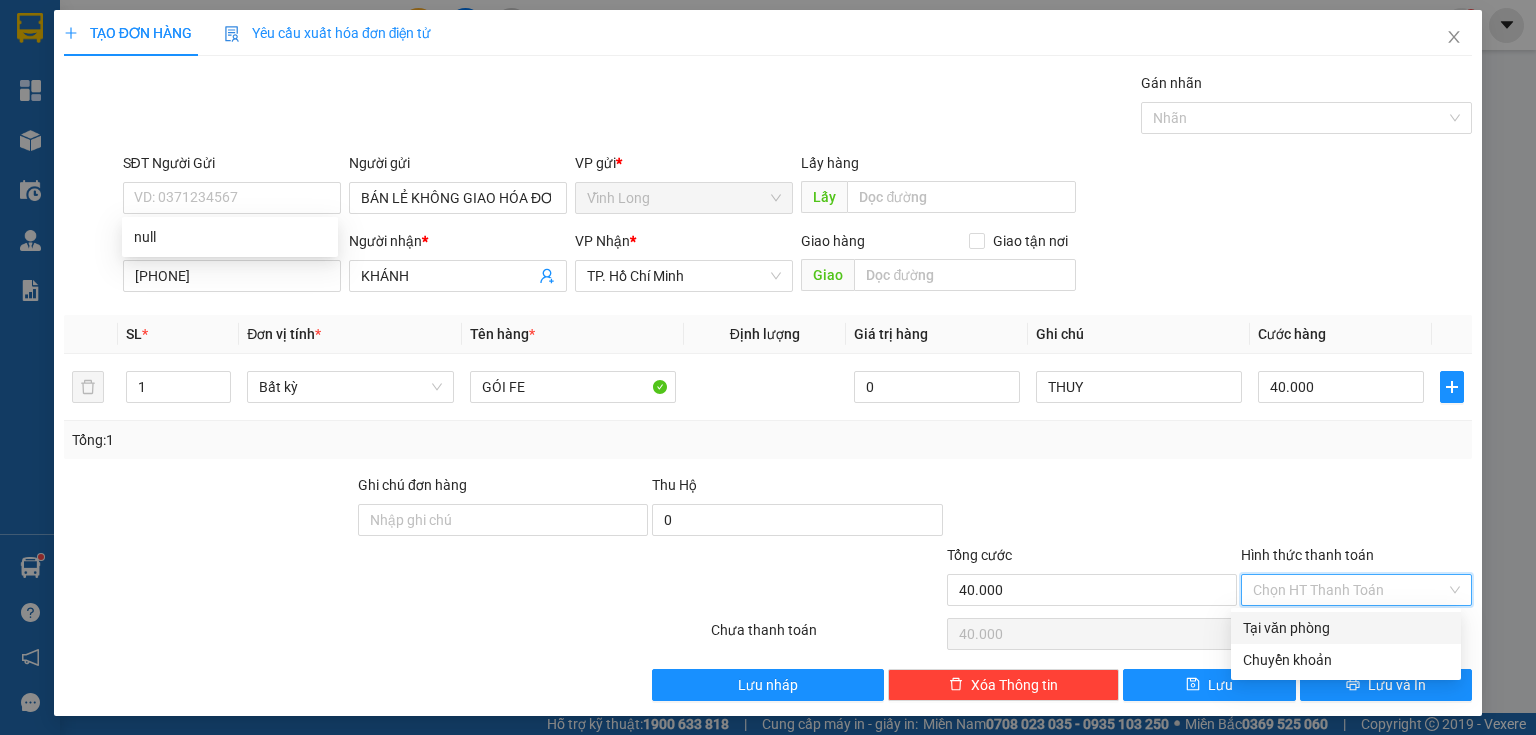 click on "Tại văn phòng" at bounding box center (1346, 628) 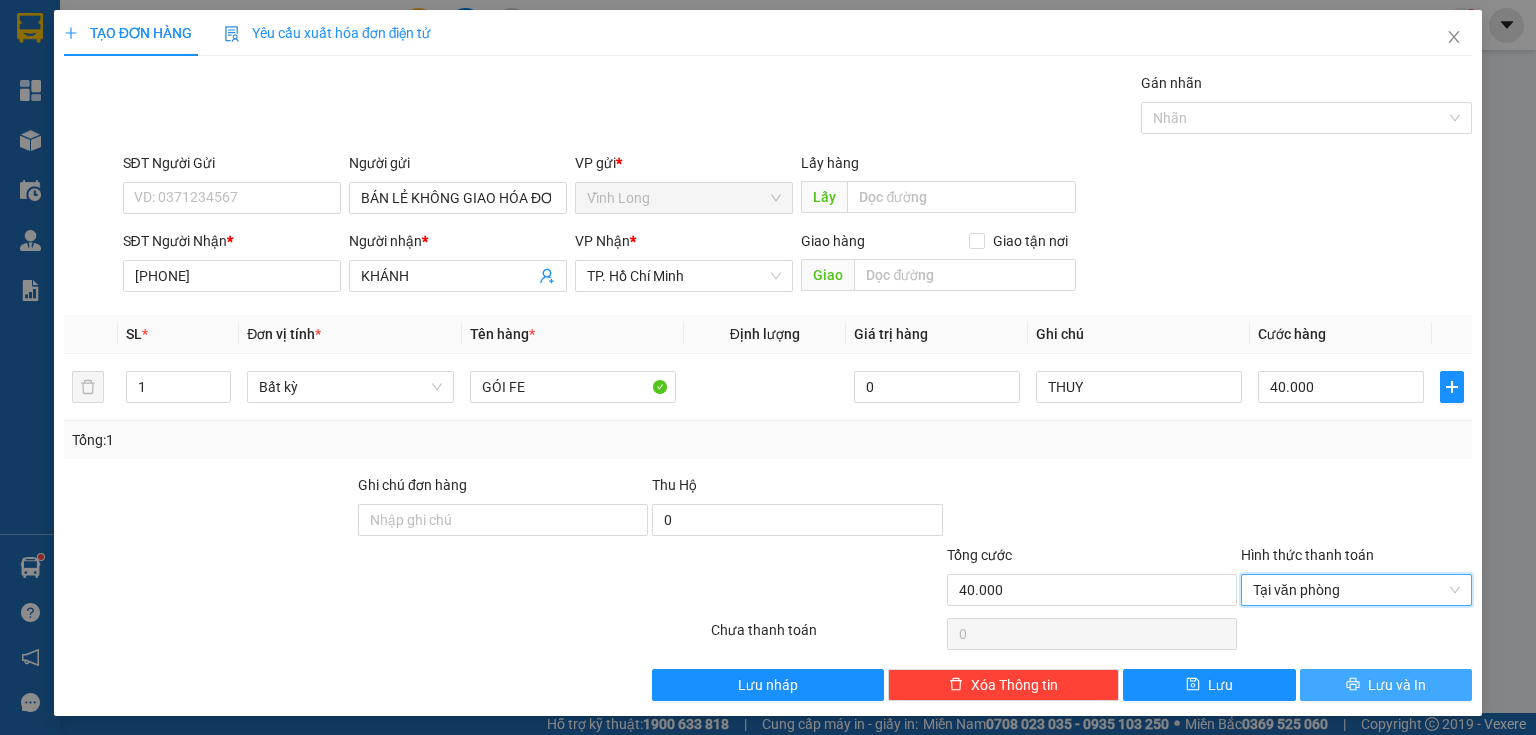 click on "Lưu và In" at bounding box center (1386, 685) 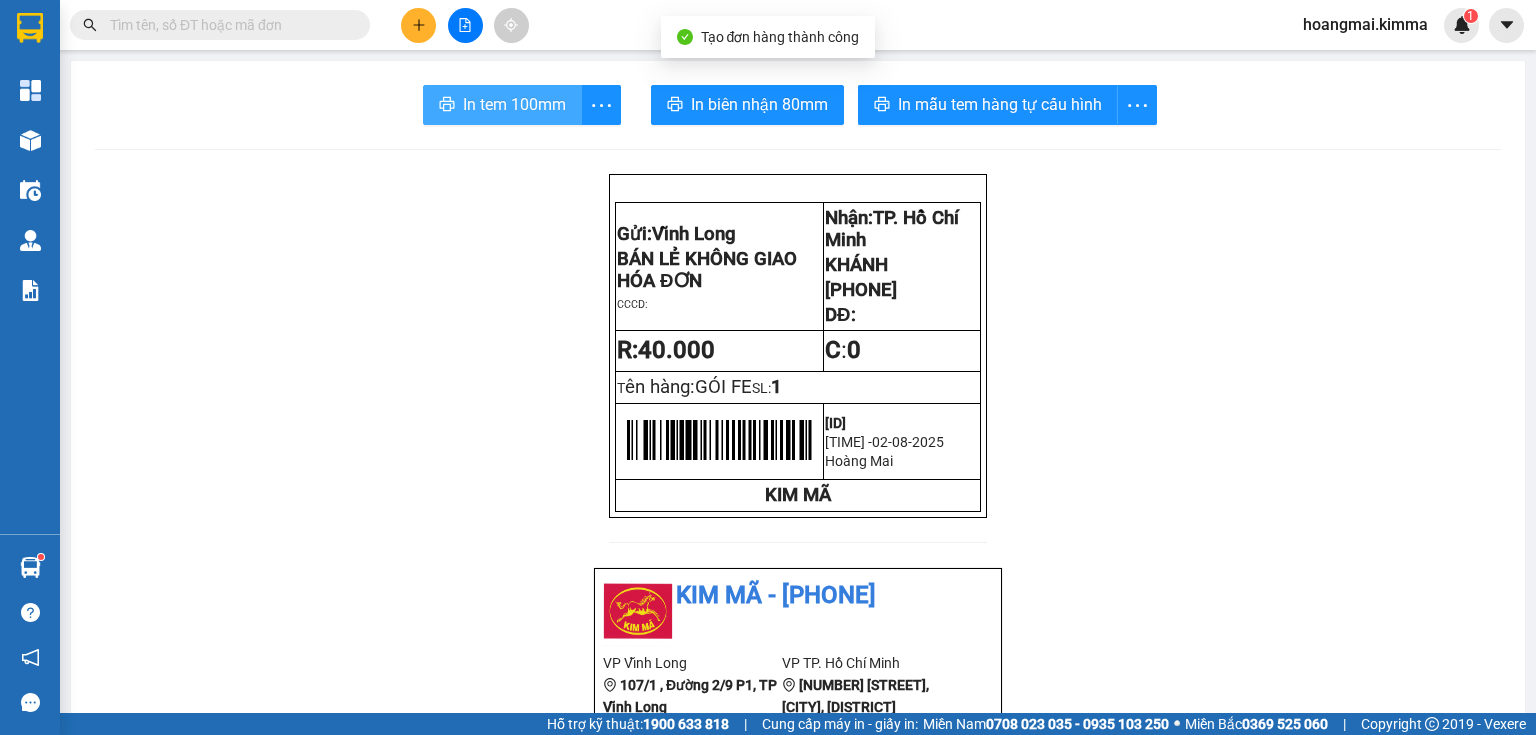 click 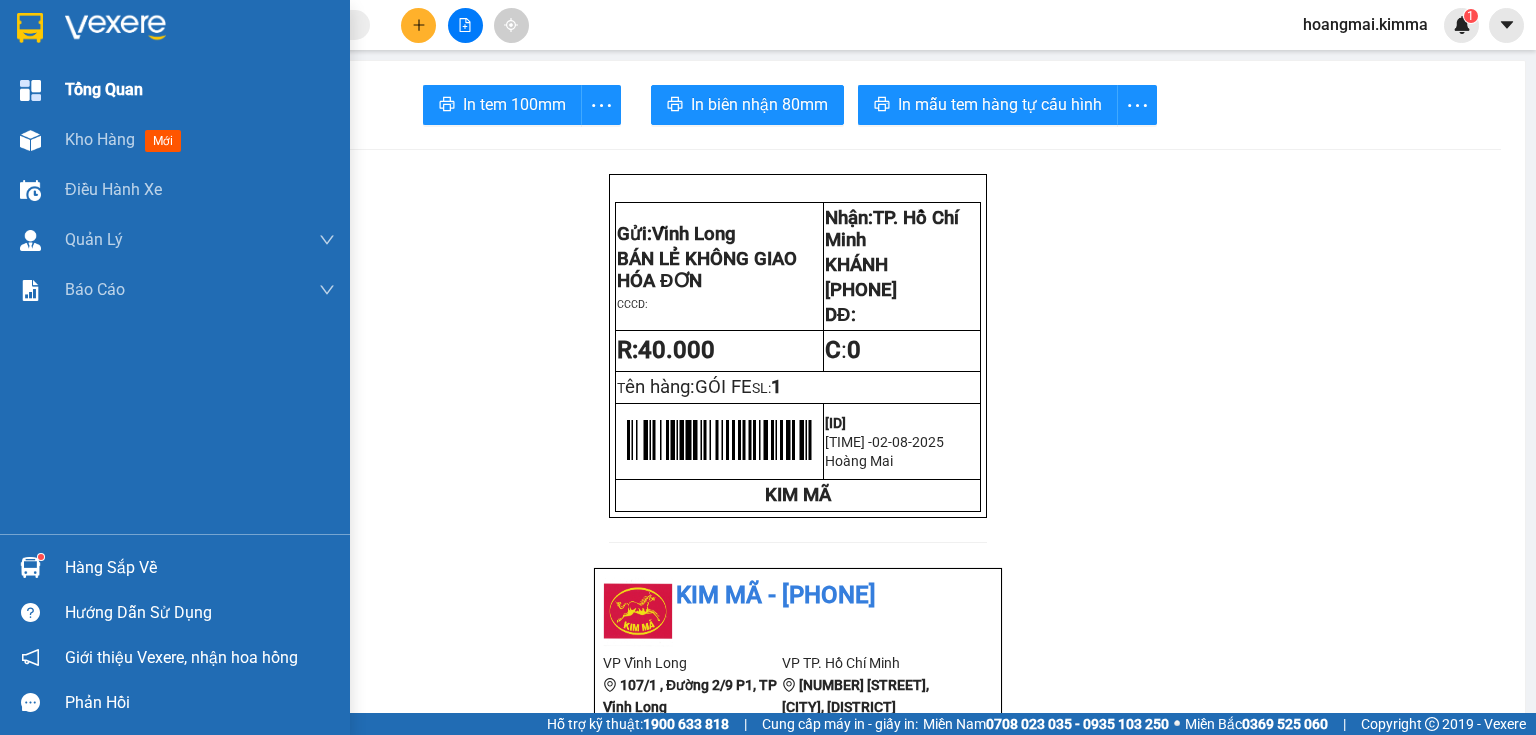 click on "Tổng Quan" at bounding box center (200, 90) 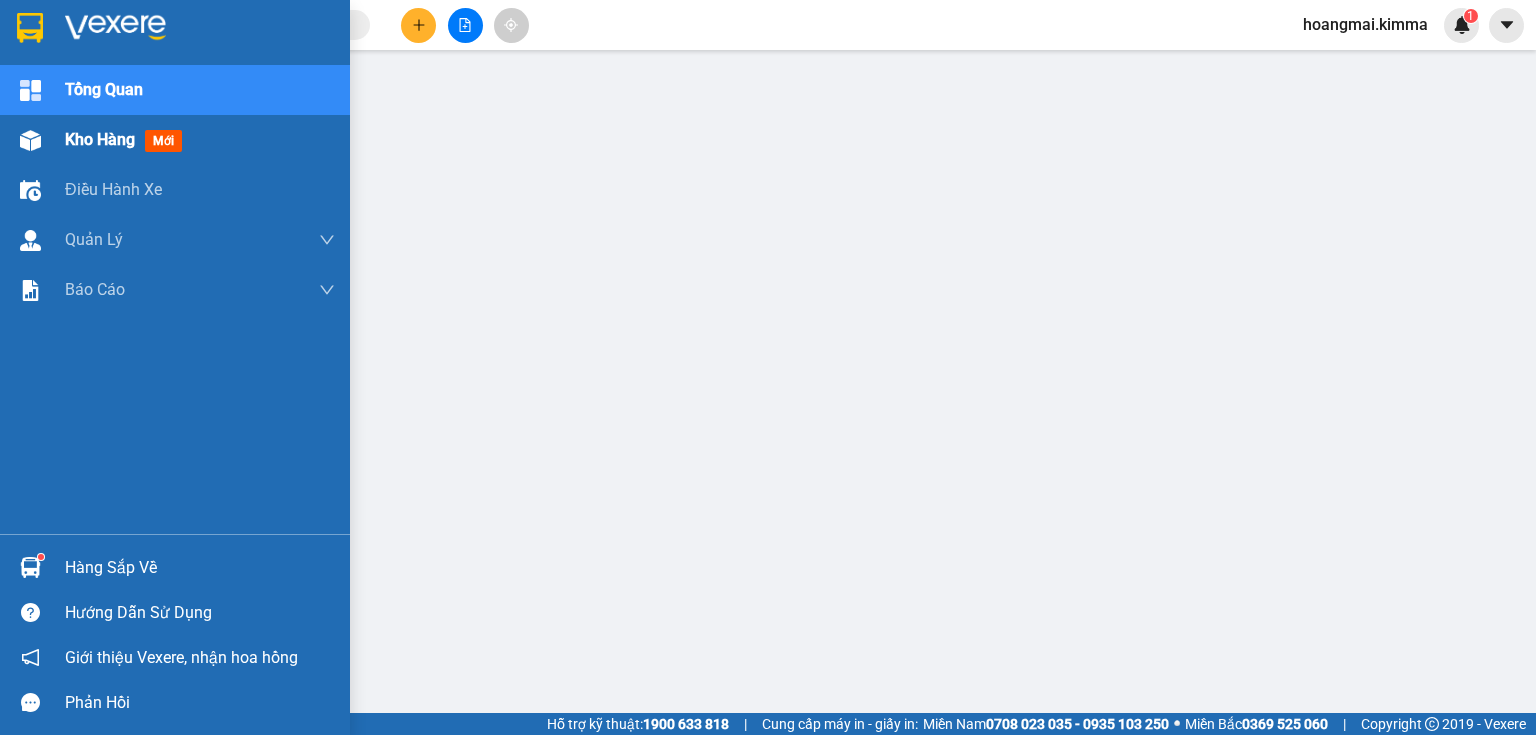 click at bounding box center (30, 140) 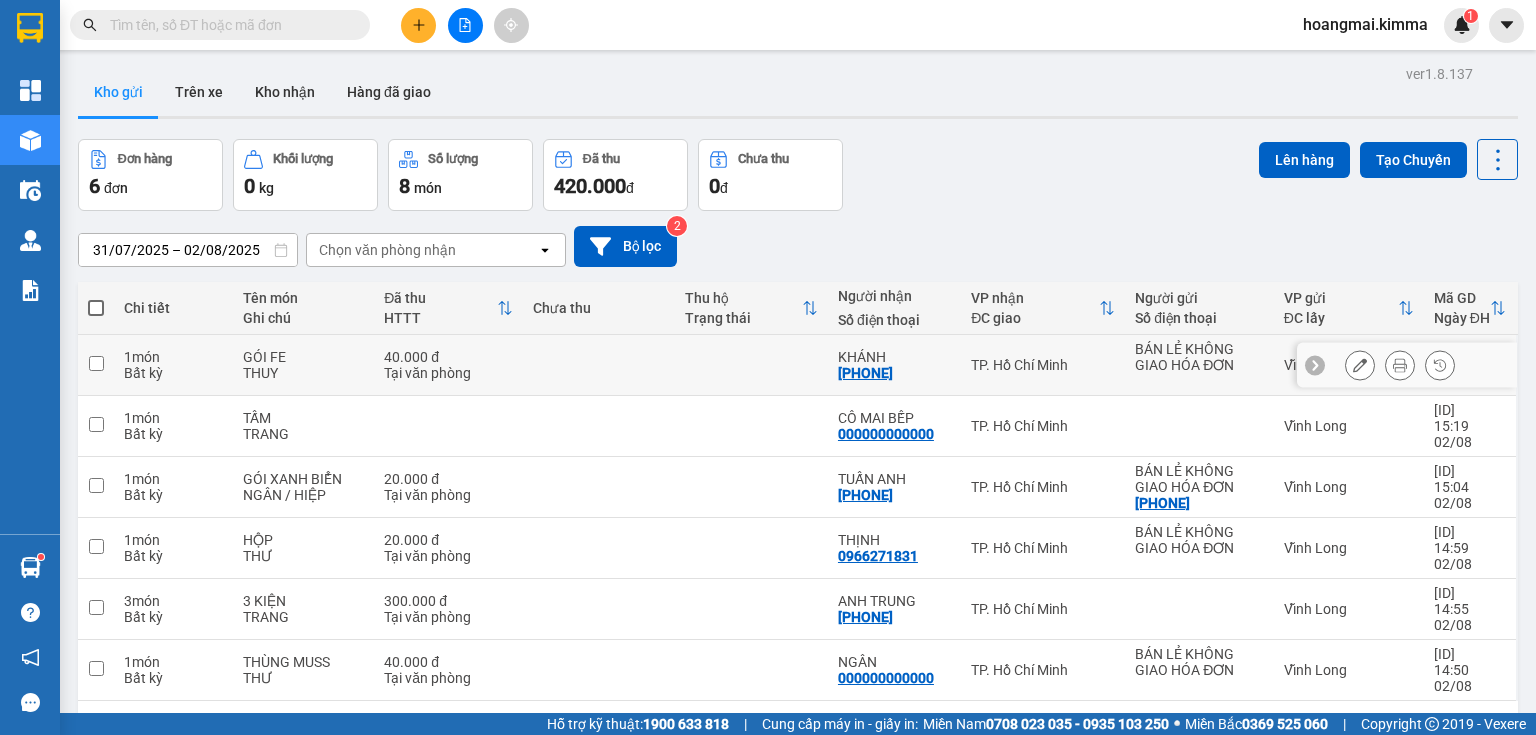 click 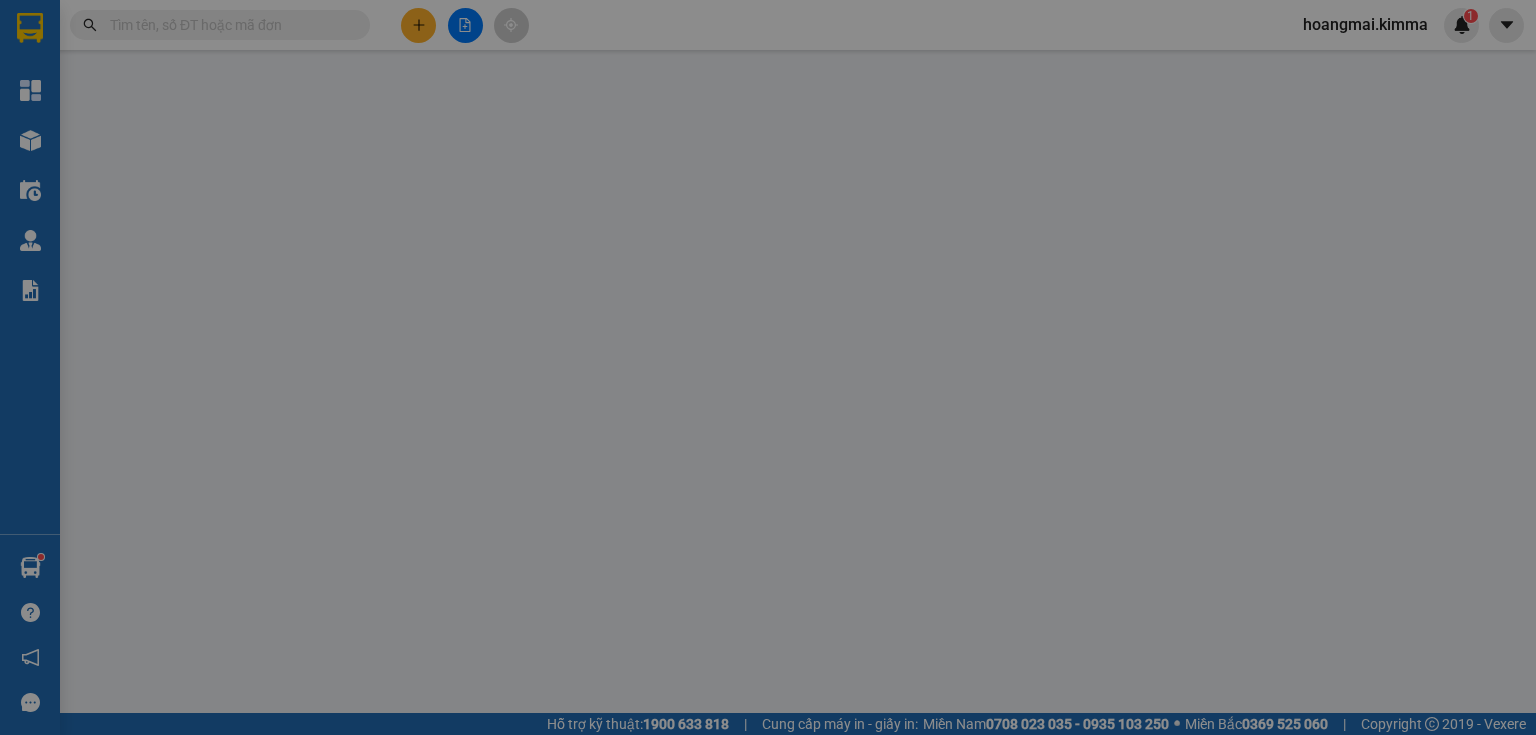 type on "BÁN LẺ KHÔNG GIAO HÓA ĐƠN" 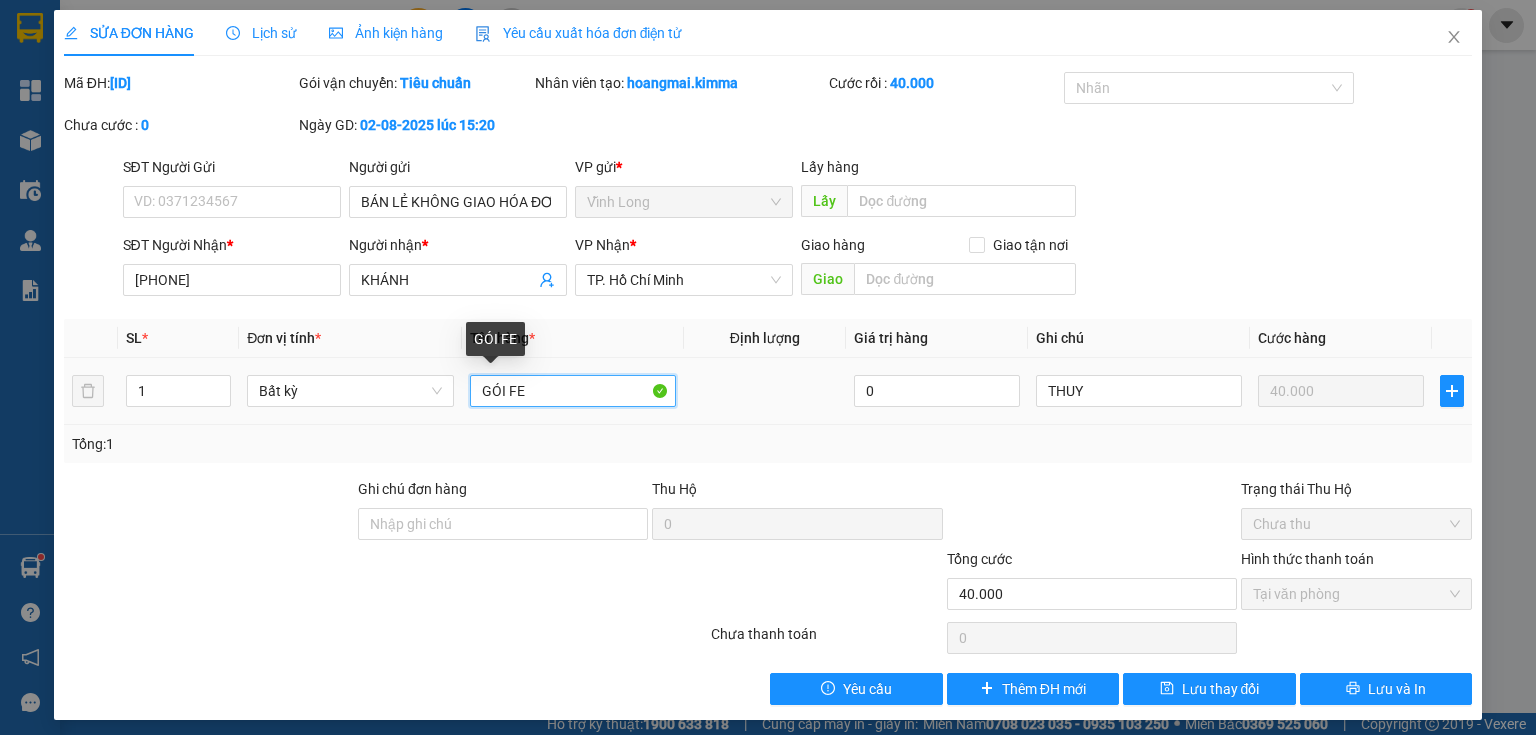 drag, startPoint x: 498, startPoint y: 385, endPoint x: 454, endPoint y: 397, distance: 45.607018 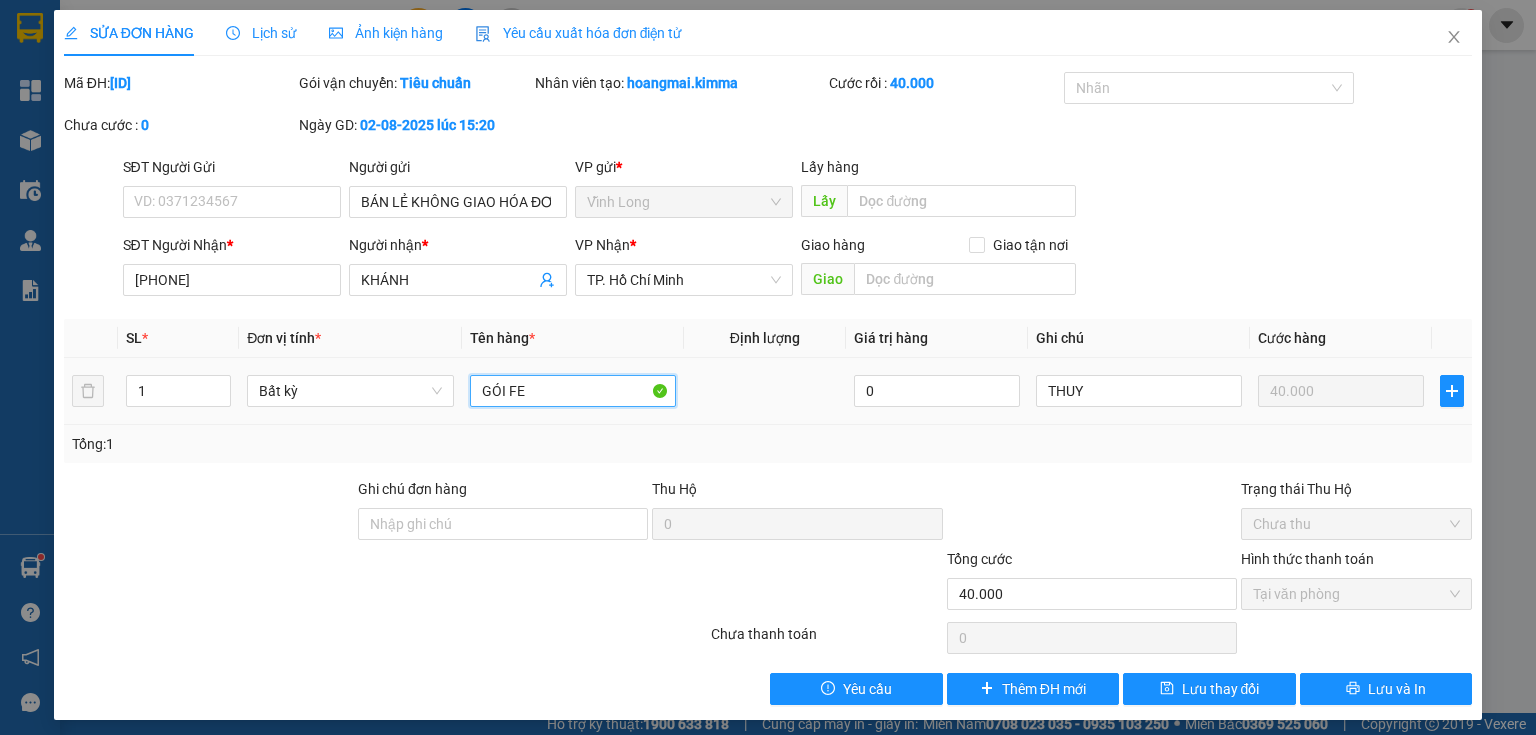 type on "GI FE" 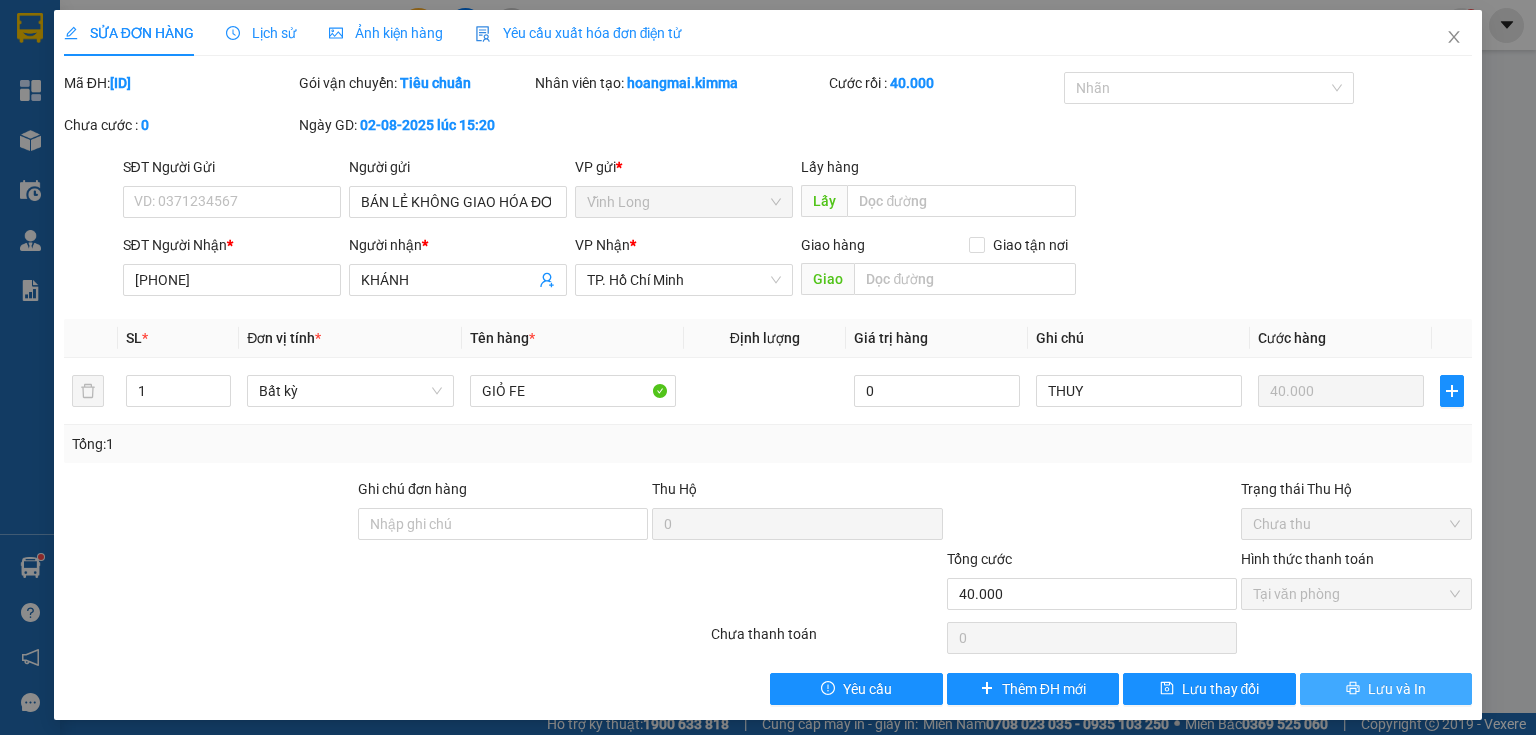 click 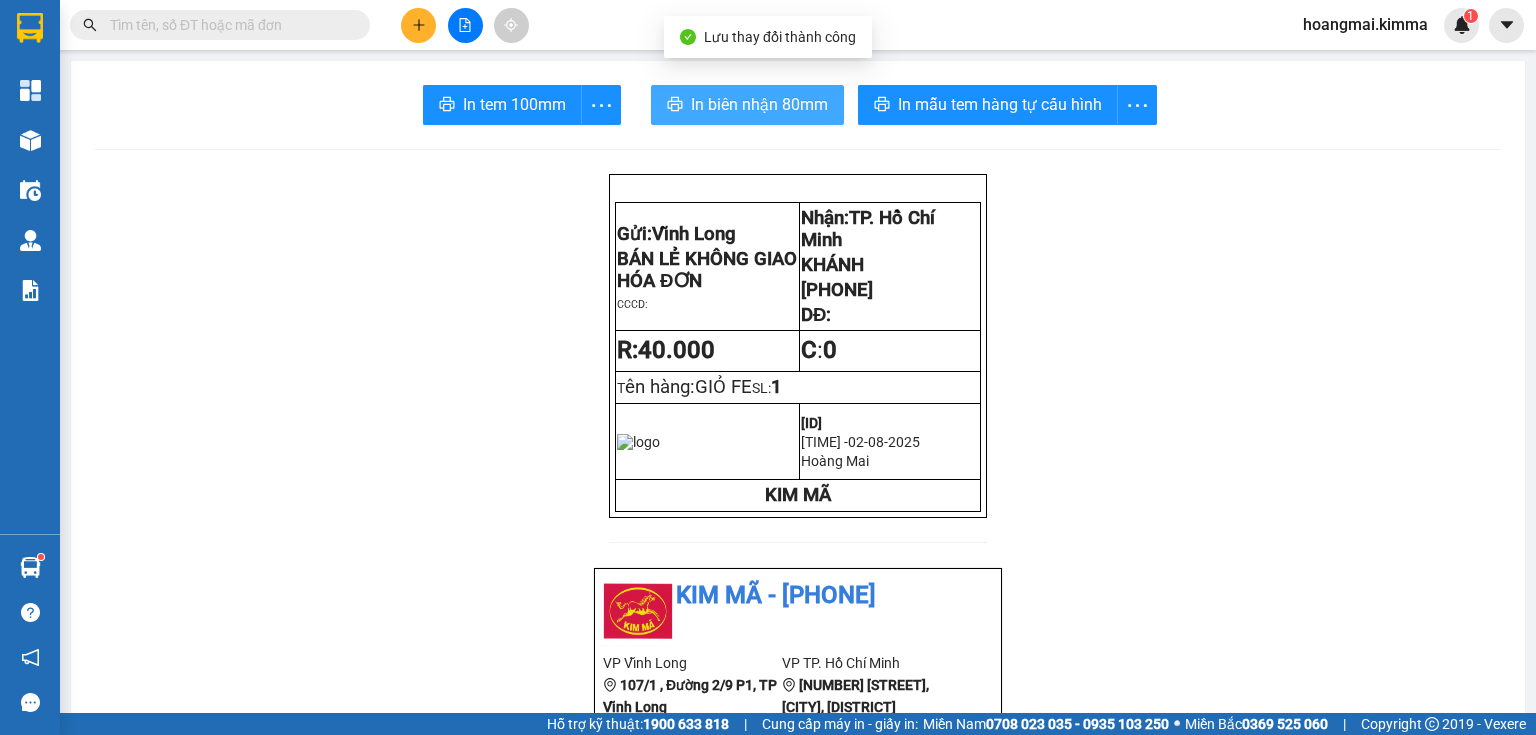 click on "In biên nhận 80mm" at bounding box center (759, 104) 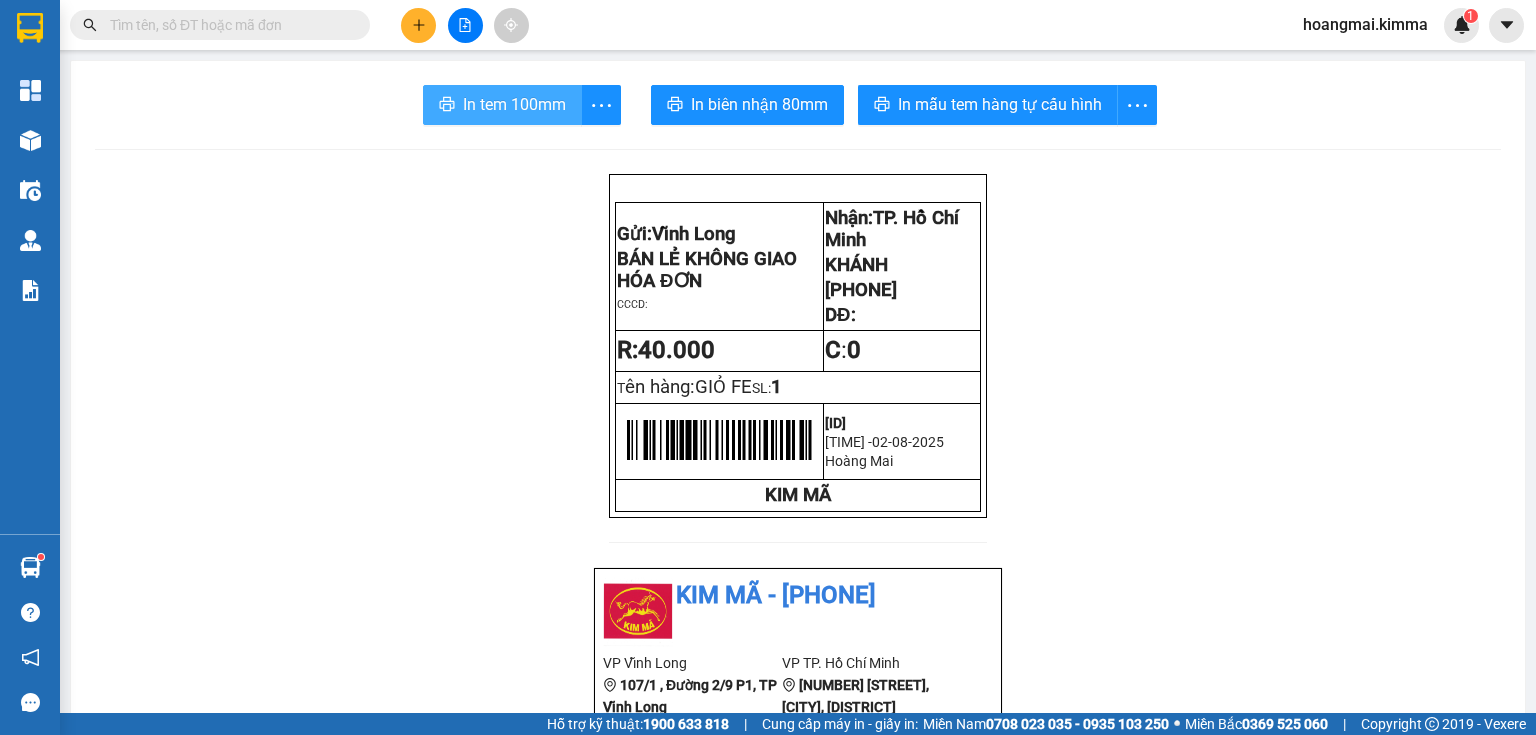 click on "In tem 100mm" at bounding box center [502, 105] 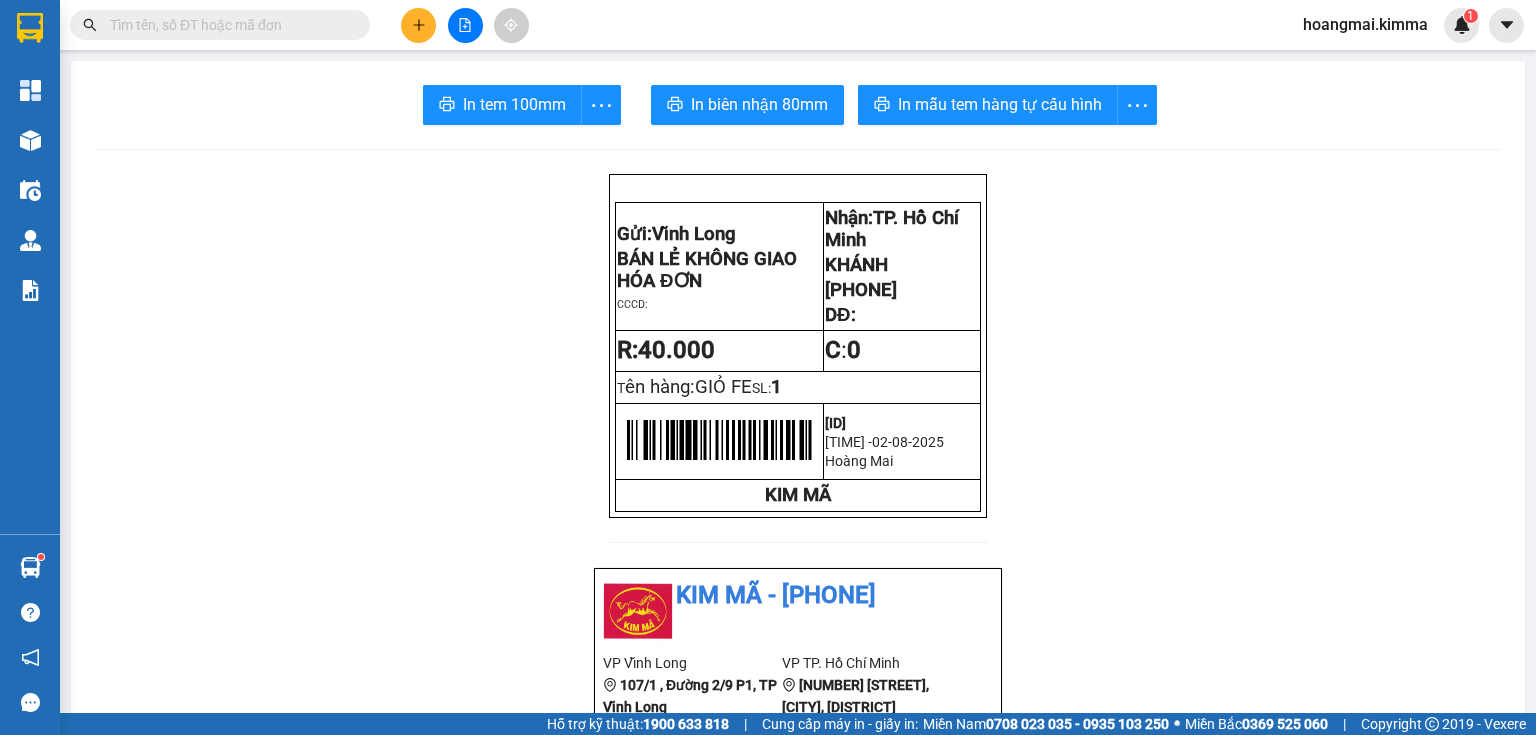 click at bounding box center (228, 25) 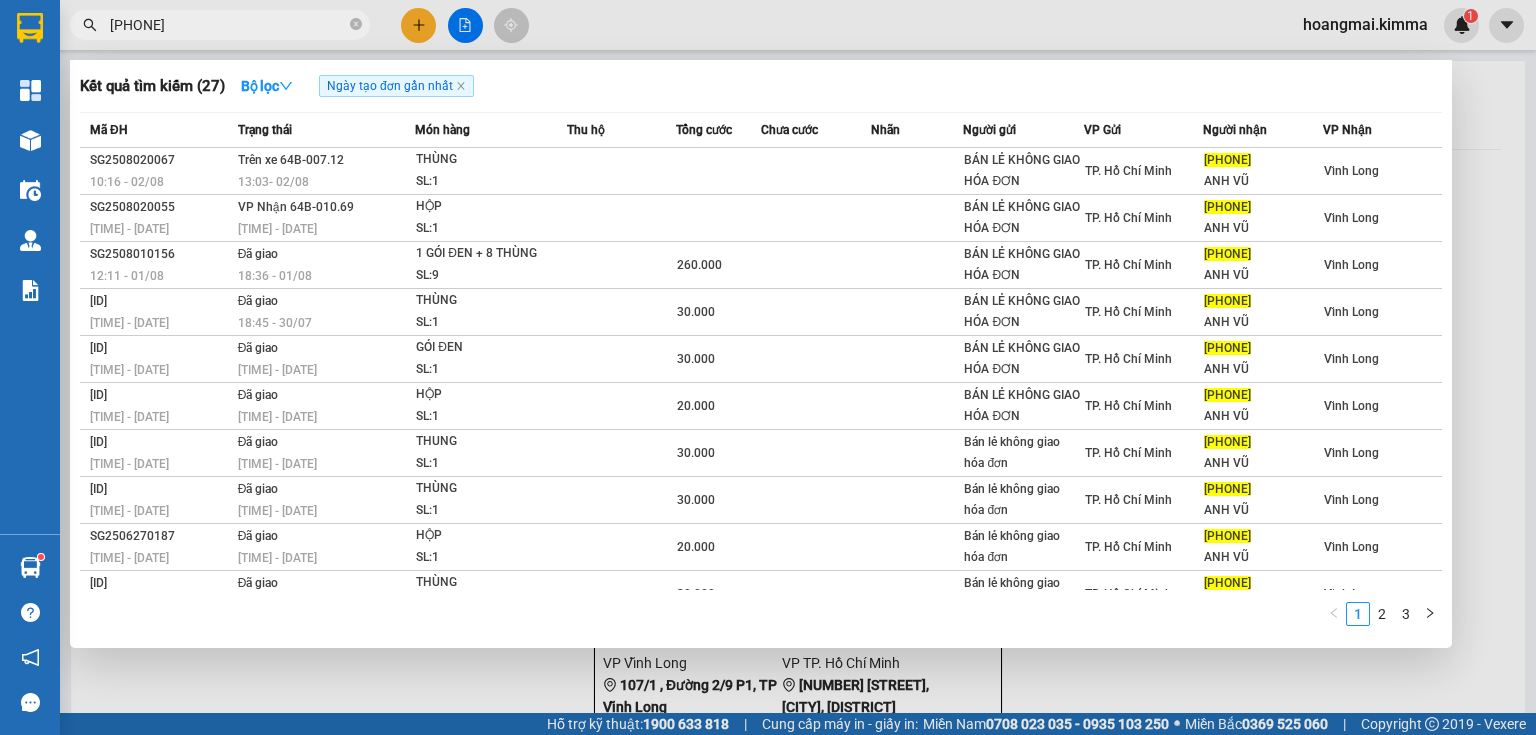 type on "0368767193" 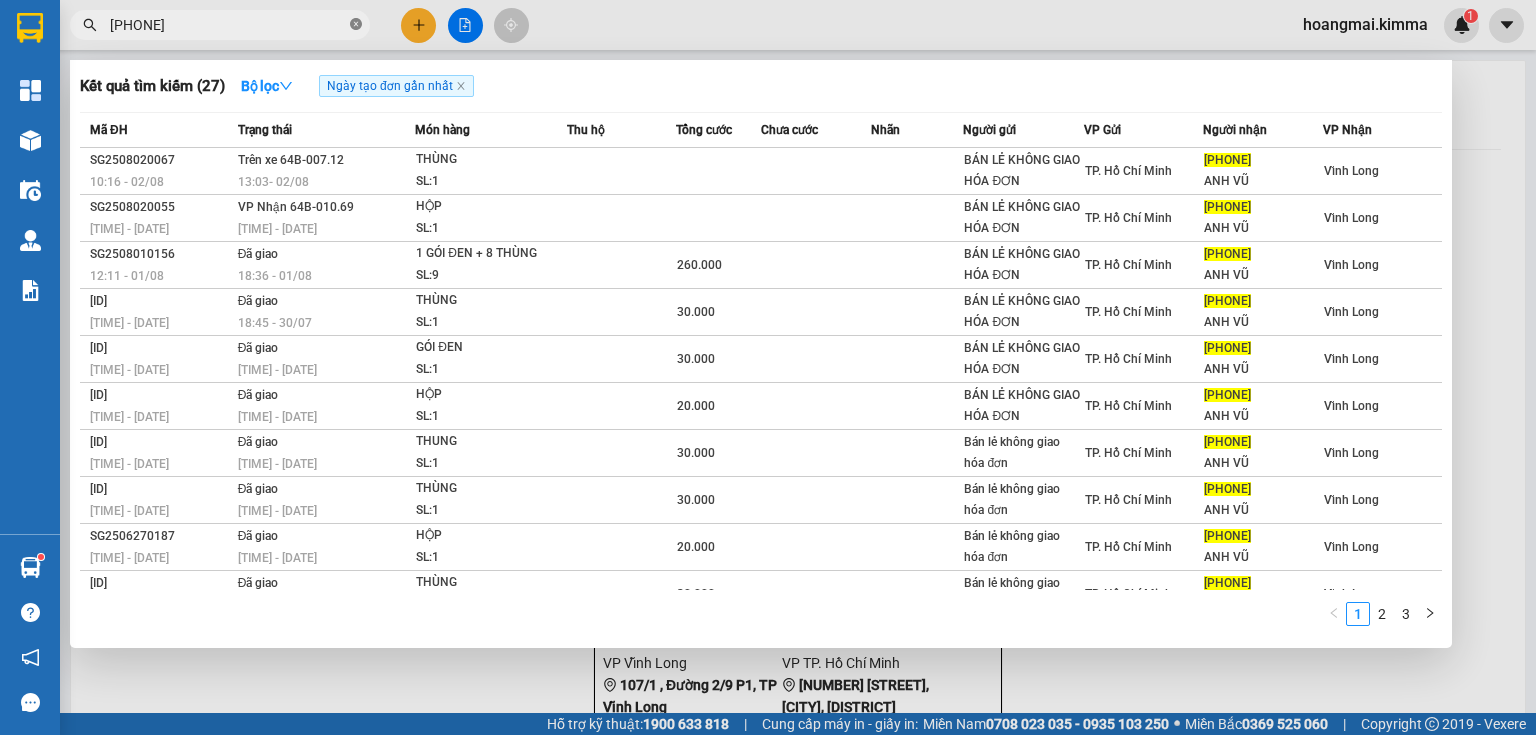 click 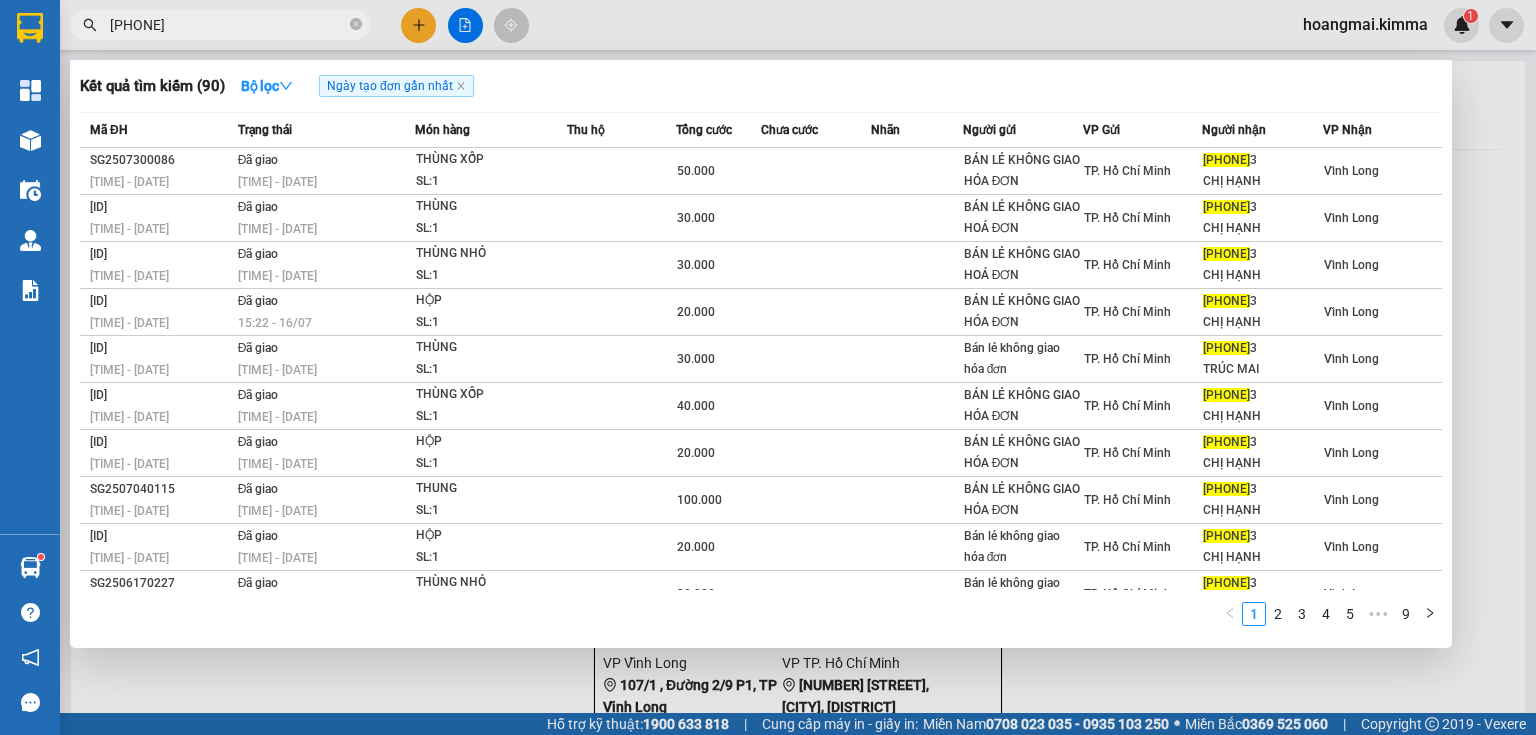 type on "09393740" 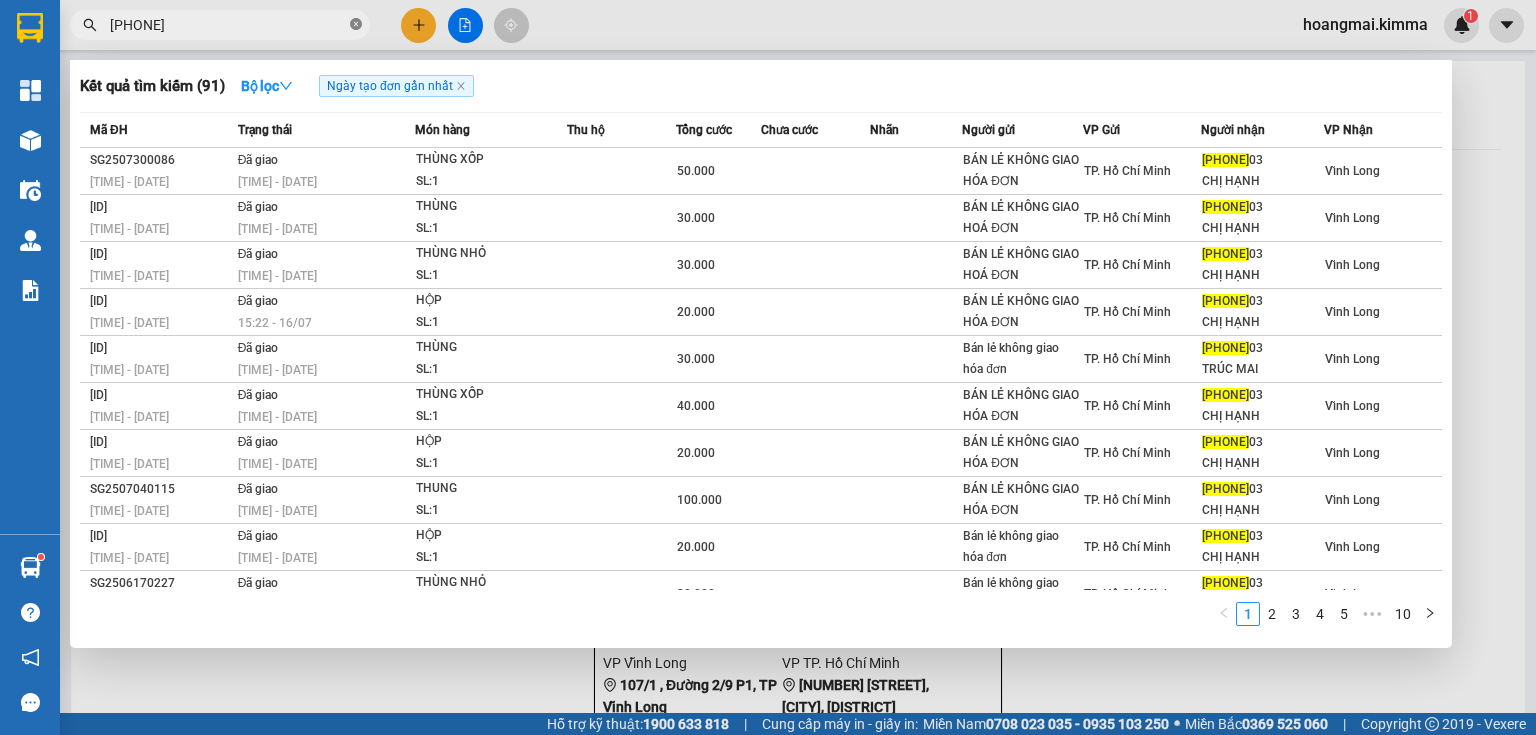 click 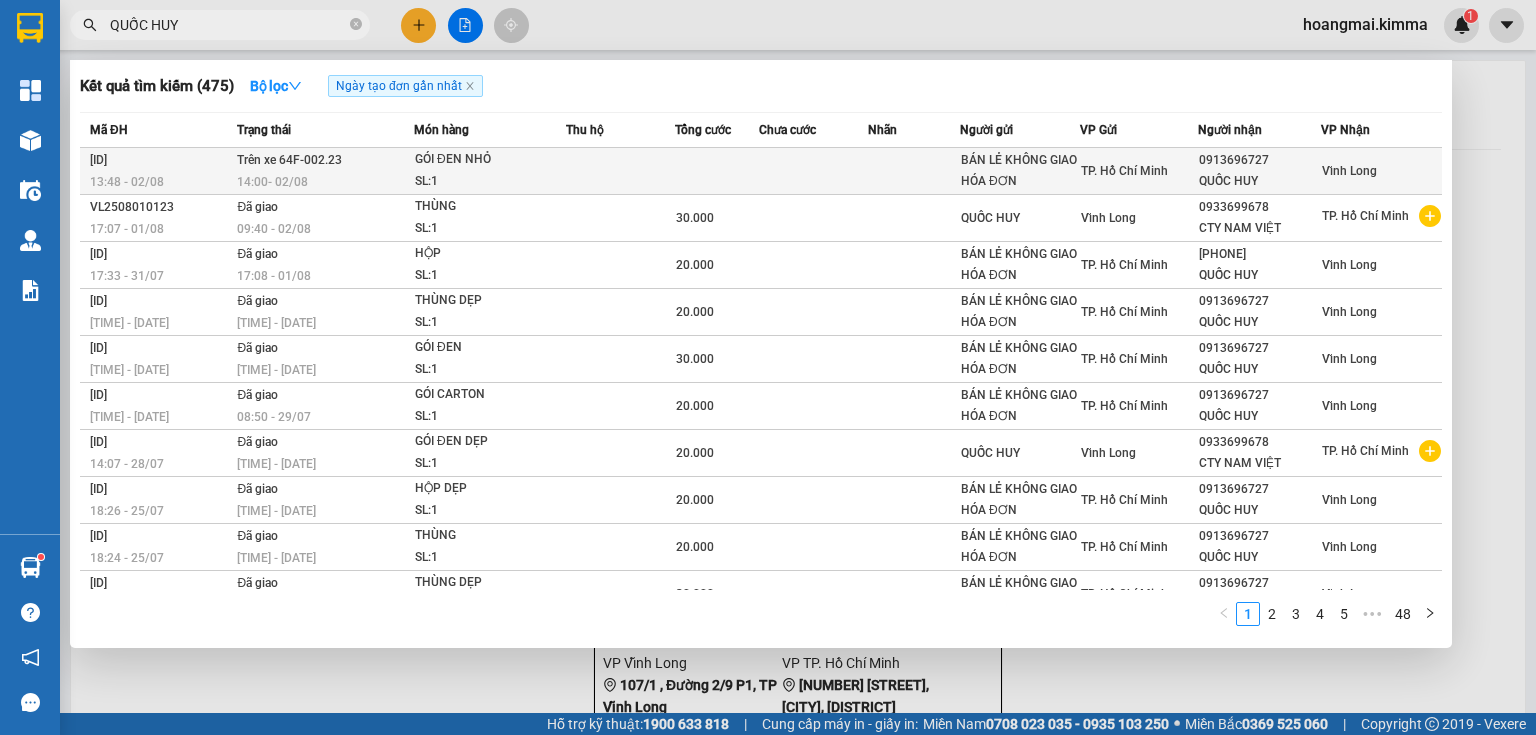 type on "QUỐC HUY" 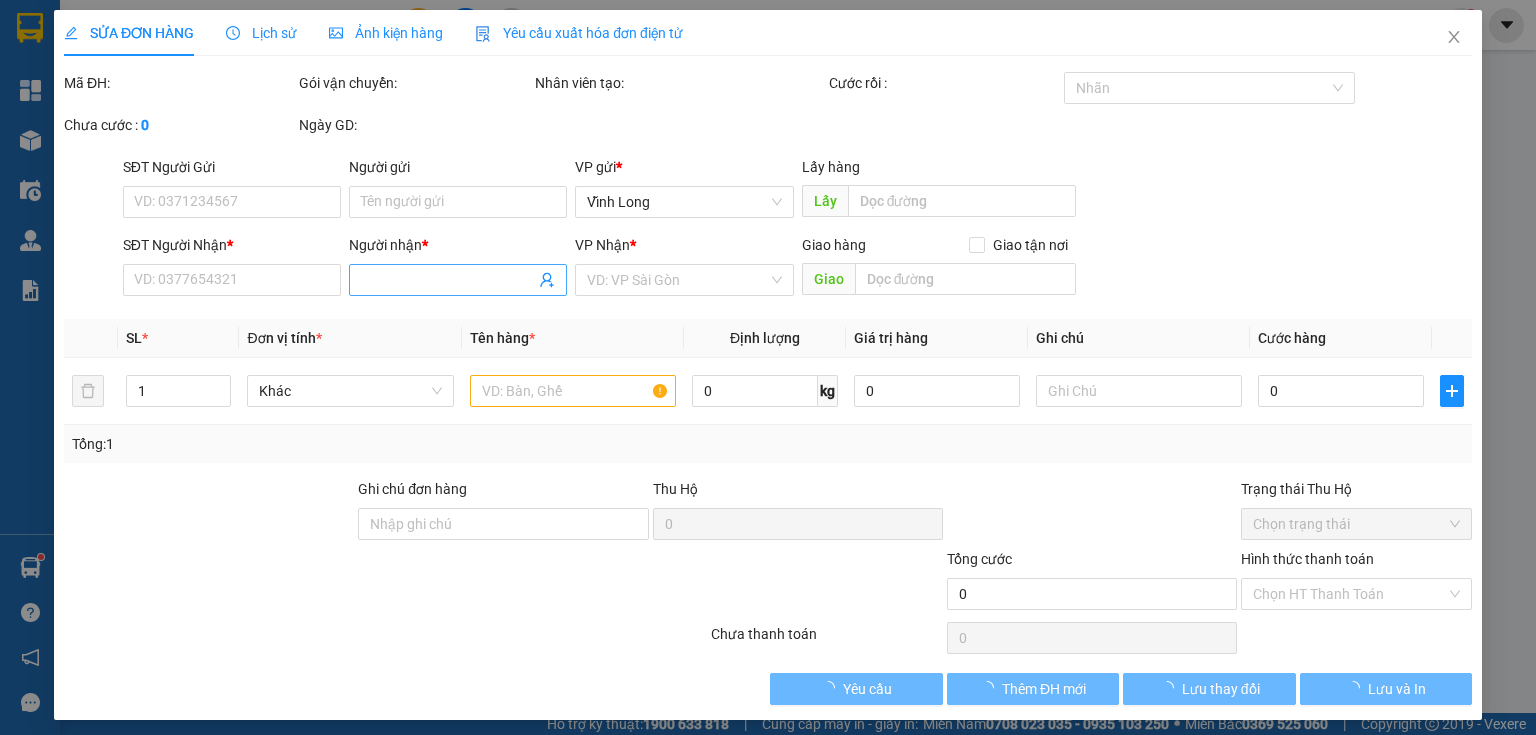 type on "BÁN LẺ KHÔNG GIAO HÓA ĐƠN" 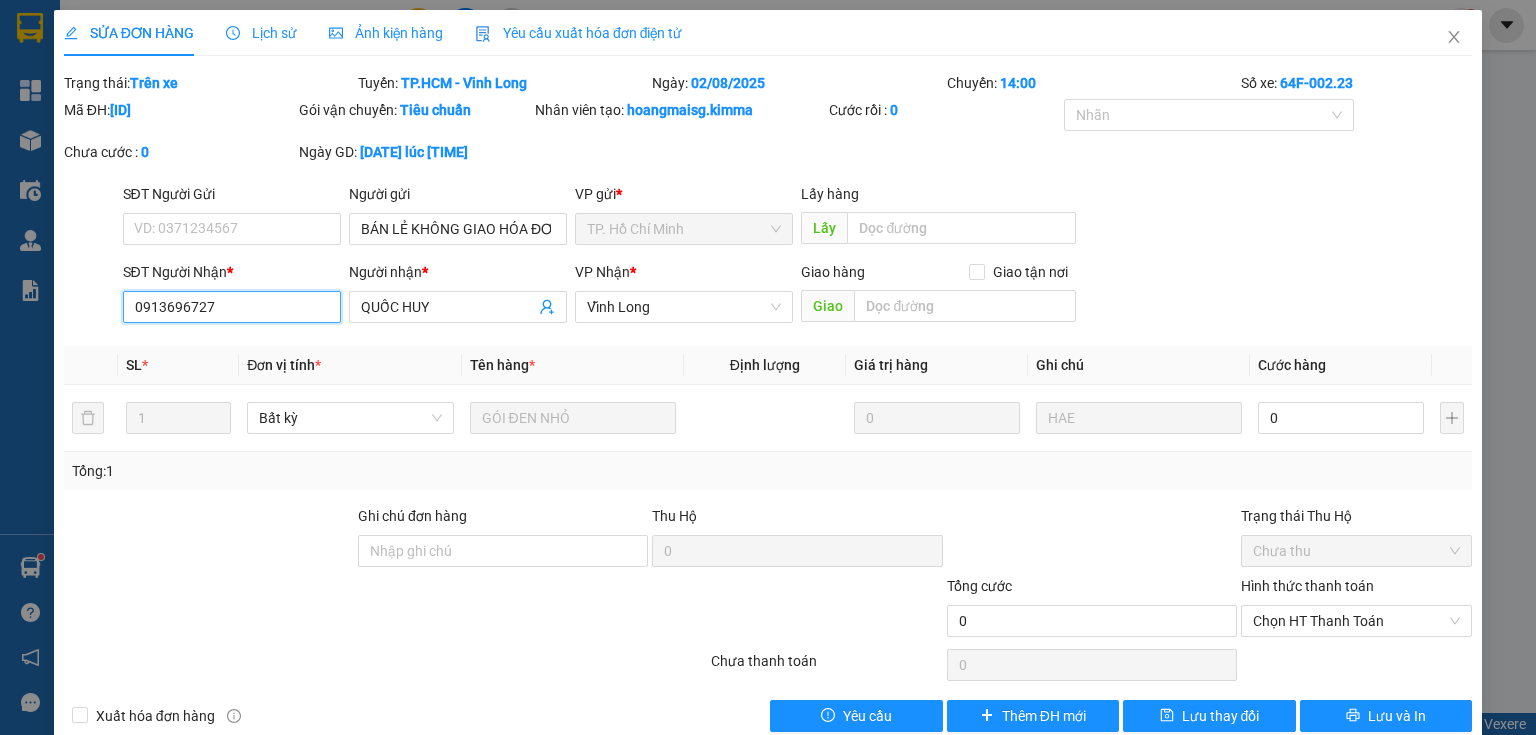 drag, startPoint x: 231, startPoint y: 301, endPoint x: 0, endPoint y: 312, distance: 231.26175 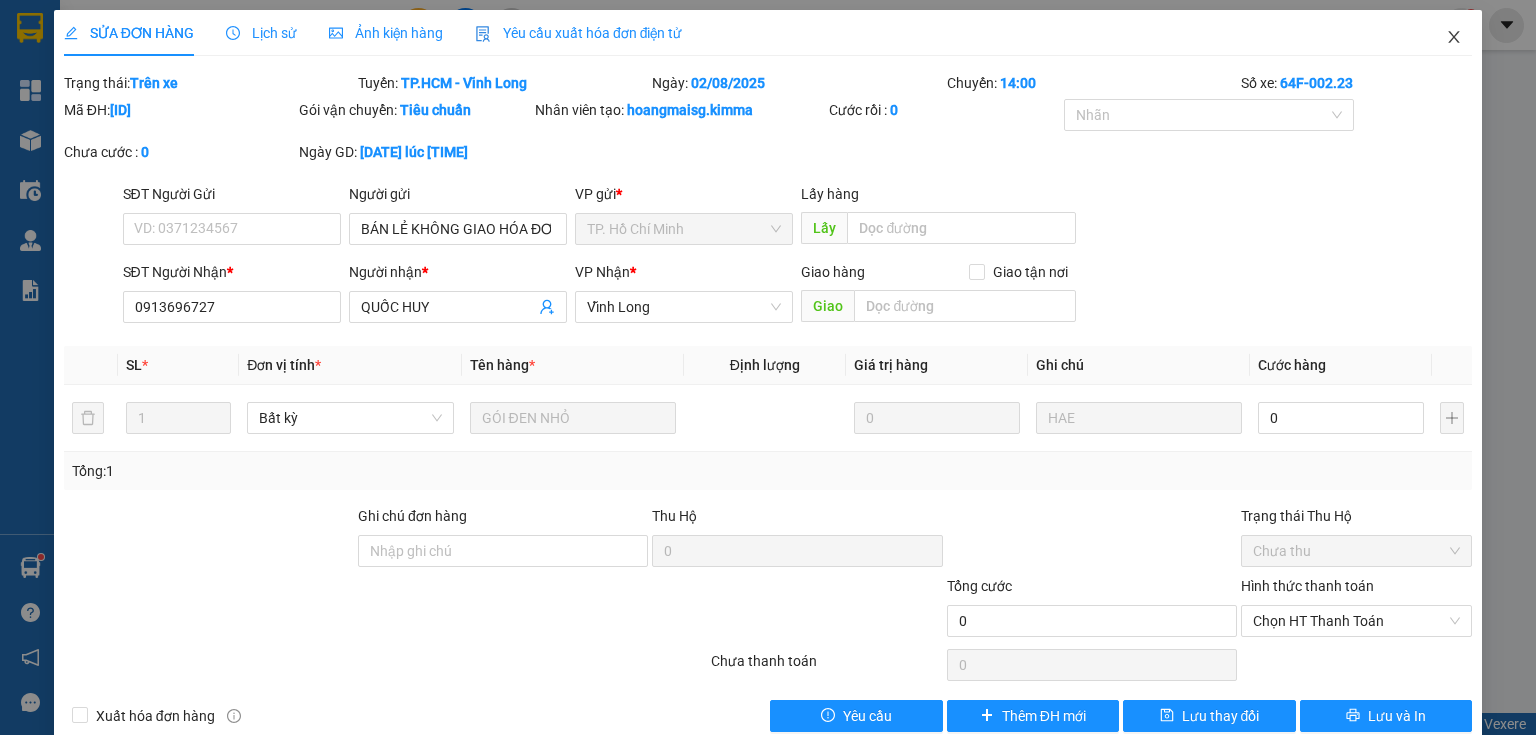 click 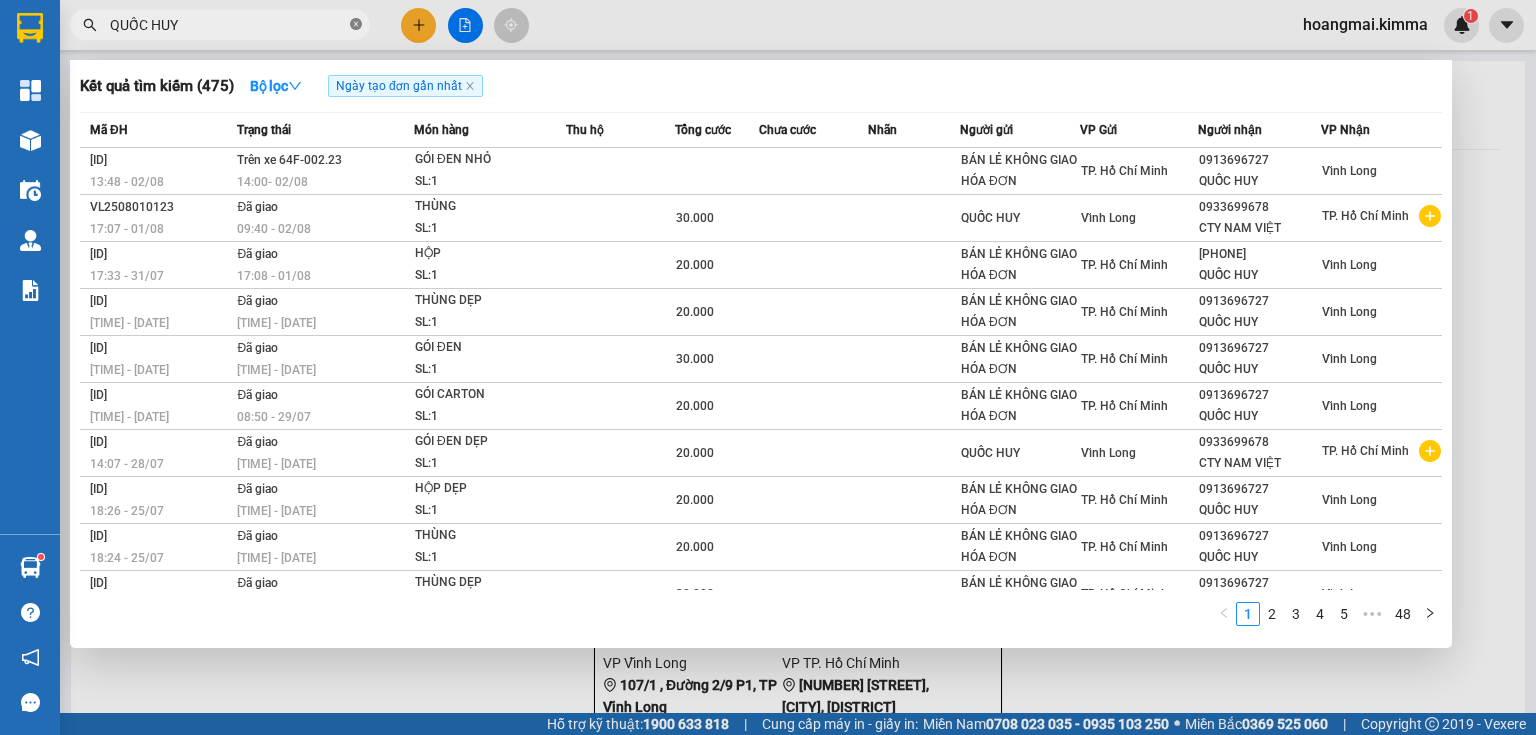 click 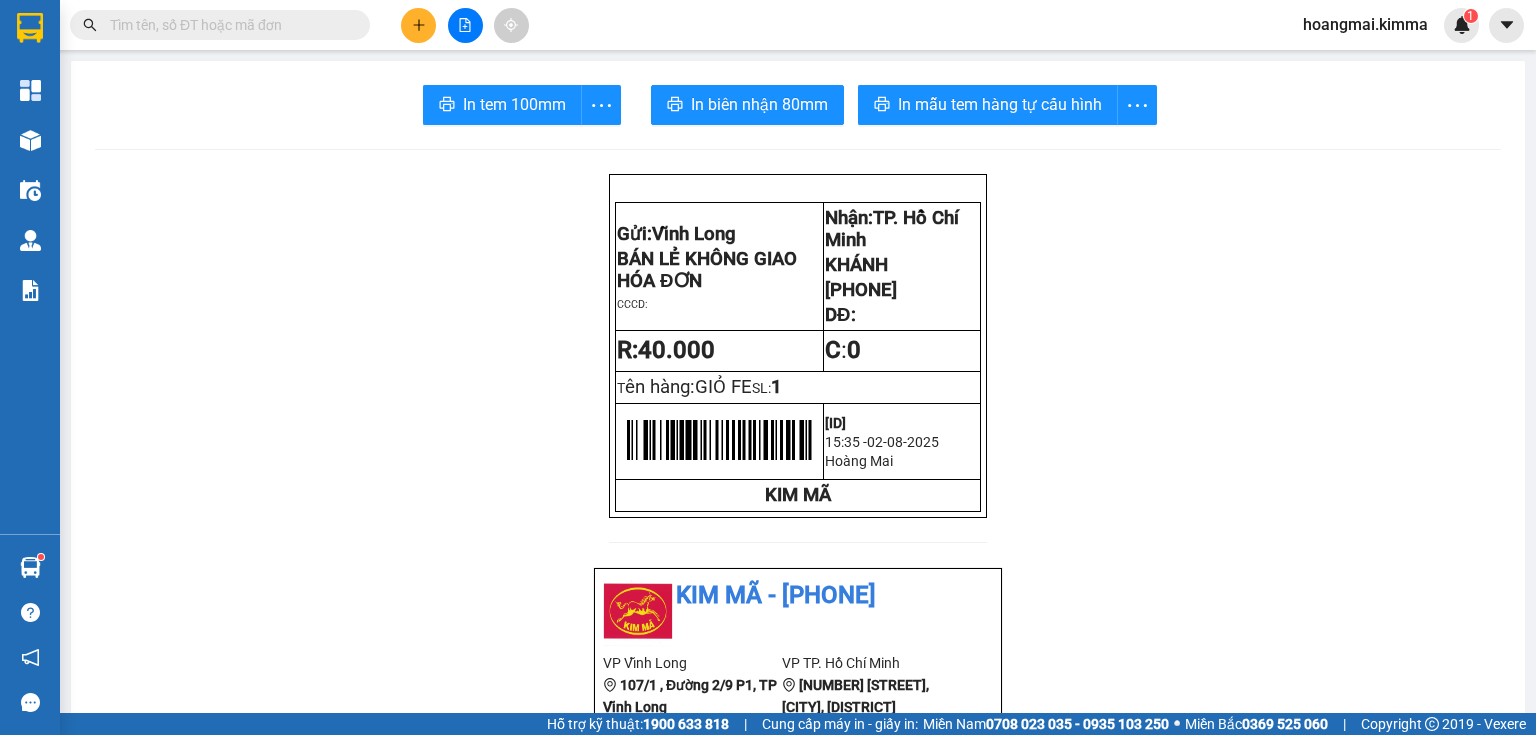 paste on "0913696727" 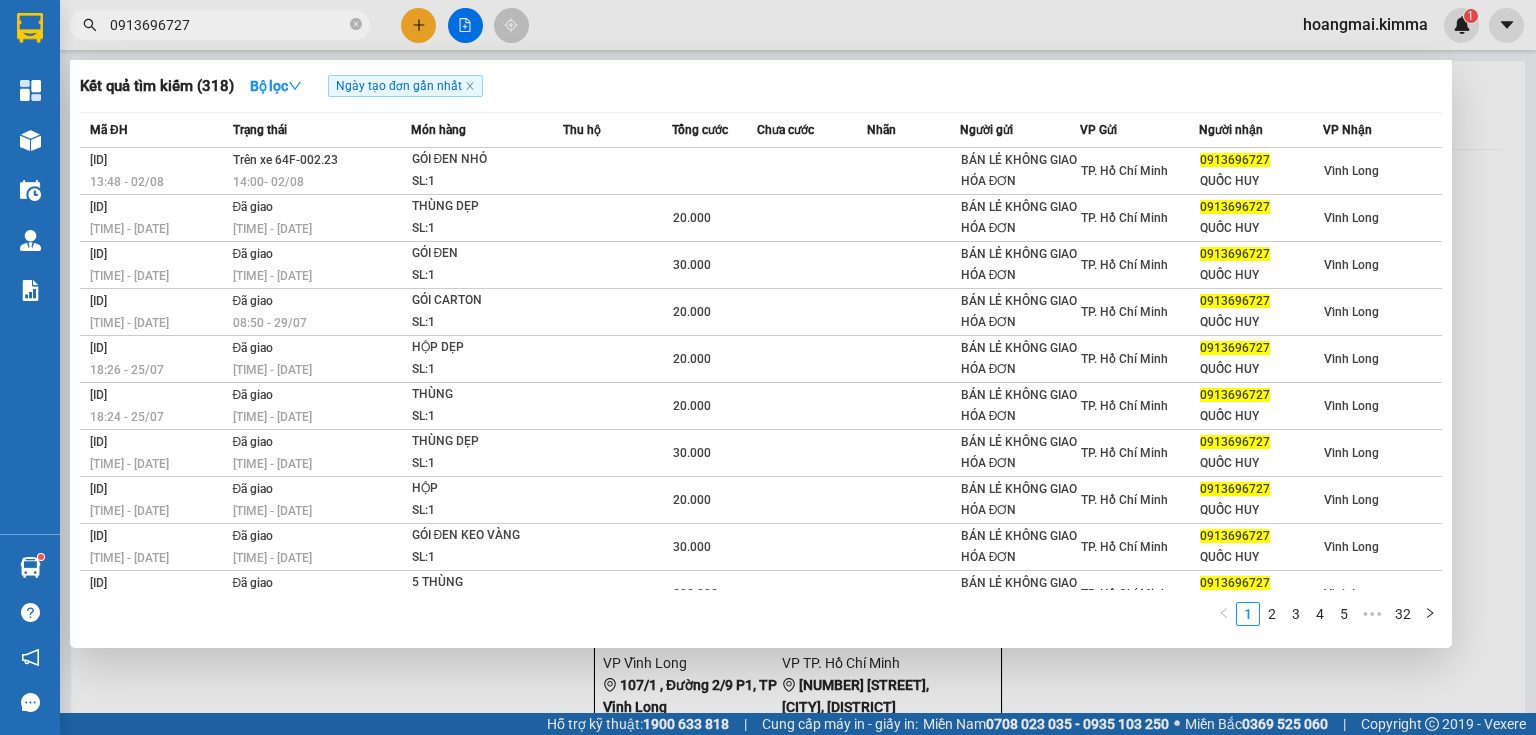 type on "0913696727" 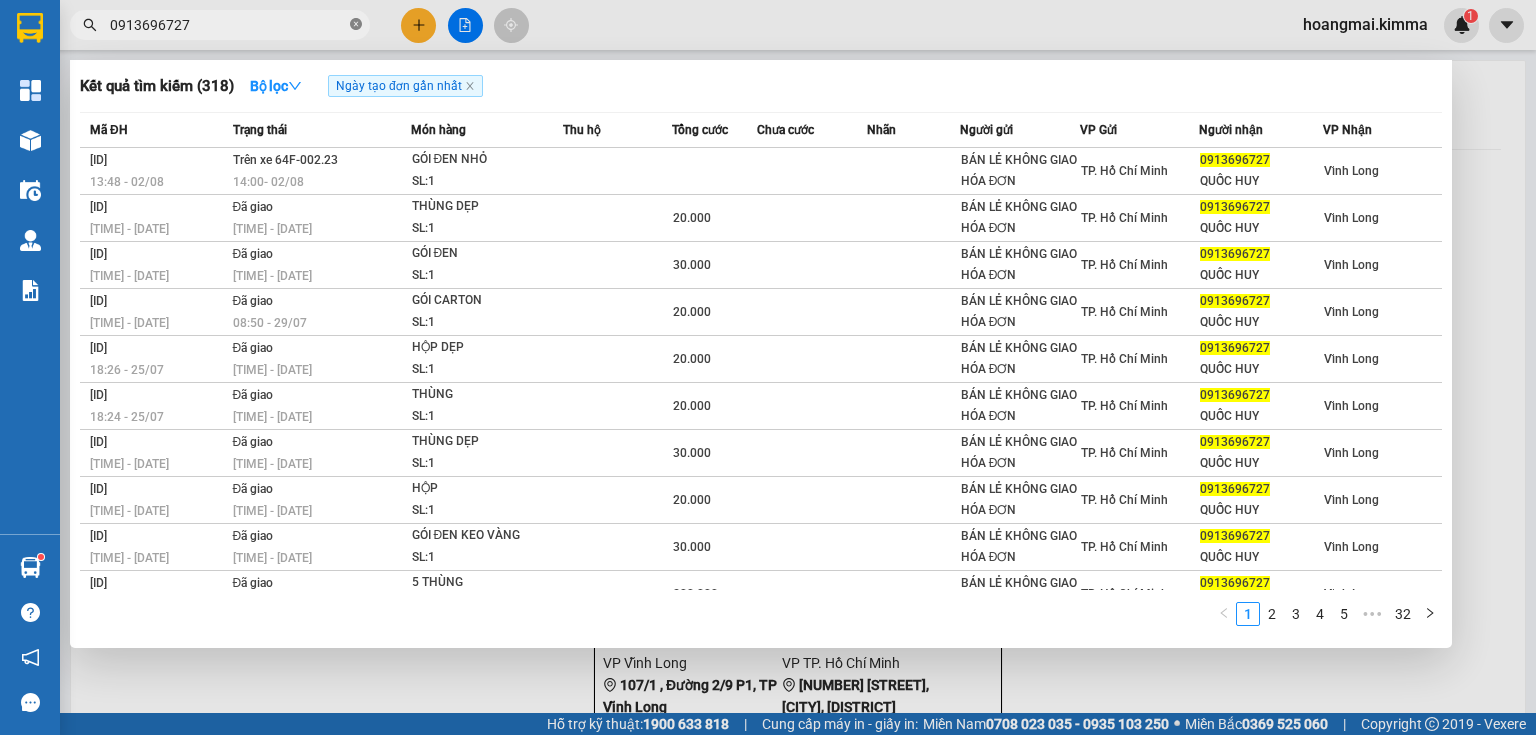 click at bounding box center (356, 25) 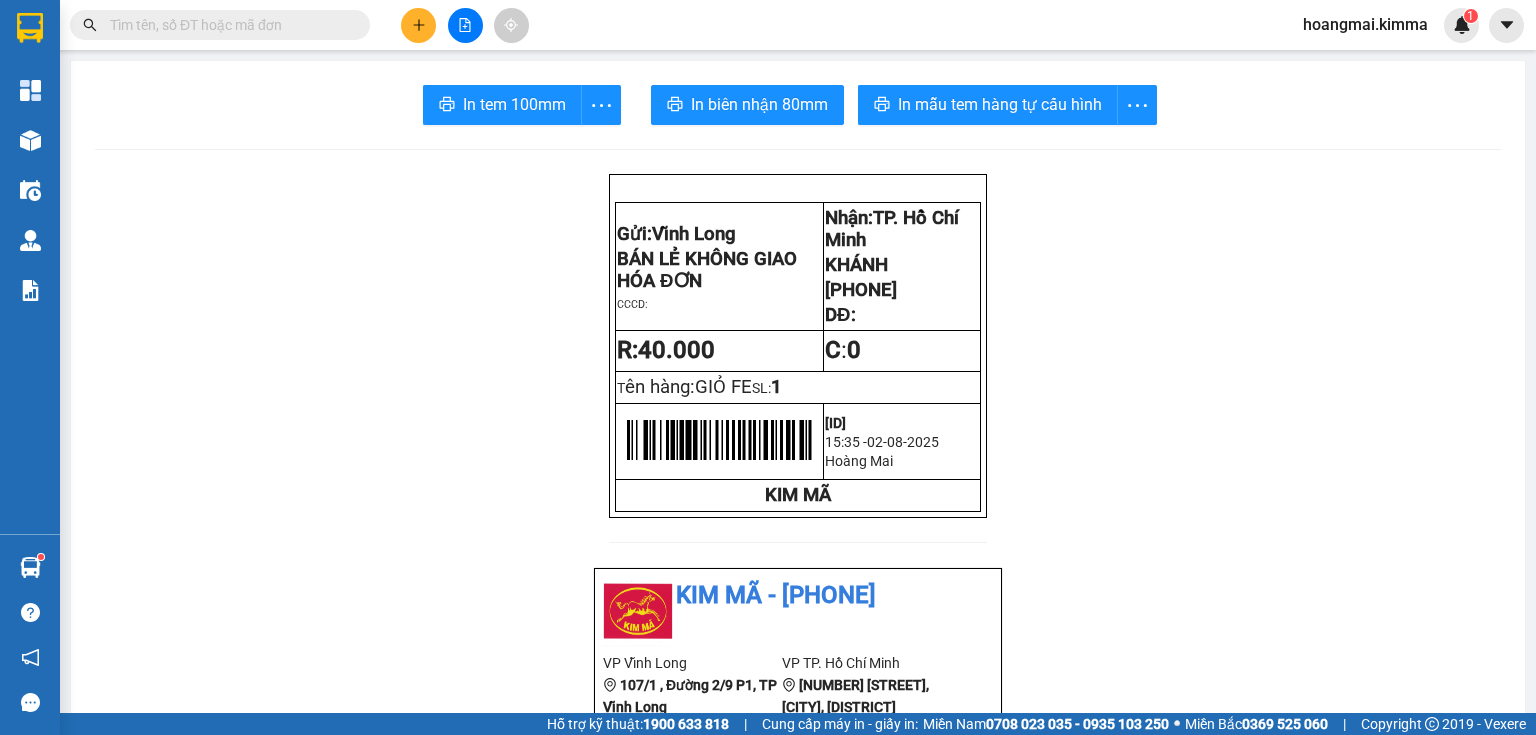 click at bounding box center (228, 25) 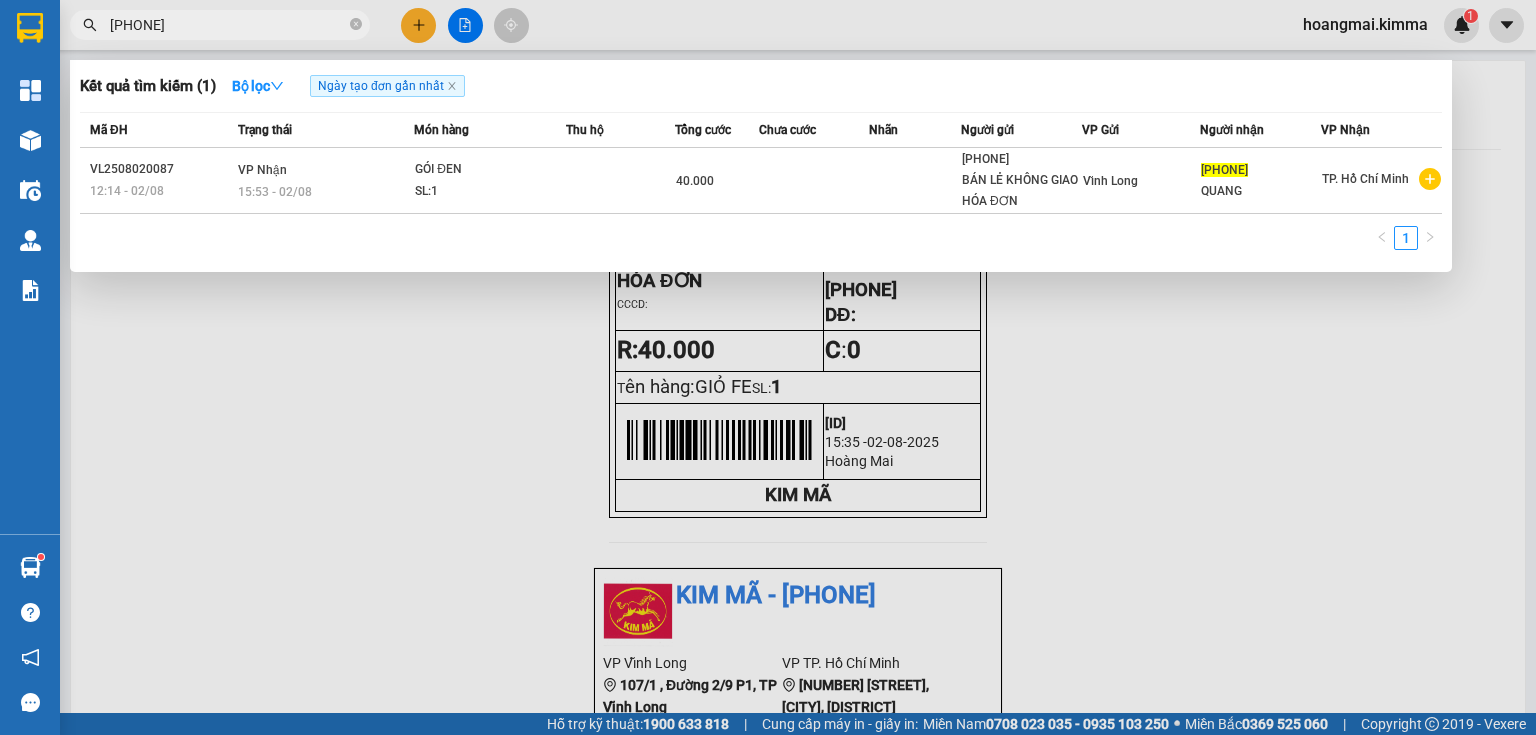 type on "0936593414" 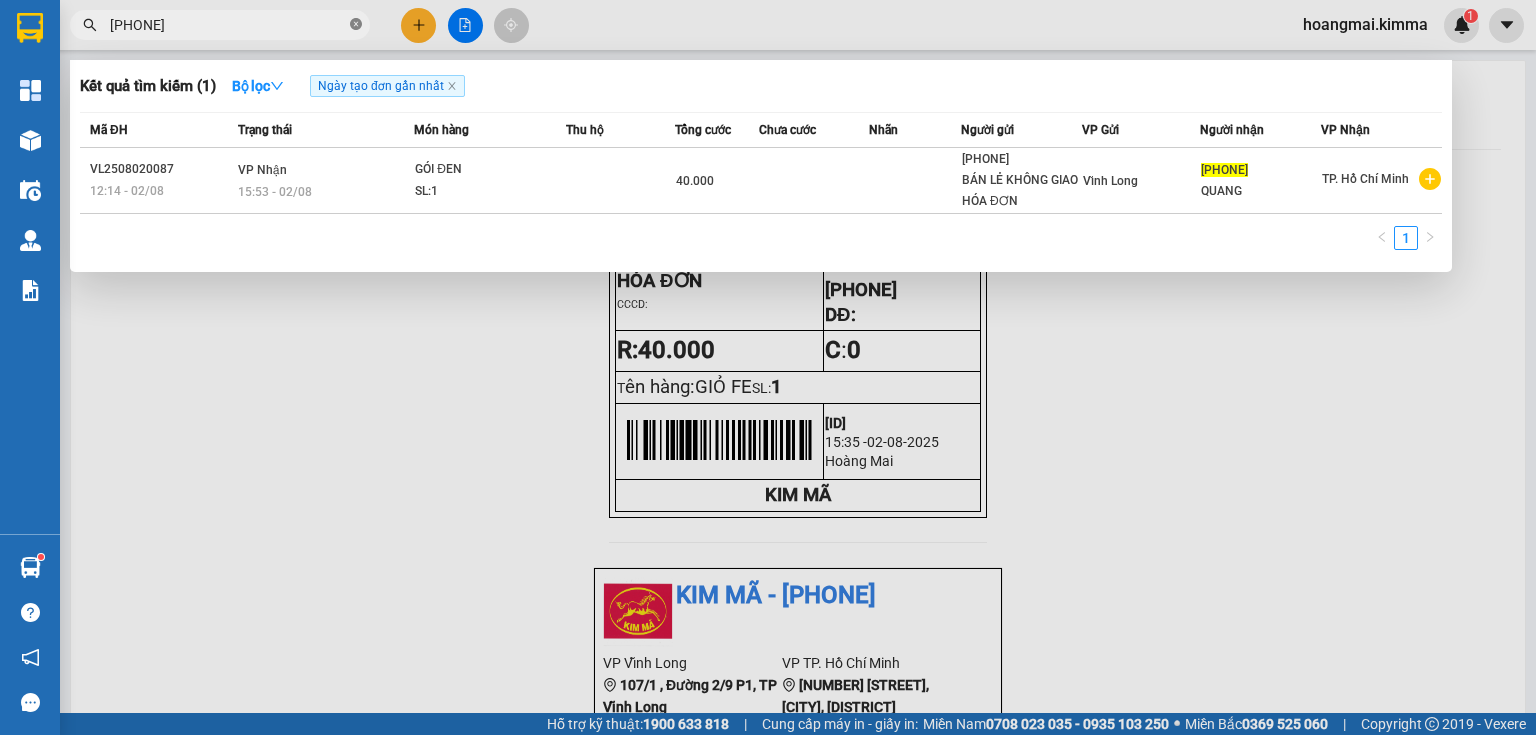 click 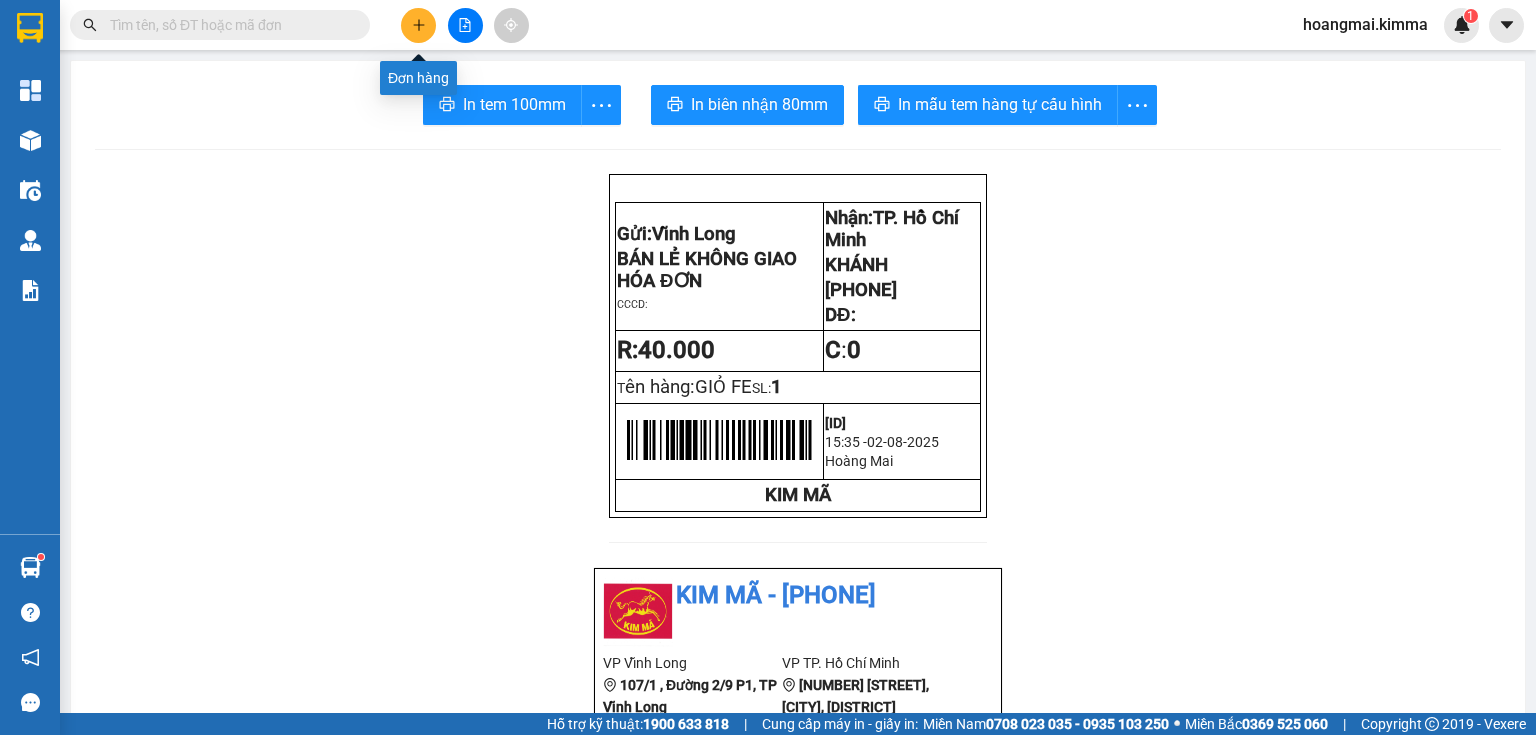 click 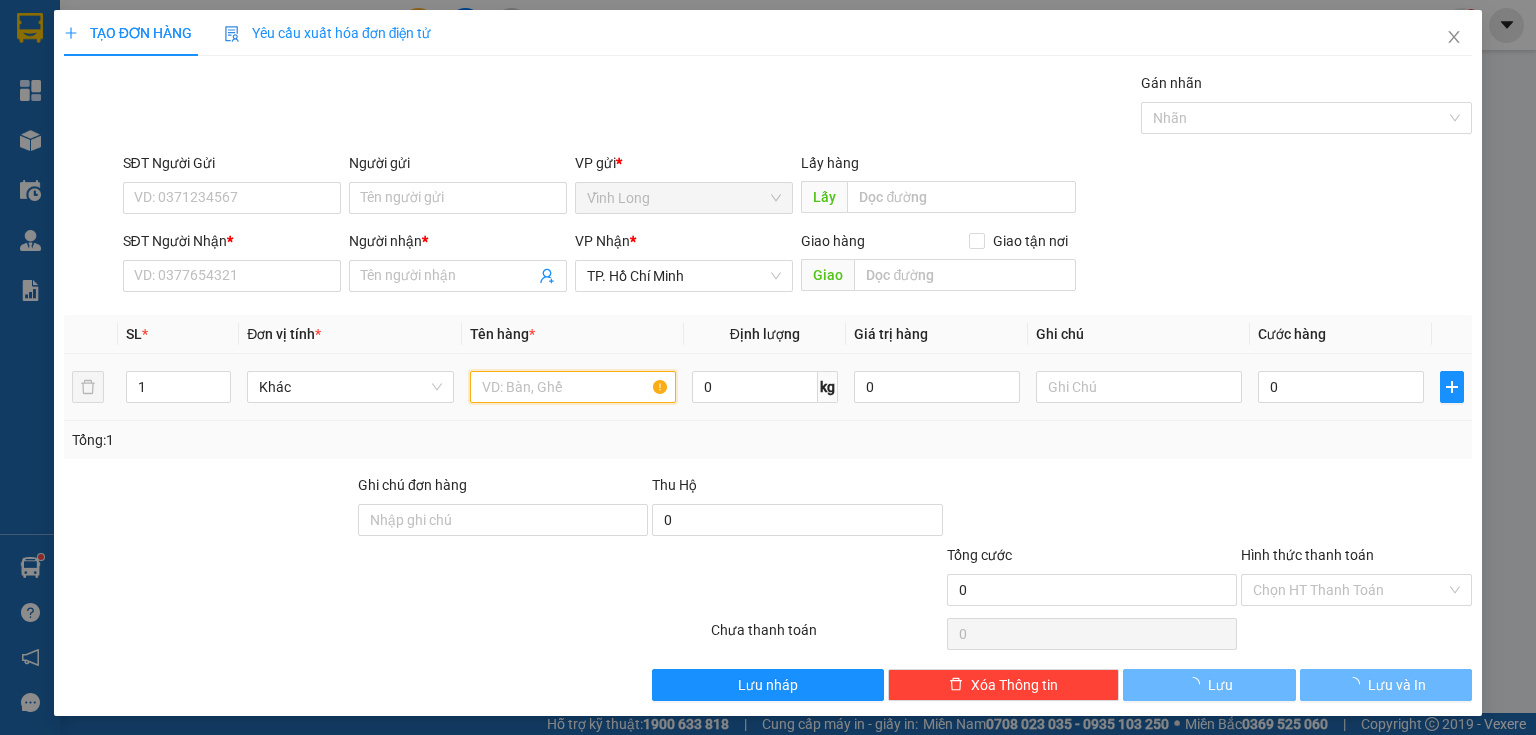 click at bounding box center [573, 387] 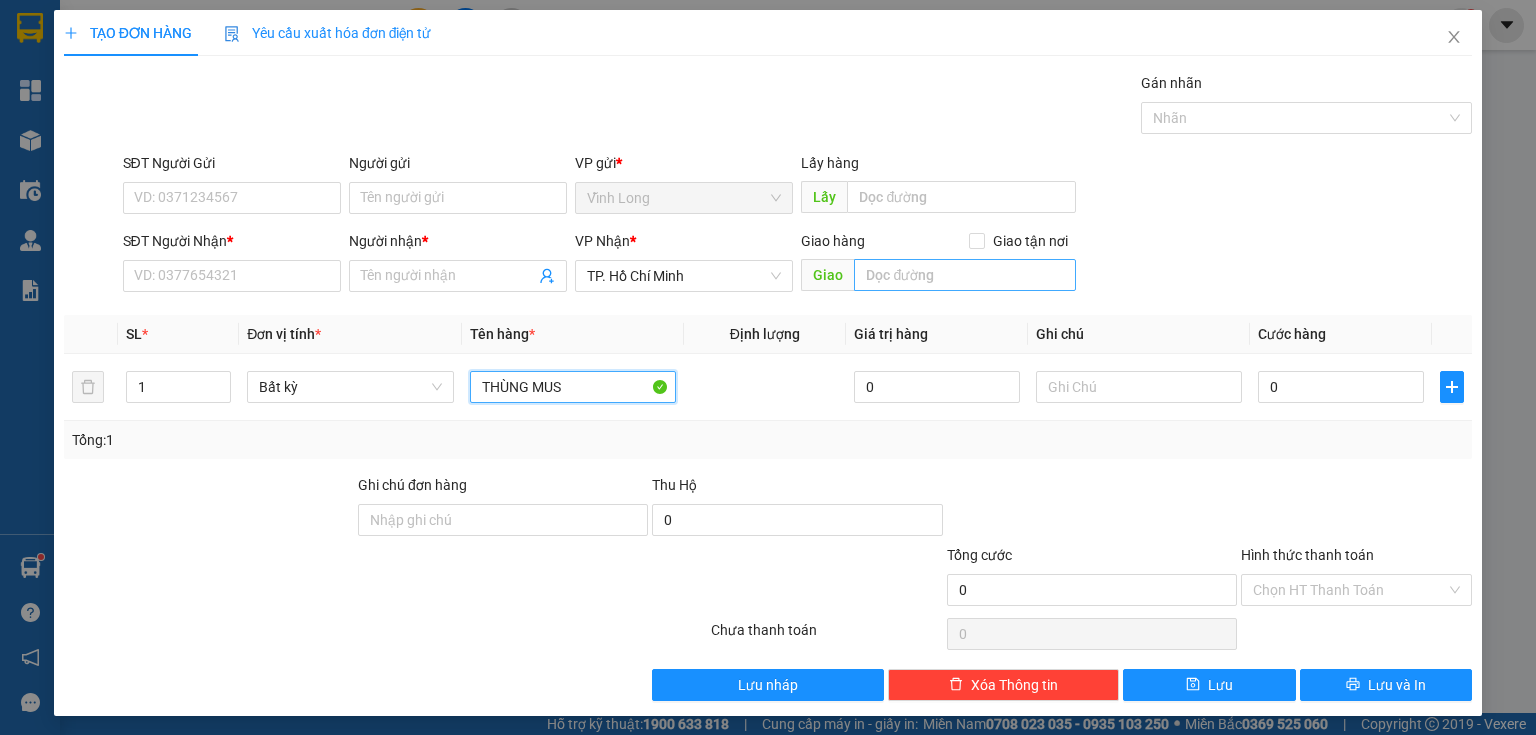 type on "THÙNG MUS" 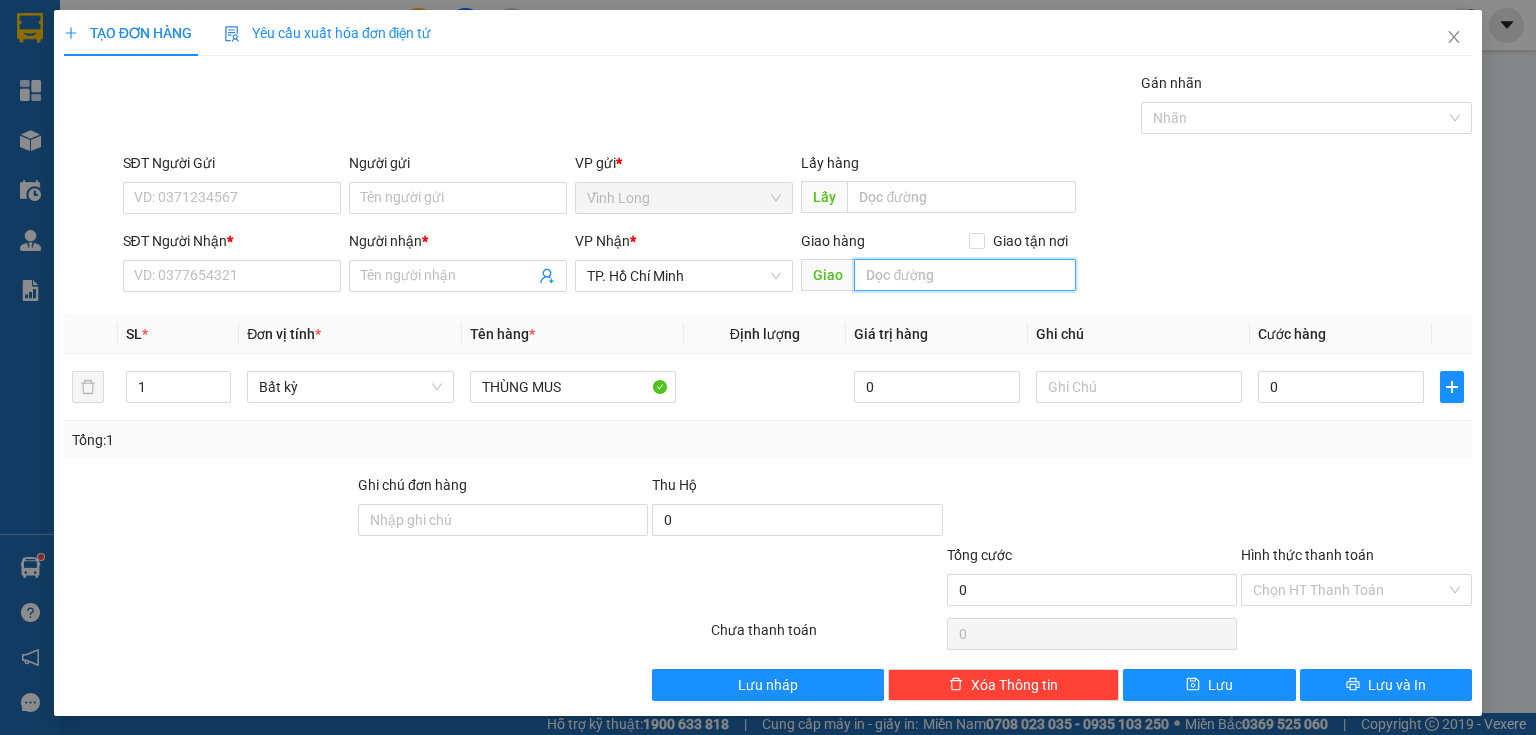 click at bounding box center (965, 275) 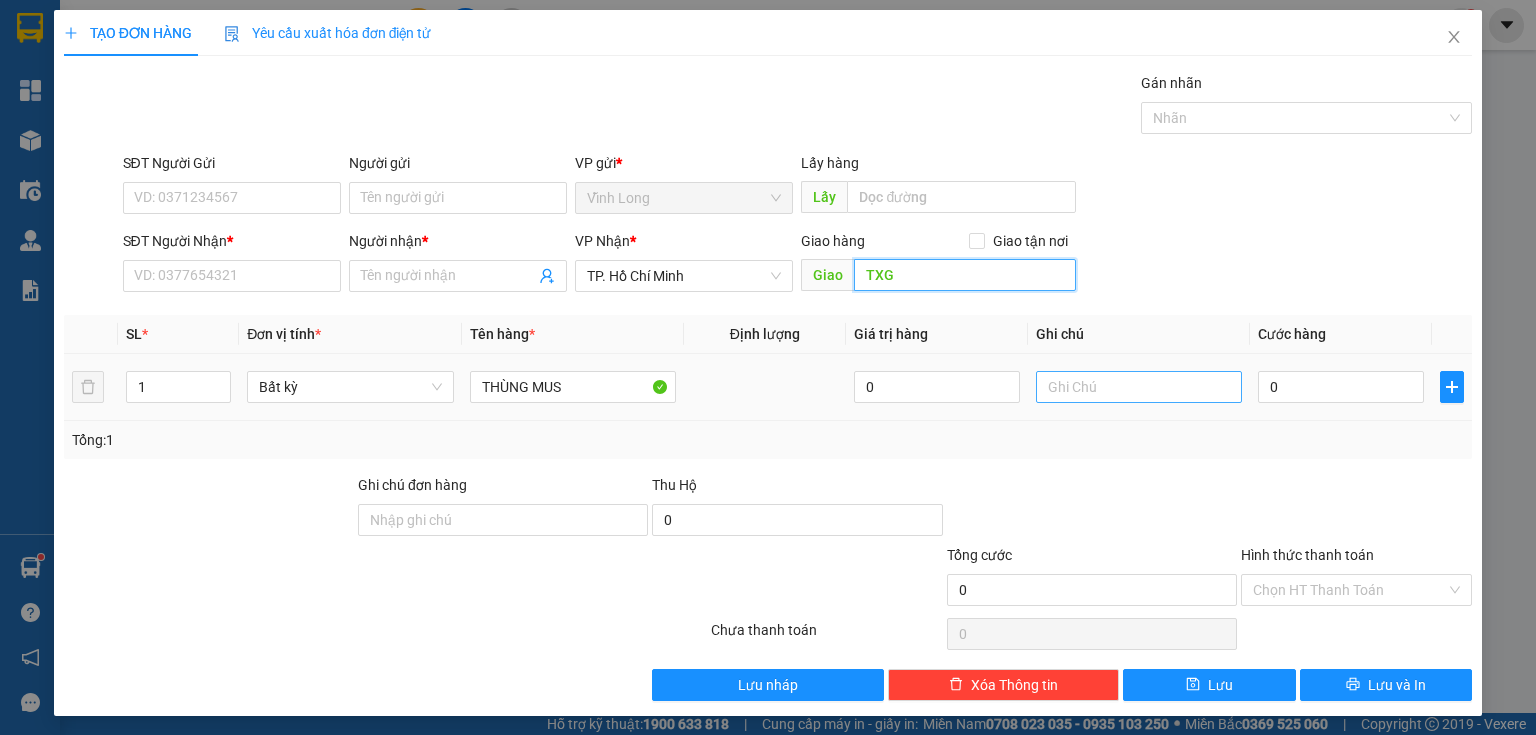 type on "TXG" 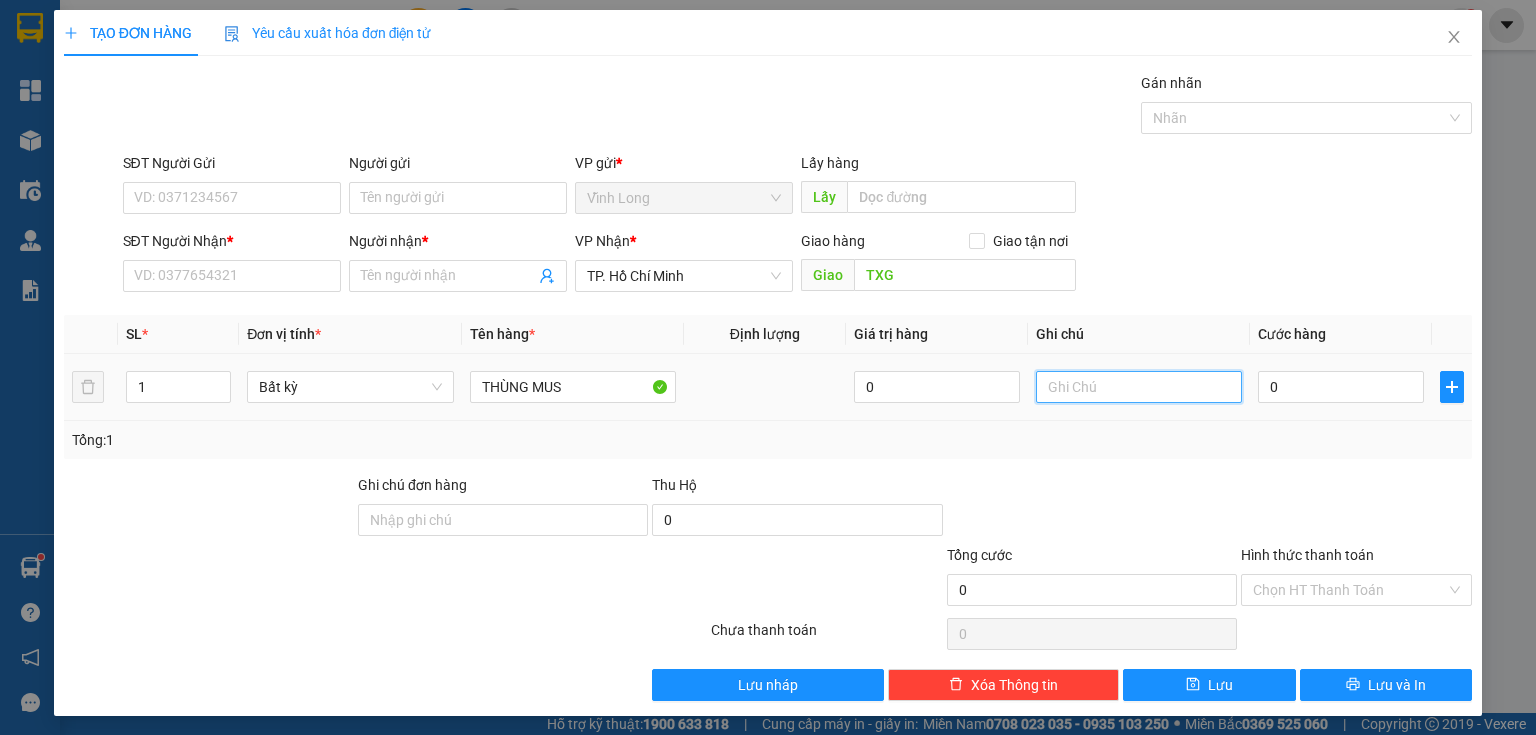 click at bounding box center [1139, 387] 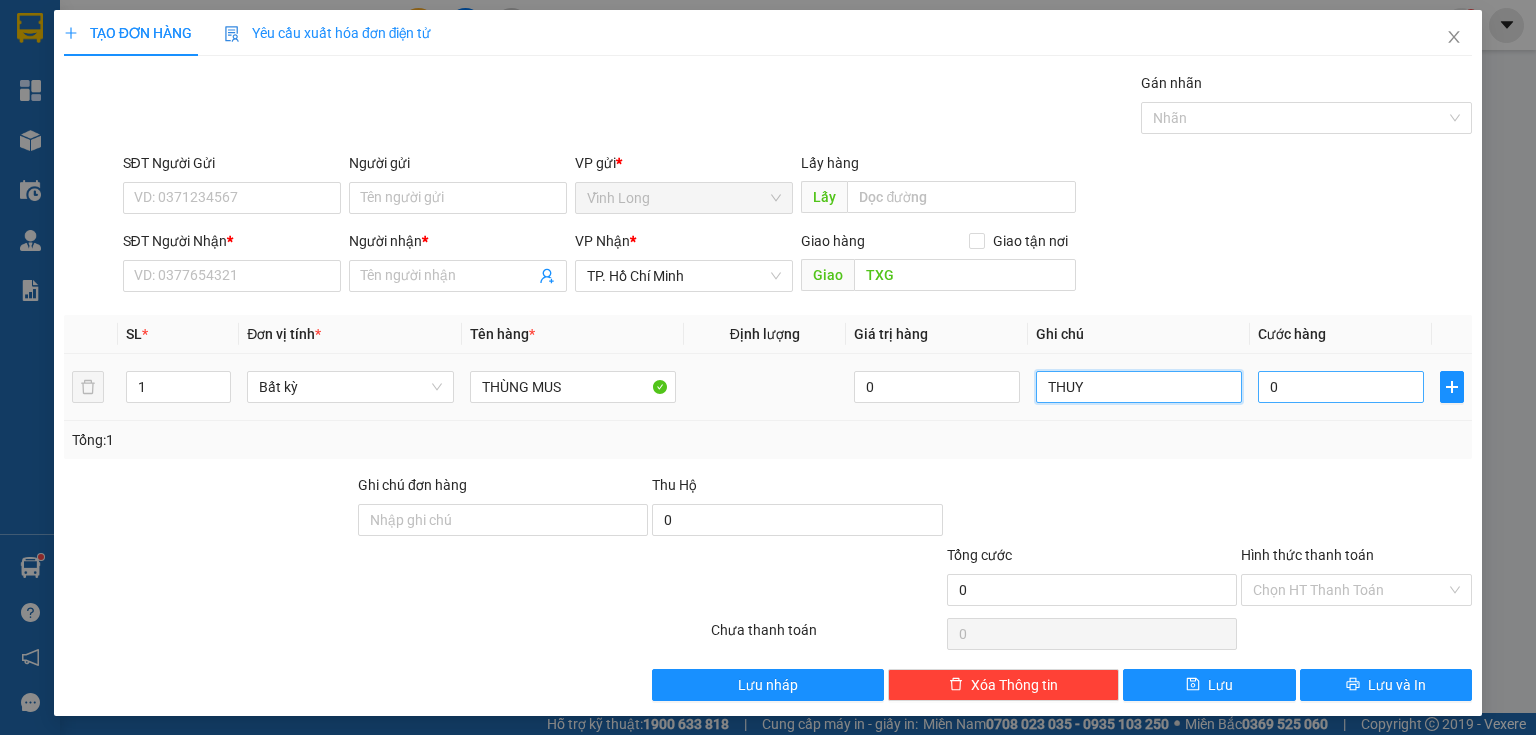type on "THUY" 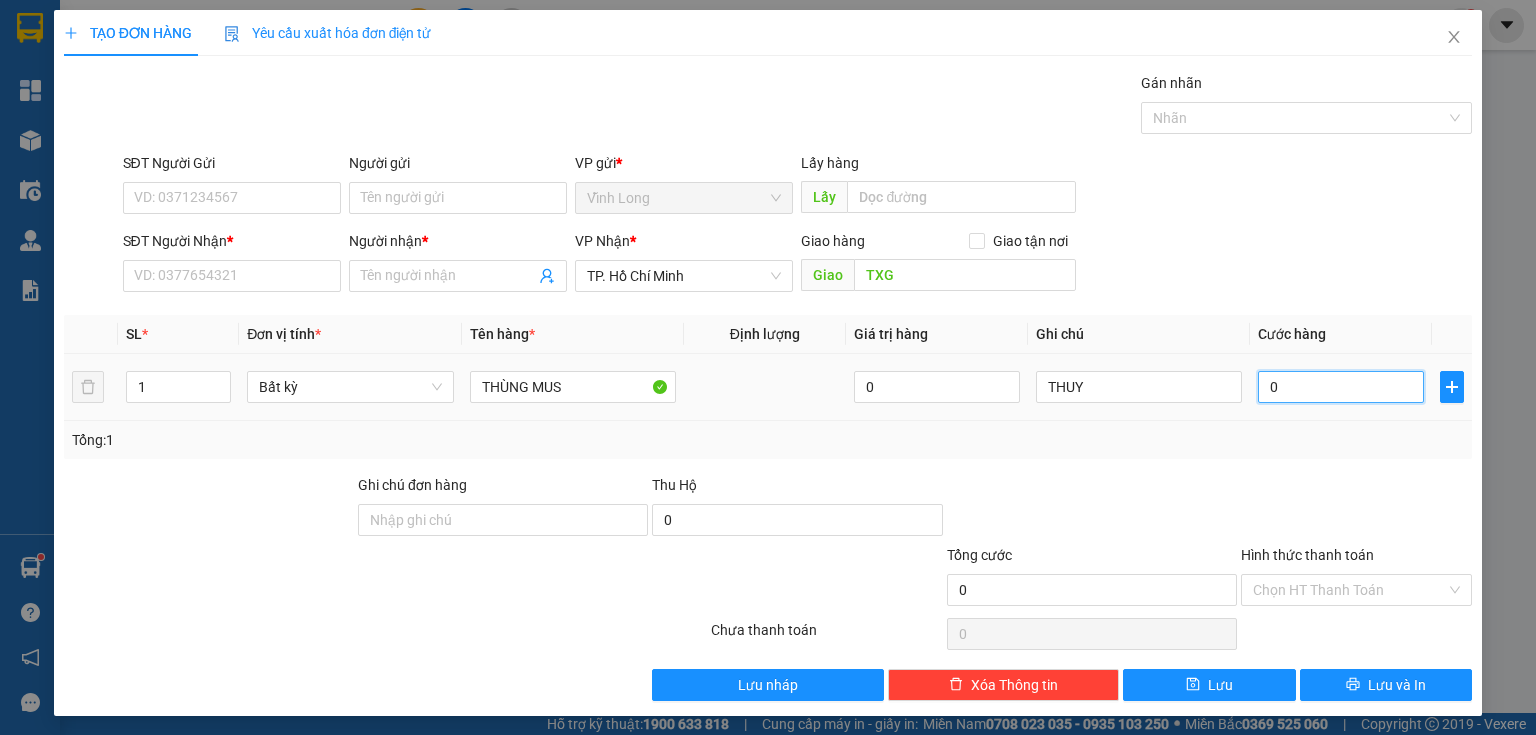 click on "0" at bounding box center (1341, 387) 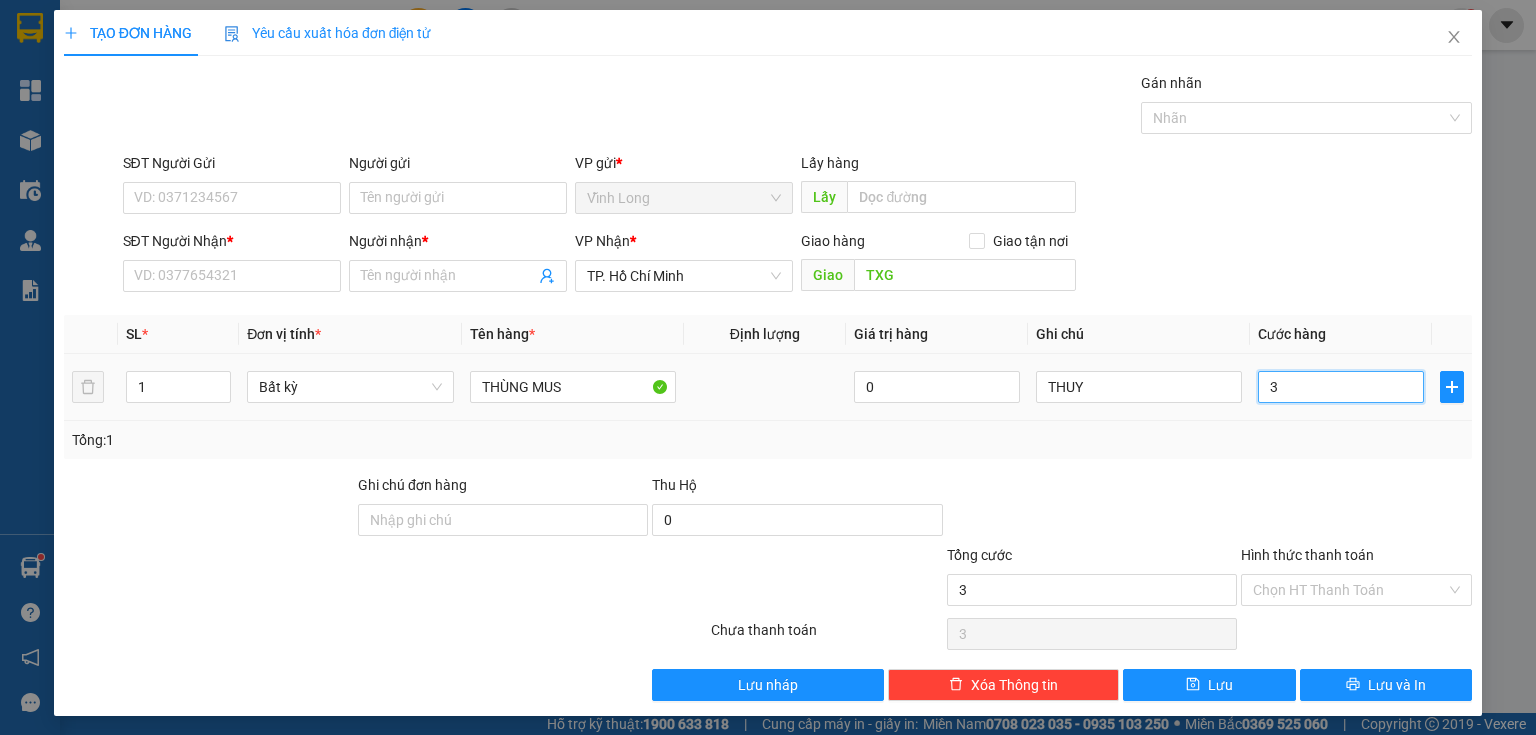 type on "30" 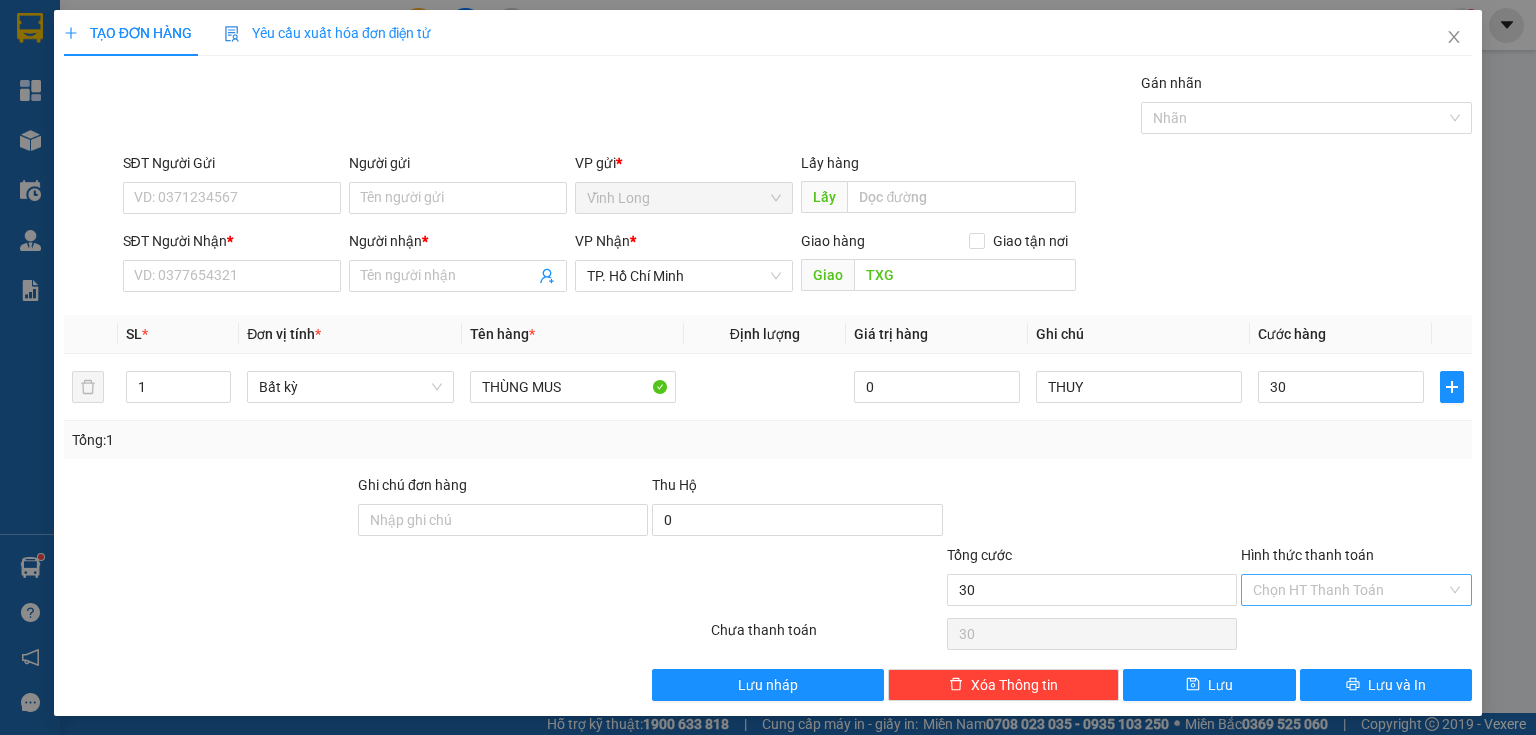 type on "30.000" 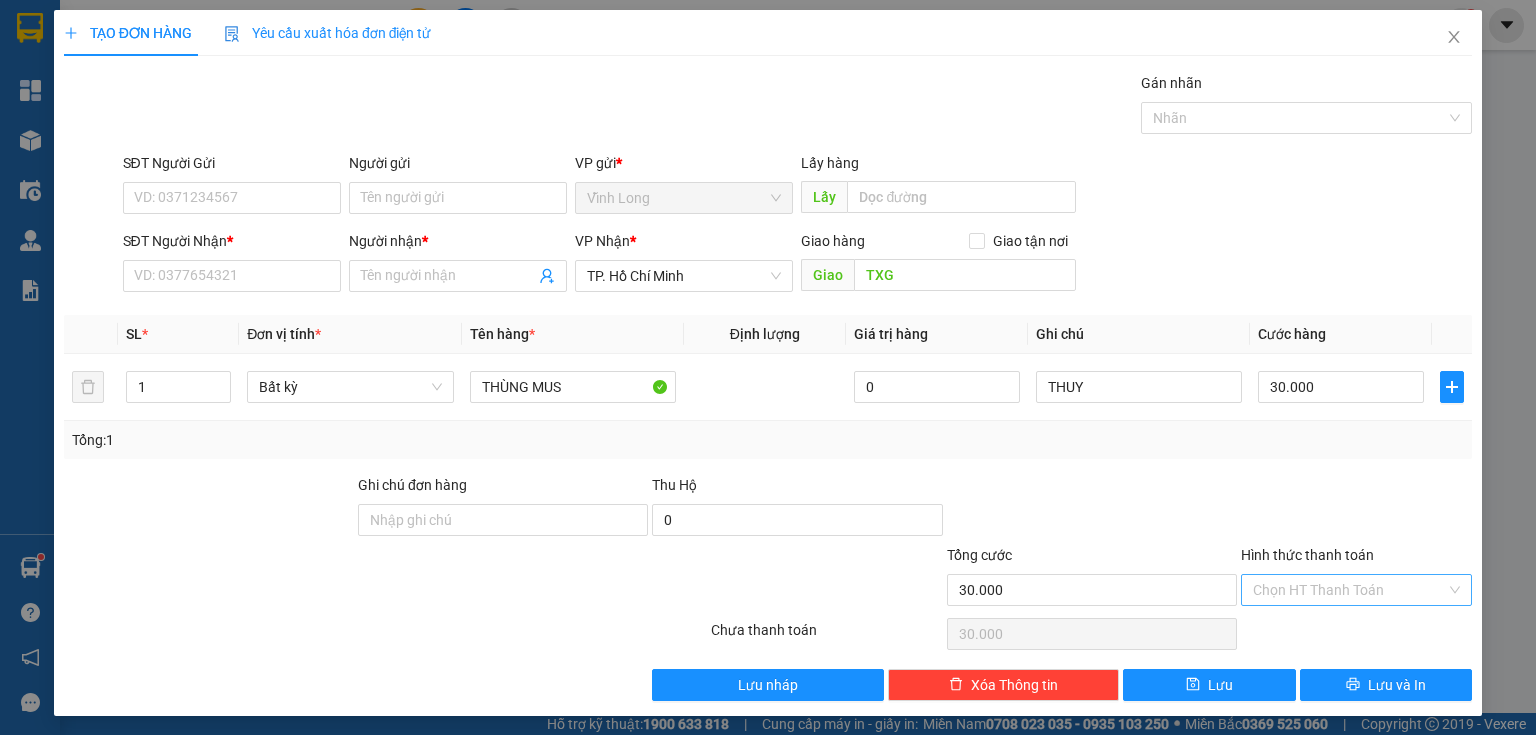 click on "Hình thức thanh toán" at bounding box center [1349, 590] 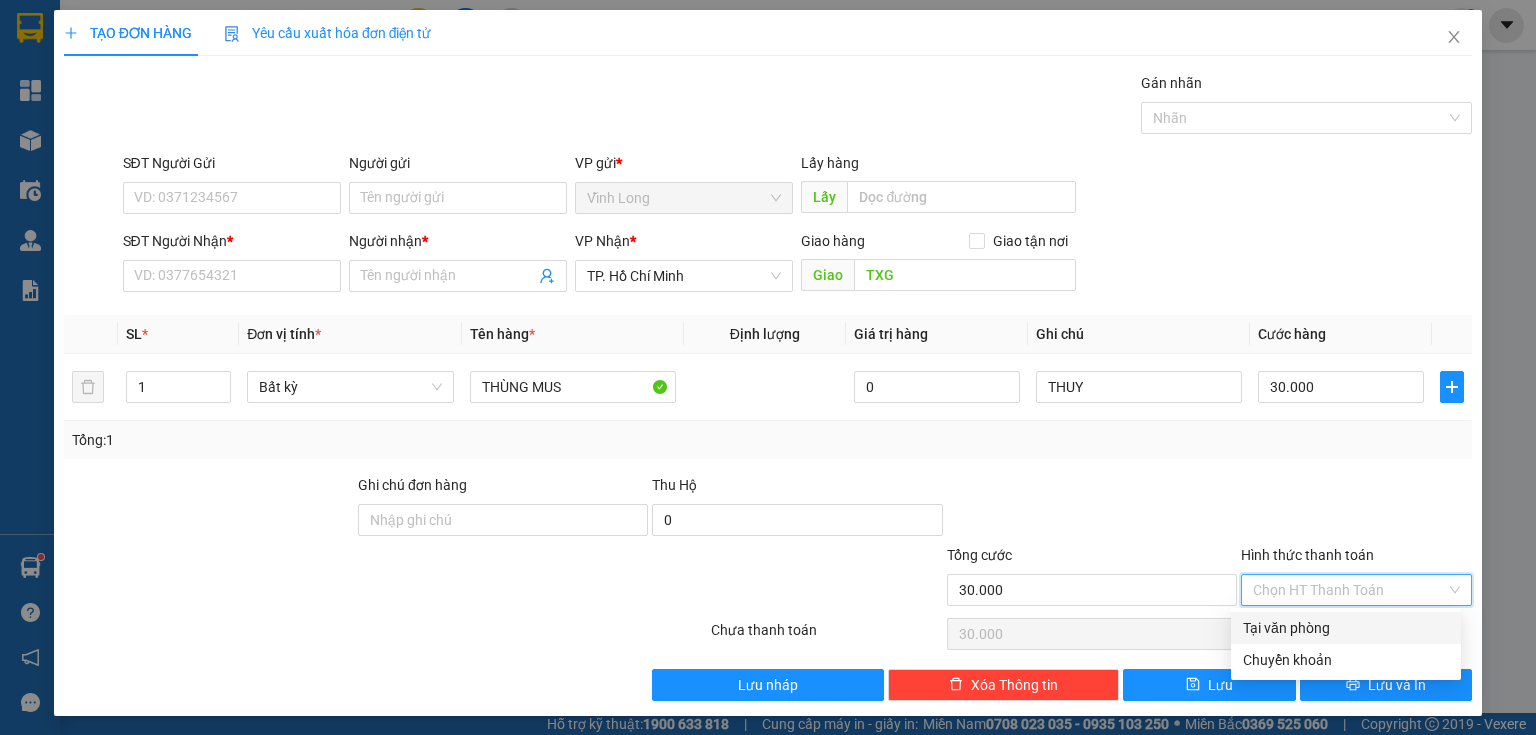 click on "Tại văn phòng" at bounding box center (1346, 628) 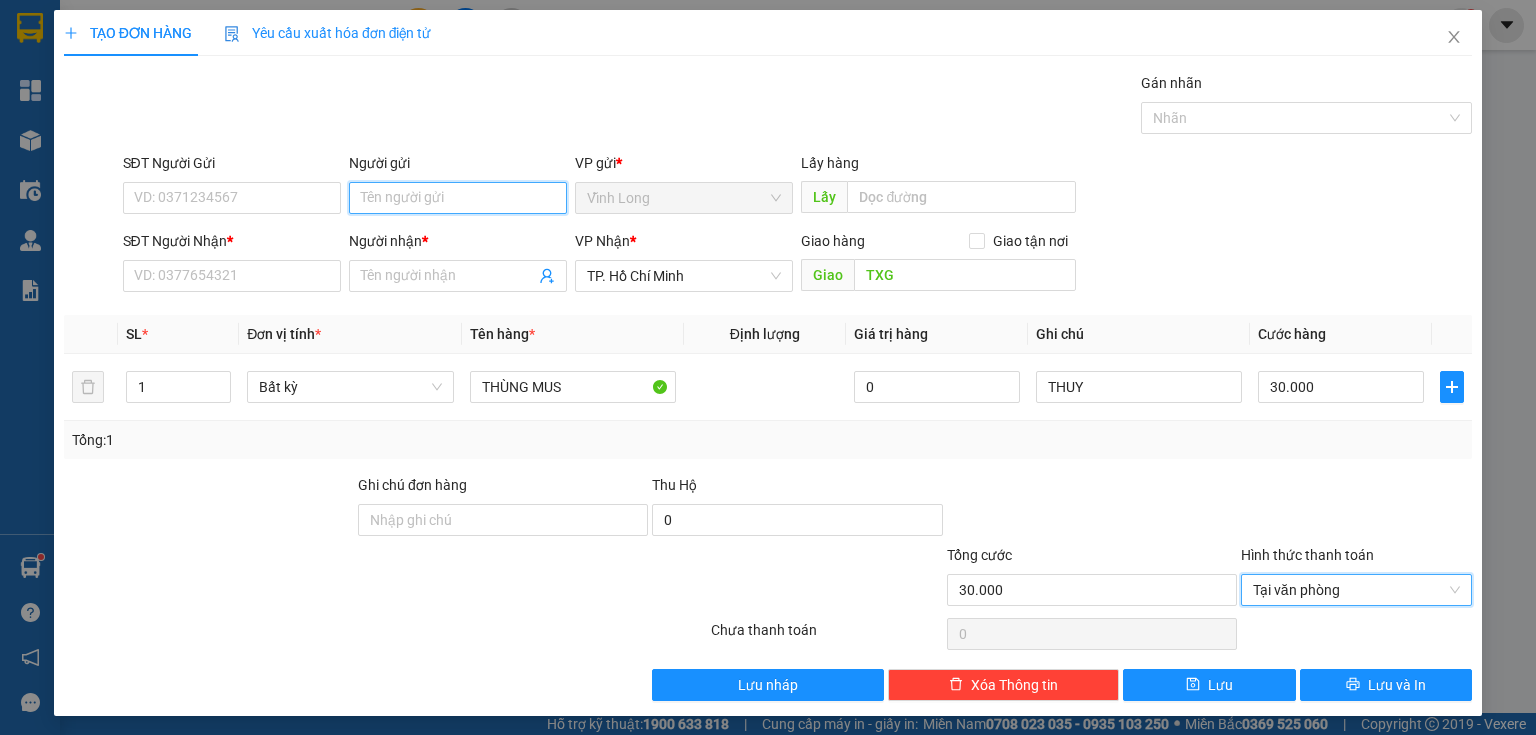 click on "Người gửi" at bounding box center (458, 198) 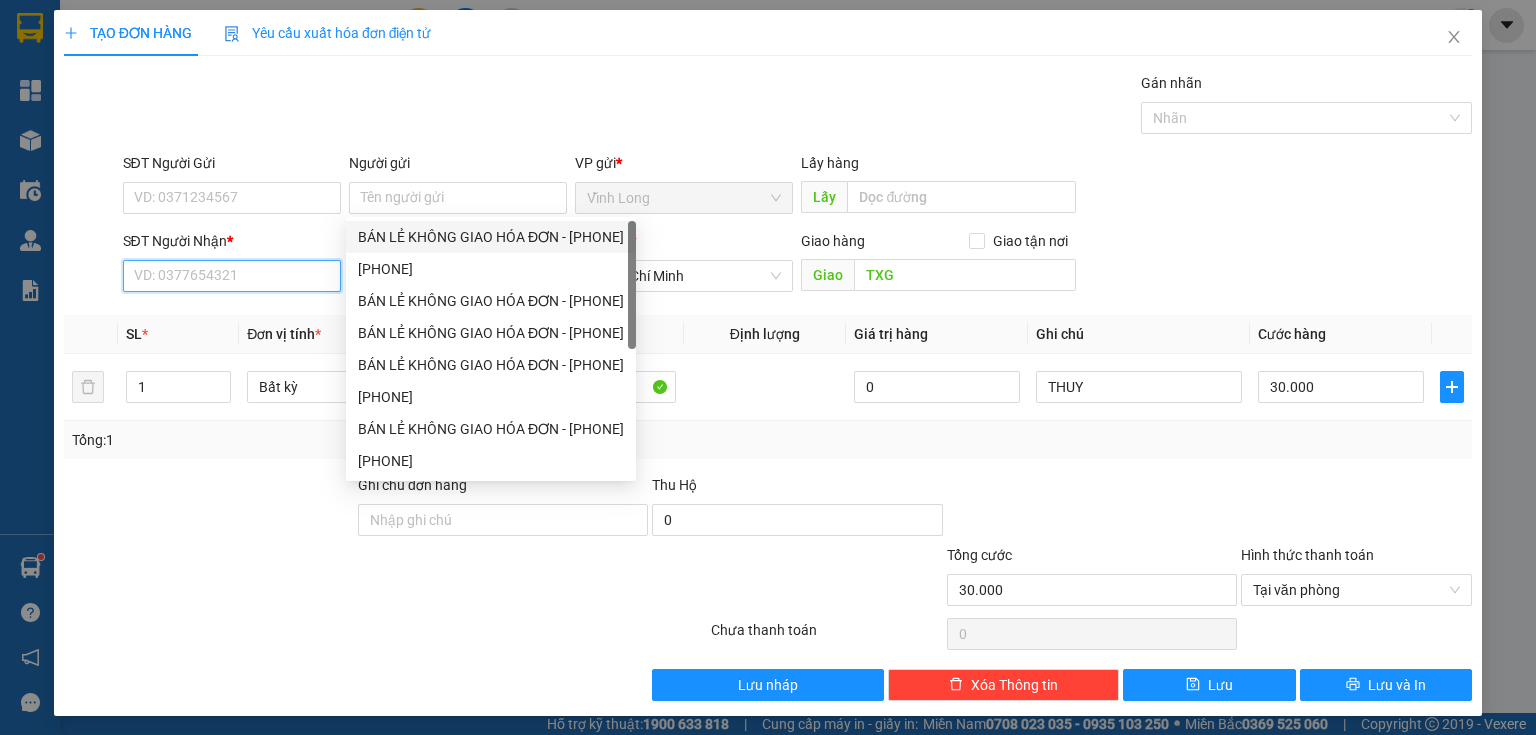 click on "SĐT Người Nhận  *" at bounding box center (232, 276) 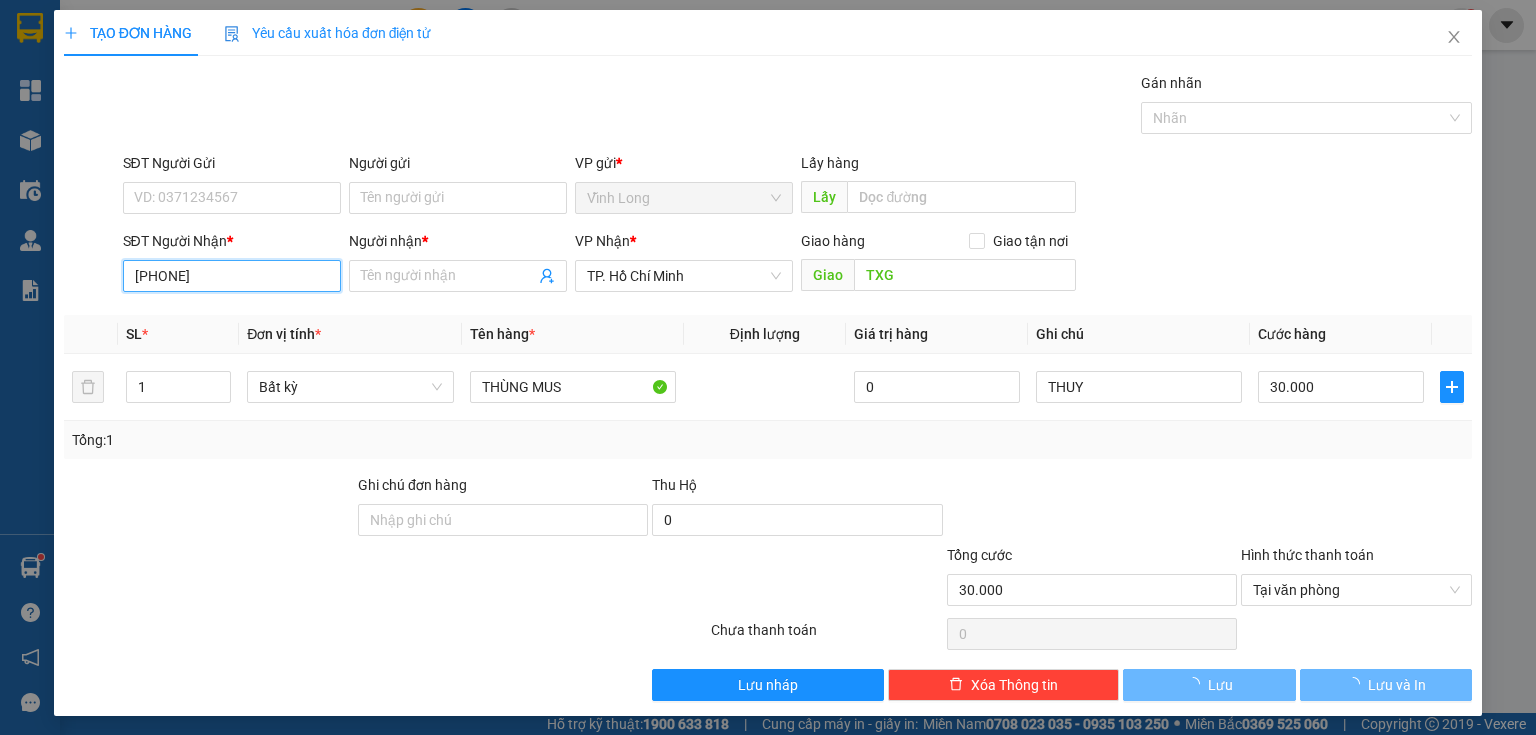 type on "0706635597" 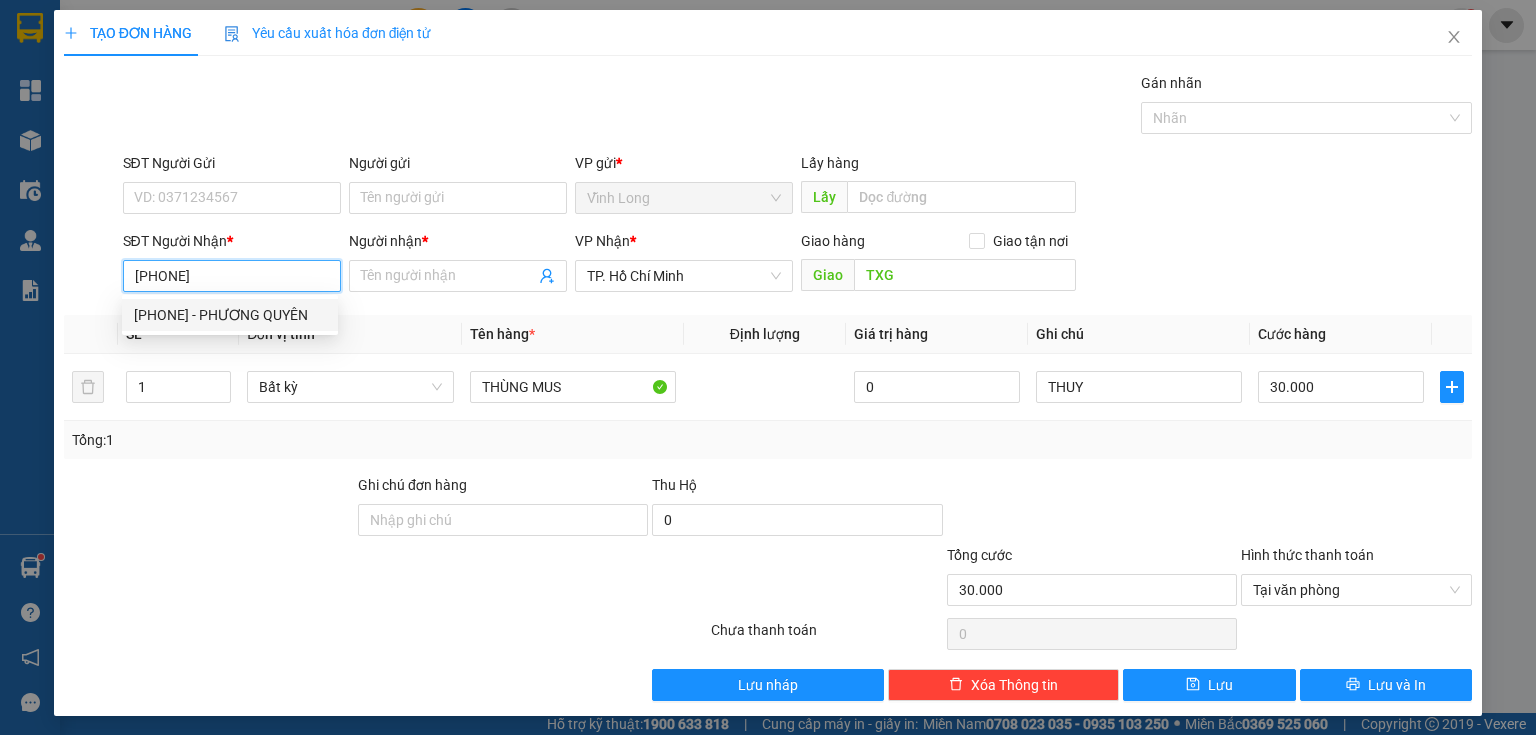 click on "0706635597 - PHƯƠNG QUYÊN" at bounding box center (230, 315) 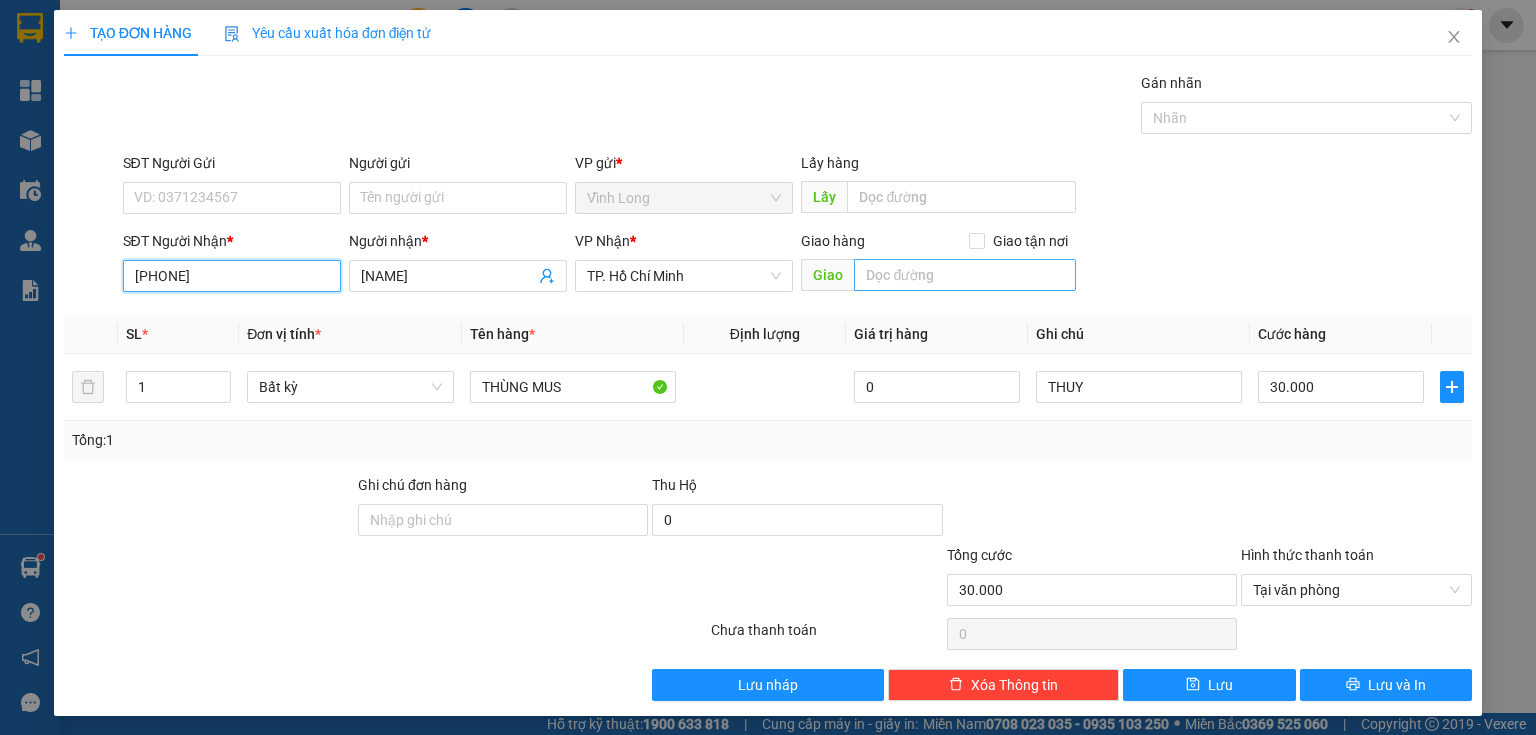 type on "0706635597" 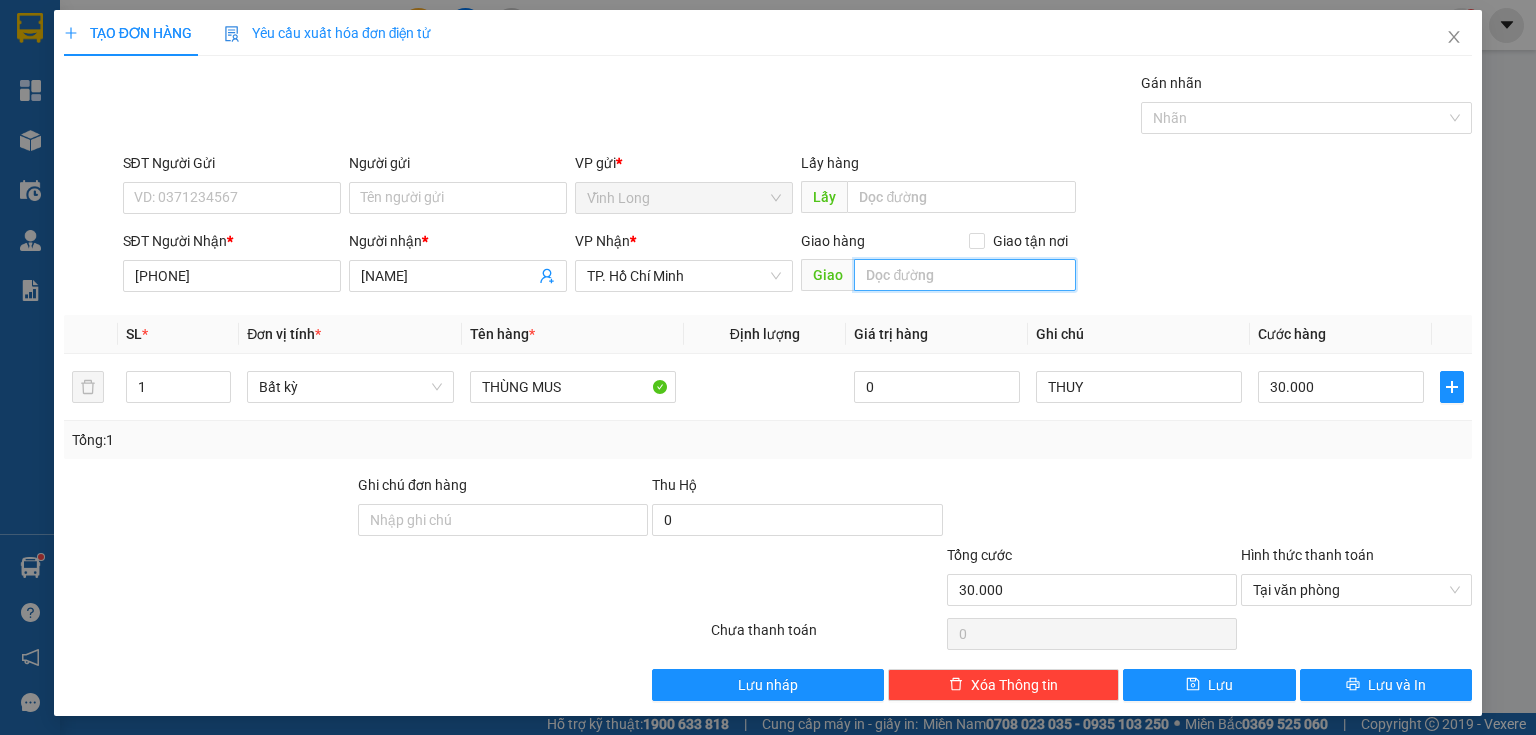 click at bounding box center [965, 275] 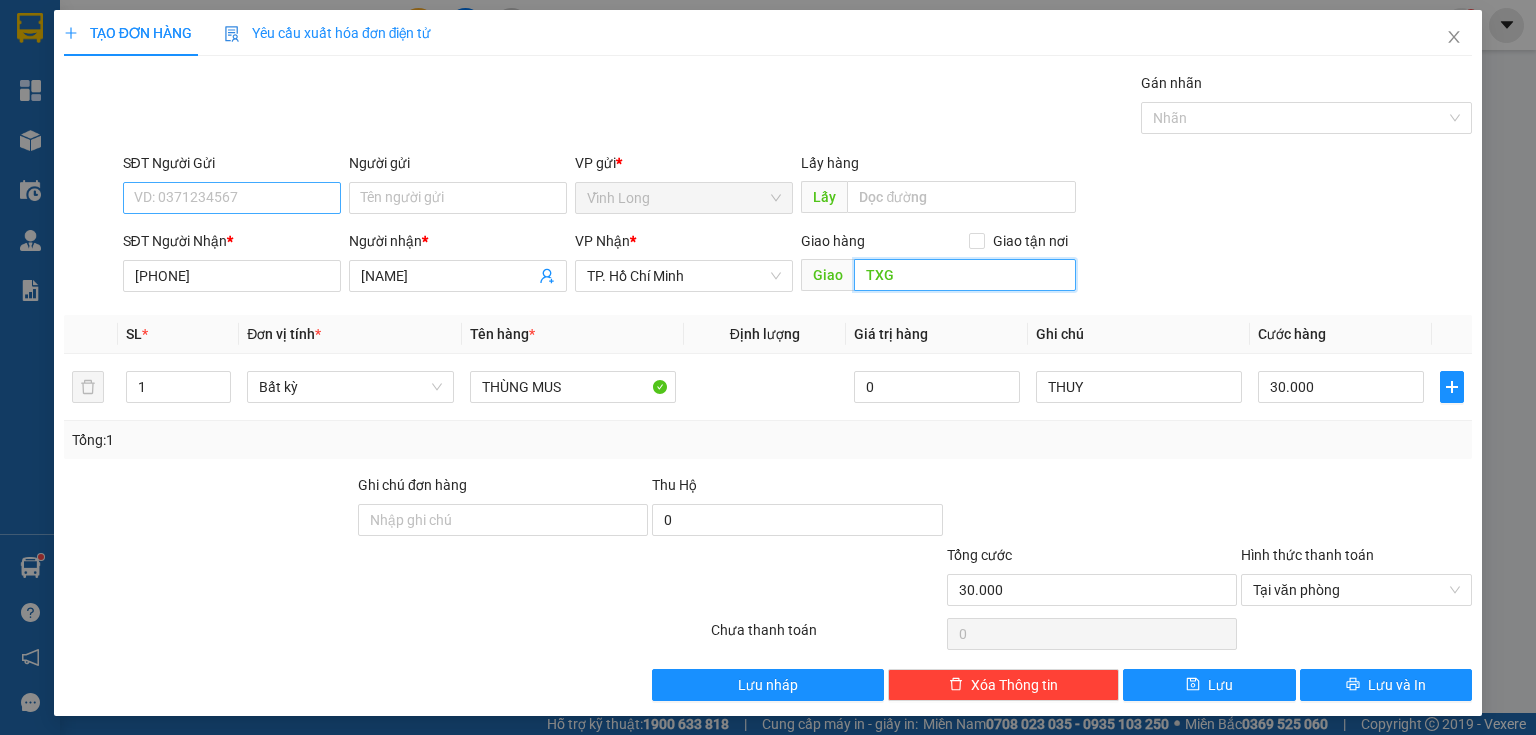 type on "TXG" 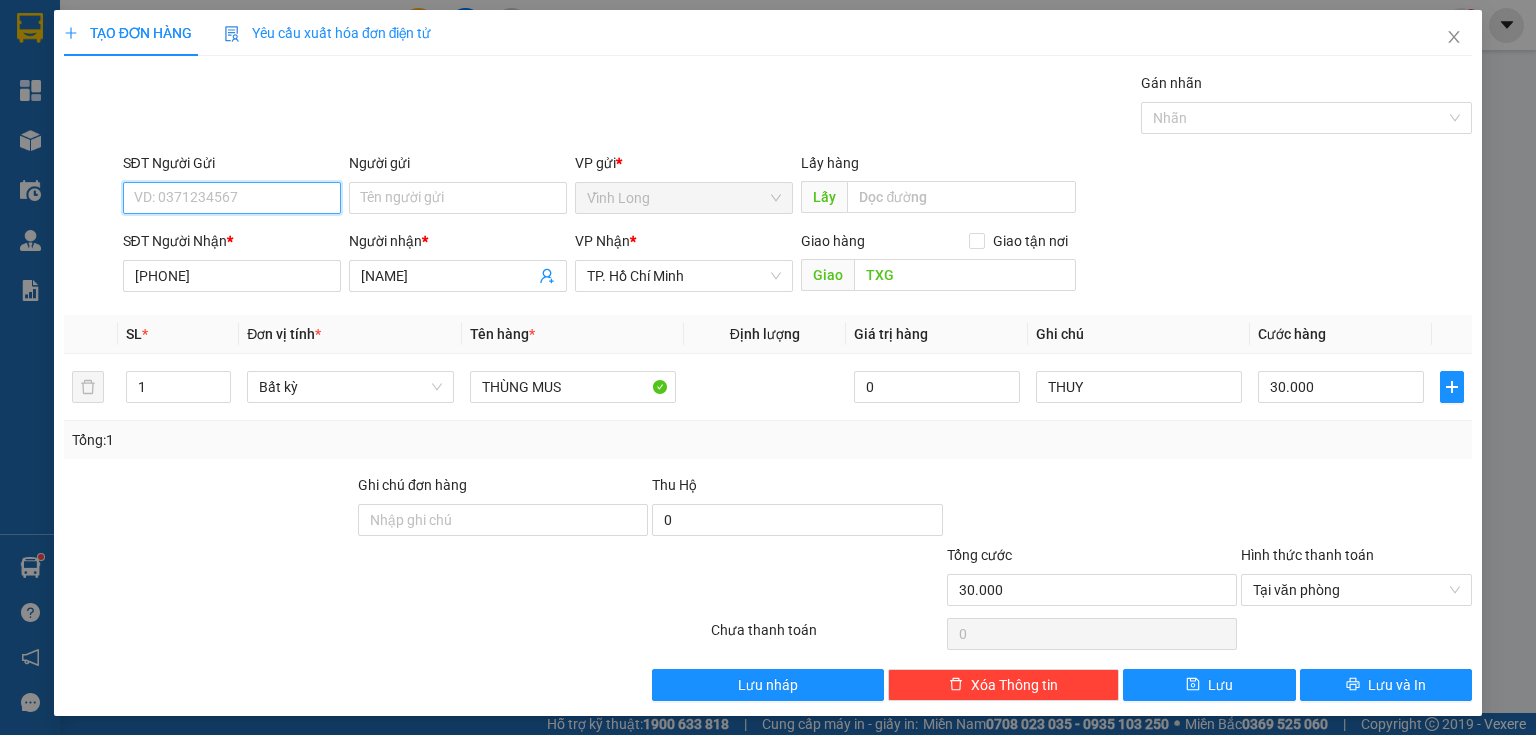 click on "SĐT Người Gửi" at bounding box center [232, 198] 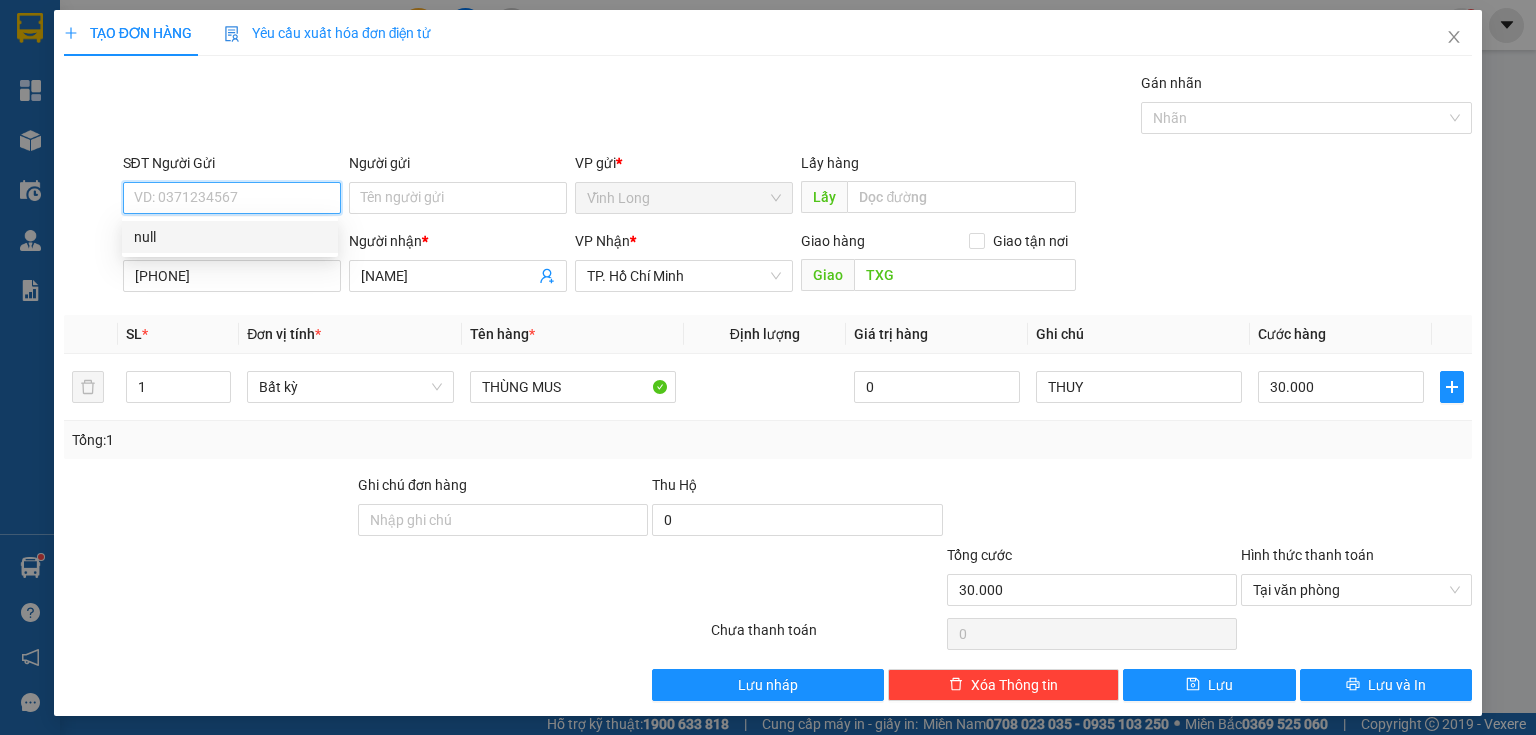 click on "SĐT Người Gửi" at bounding box center (232, 198) 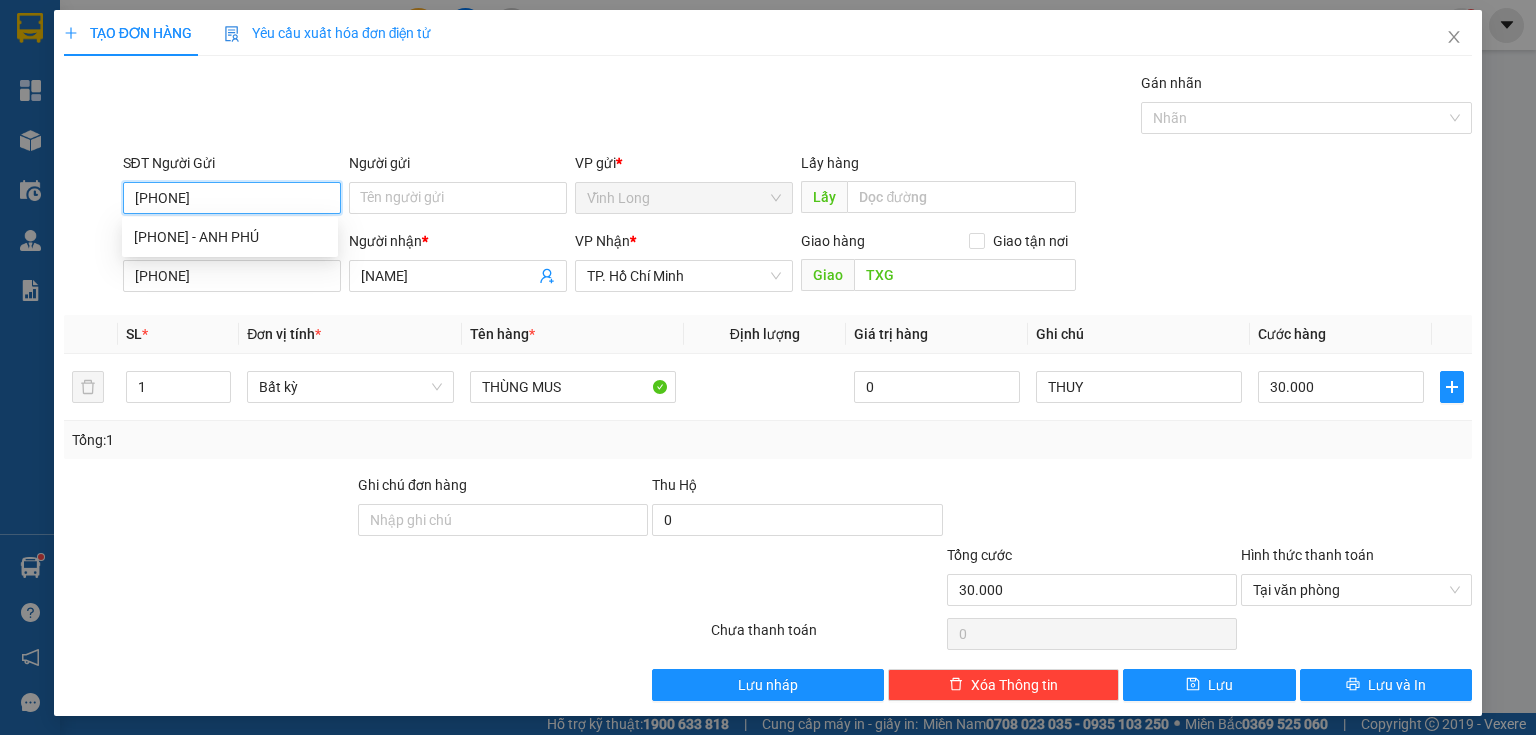 type on "0985872804" 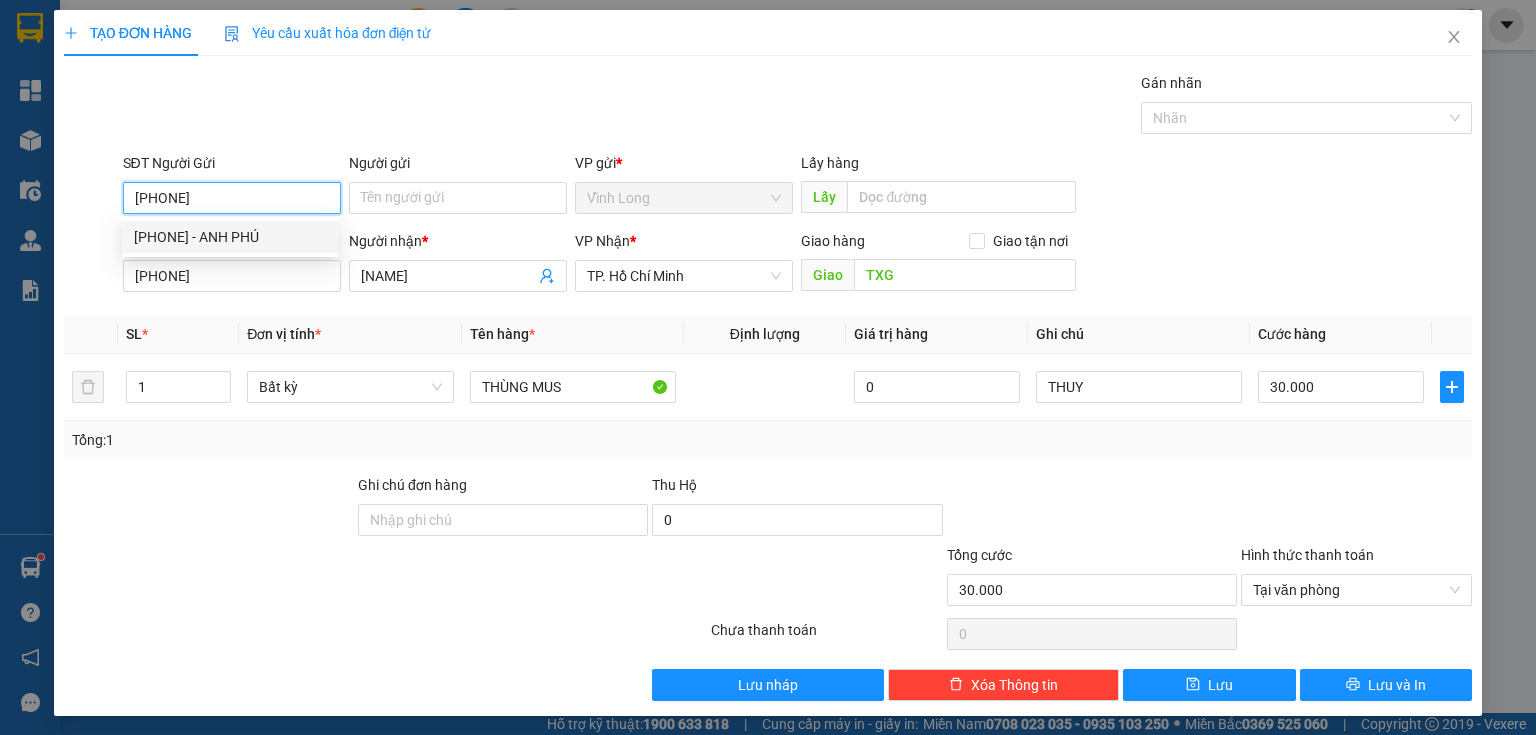 click on "0985872804 - ANH PHÚ" at bounding box center (230, 237) 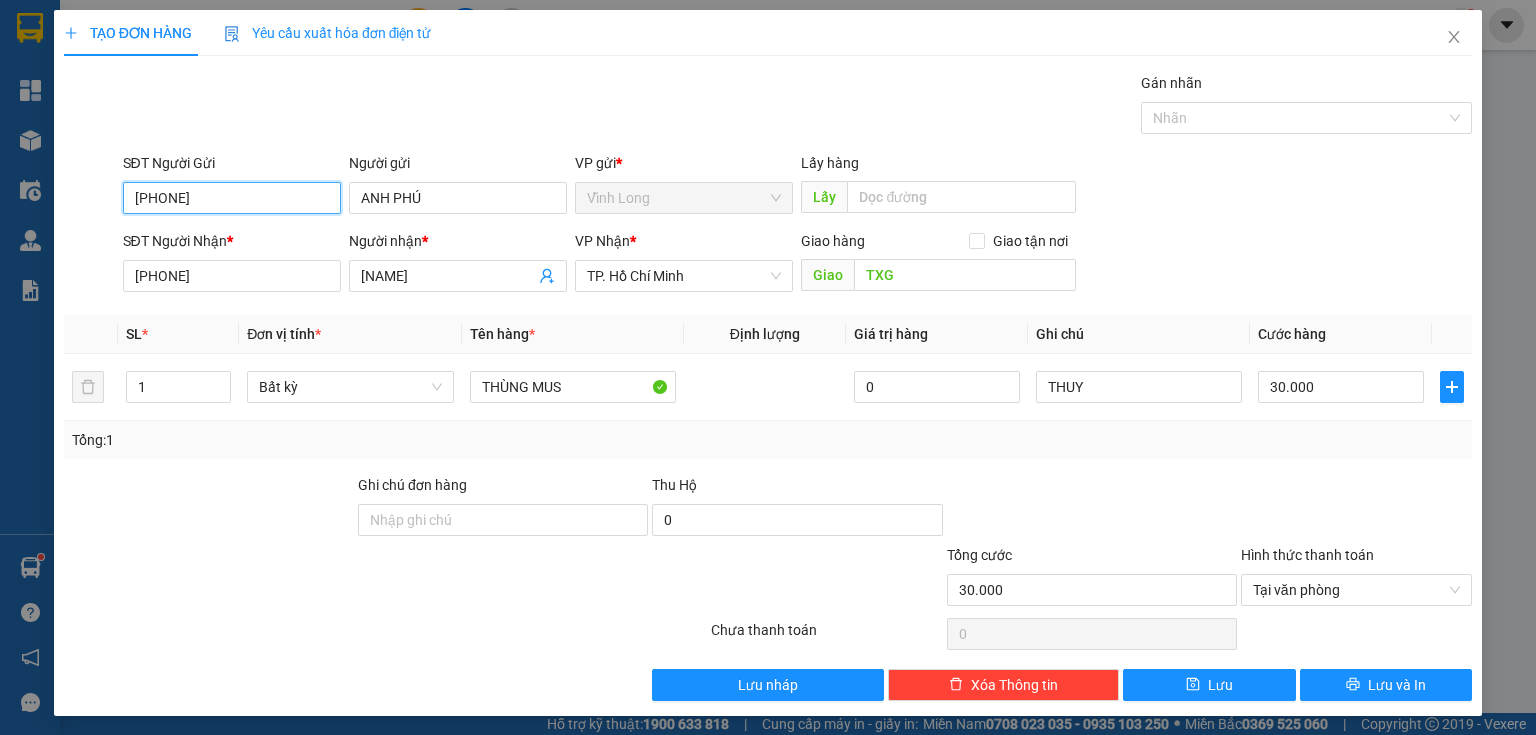 click on "0985872804" at bounding box center (232, 198) 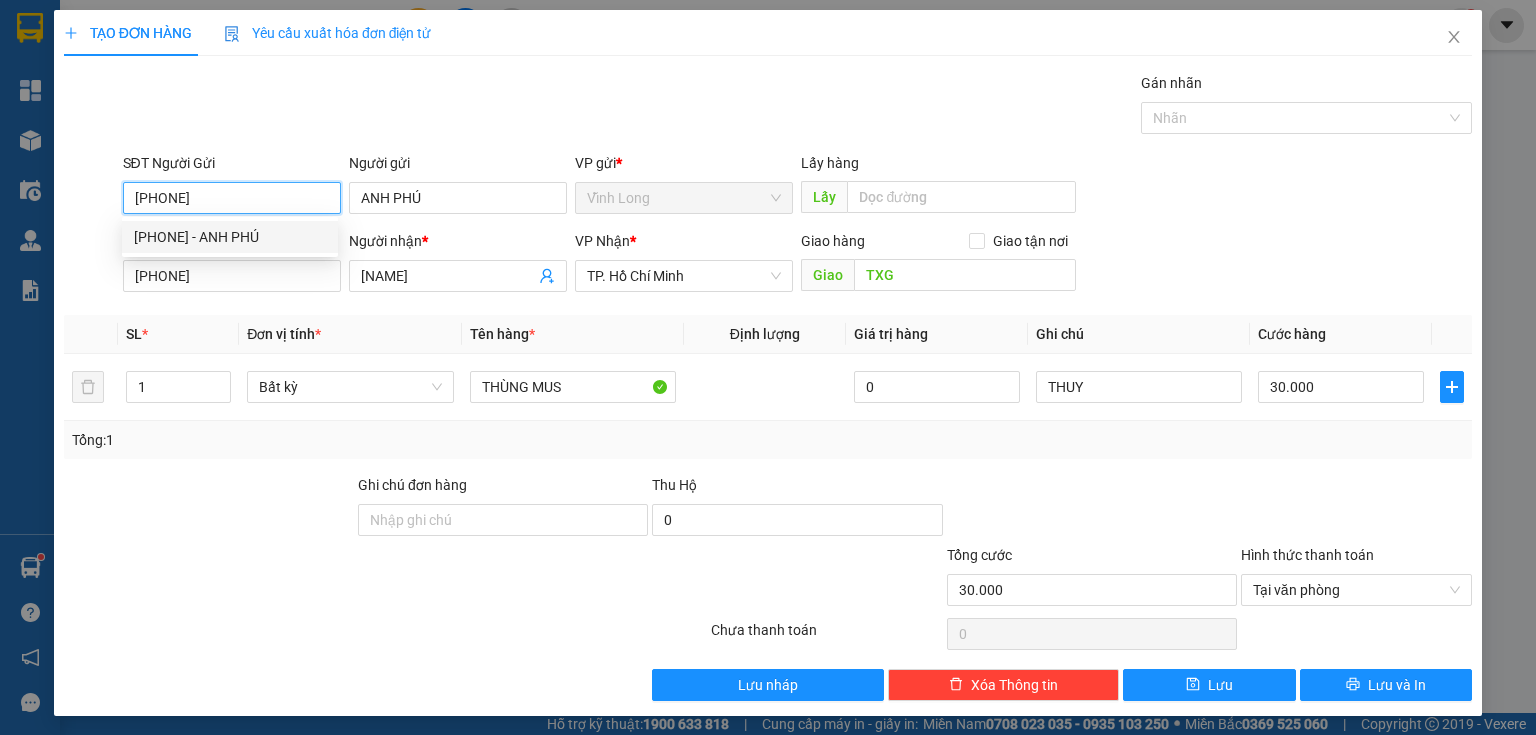 click on "0985872804 - ANH PHÚ" at bounding box center [230, 237] 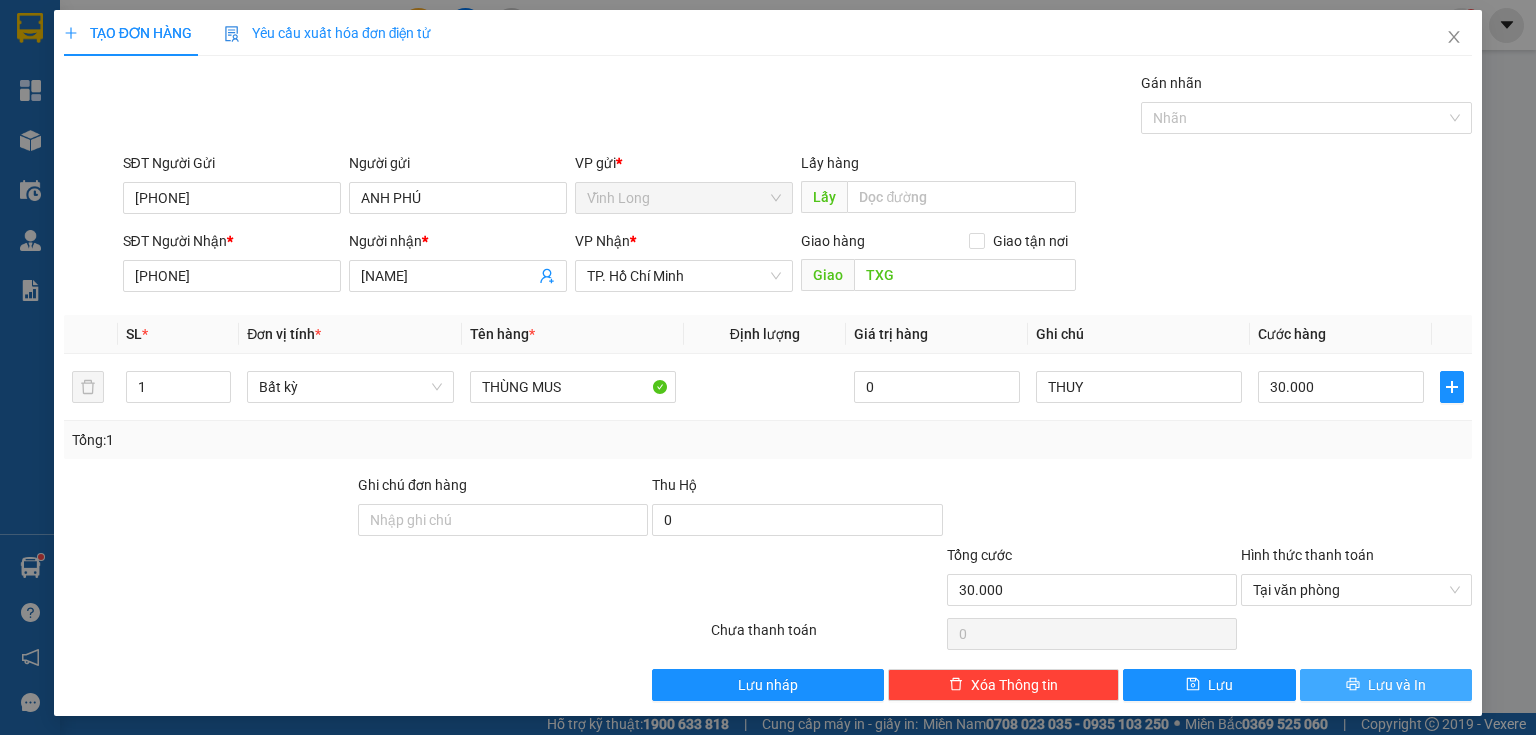 click on "Lưu và In" at bounding box center [1386, 685] 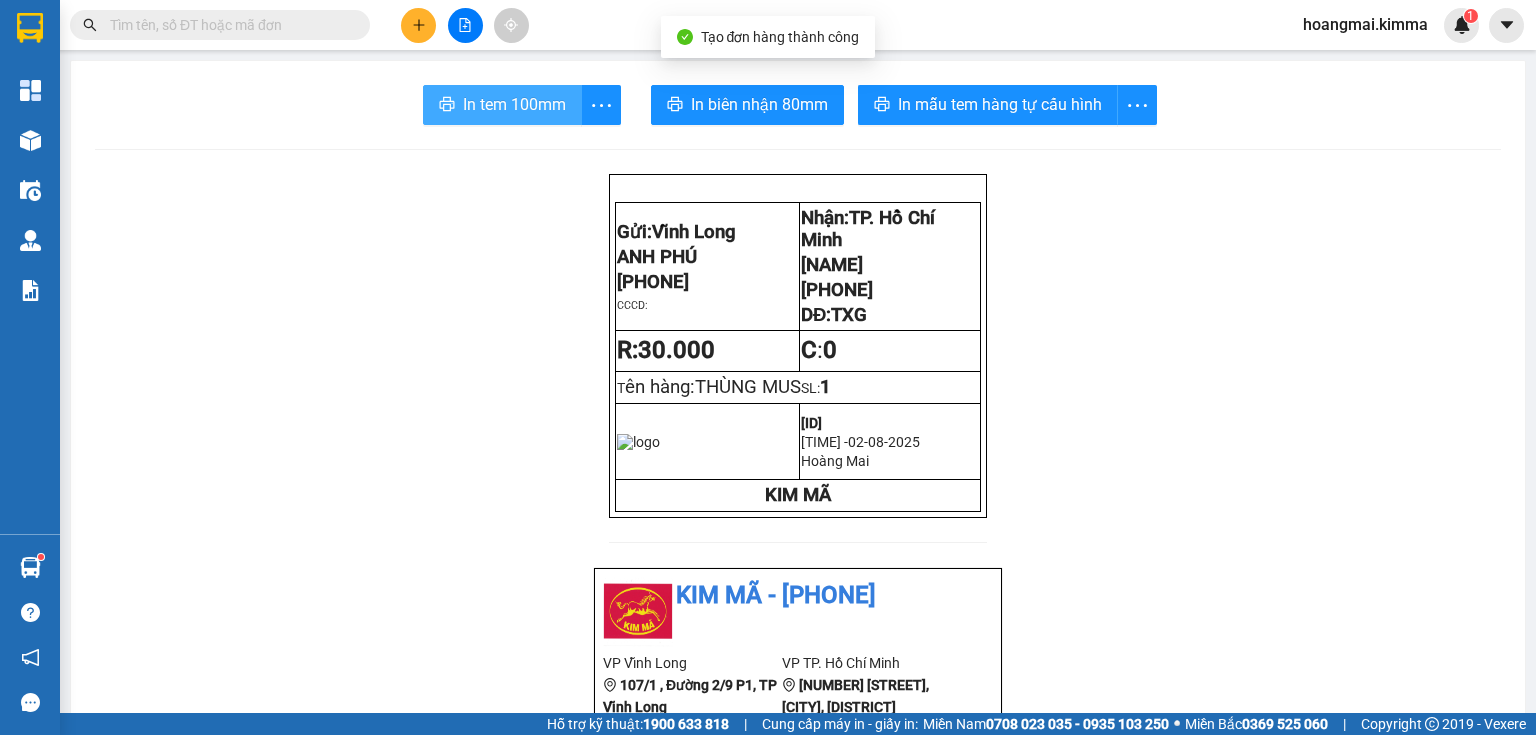 click on "In tem 100mm" at bounding box center [514, 104] 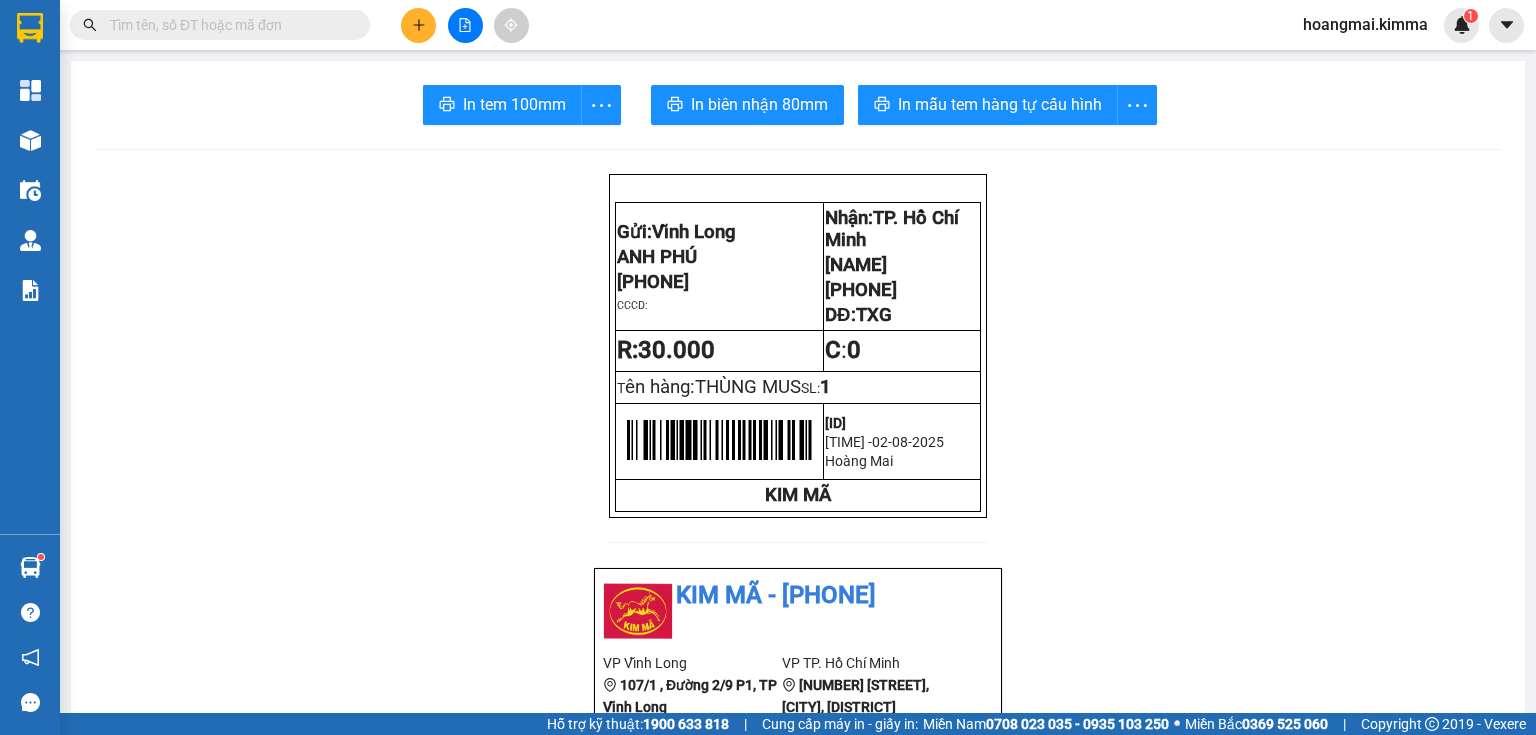 click 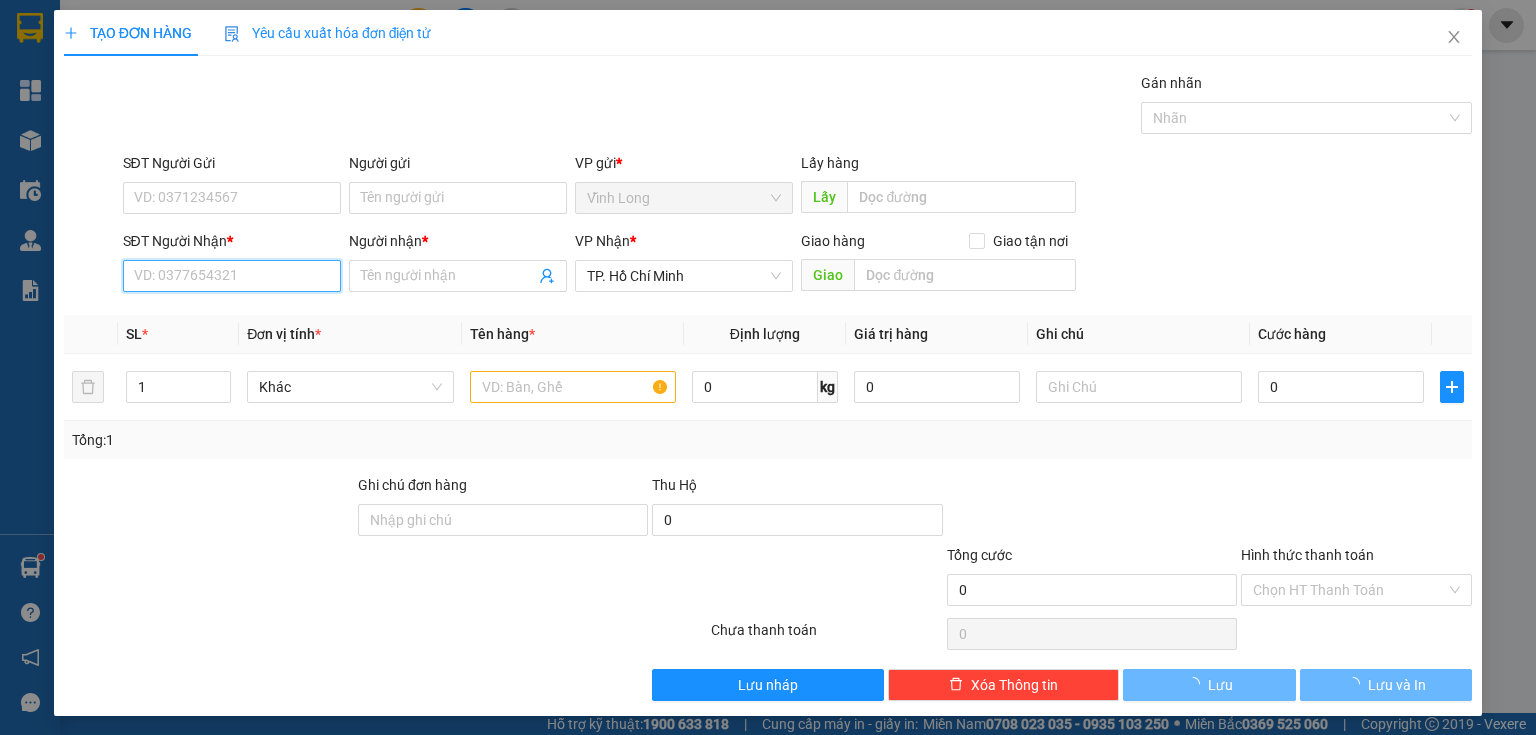click on "SĐT Người Nhận  *" at bounding box center (232, 276) 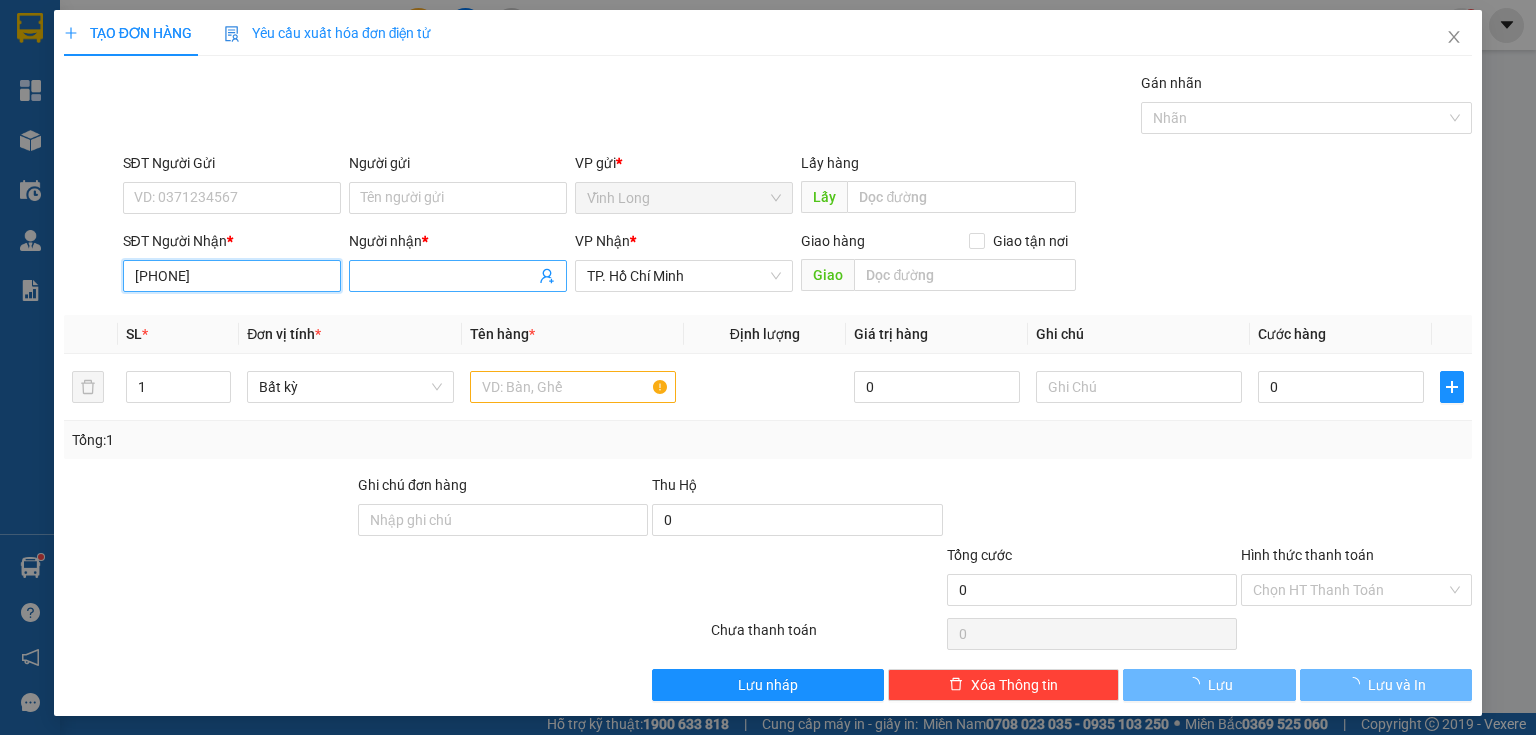 type on "0909831252" 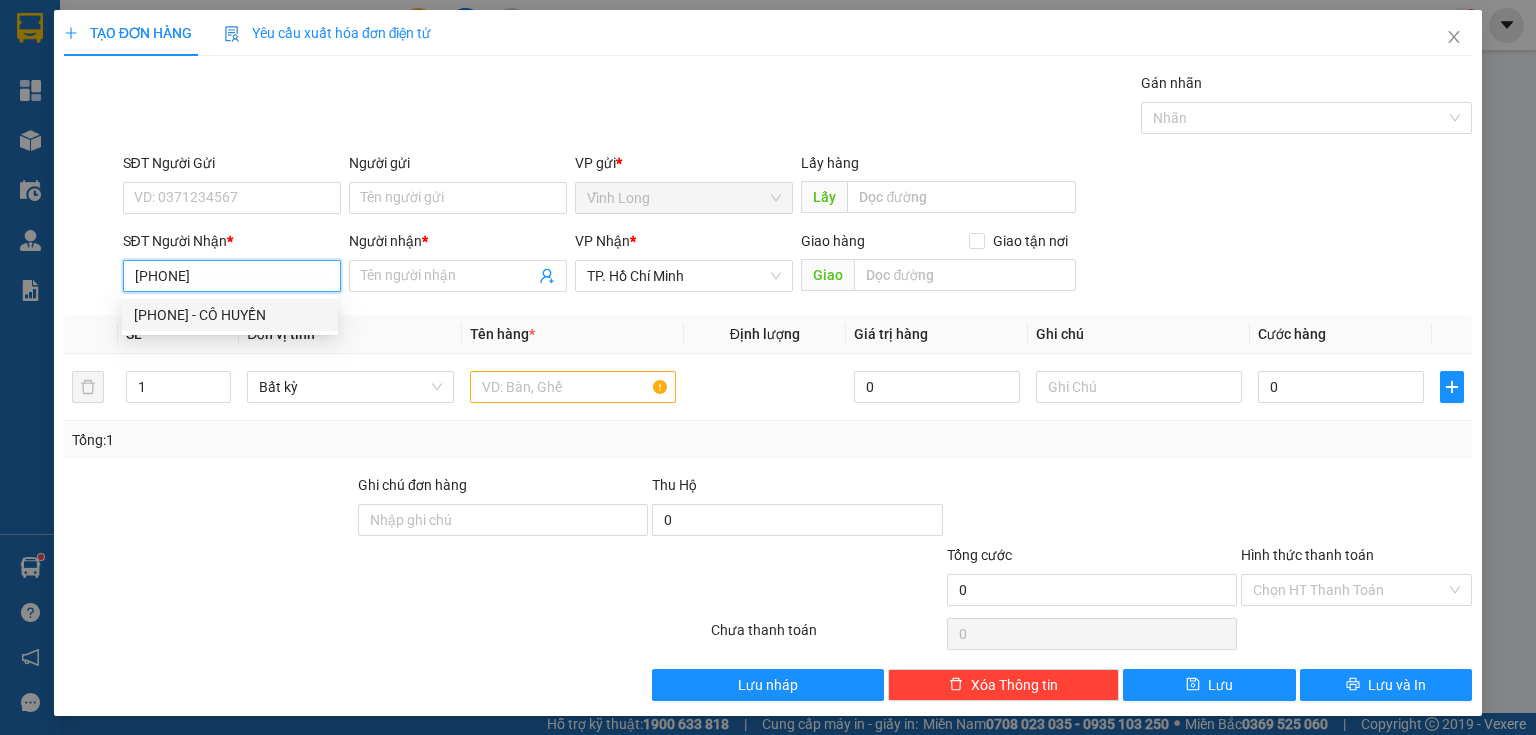 click on "0909831252 - CÔ HUYỀN" at bounding box center [230, 315] 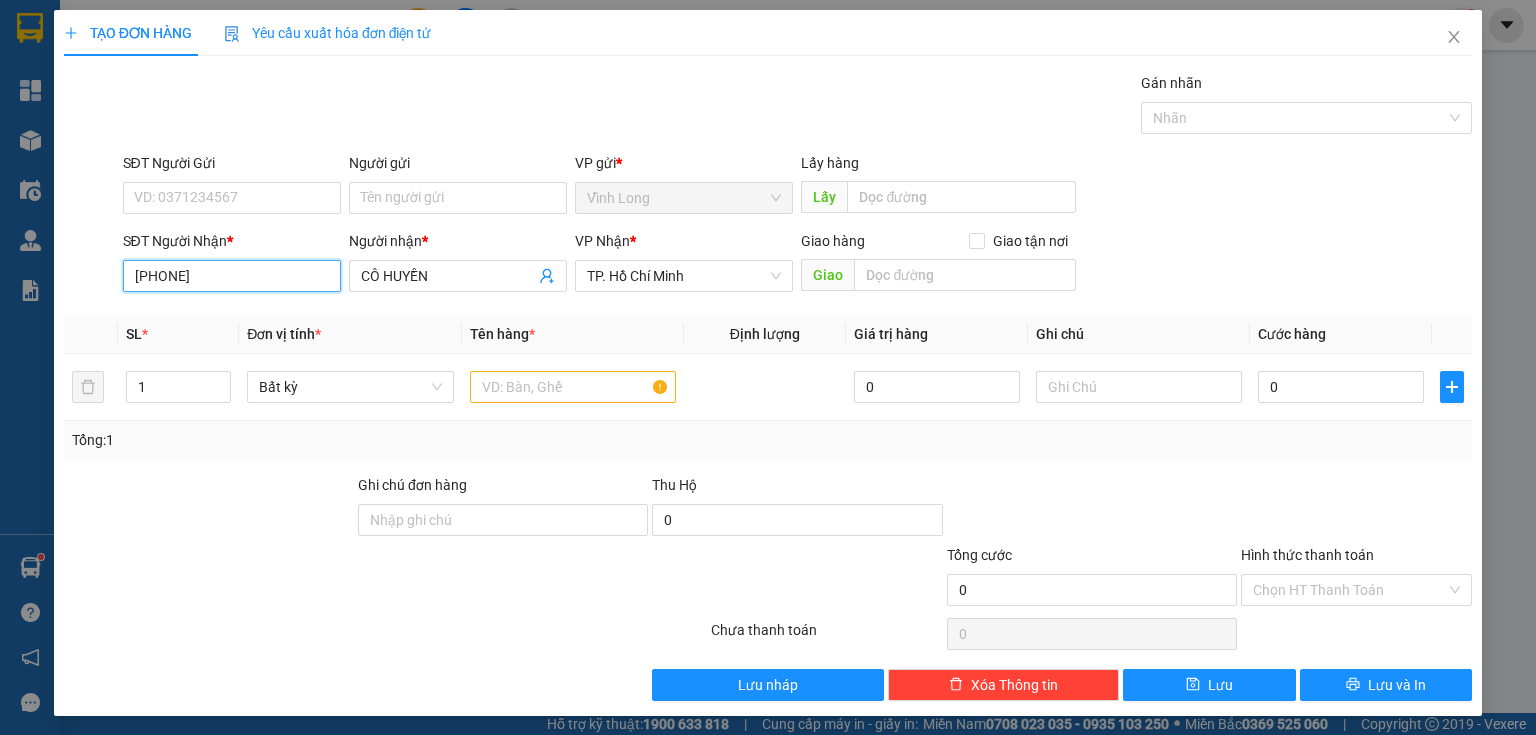 drag, startPoint x: 256, startPoint y: 276, endPoint x: 143, endPoint y: 286, distance: 113.44161 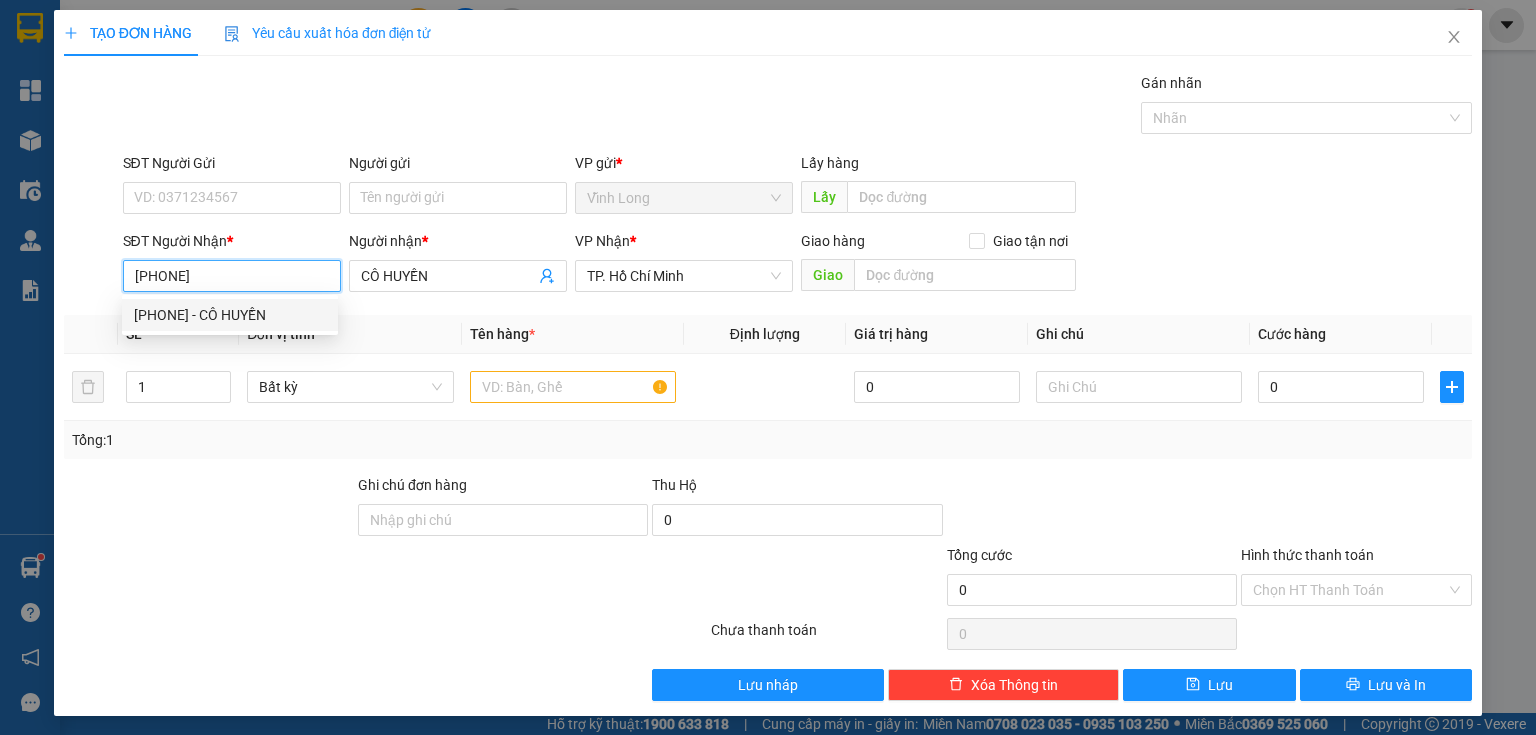 type on "0909831252" 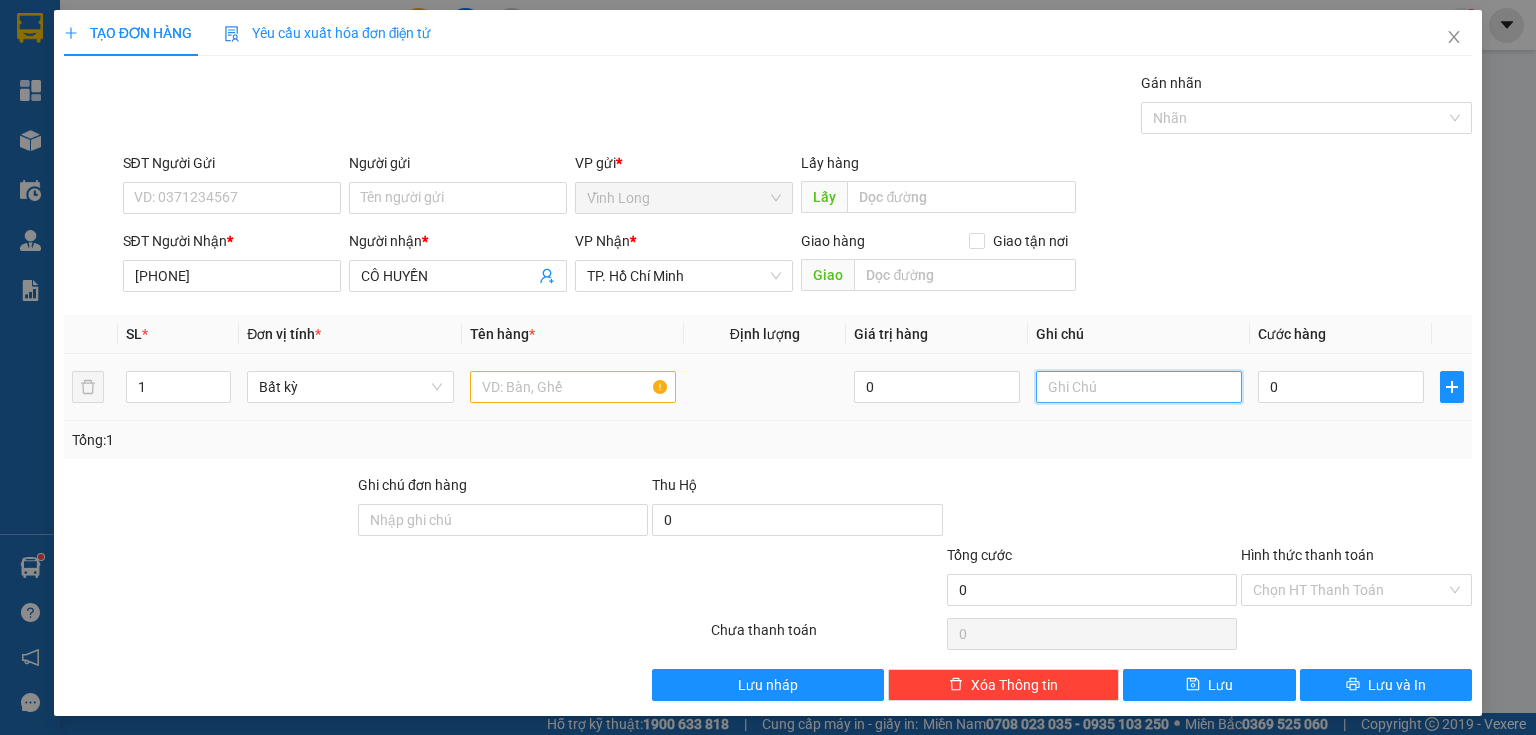 click at bounding box center (1139, 387) 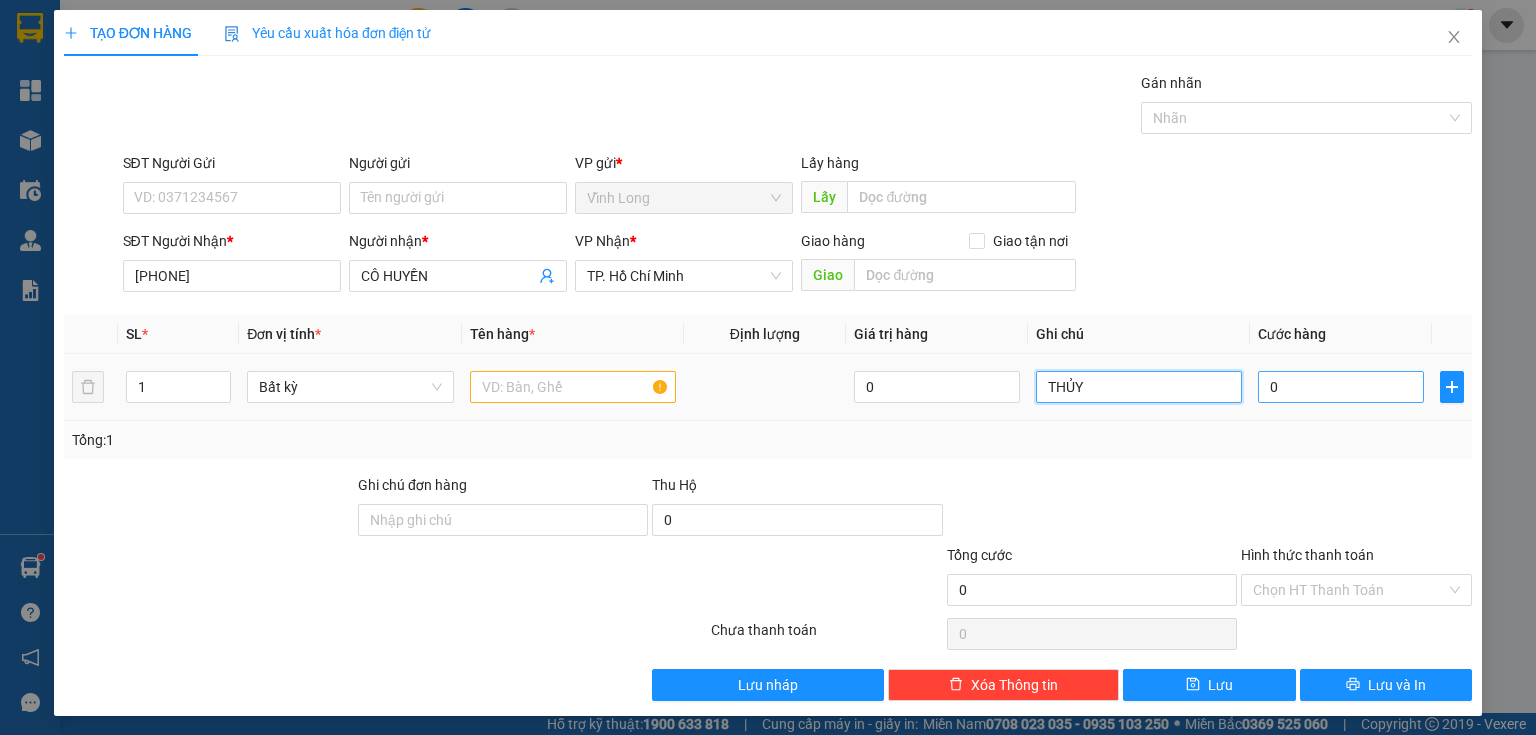 type on "THỦY" 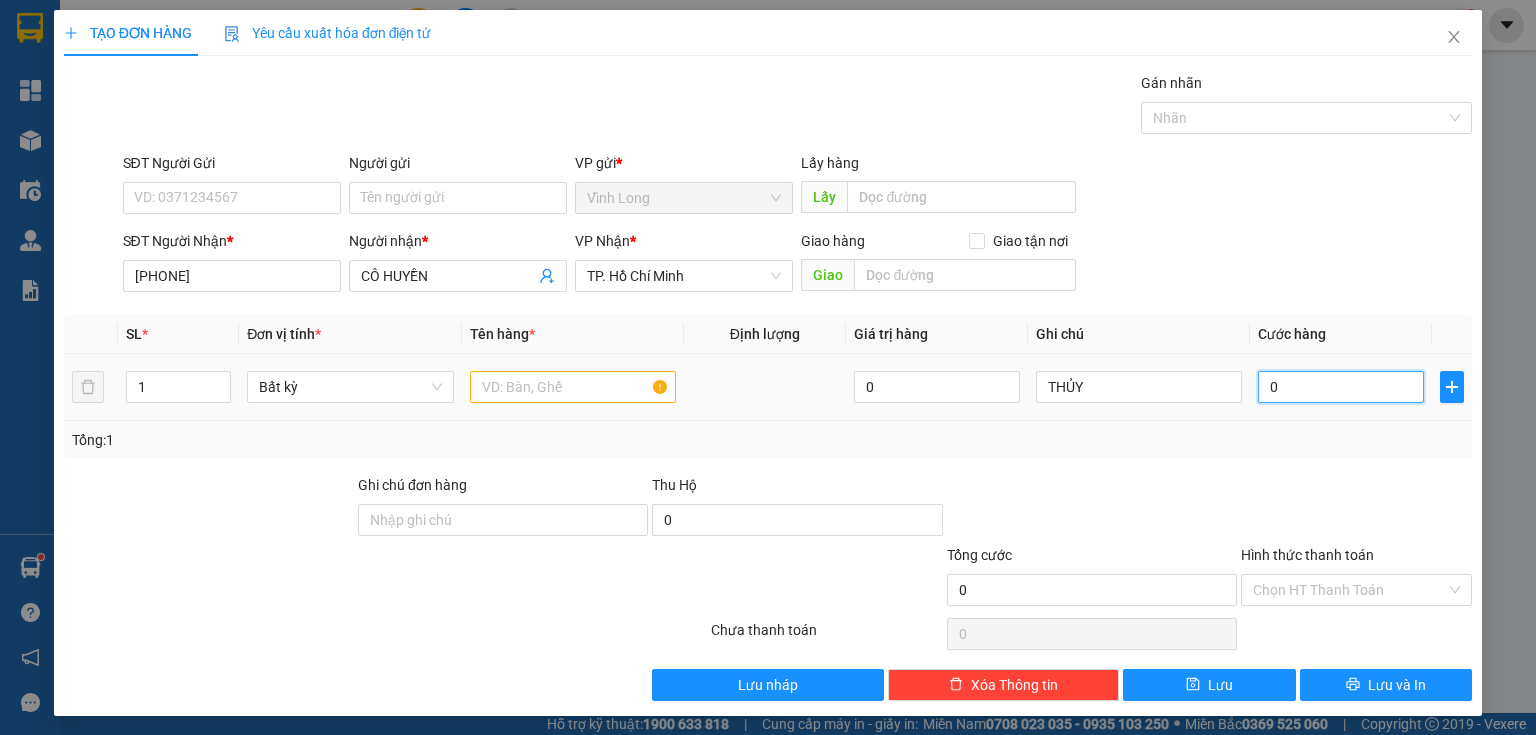 click on "0" at bounding box center [1341, 387] 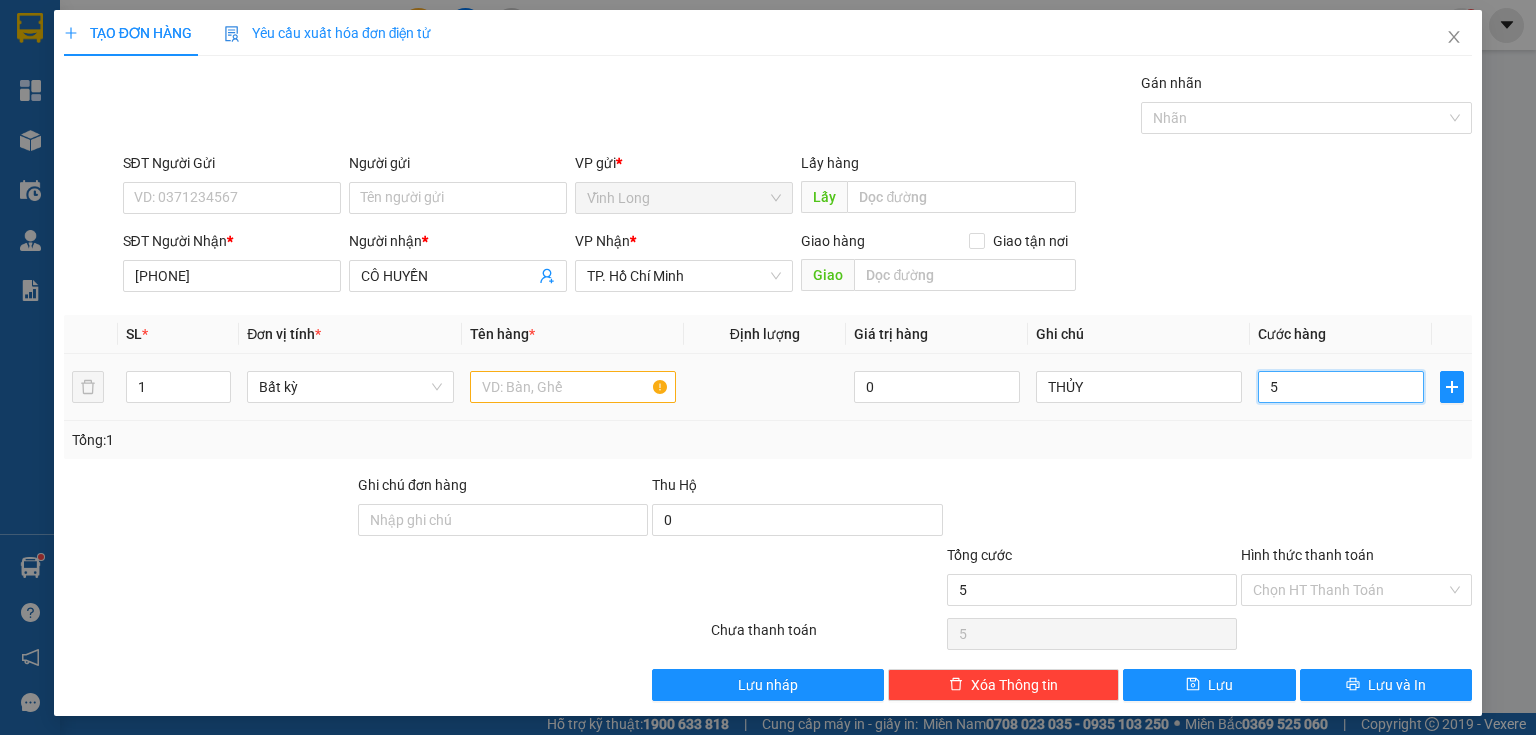type on "50" 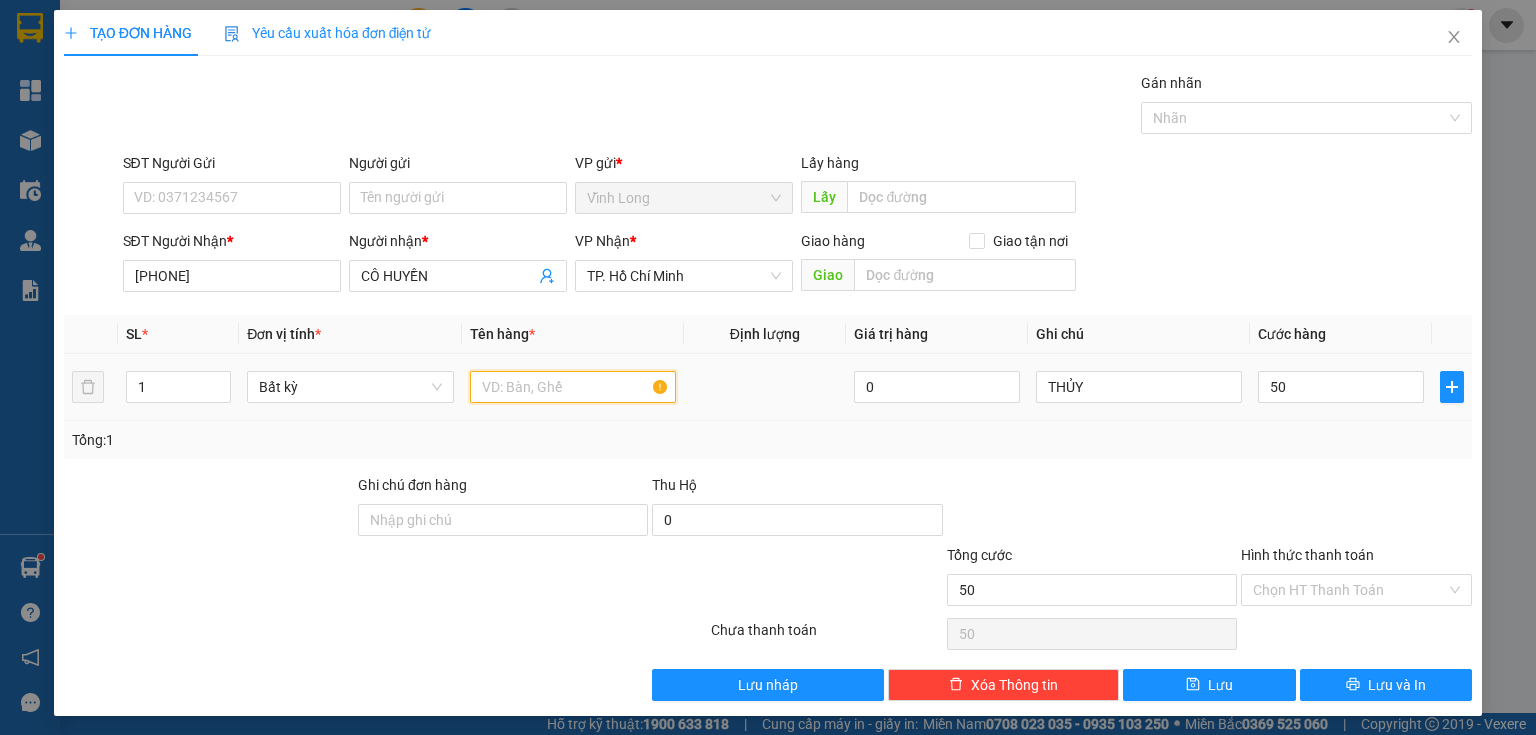 type on "50.000" 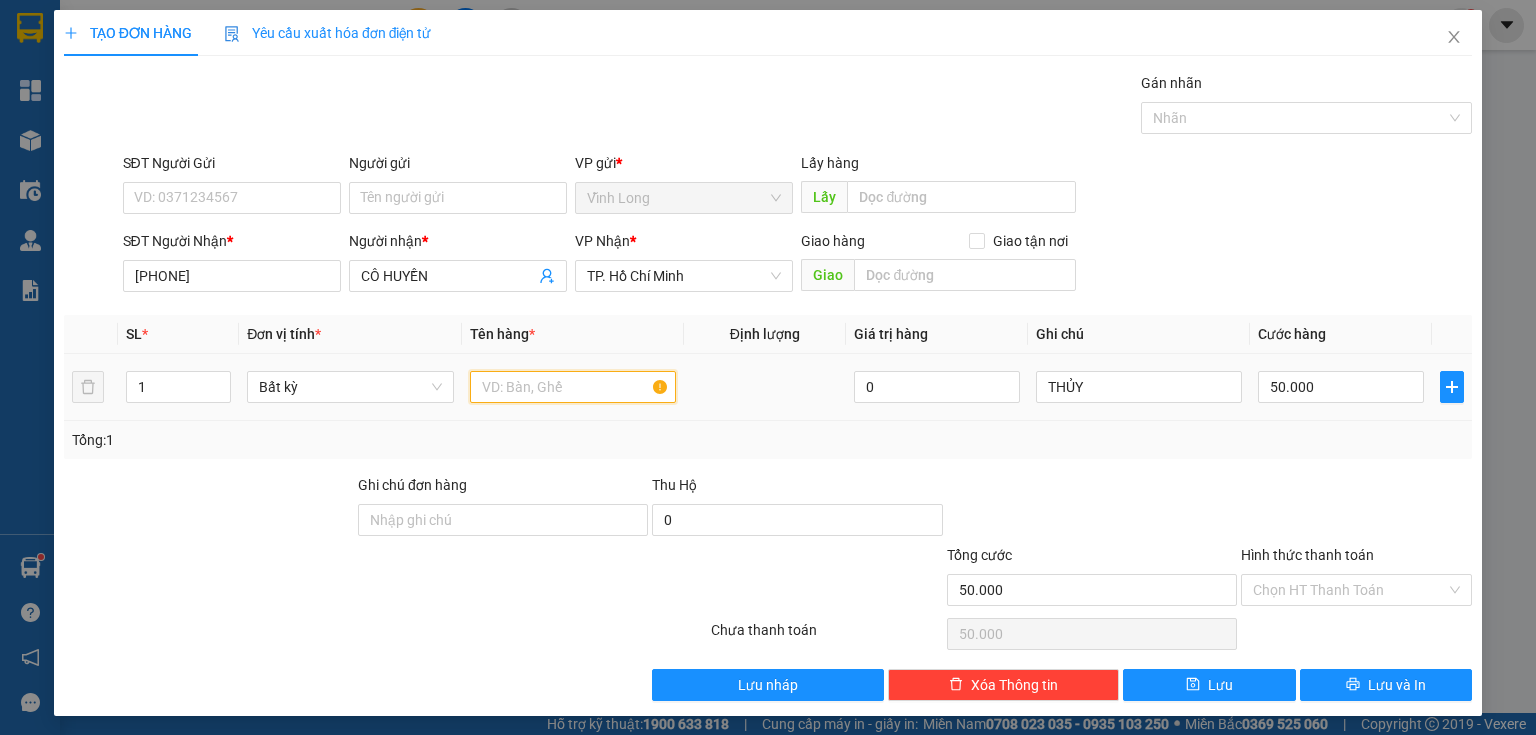 click at bounding box center (573, 387) 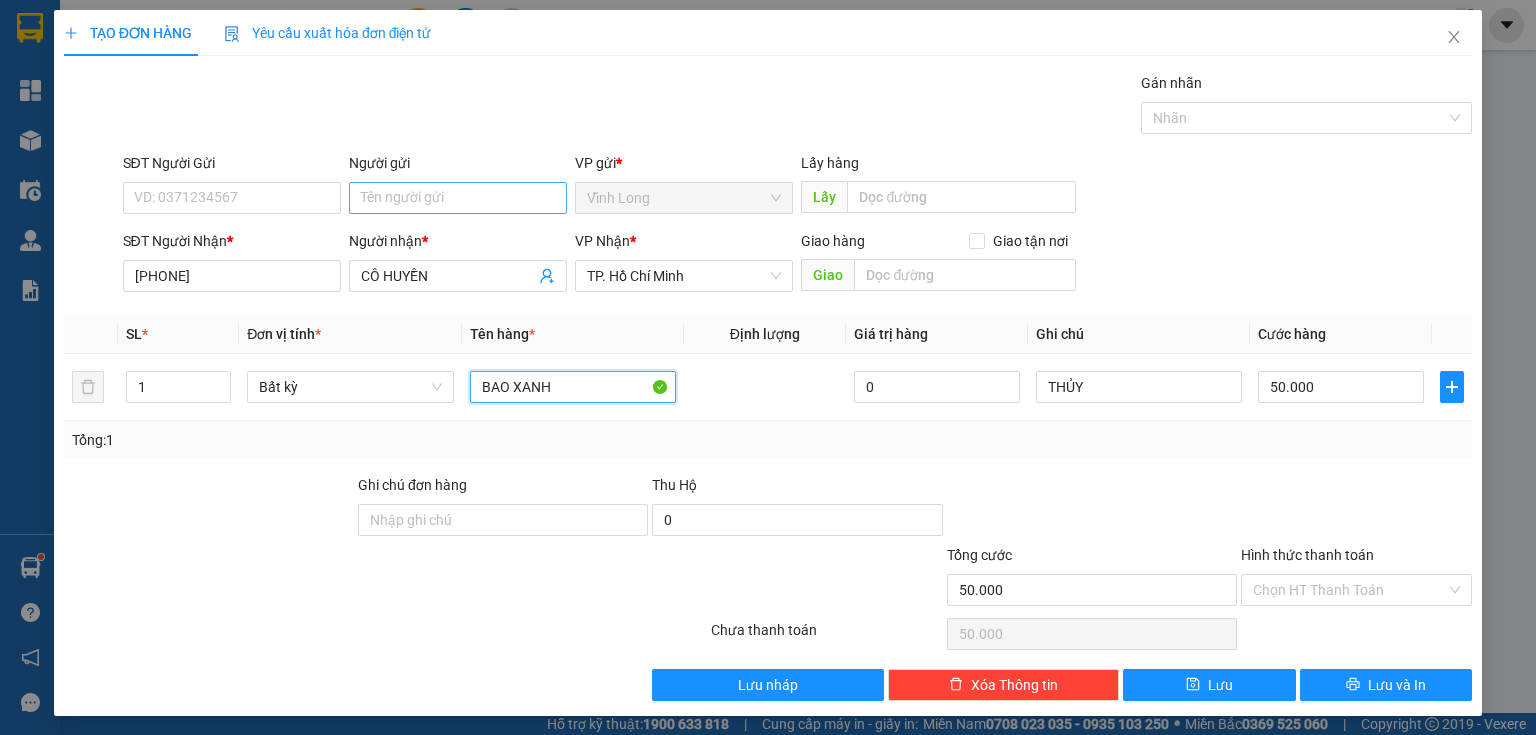 type on "BAO XANH" 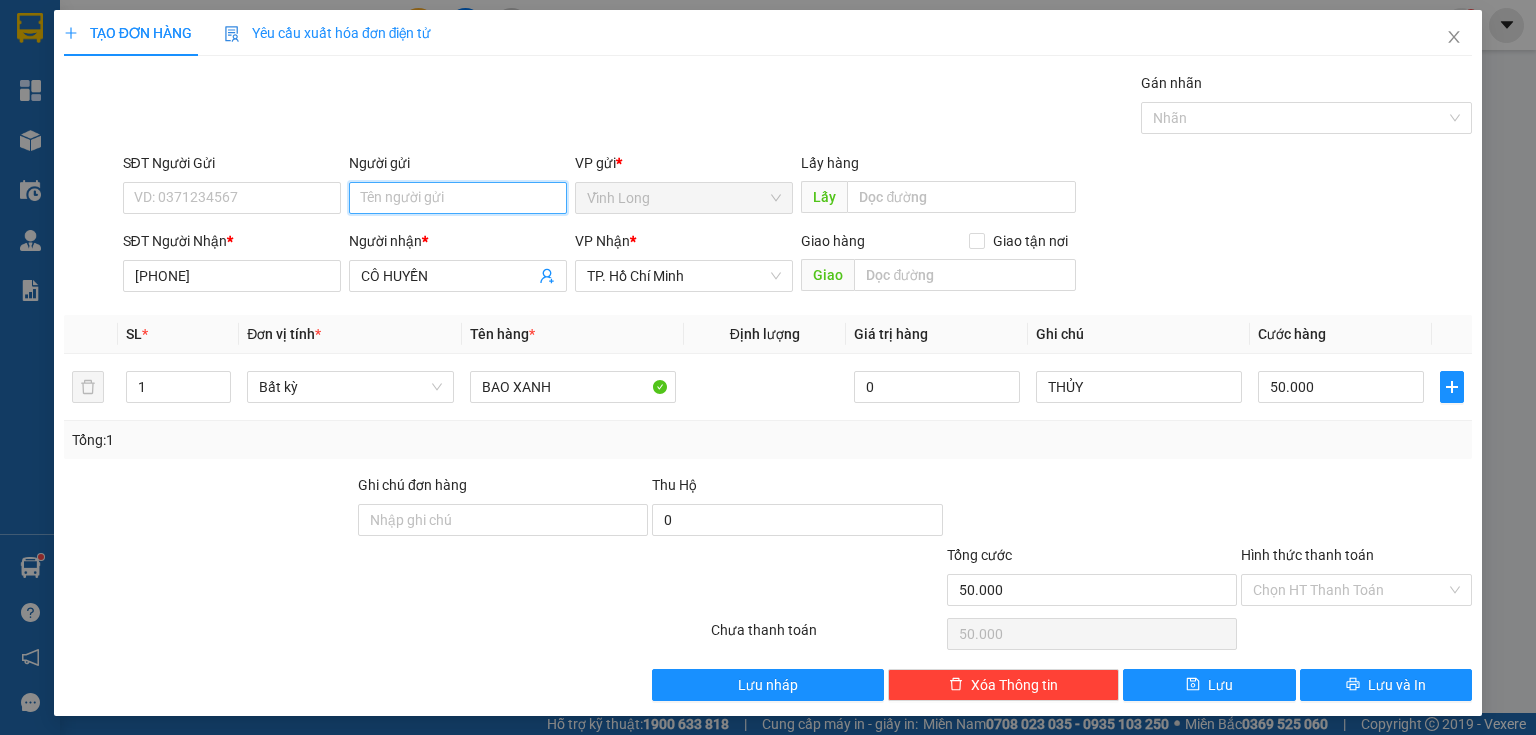 click on "Người gửi" at bounding box center (458, 198) 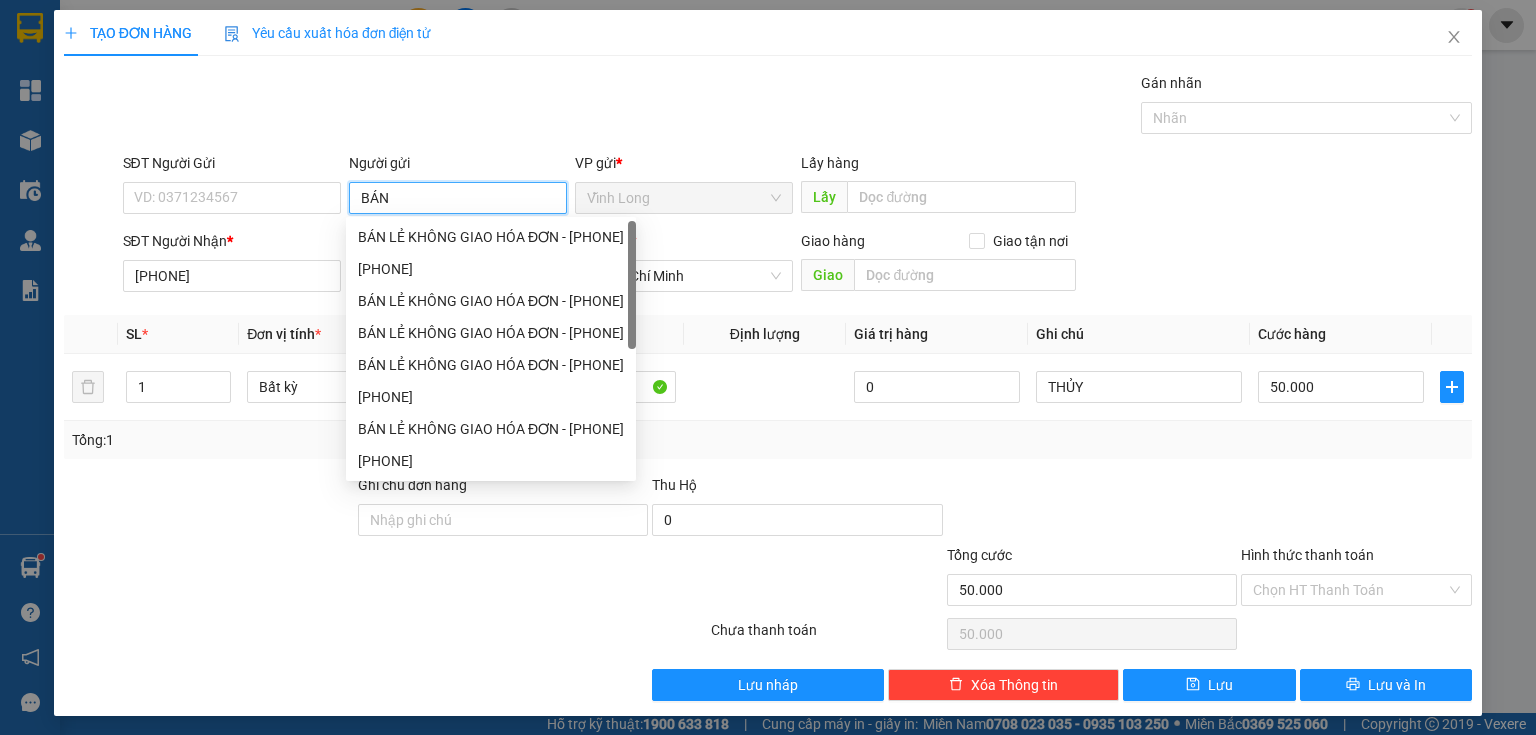 type on "BÁN" 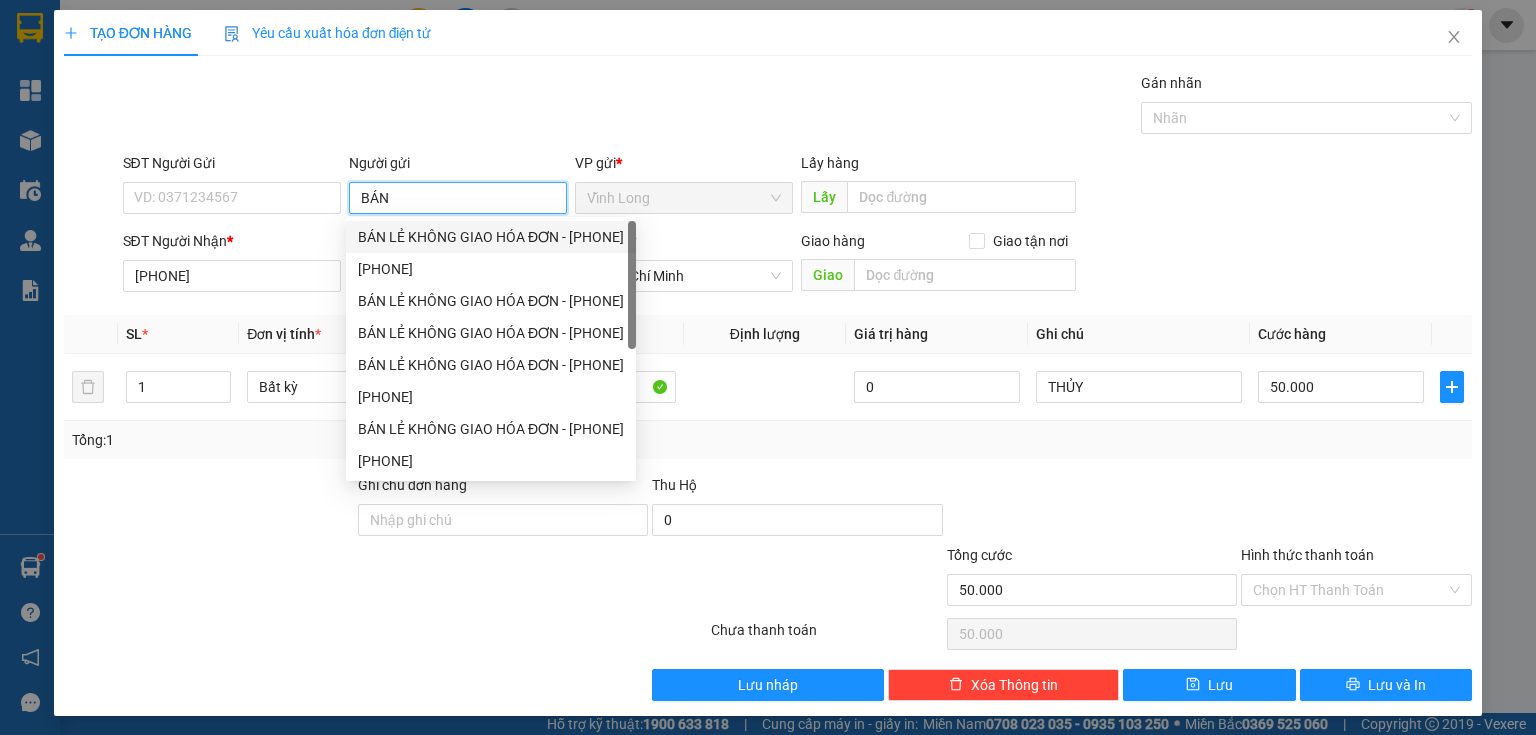click on "BÁN LẺ KHÔNG GIAO HÓA ĐƠN - [PHONE]" at bounding box center (491, 237) 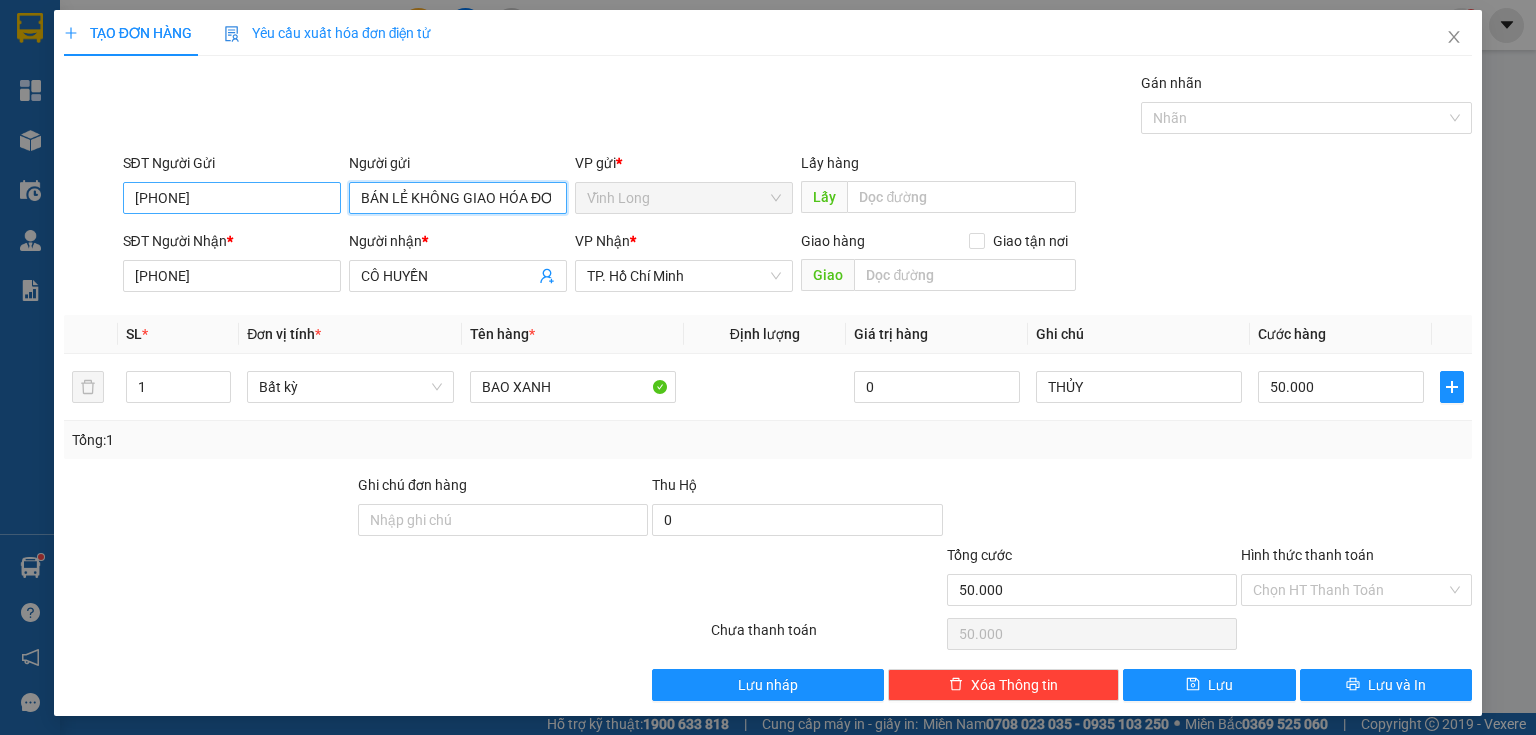 type on "BÁN LẺ KHÔNG GIAO HÓA ĐƠN" 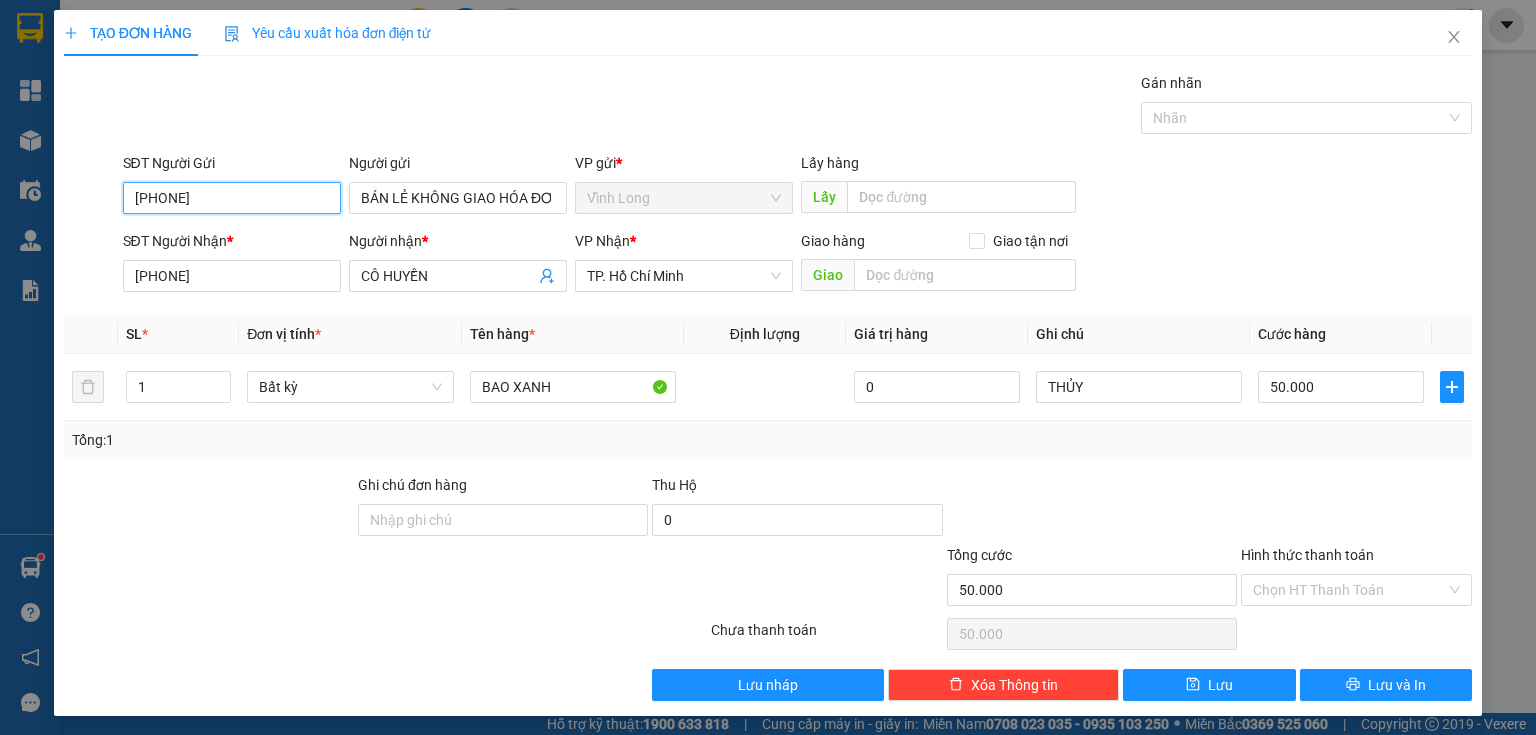 drag, startPoint x: 236, startPoint y: 193, endPoint x: 0, endPoint y: 220, distance: 237.53947 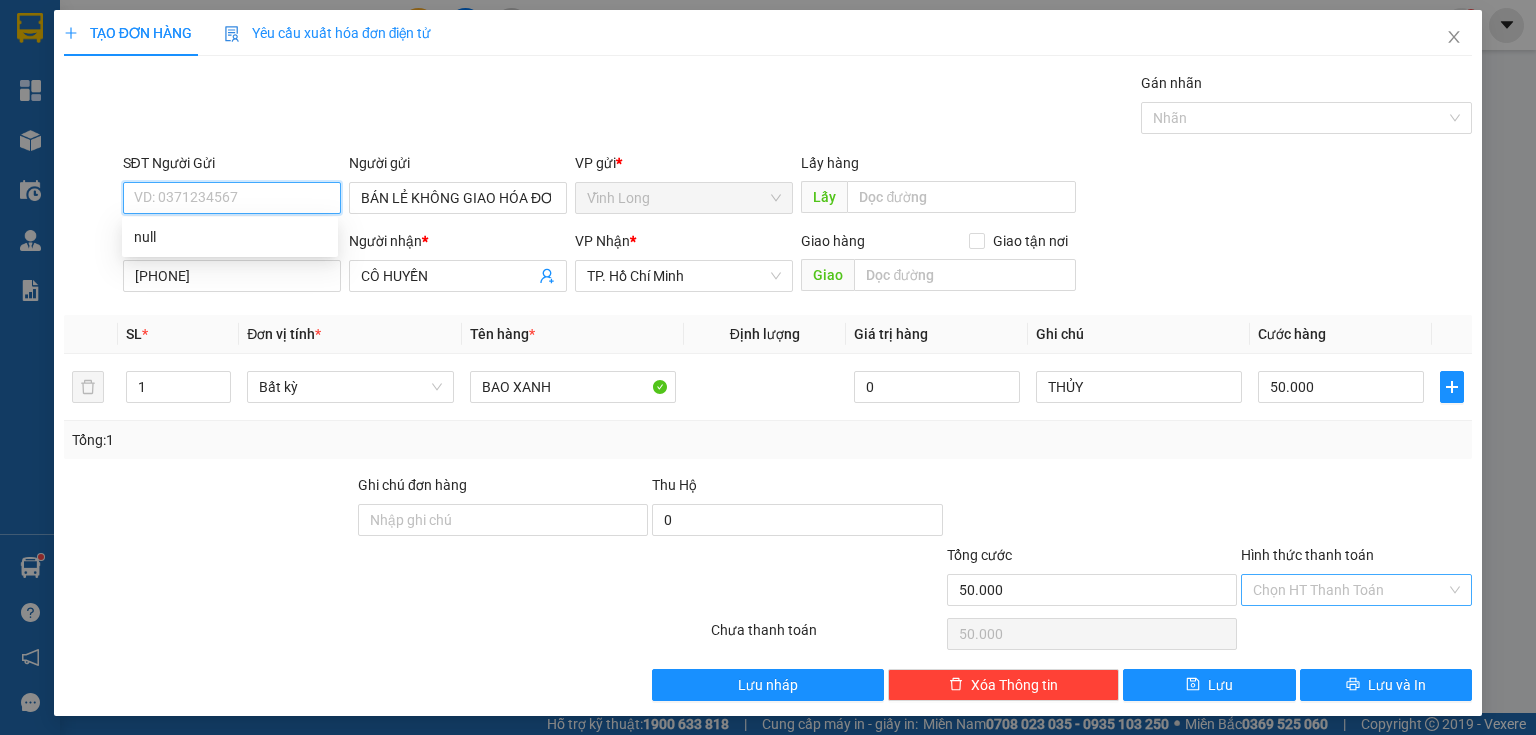 type 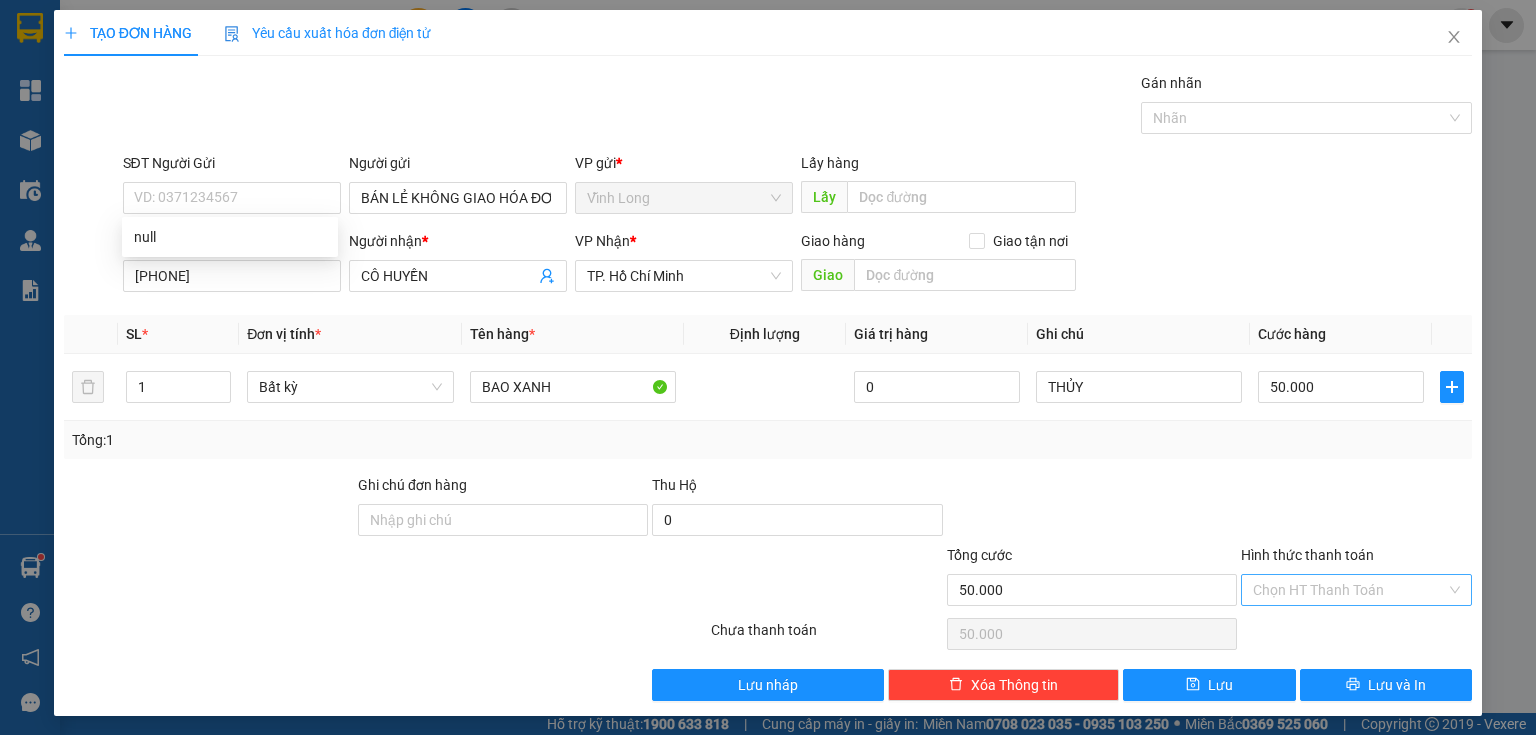 click on "Hình thức thanh toán" at bounding box center (1349, 590) 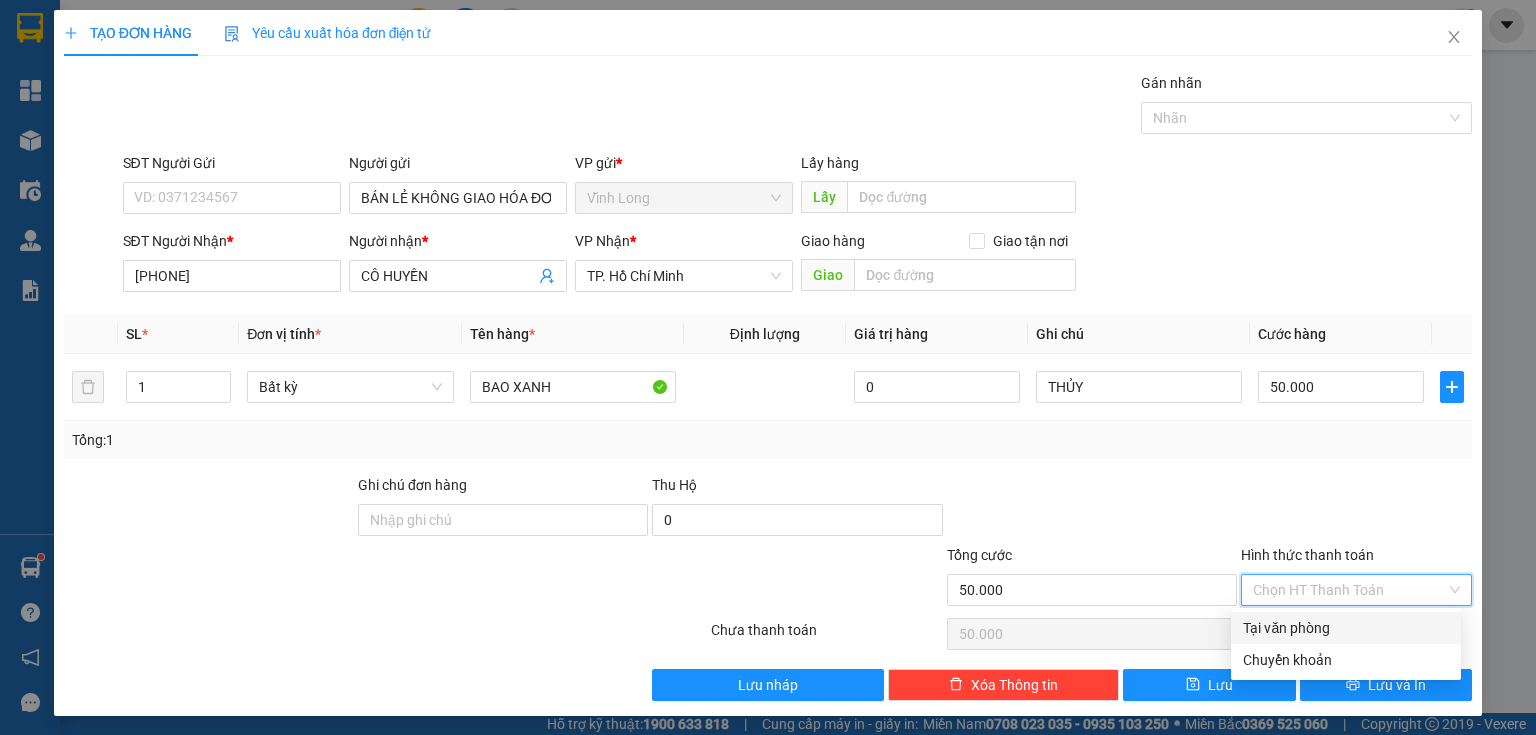 click on "Tại văn phòng" at bounding box center [1346, 628] 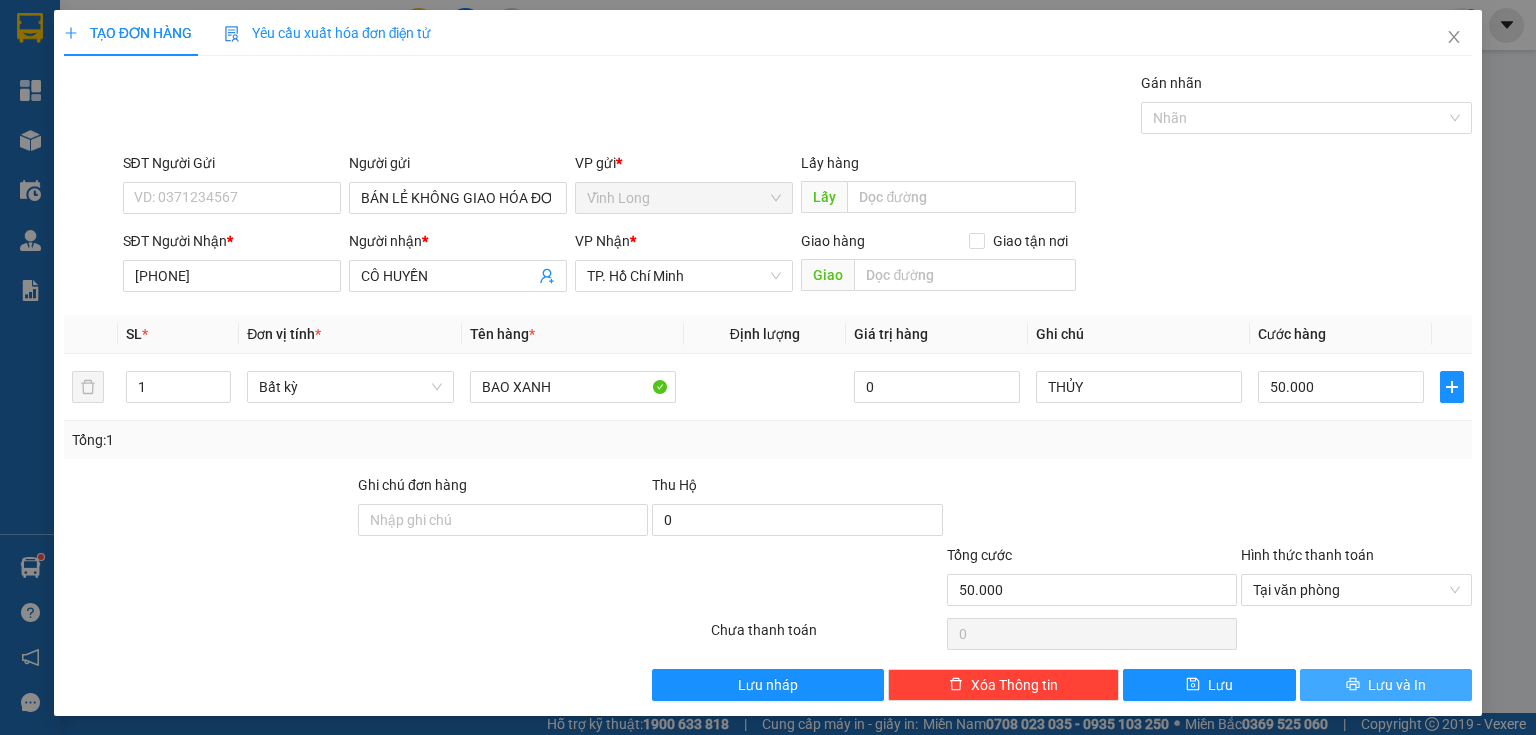 click on "Lưu và In" at bounding box center [1386, 685] 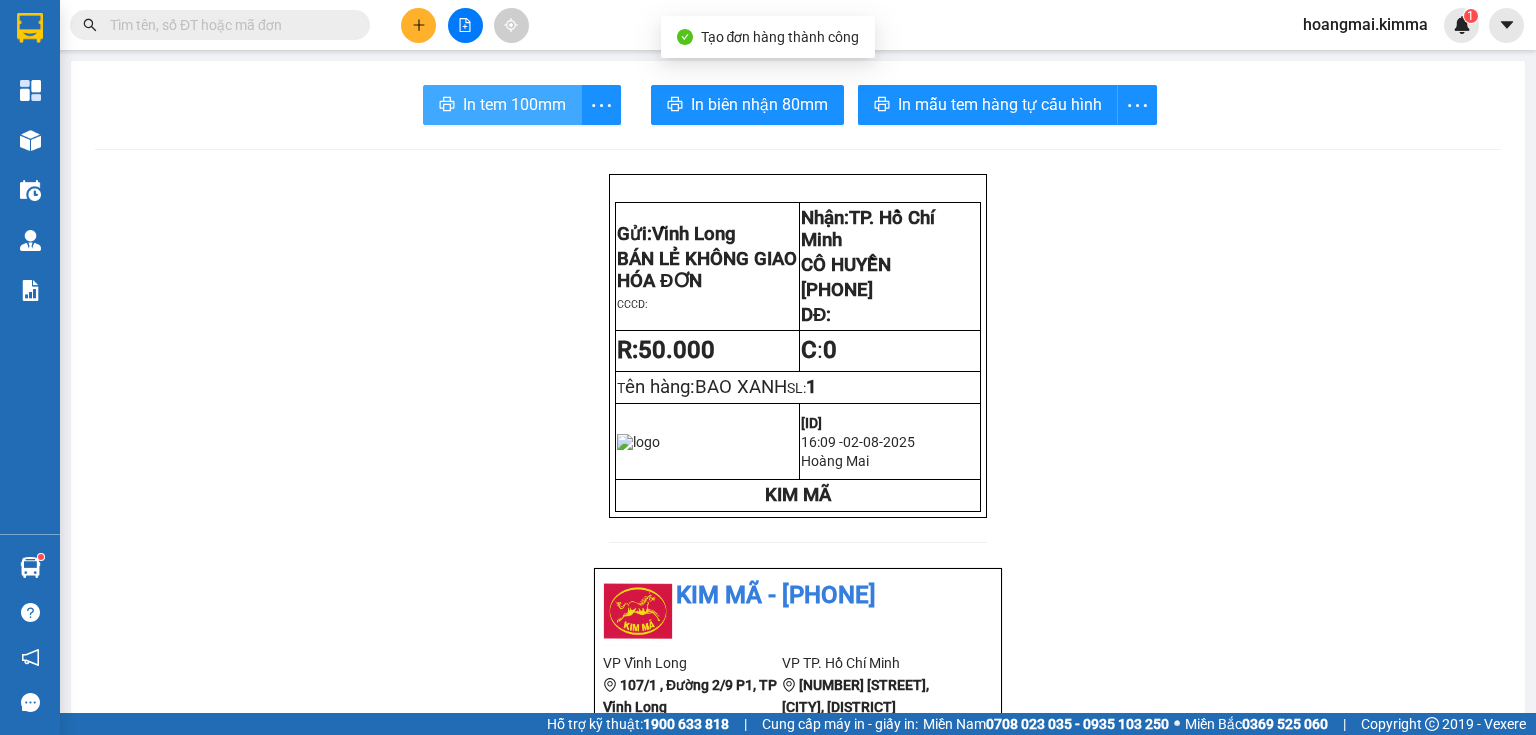 click on "In tem 100mm" at bounding box center [514, 104] 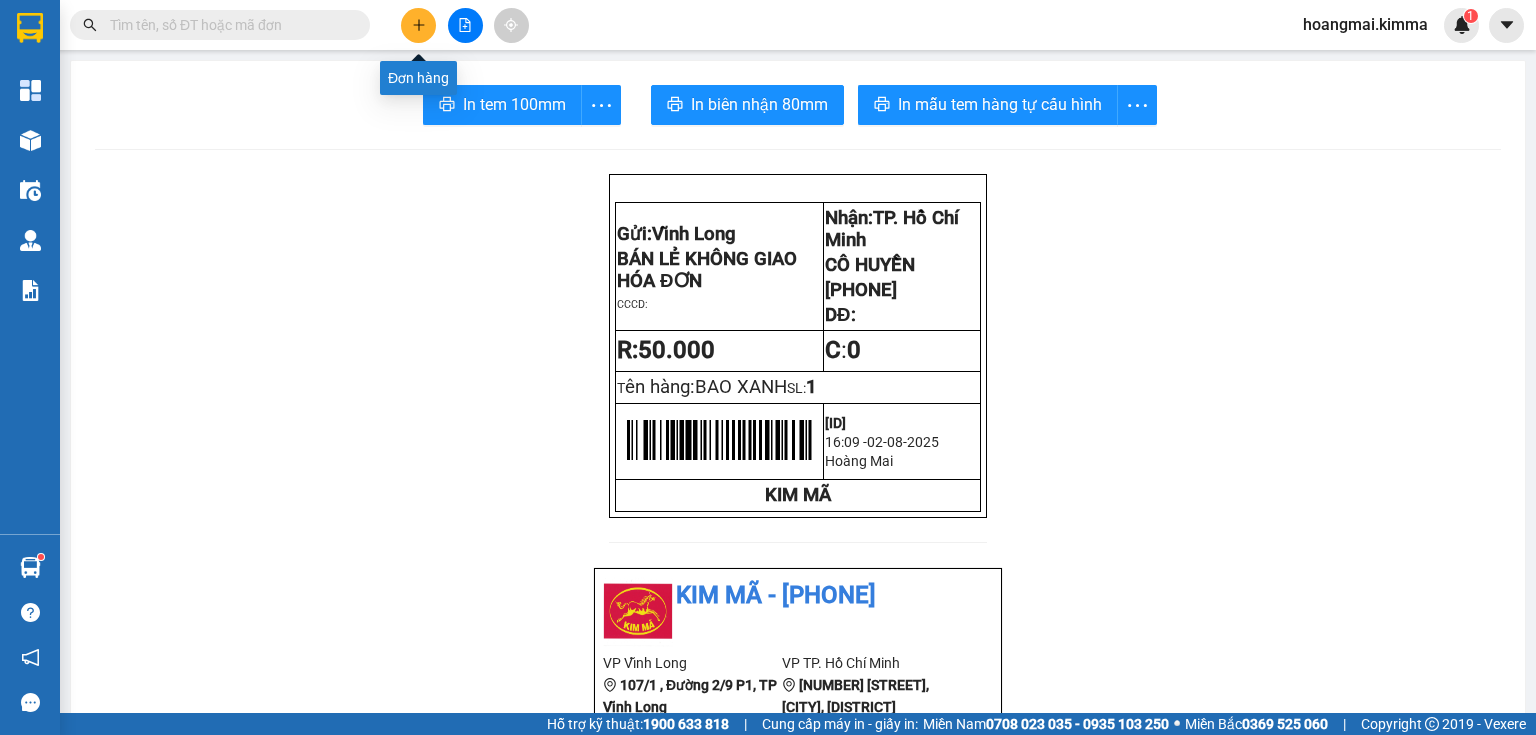 click at bounding box center [418, 25] 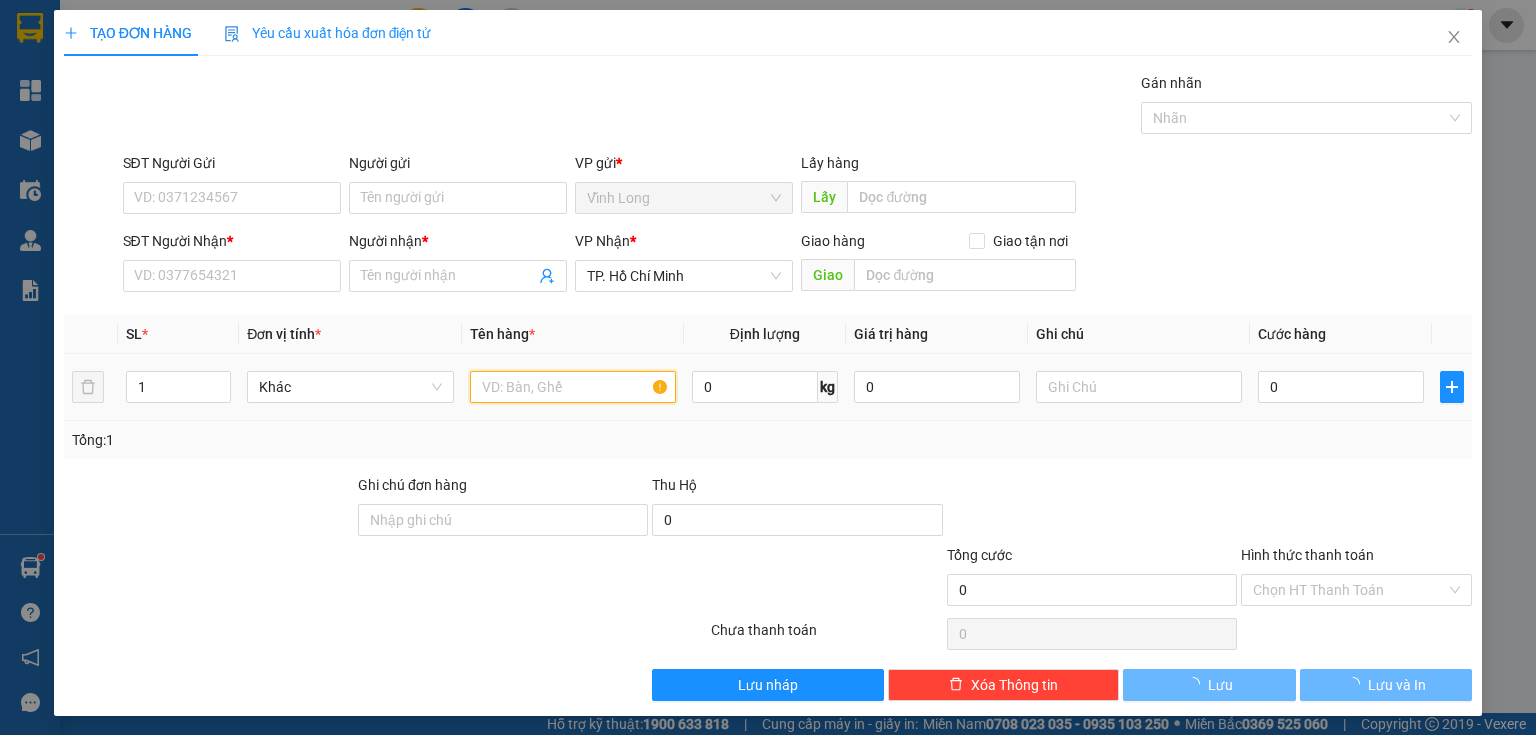 click at bounding box center (573, 387) 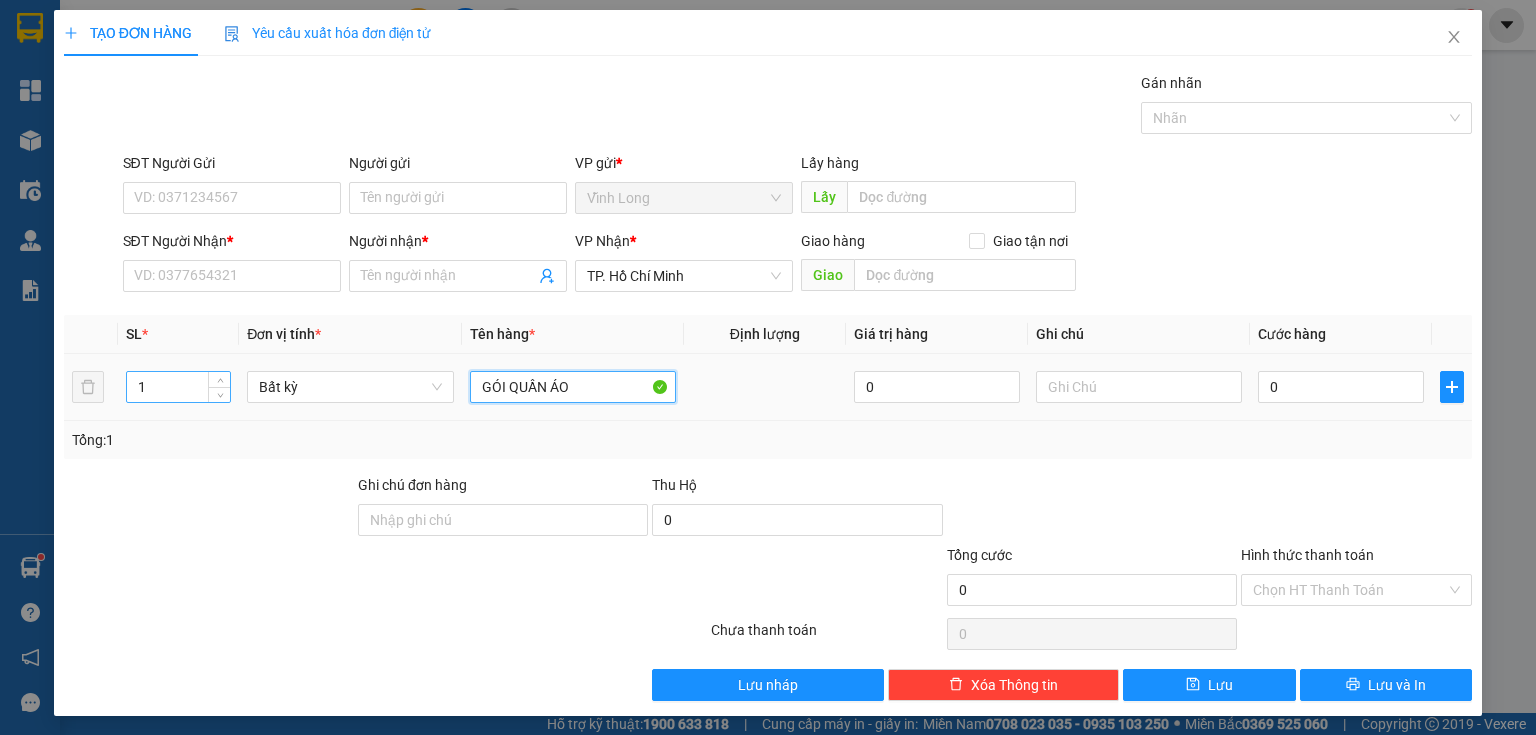 type on "GÓI QUẦN ÁO" 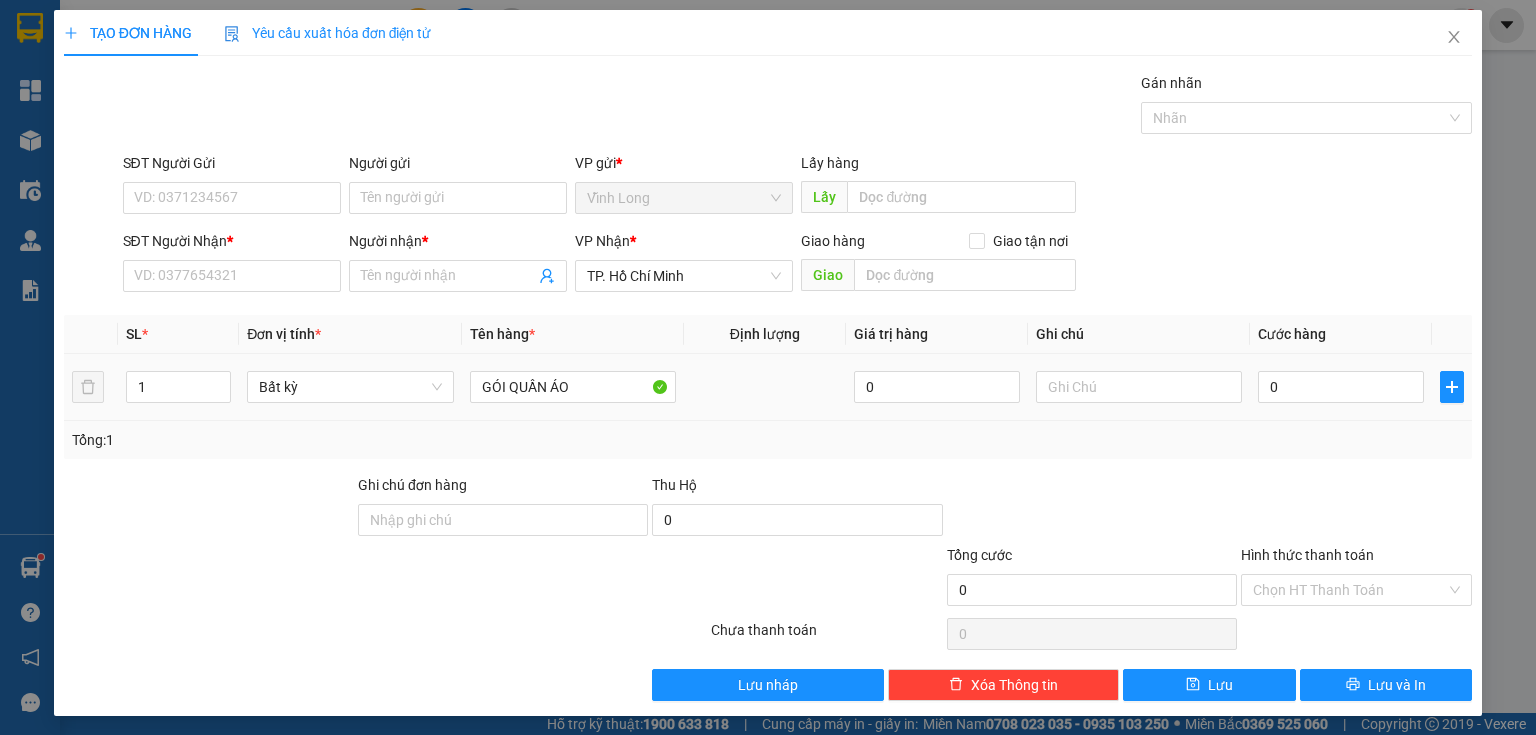 drag, startPoint x: 148, startPoint y: 387, endPoint x: 100, endPoint y: 385, distance: 48.04165 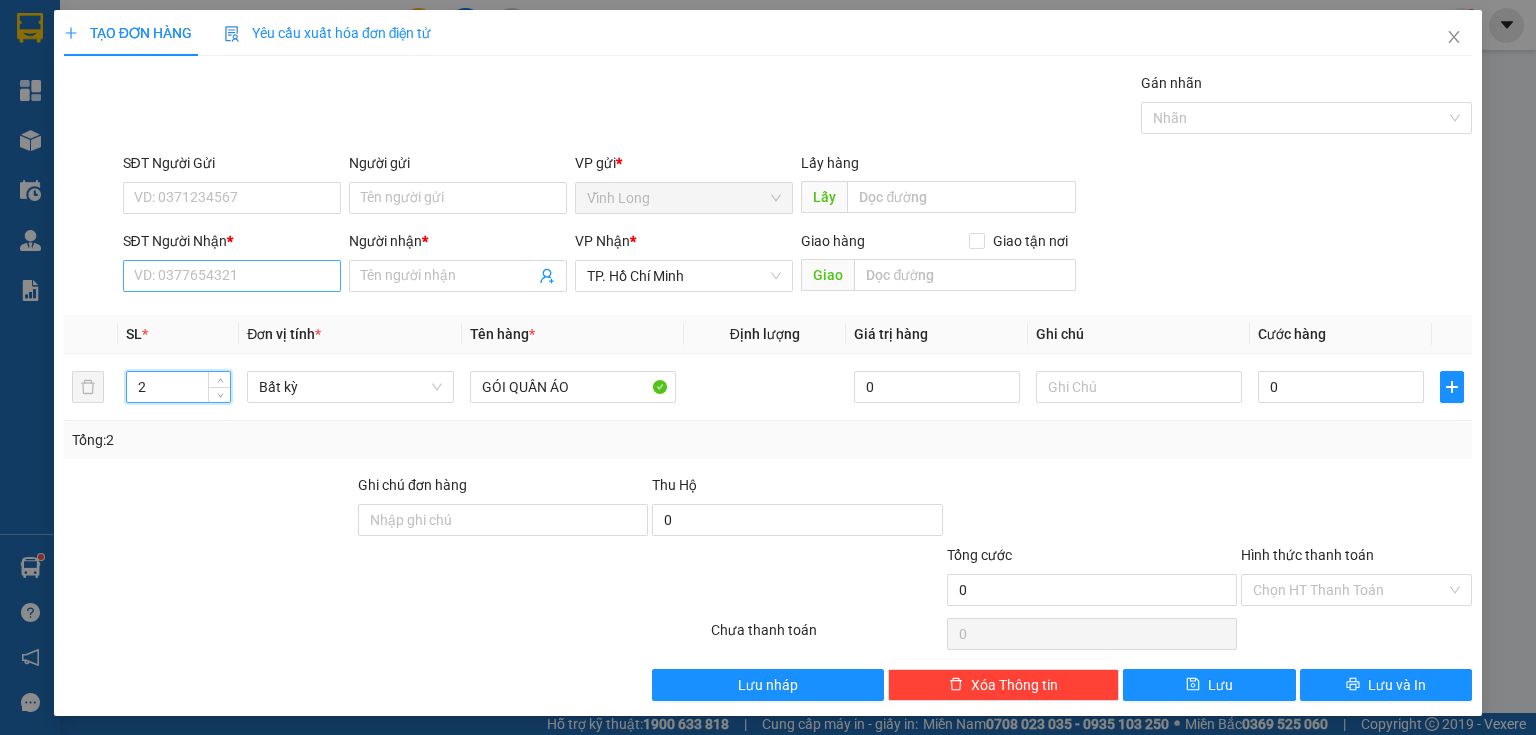 type on "2" 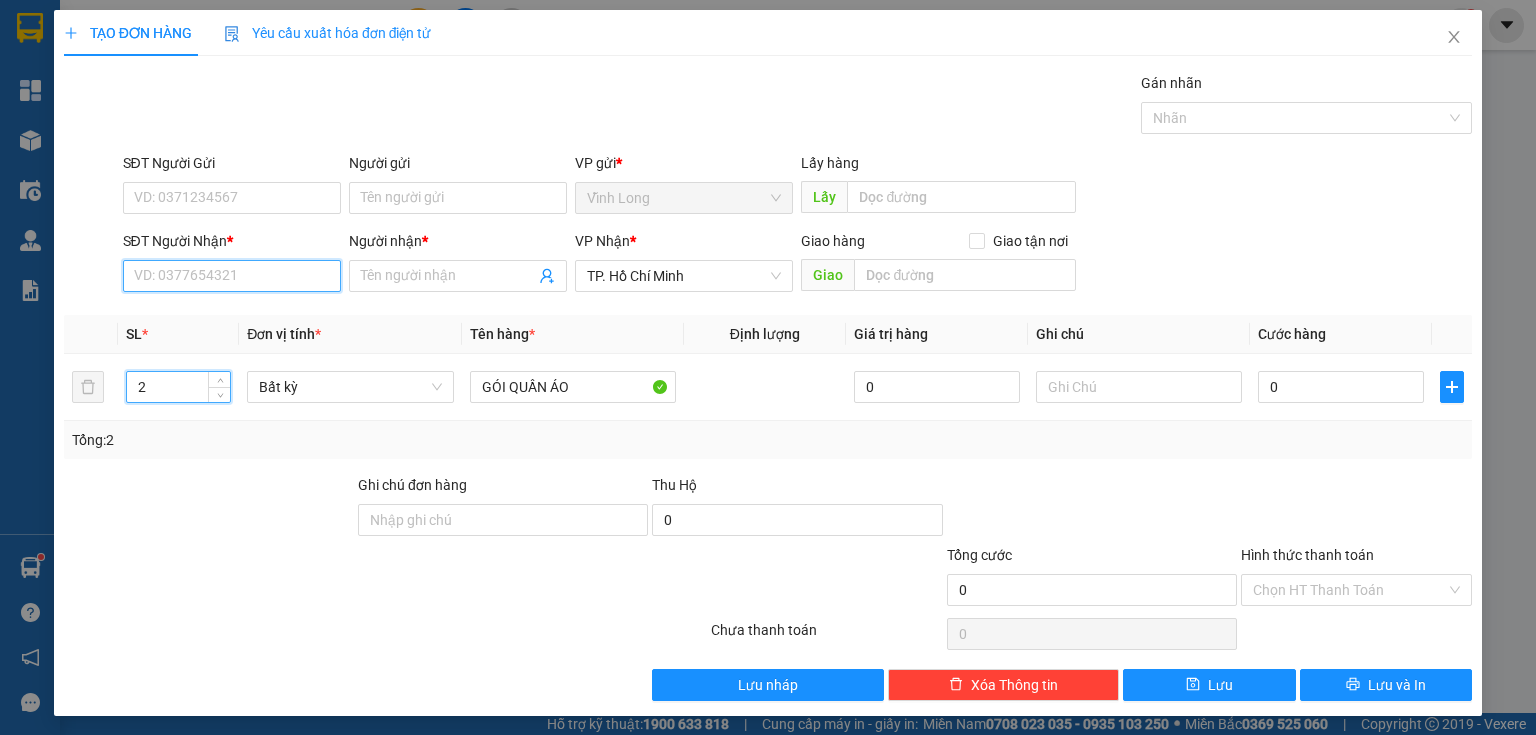 click on "SĐT Người Nhận  *" at bounding box center (232, 276) 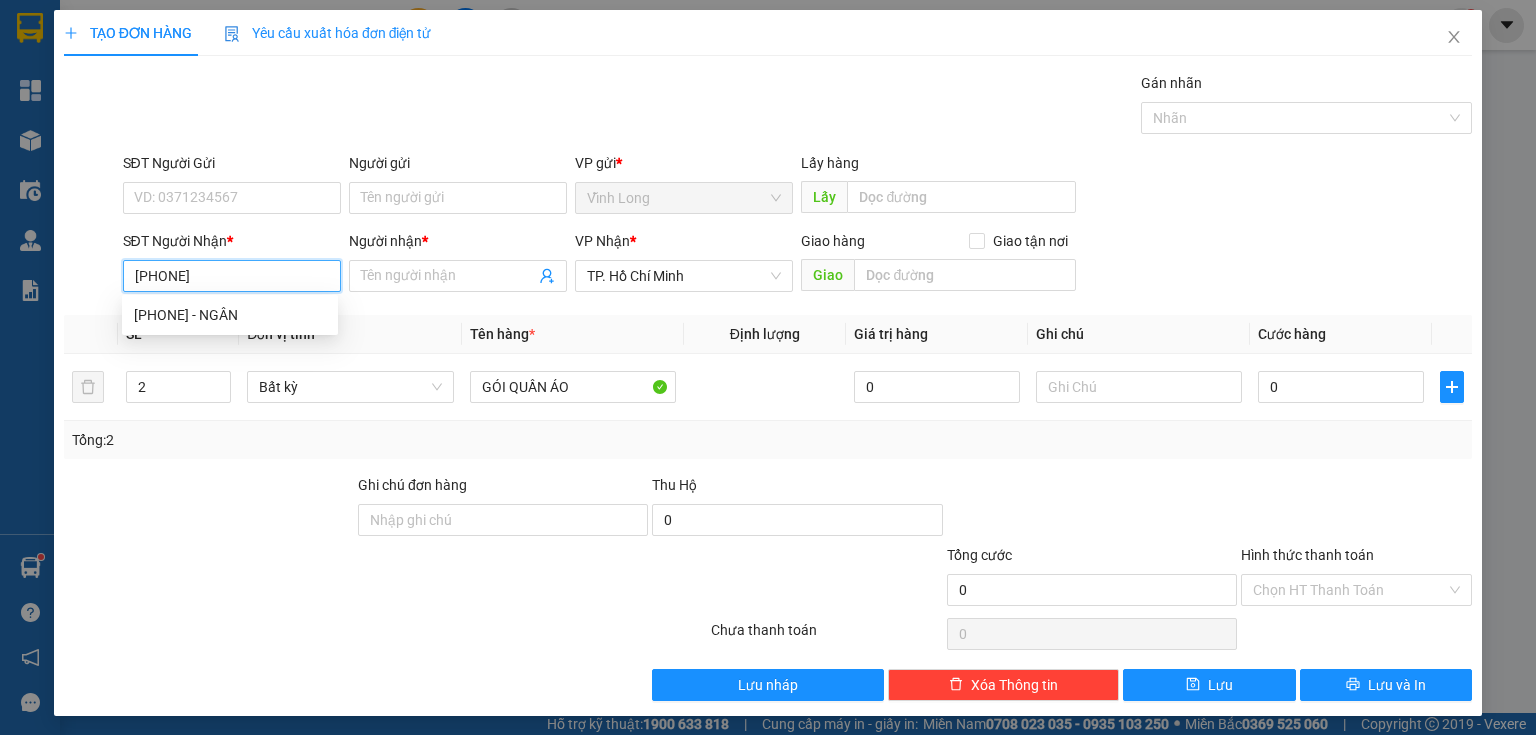 type on "0934644723" 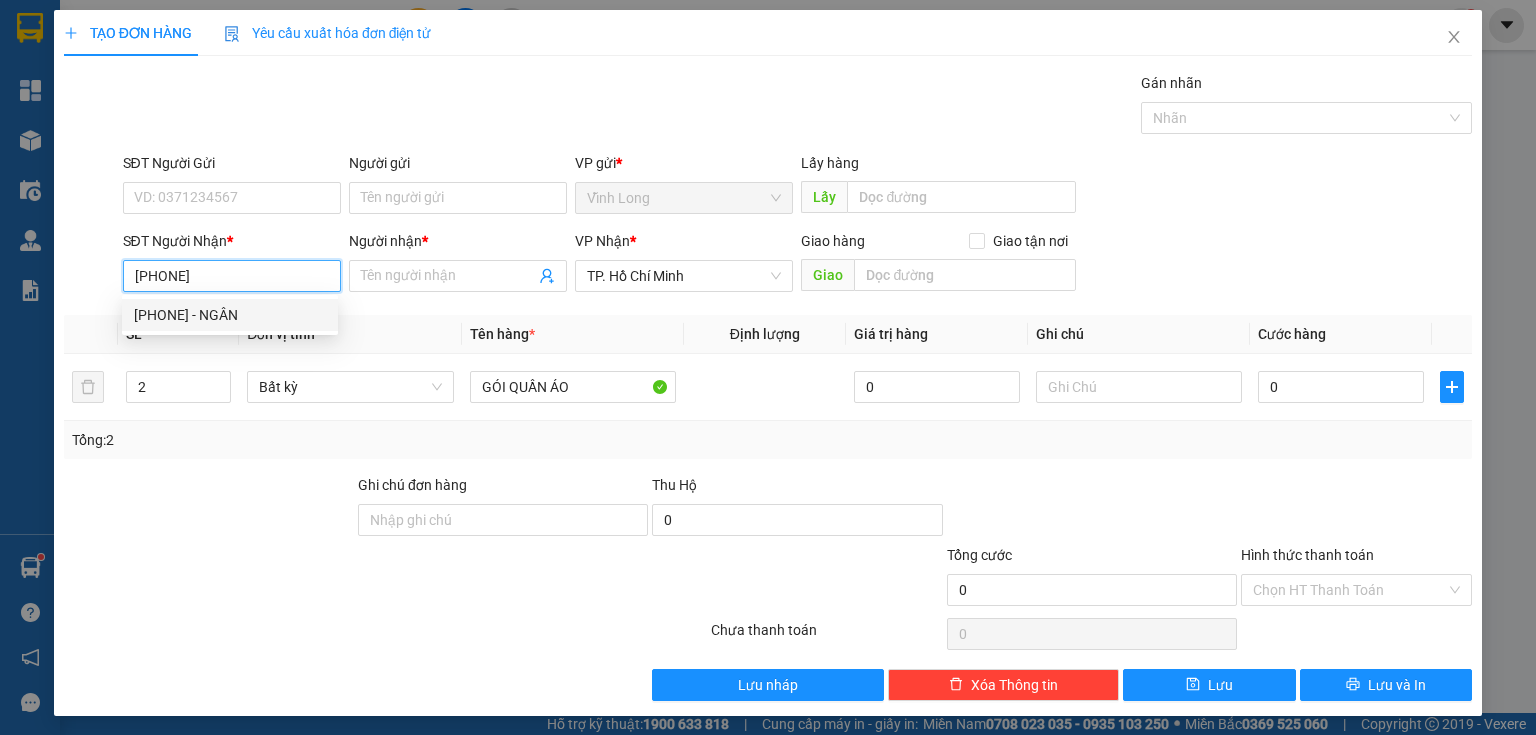 click on "0934644723 - NGÂN" at bounding box center [230, 315] 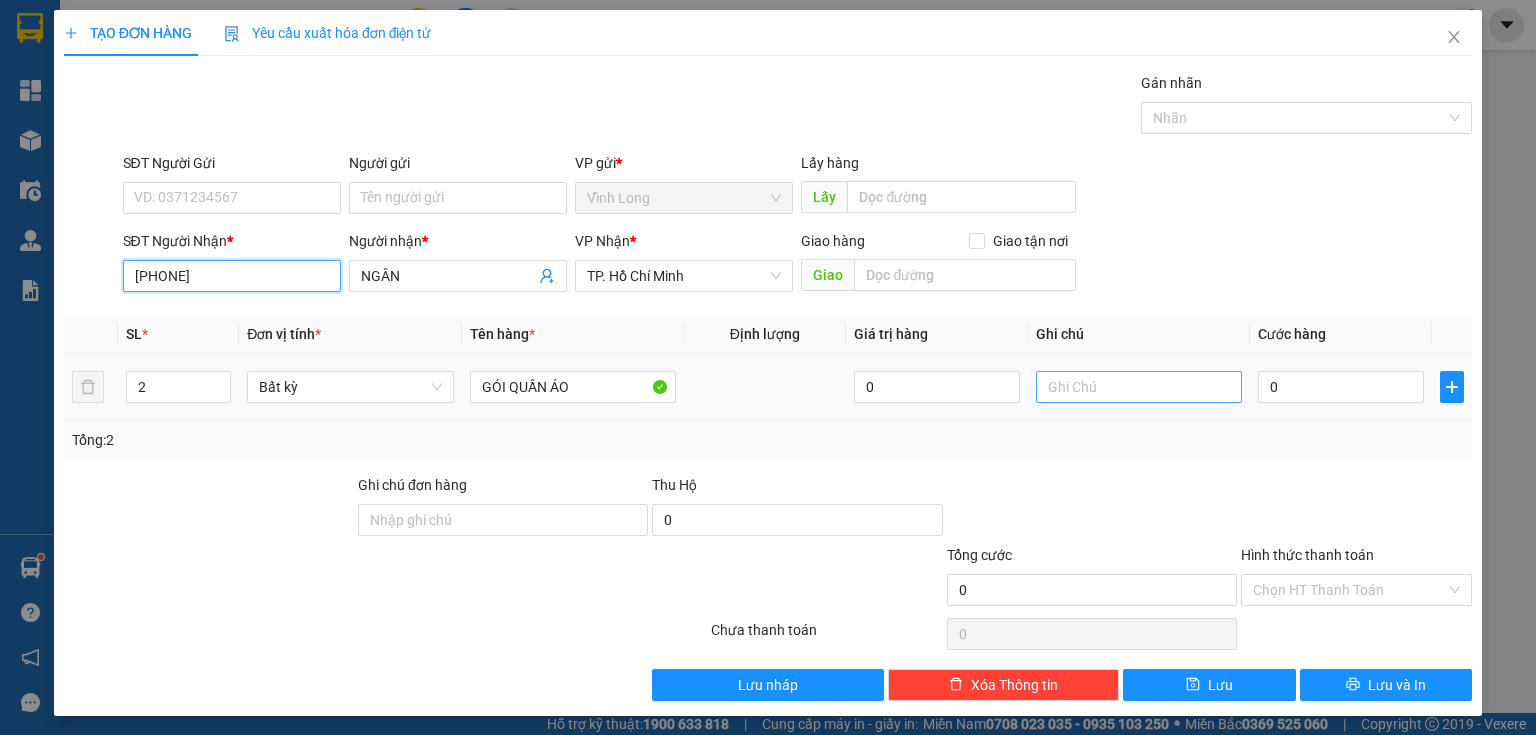 type on "0934644723" 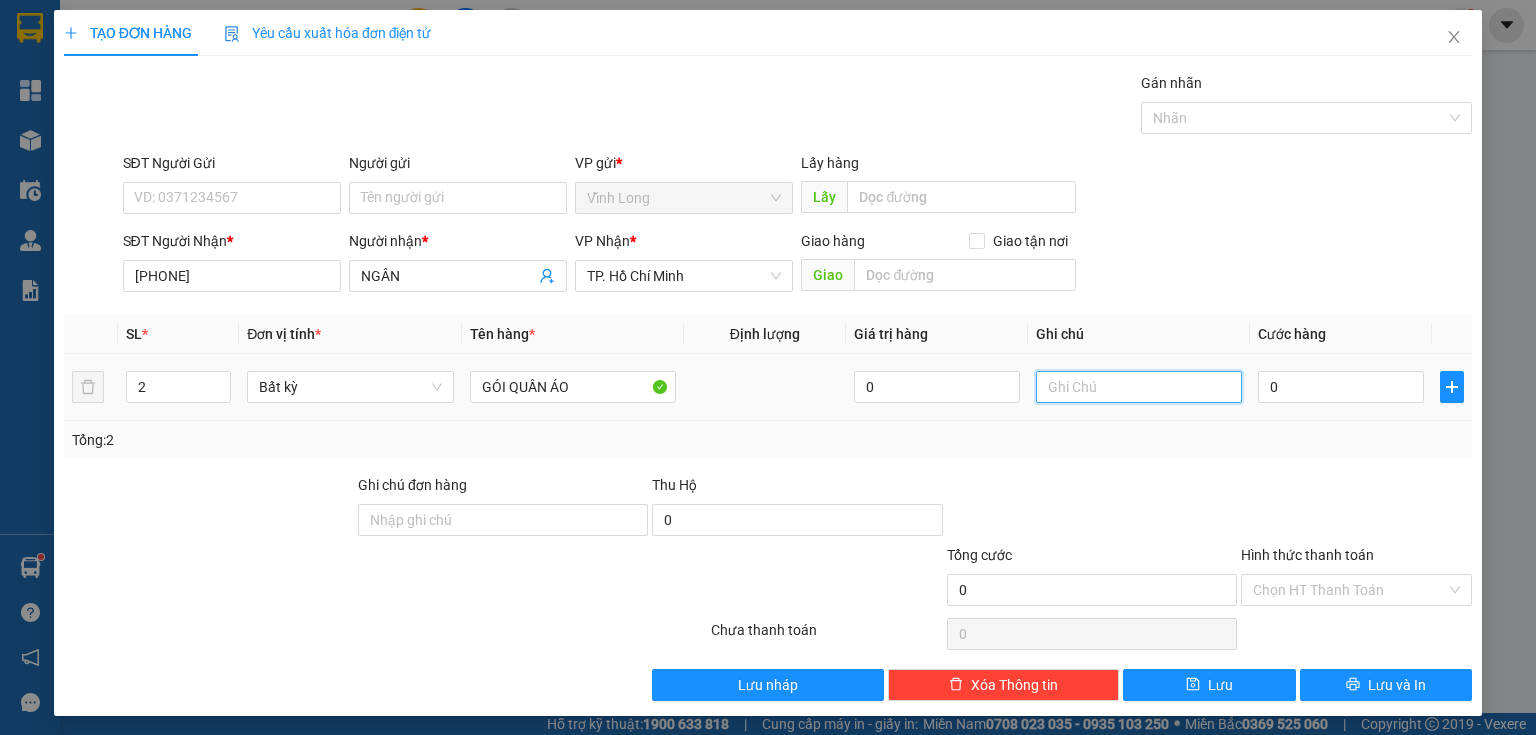 click at bounding box center (1139, 387) 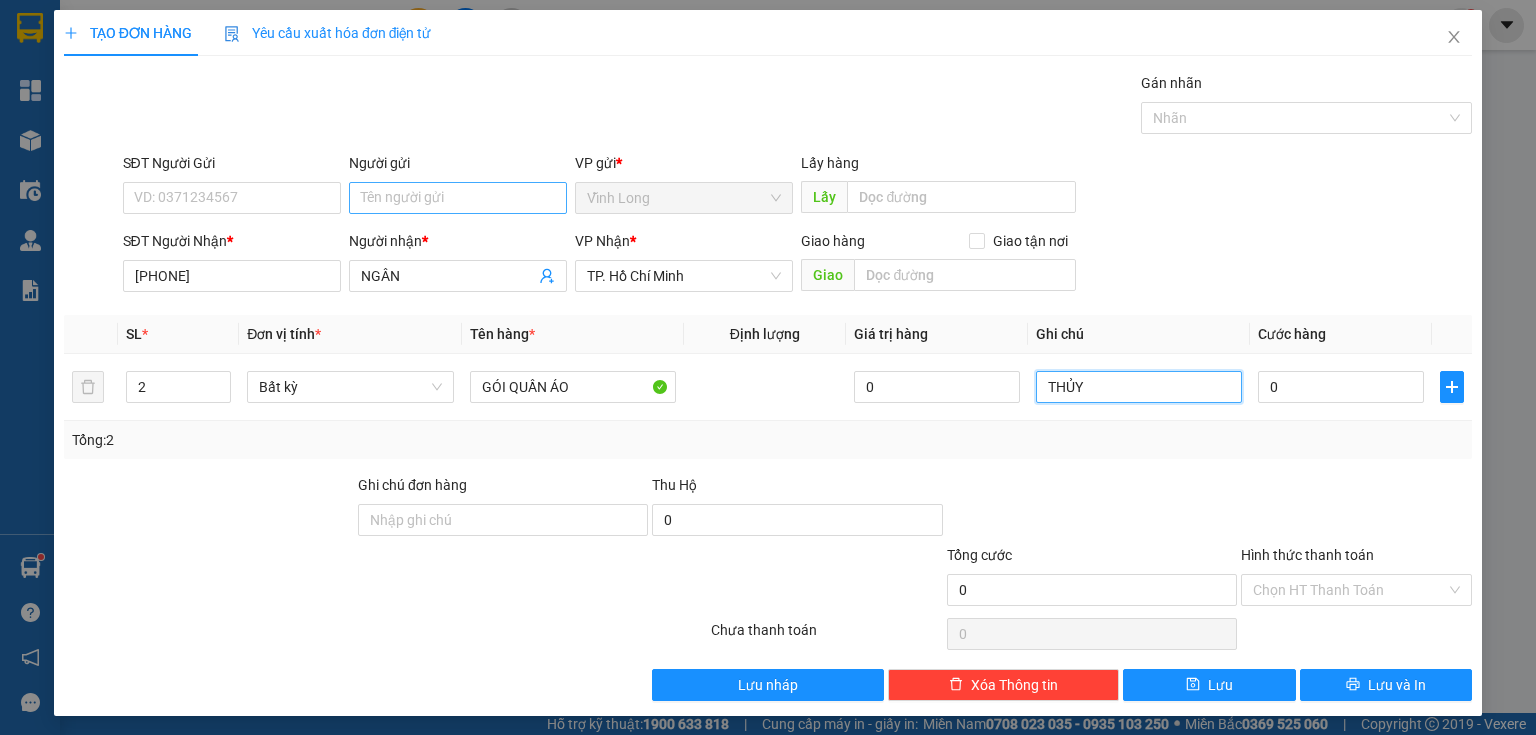 type on "THỦY" 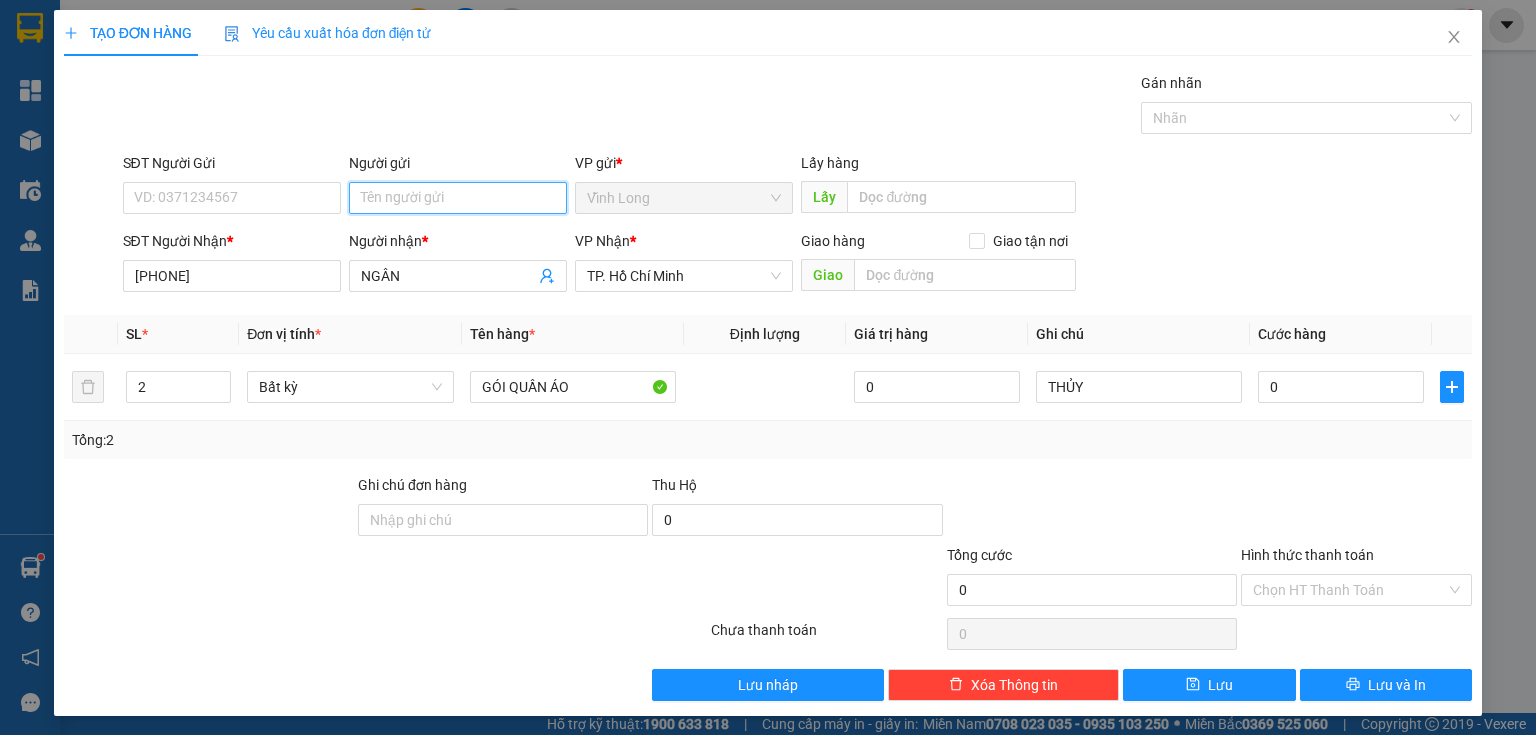 click on "Người gửi" at bounding box center (458, 198) 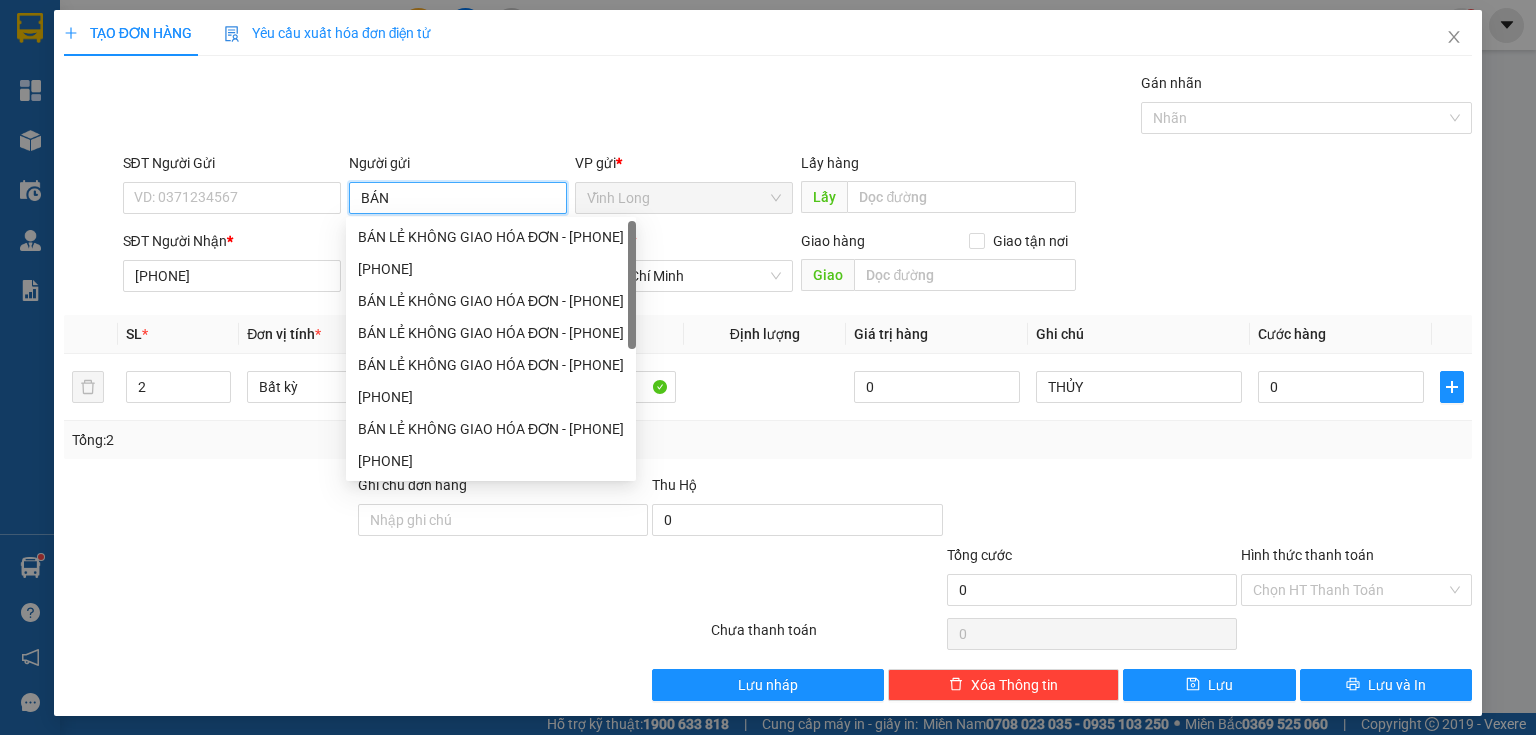 type on "BÁN" 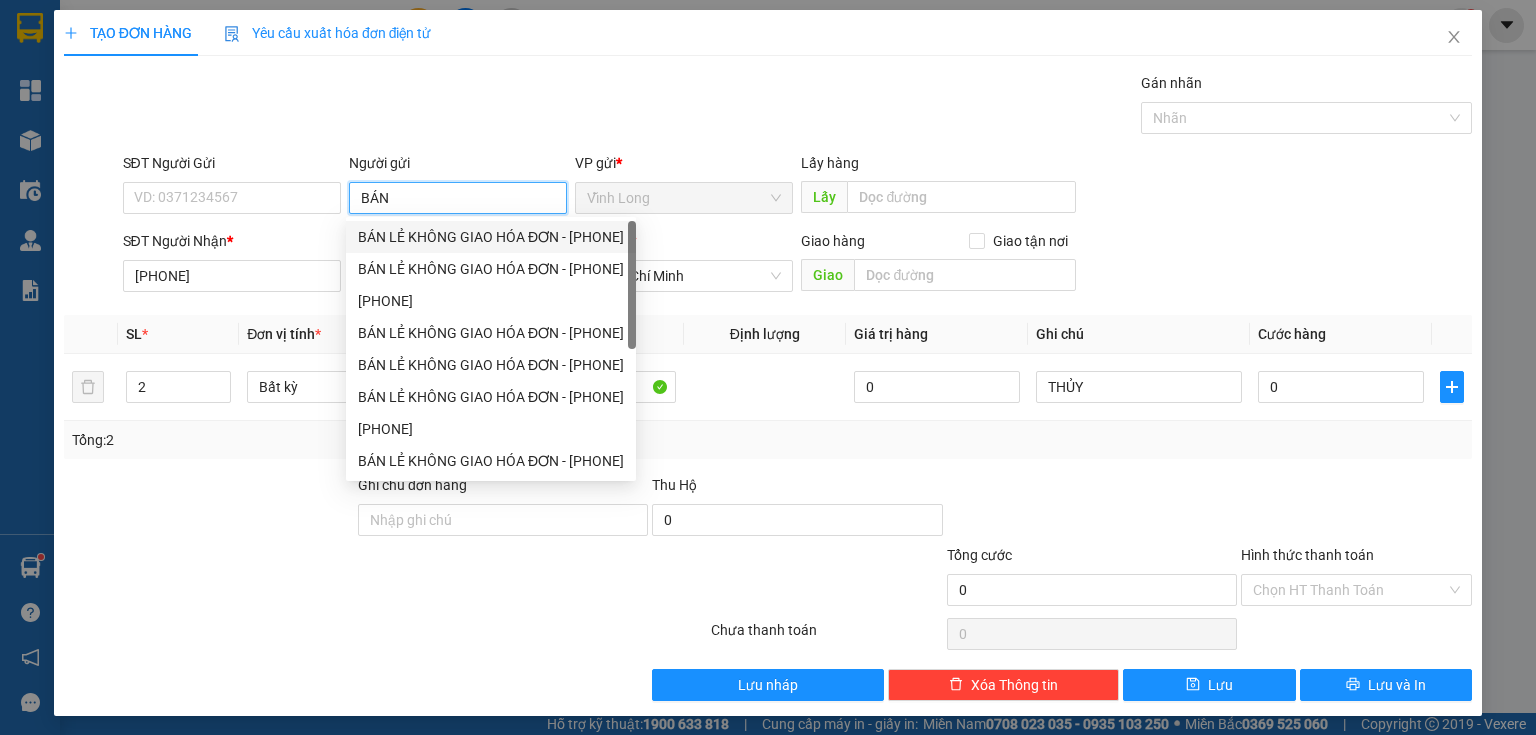 click on "BÁN LẺ KHÔNG GIAO HÓA ĐƠN - [PHONE]" at bounding box center (491, 237) 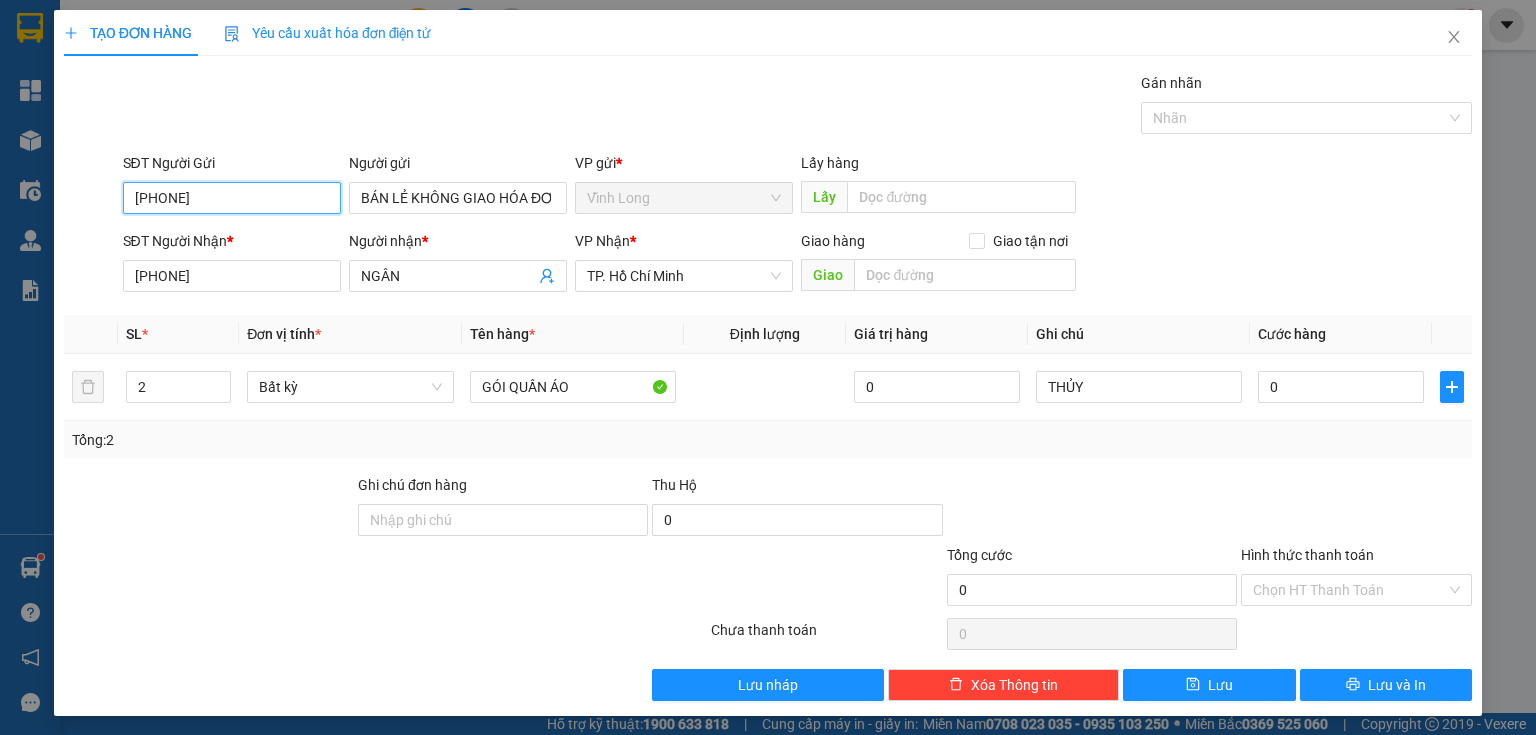 drag, startPoint x: 153, startPoint y: 211, endPoint x: 0, endPoint y: 232, distance: 154.43445 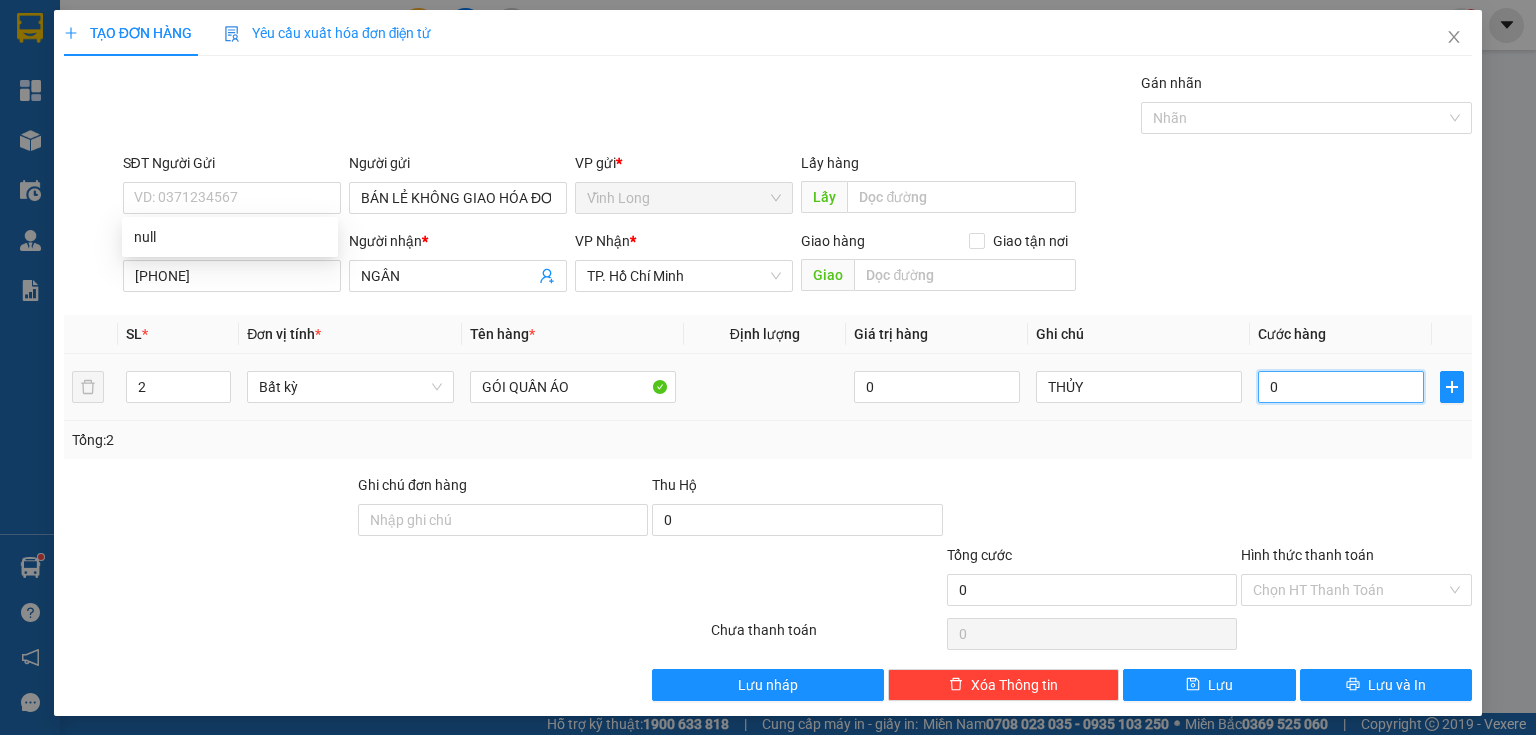 click on "0" at bounding box center (1341, 387) 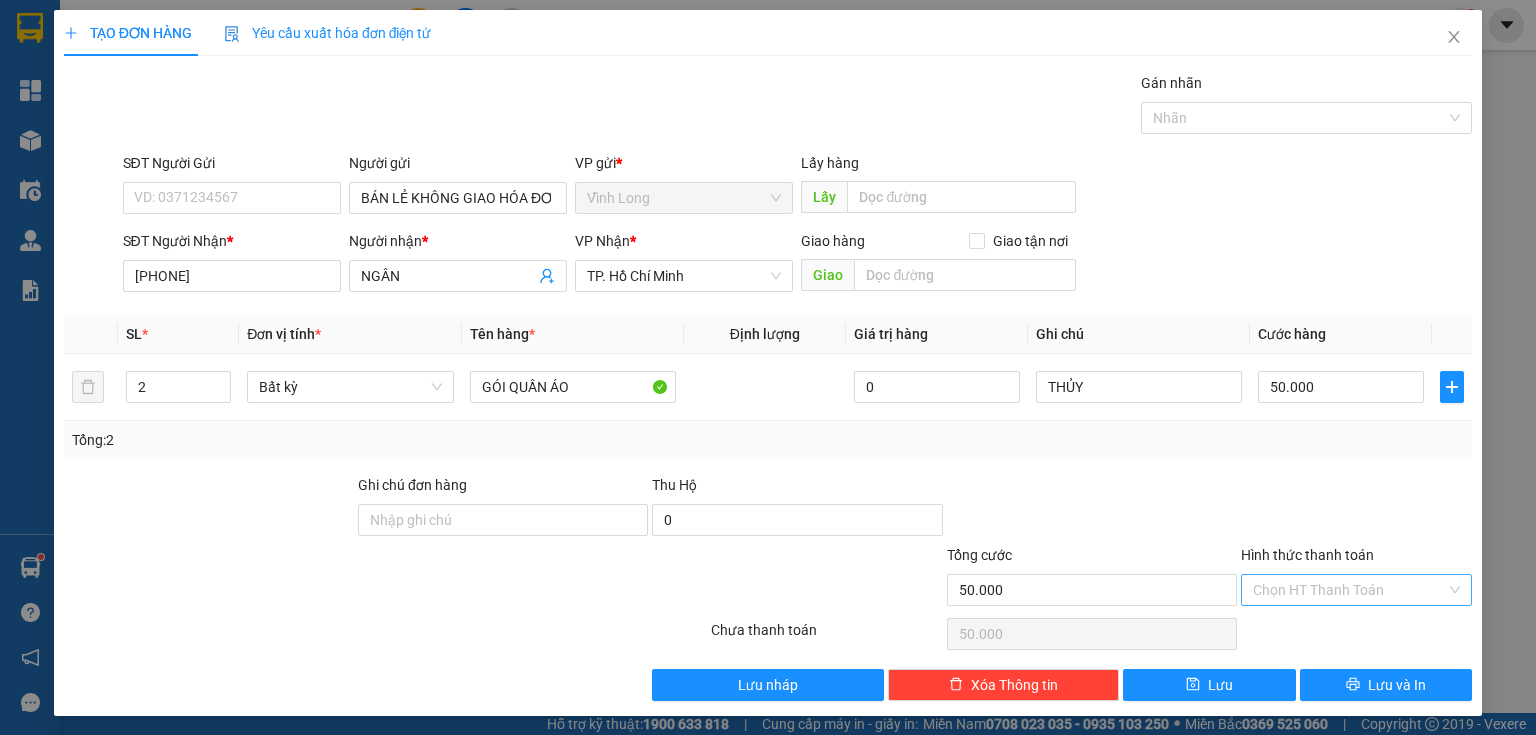 click on "Hình thức thanh toán" at bounding box center [1349, 590] 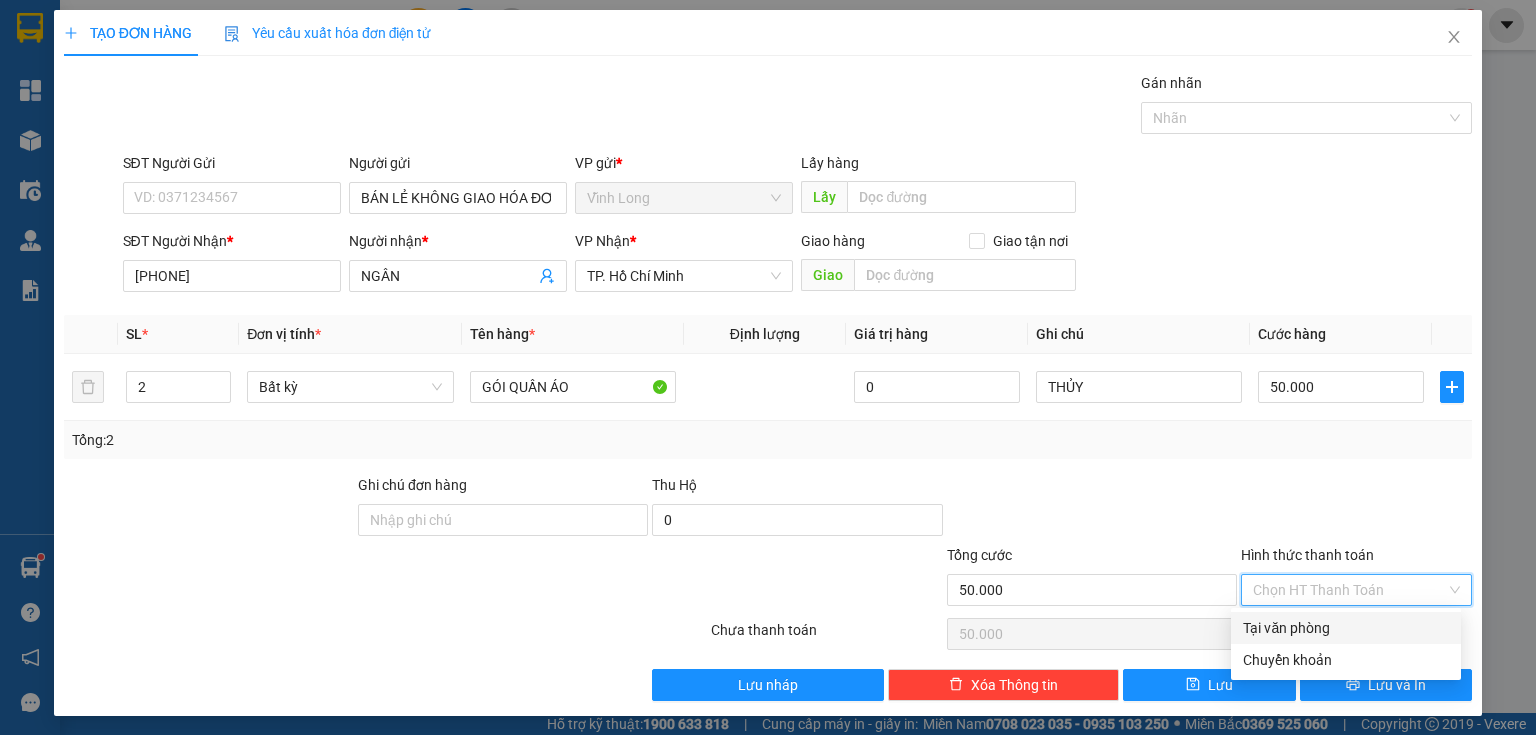 click on "Tại văn phòng" at bounding box center [1346, 628] 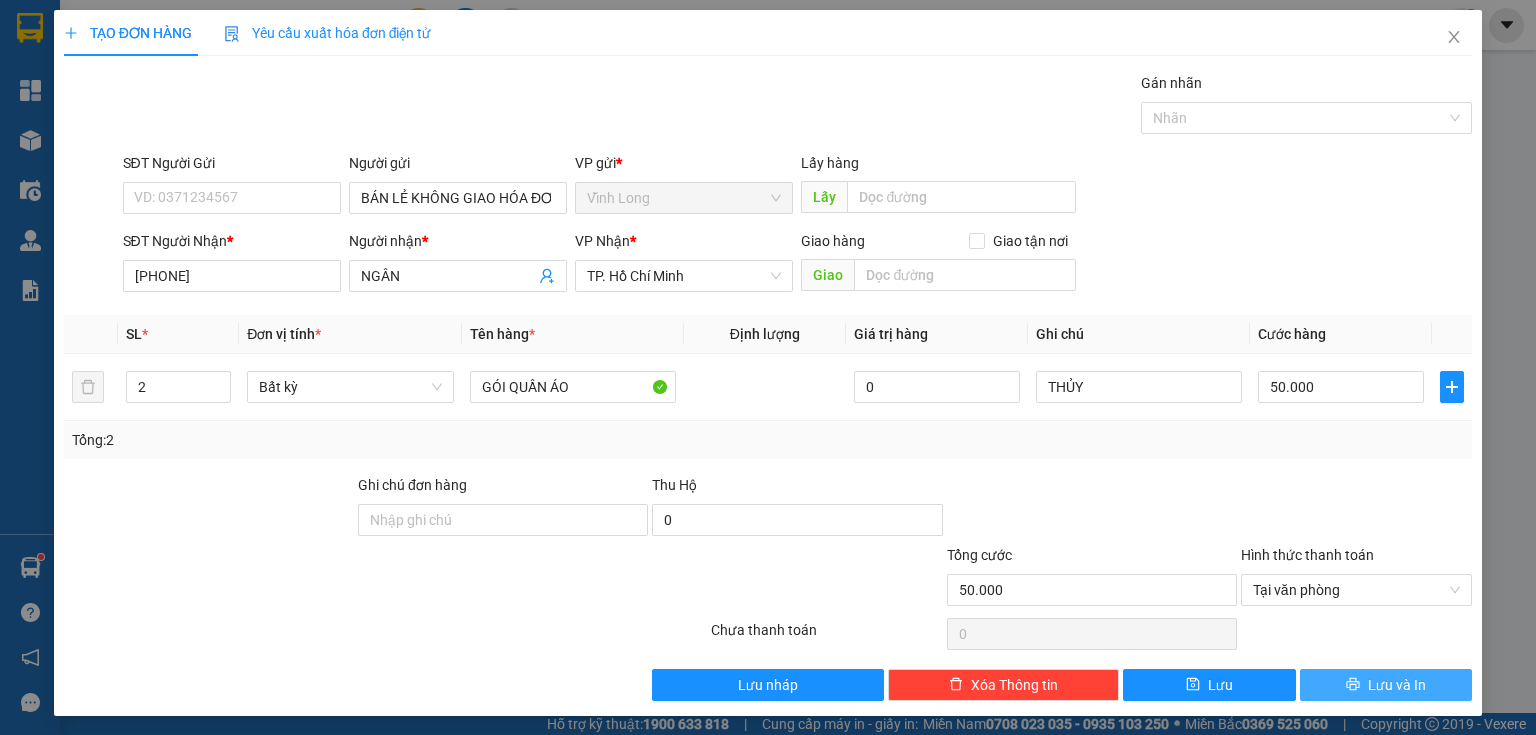 drag, startPoint x: 1372, startPoint y: 696, endPoint x: 1322, endPoint y: 672, distance: 55.461697 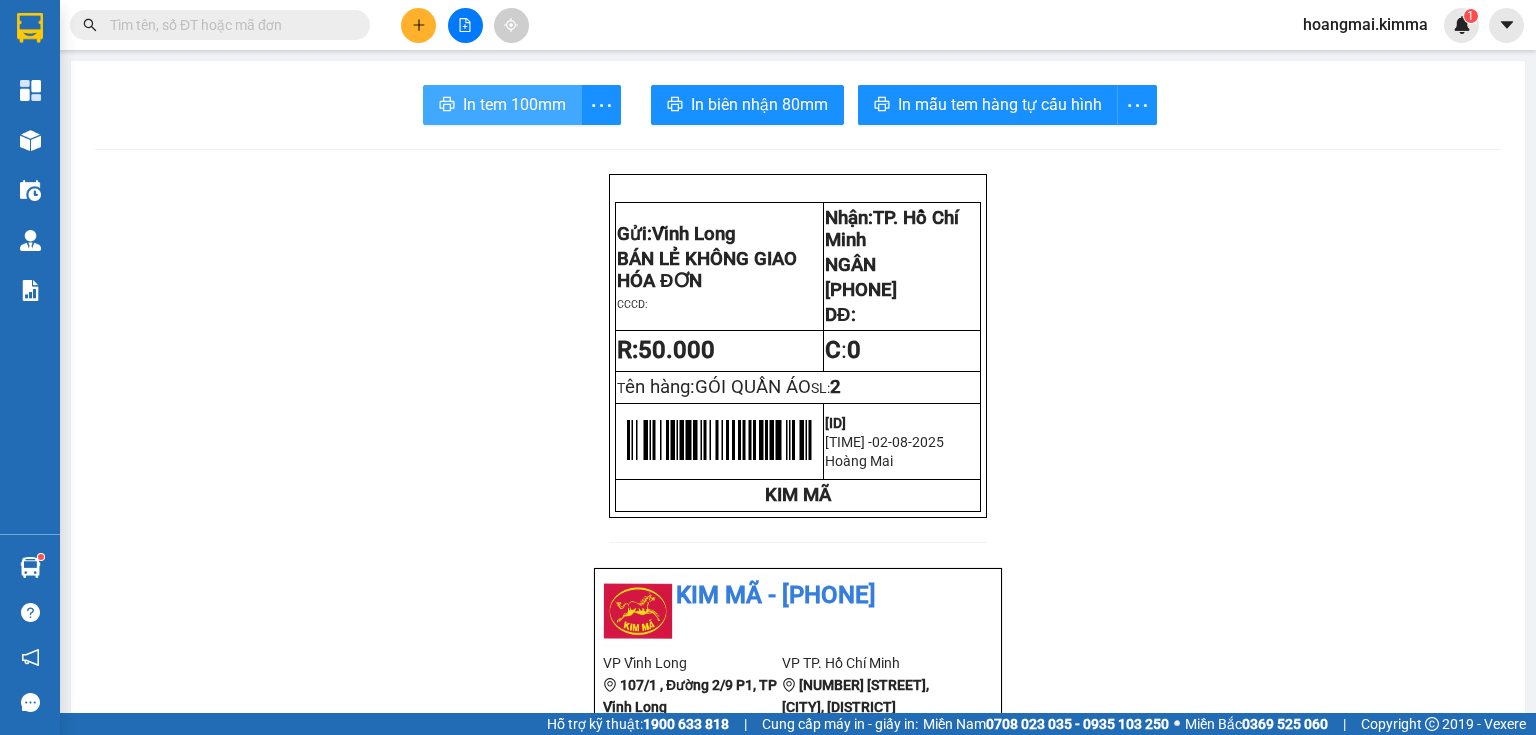 click on "In tem 100mm" at bounding box center [502, 105] 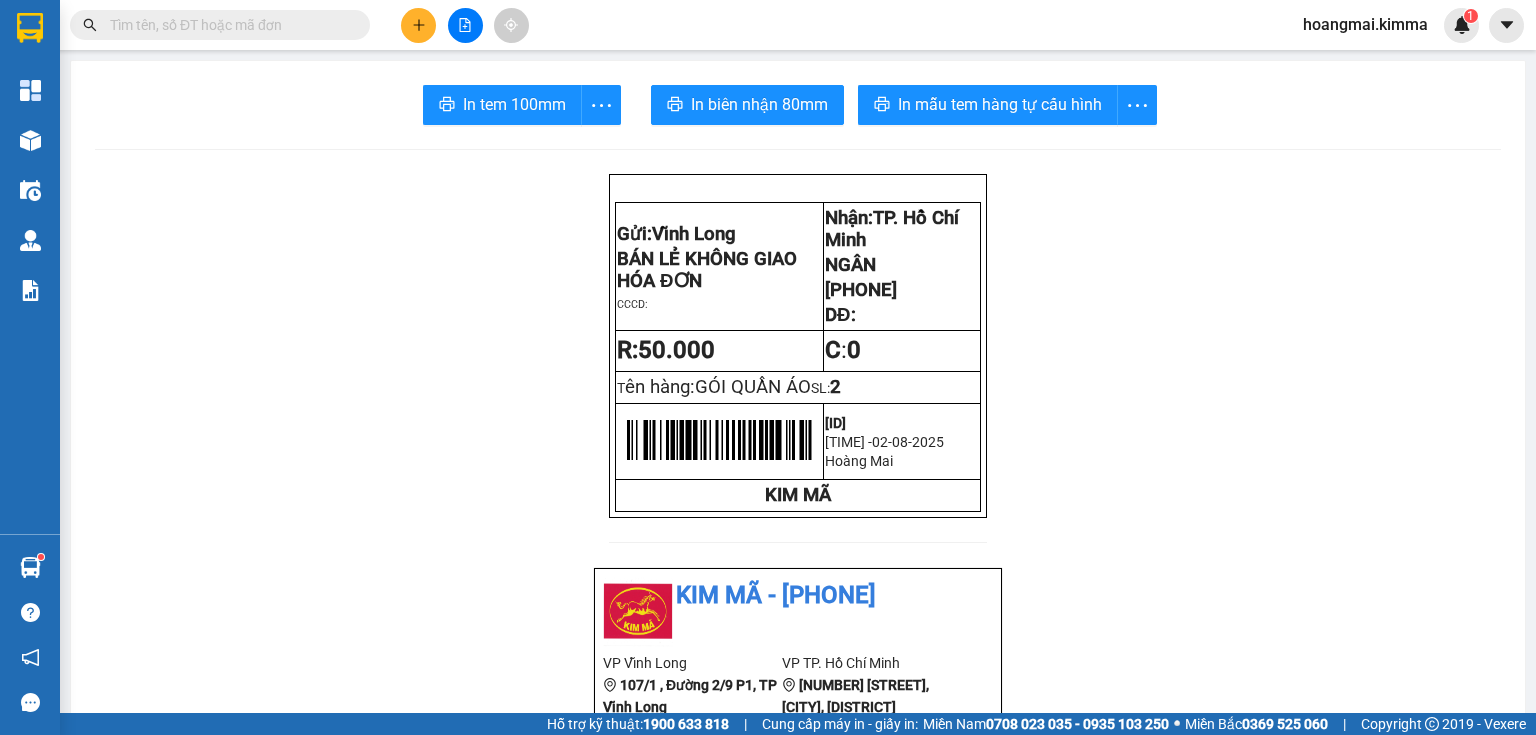 click at bounding box center [228, 25] 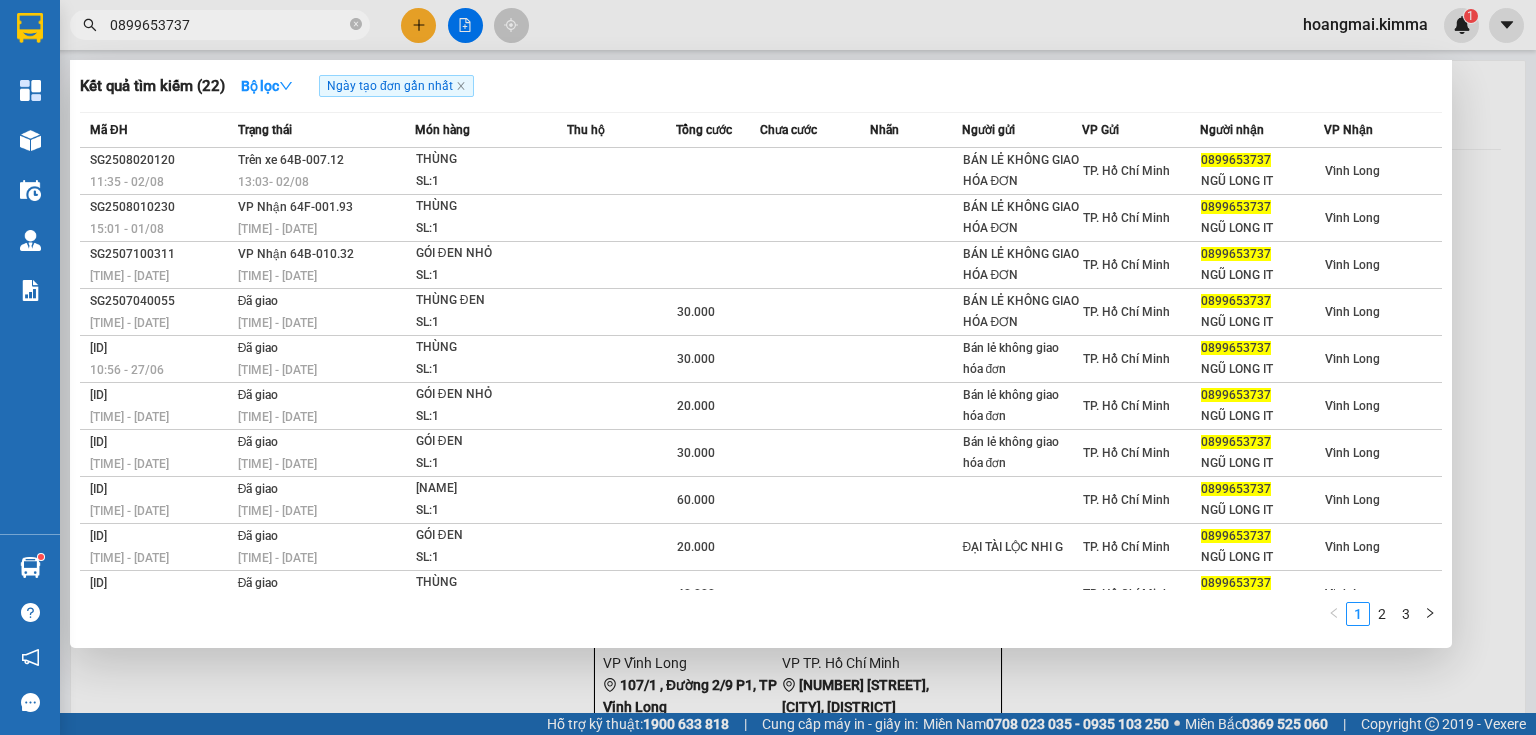 type on "0899653737" 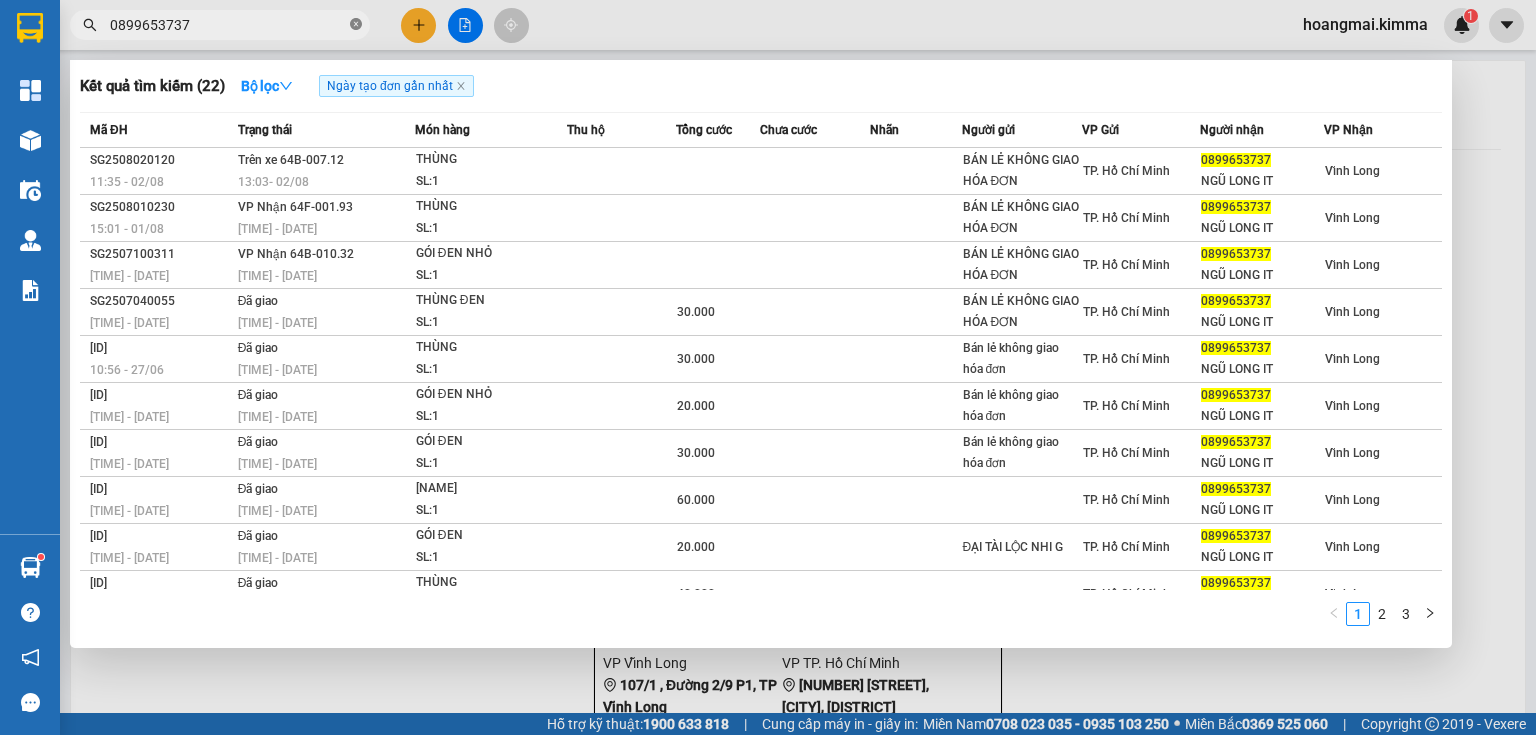 click 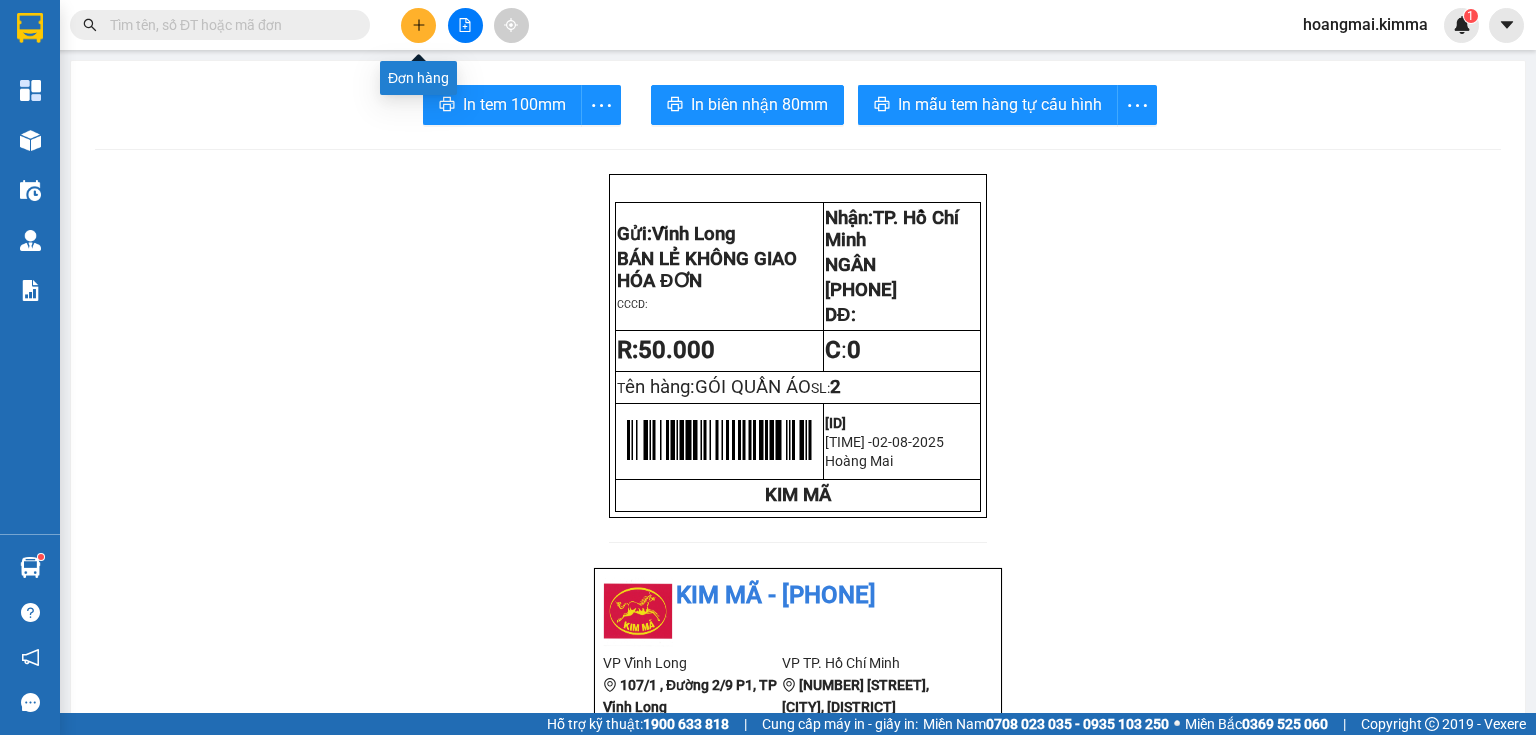 click at bounding box center [418, 25] 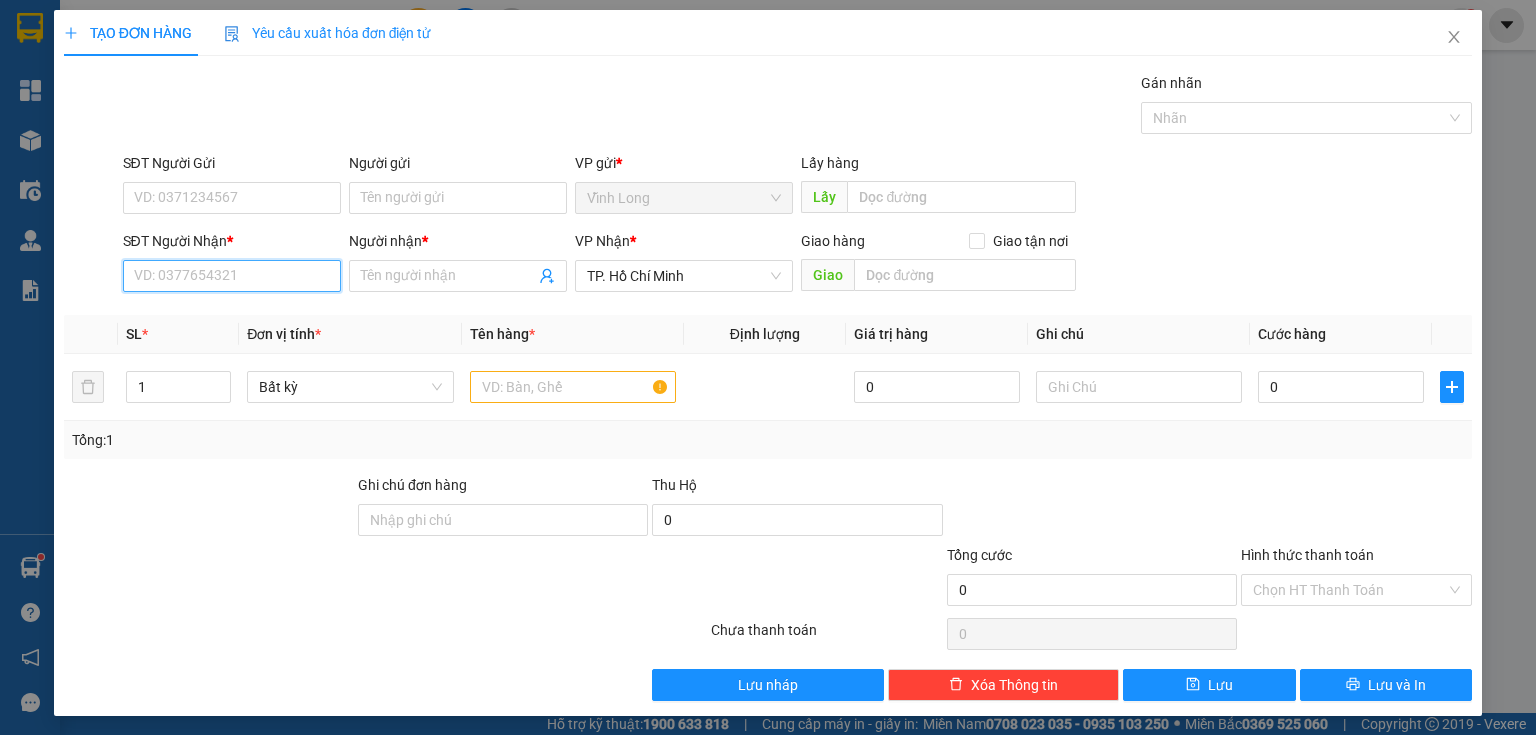 click on "SĐT Người Nhận  *" at bounding box center [232, 276] 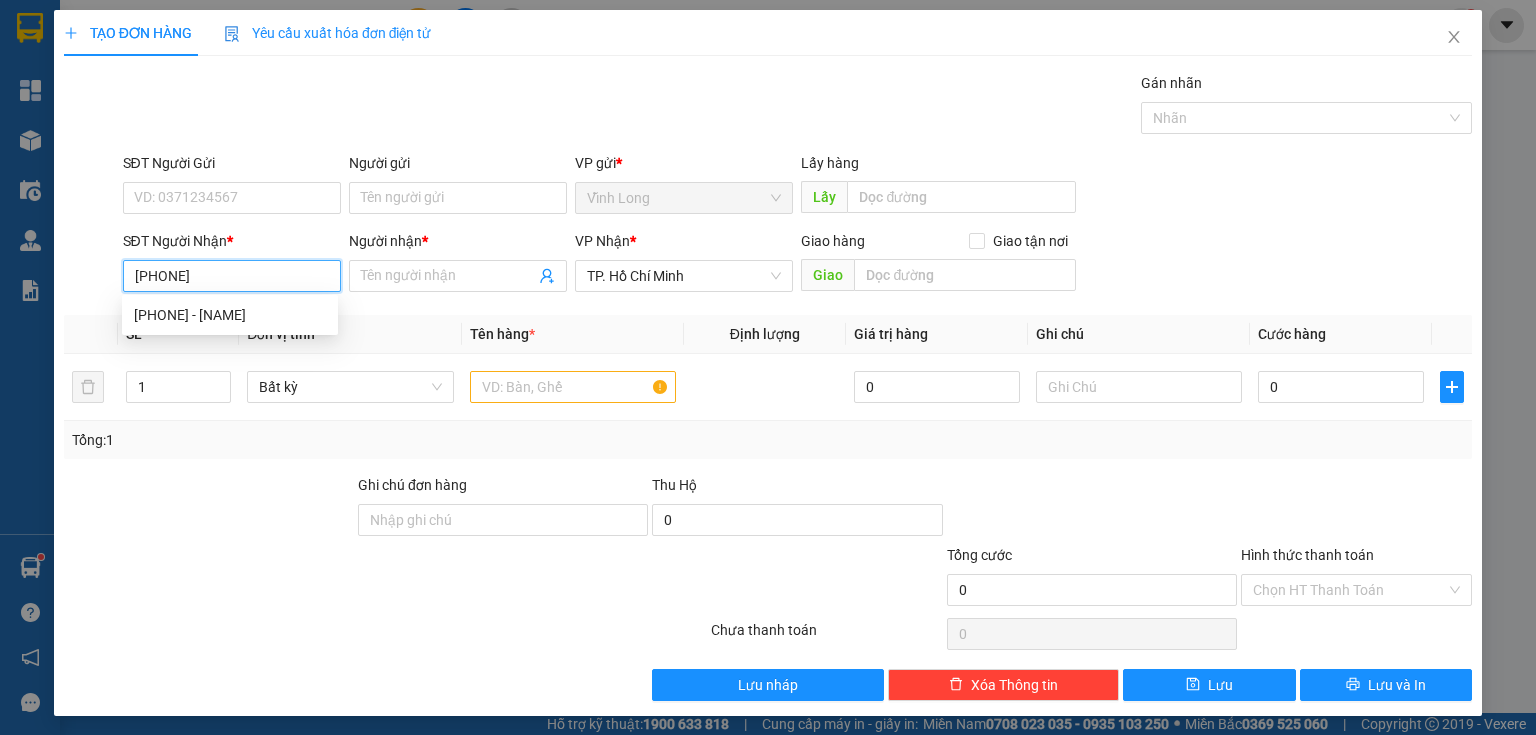 type on "[PHONE]" 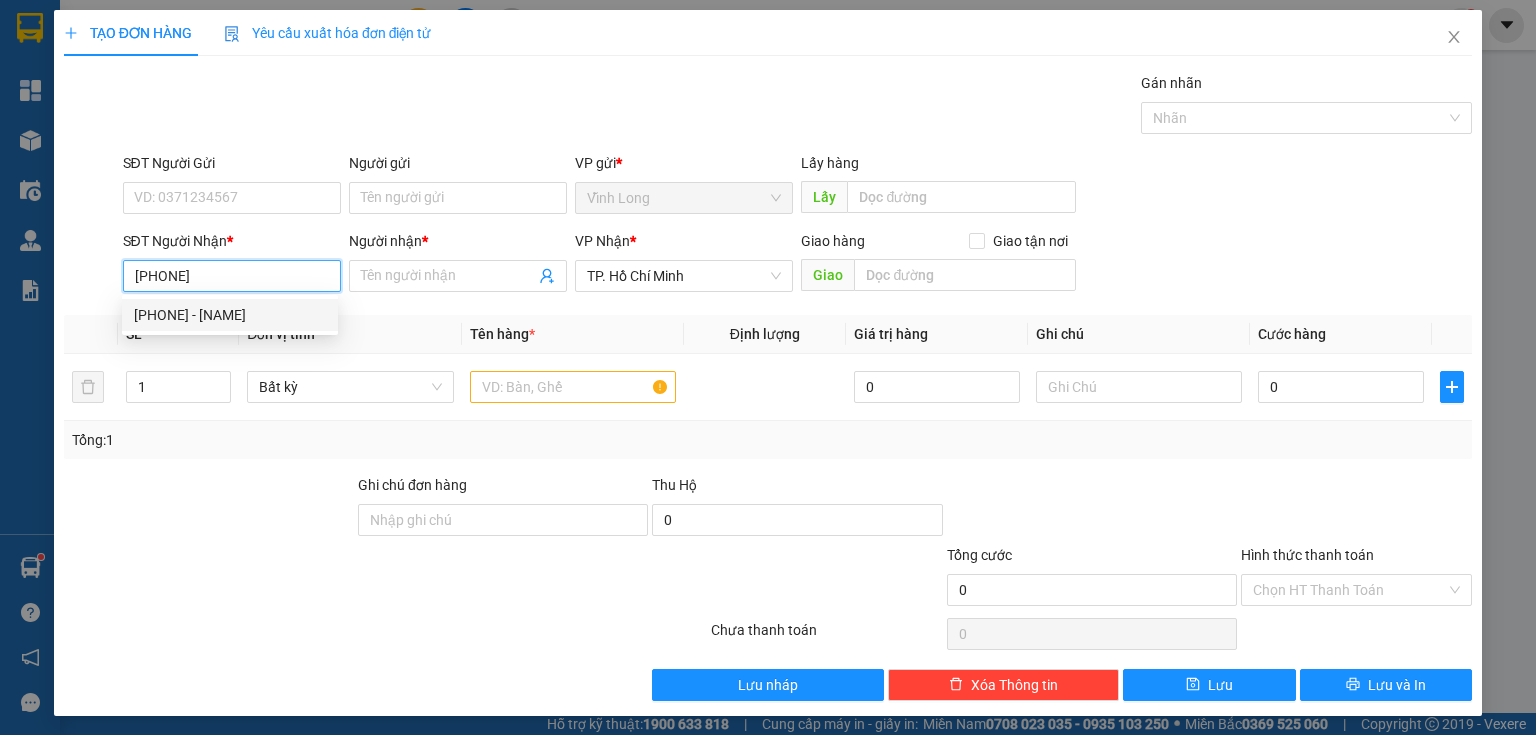click on "[PHONE] - [NAME]" at bounding box center [230, 315] 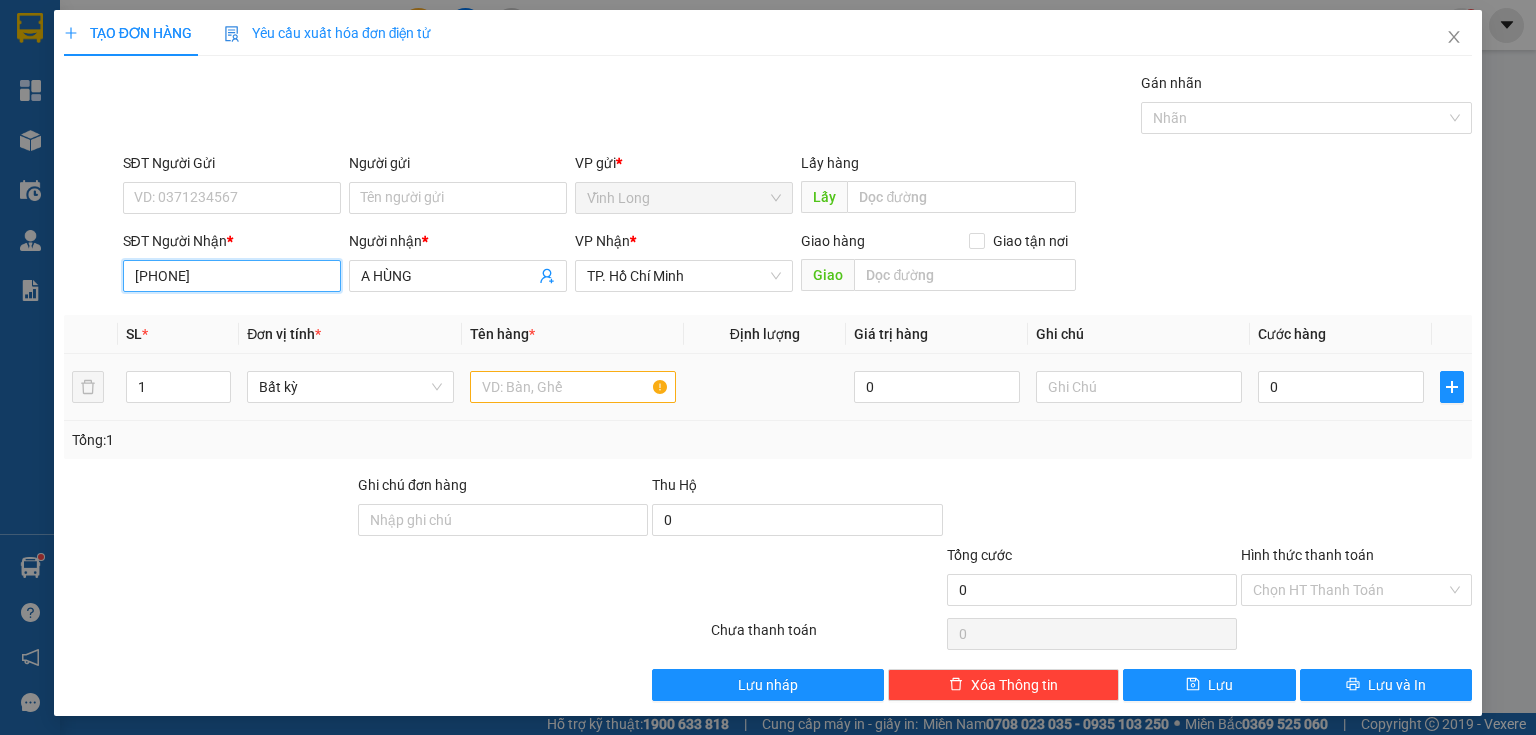 type on "[PHONE]" 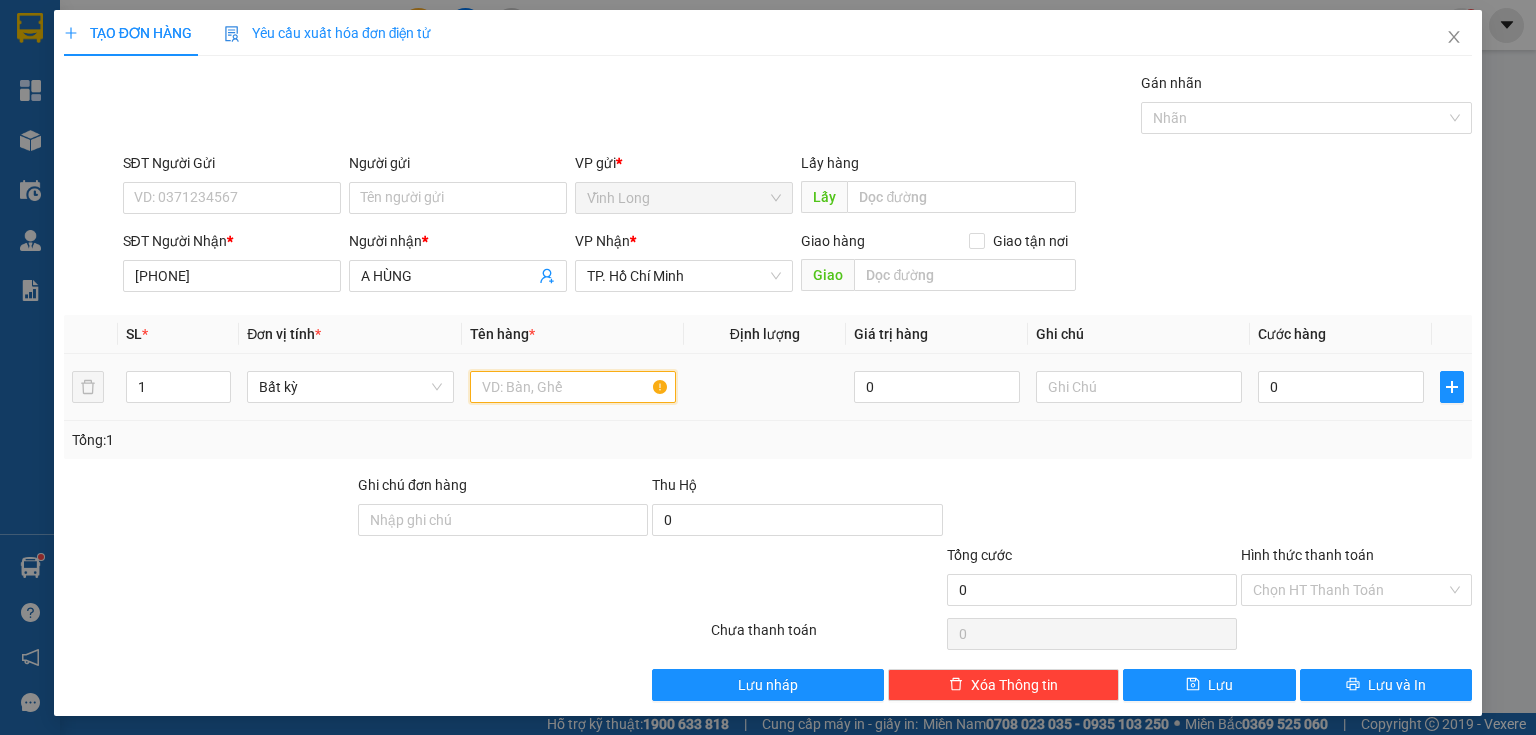 click at bounding box center [573, 387] 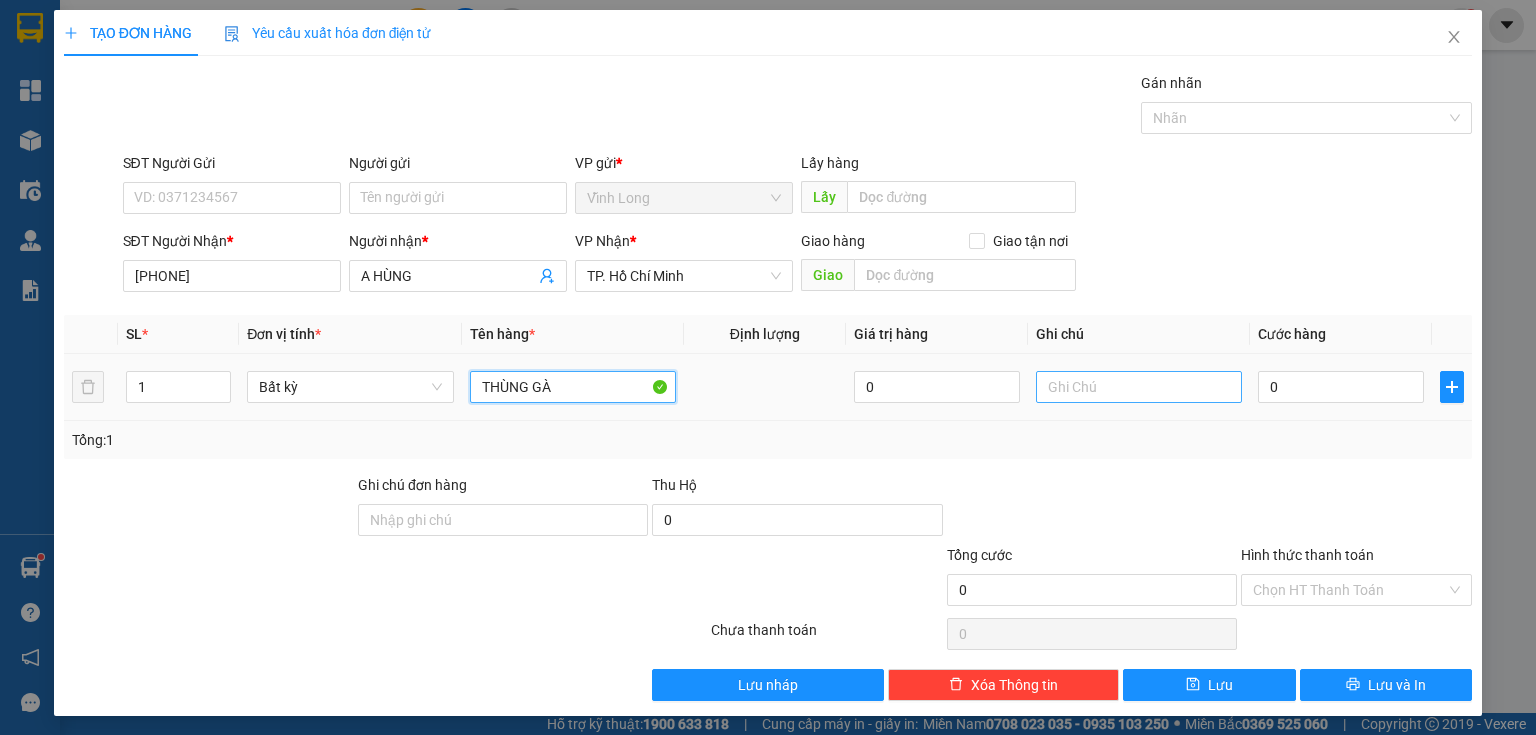 type on "THÙNG GÀ" 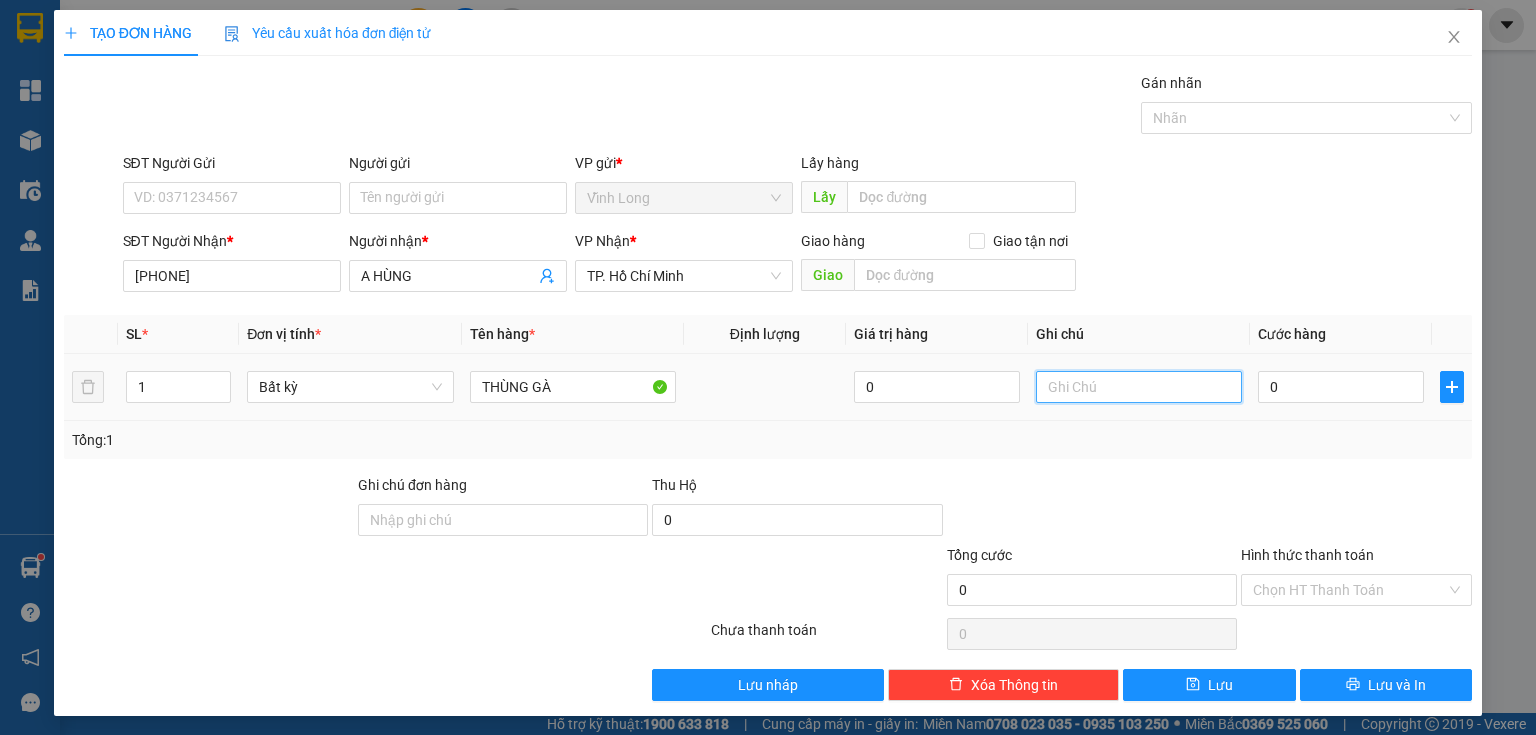 click at bounding box center [1139, 387] 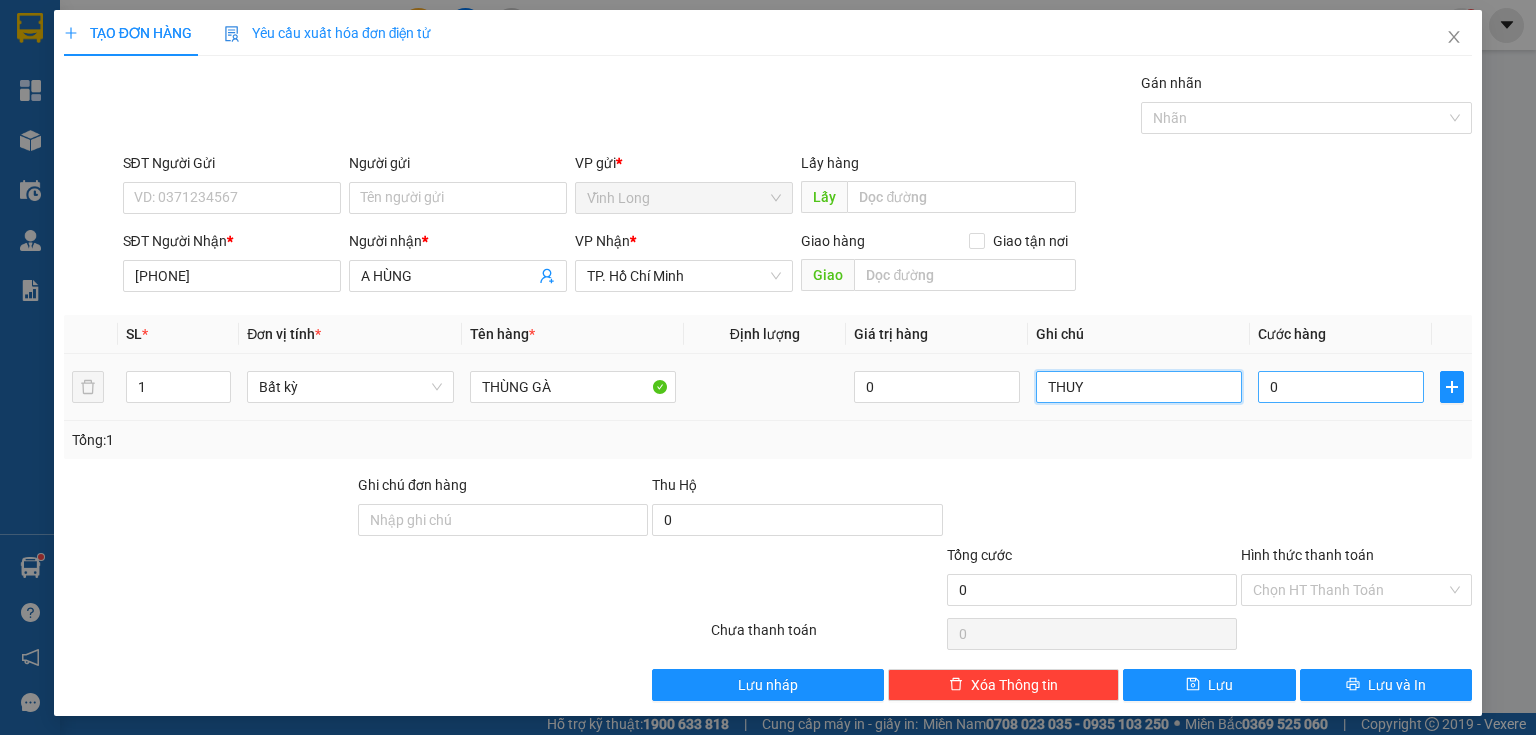 type on "THUY" 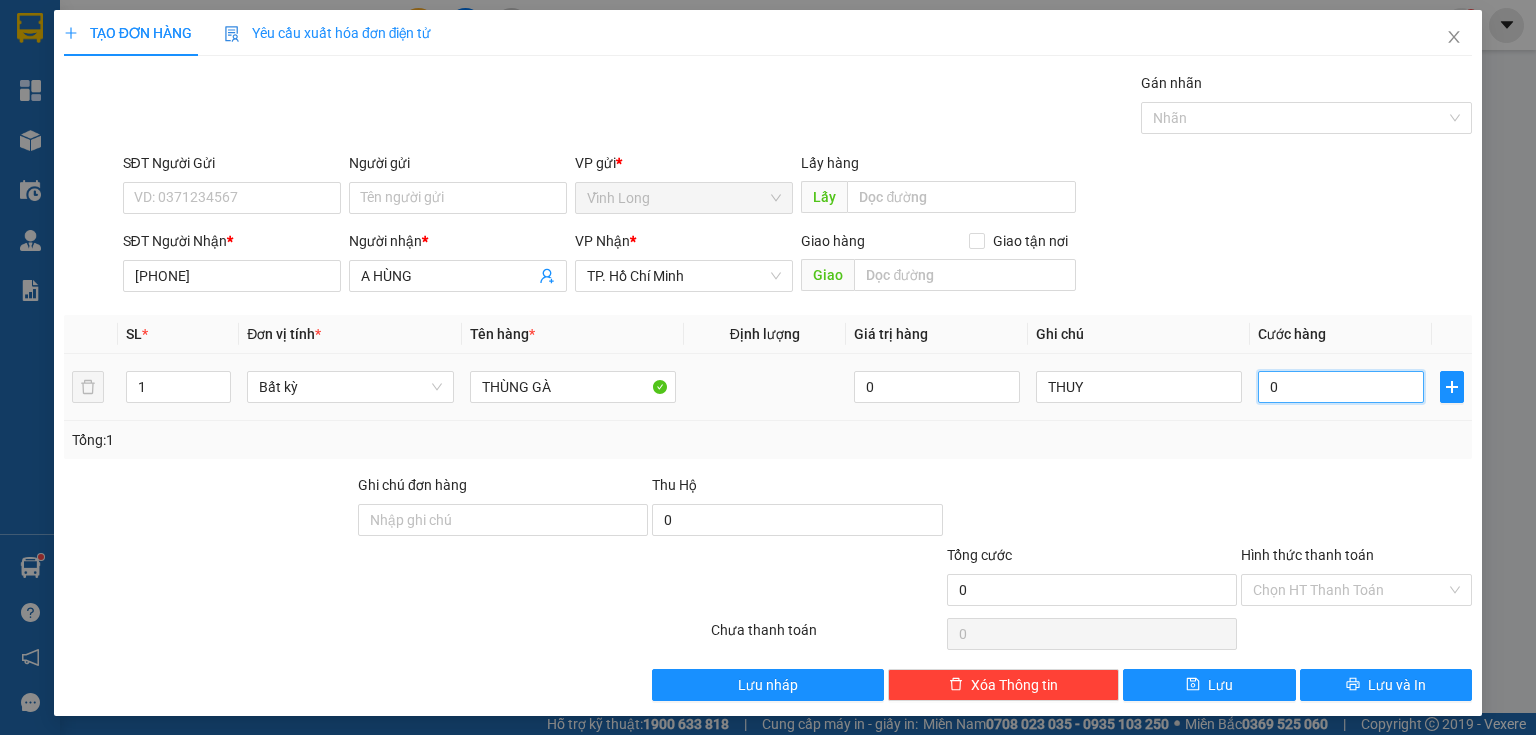 click on "0" at bounding box center (1341, 387) 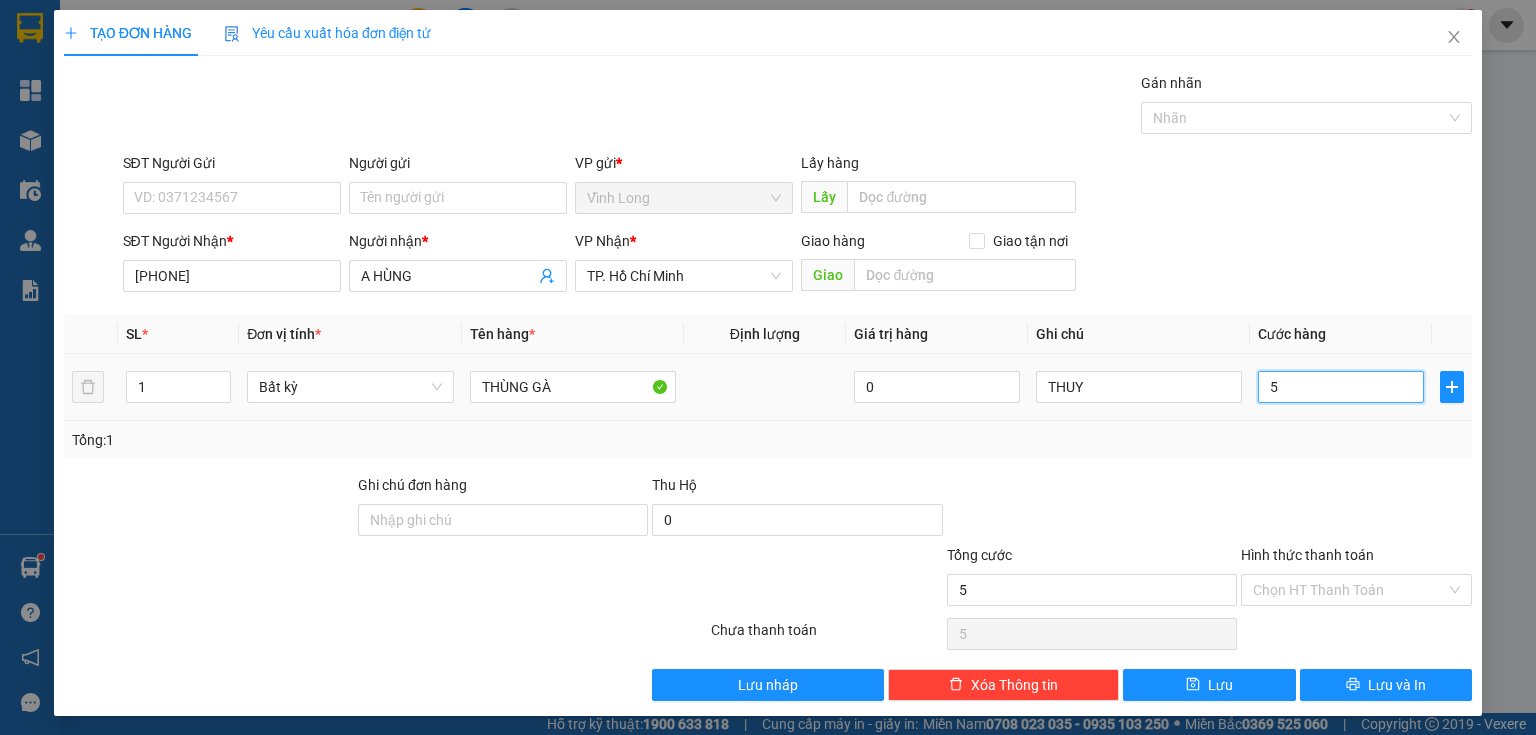type on "50" 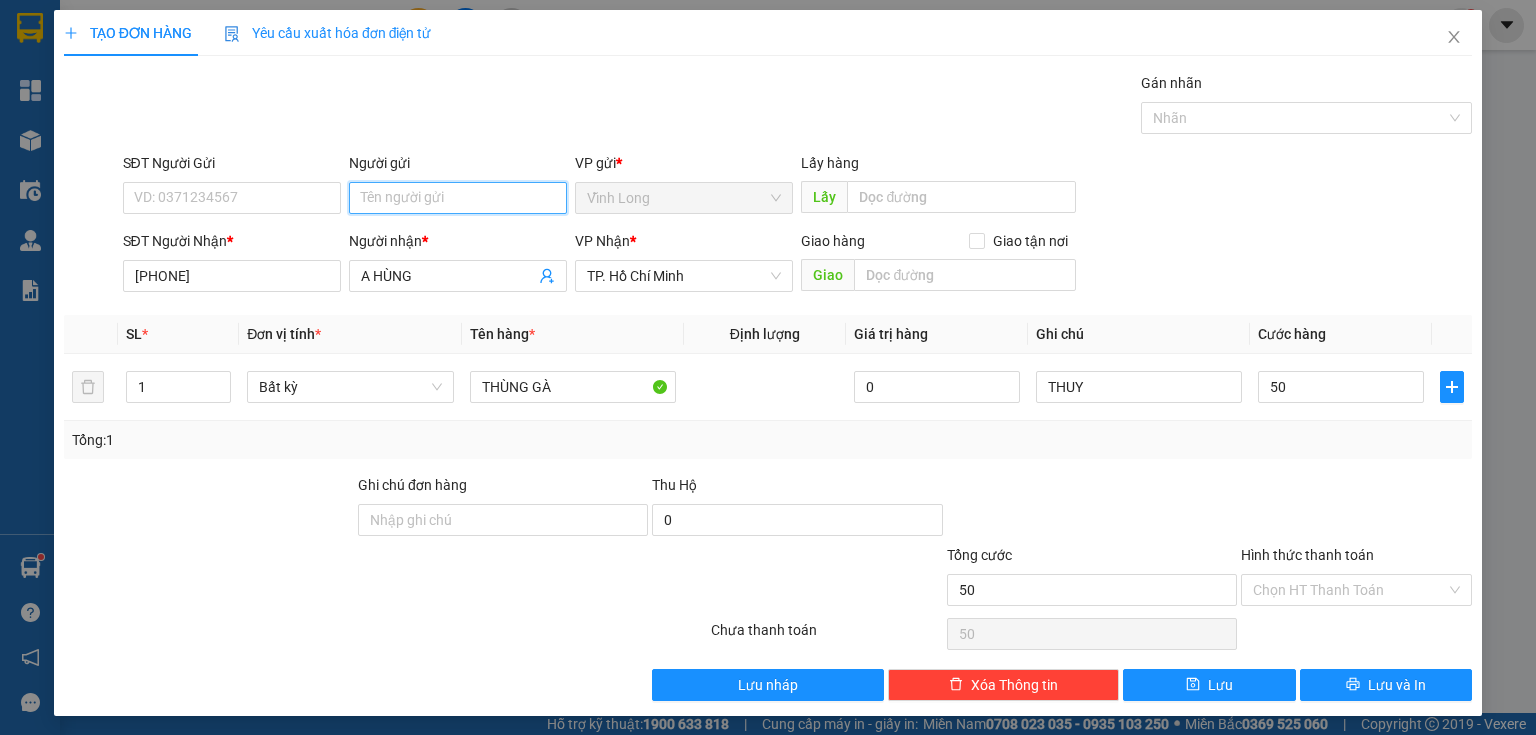 type on "50.000" 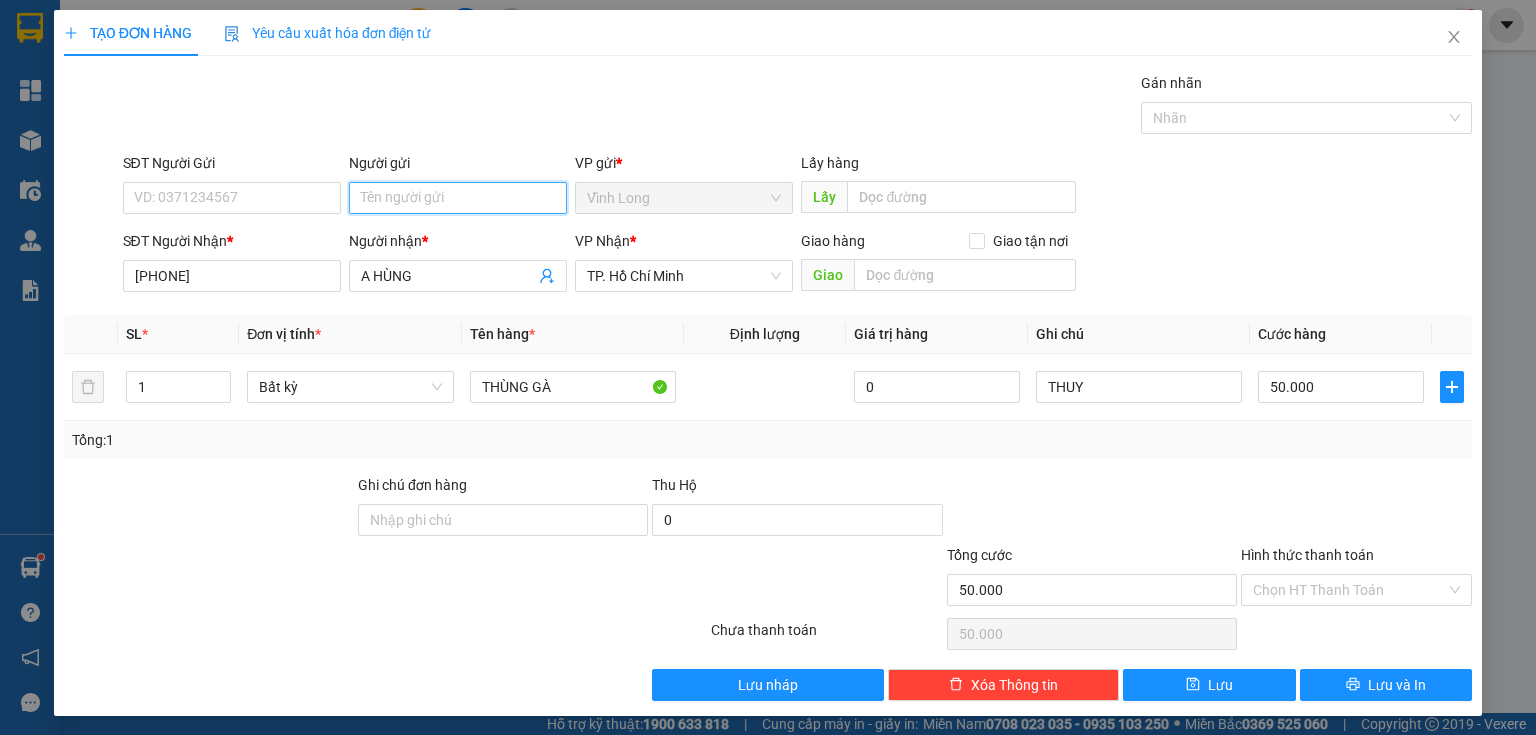 click on "Người gửi" at bounding box center [458, 198] 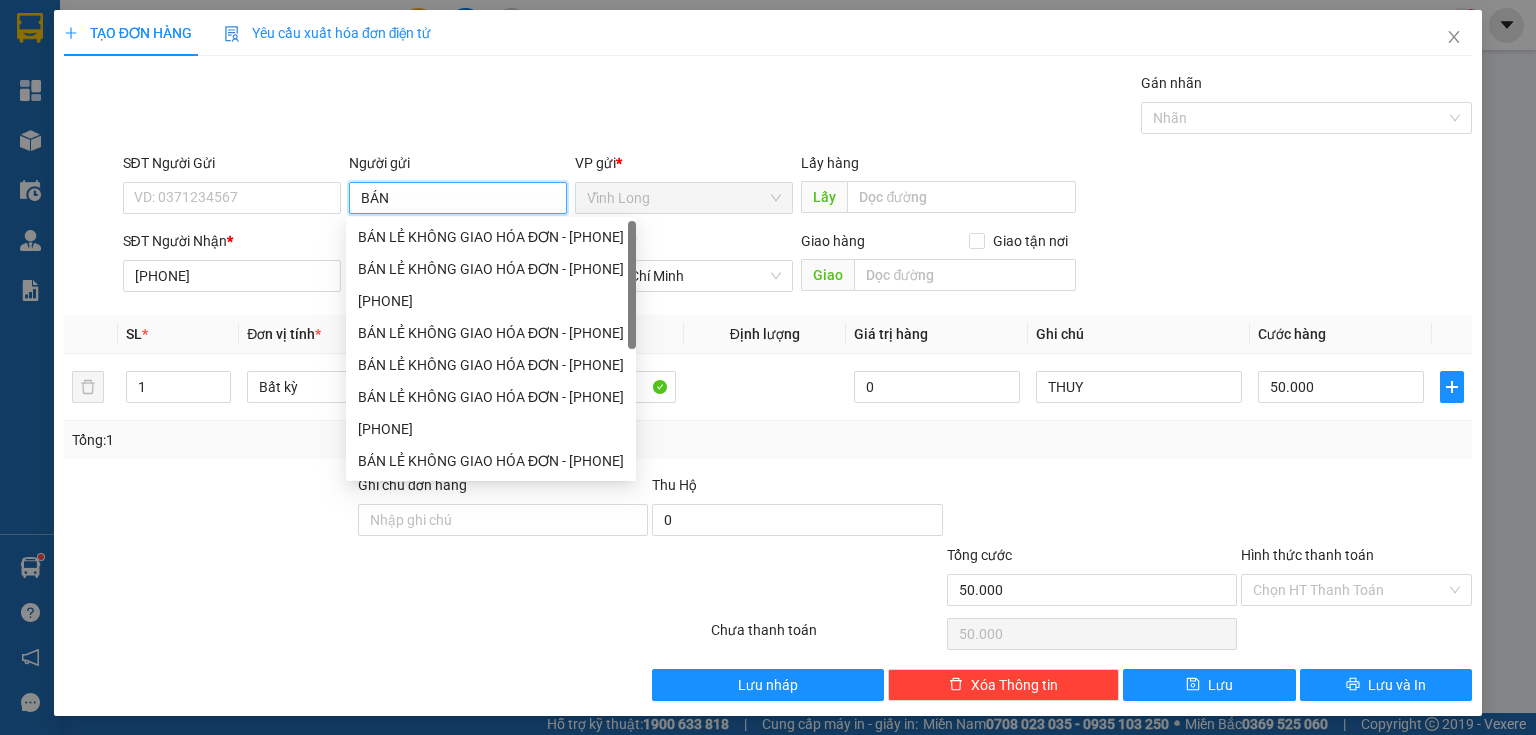 type on "BÁN" 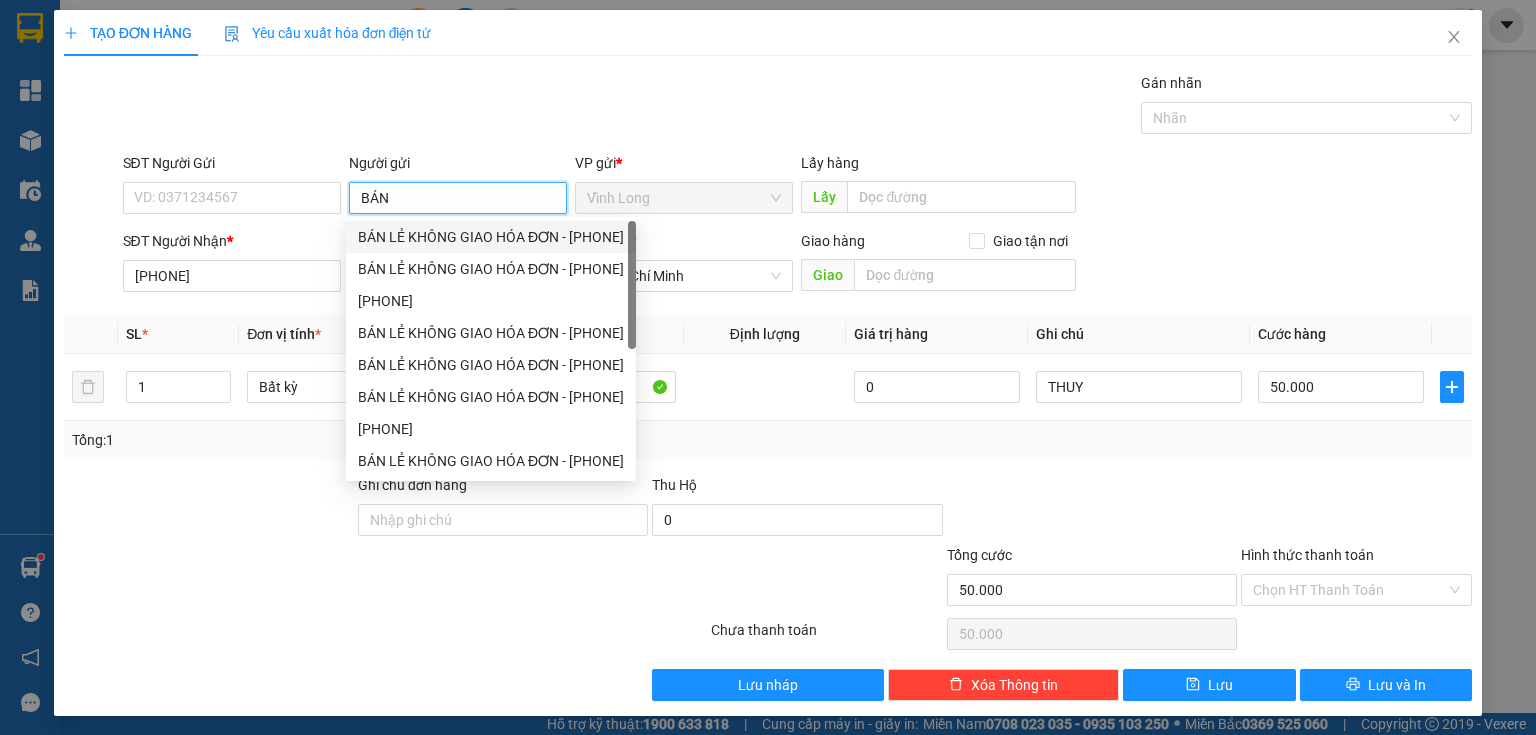click on "BÁN LẺ KHÔNG GIAO HÓA ĐƠN - [PHONE]" at bounding box center (491, 237) 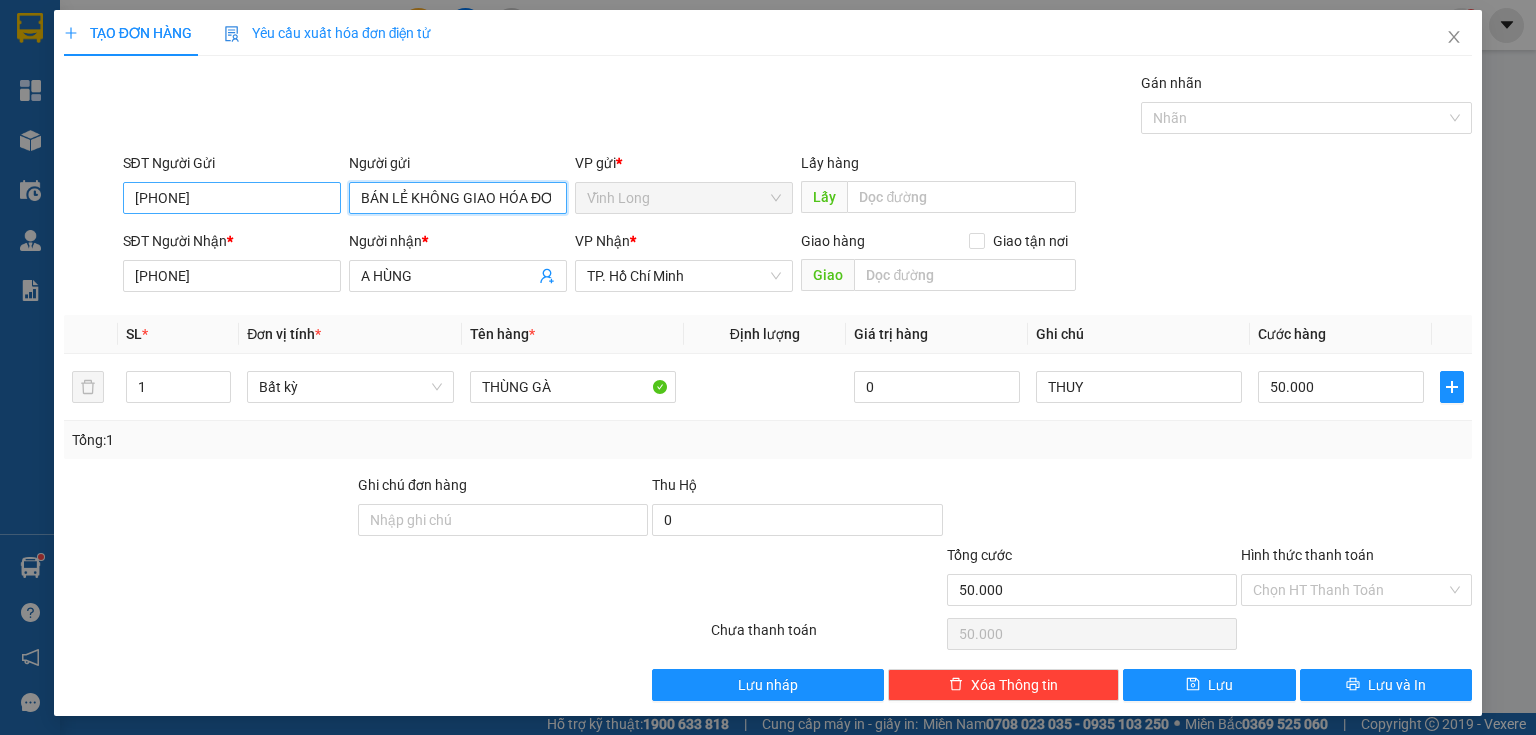 type on "BÁN LẺ KHÔNG GIAO HÓA ĐƠN" 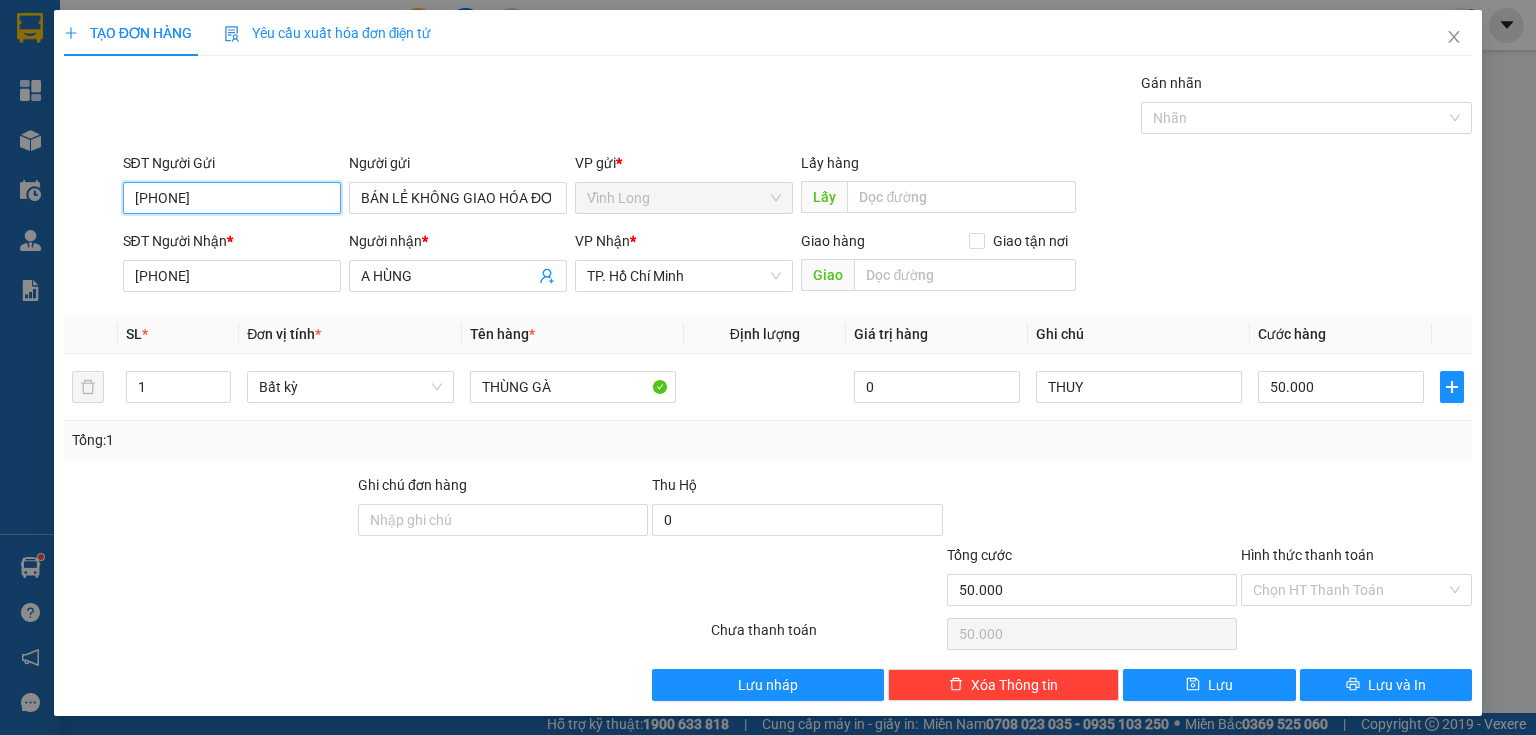 drag, startPoint x: 244, startPoint y: 187, endPoint x: 0, endPoint y: 240, distance: 249.6898 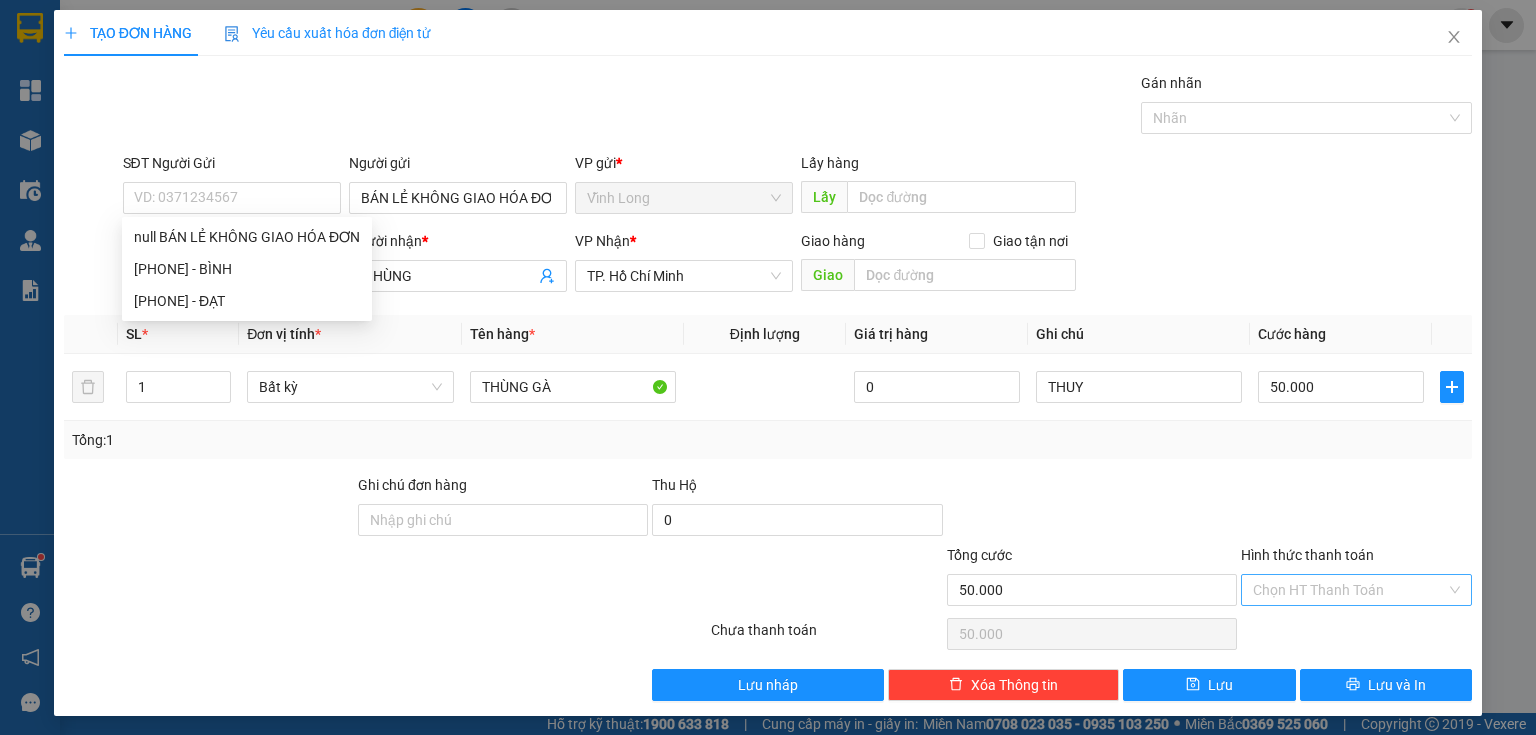 click on "Hình thức thanh toán" at bounding box center [1349, 590] 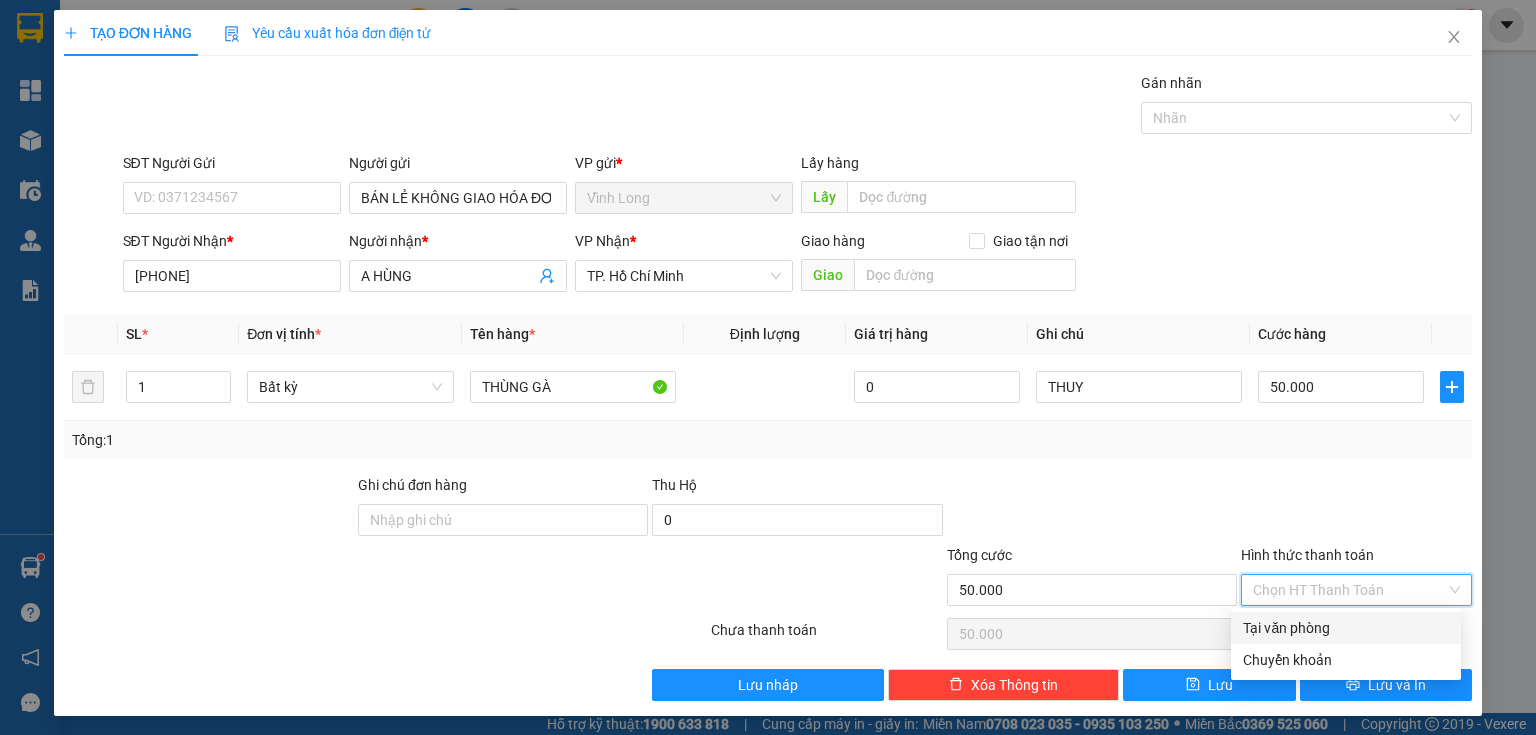 click on "Tại văn phòng" at bounding box center [1346, 628] 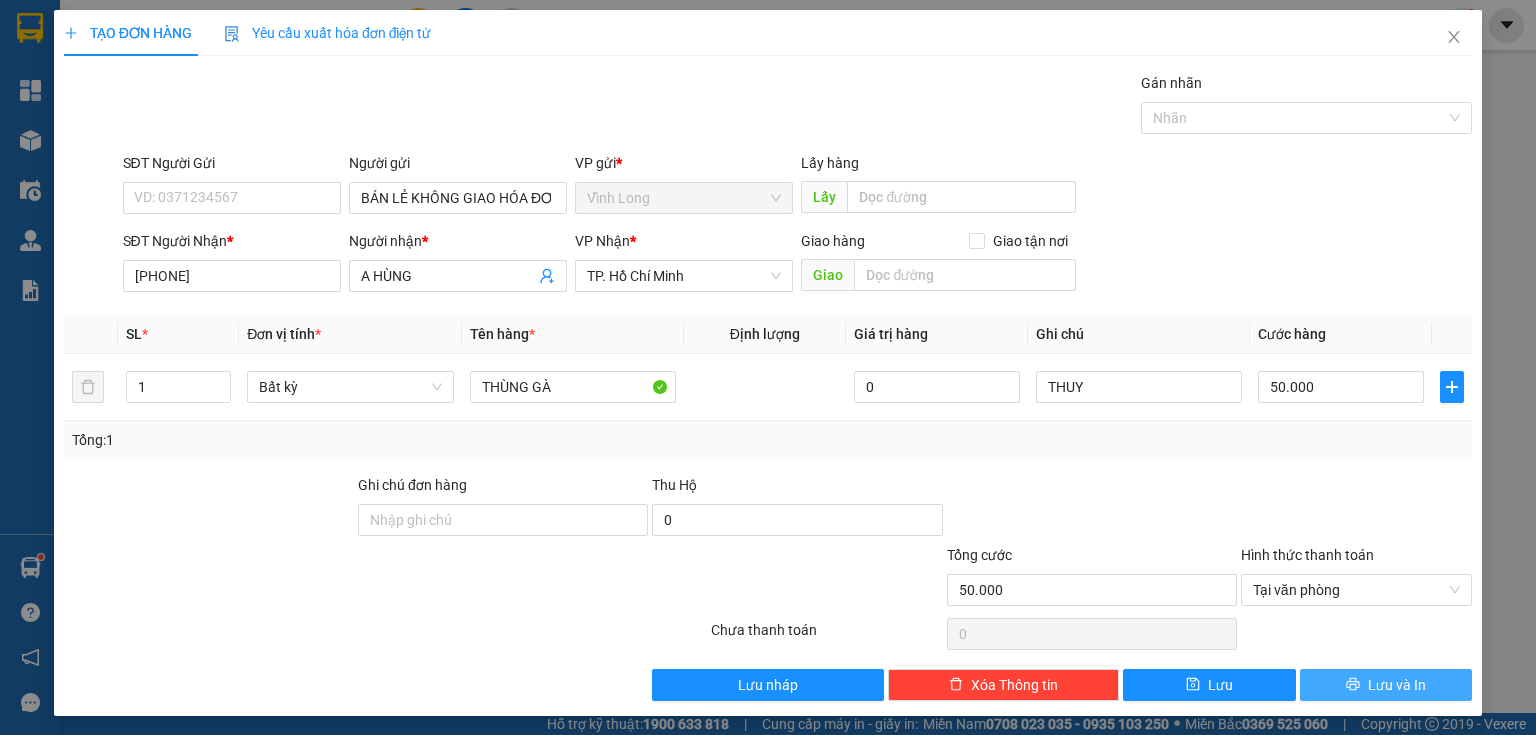 click on "Lưu và In" at bounding box center [1386, 685] 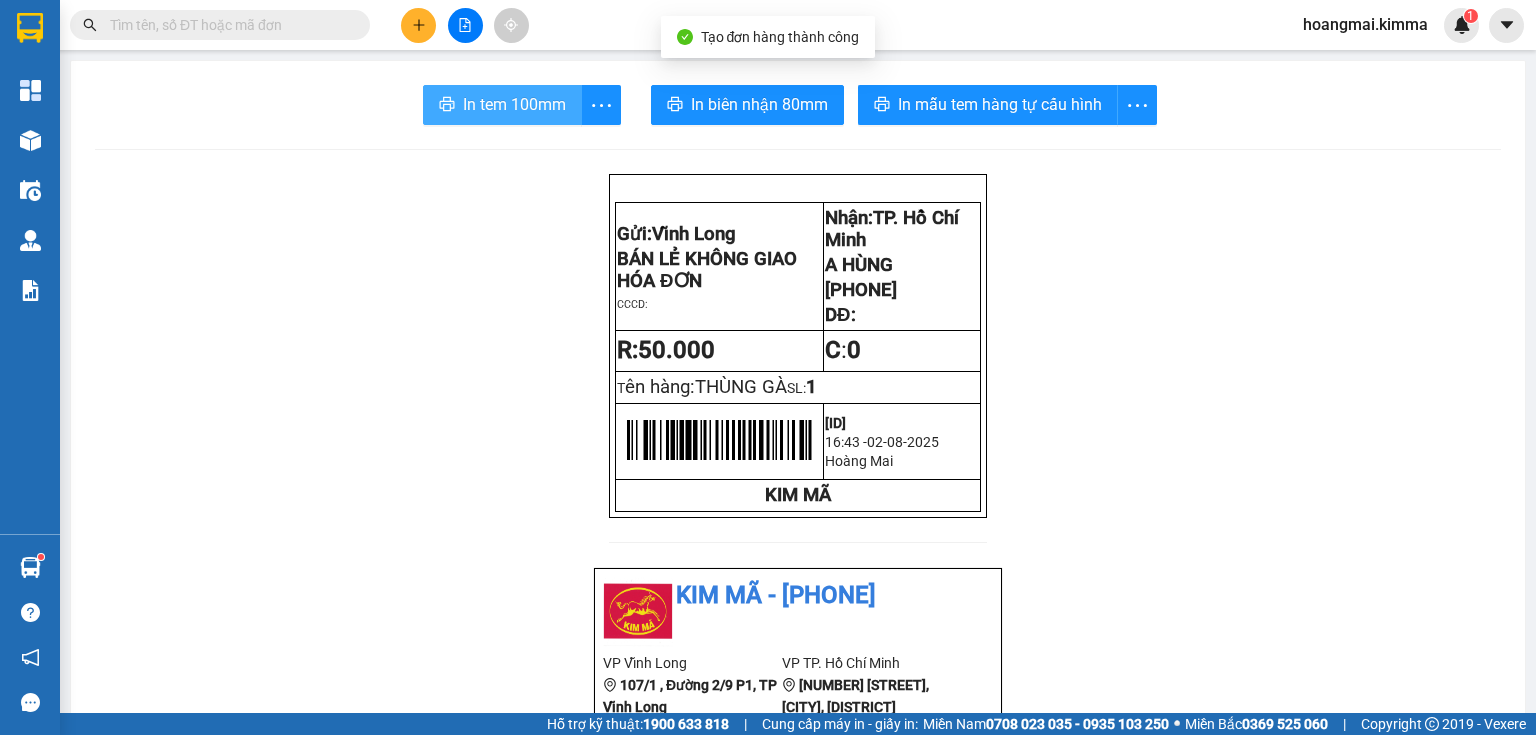click on "In tem 100mm" at bounding box center (514, 104) 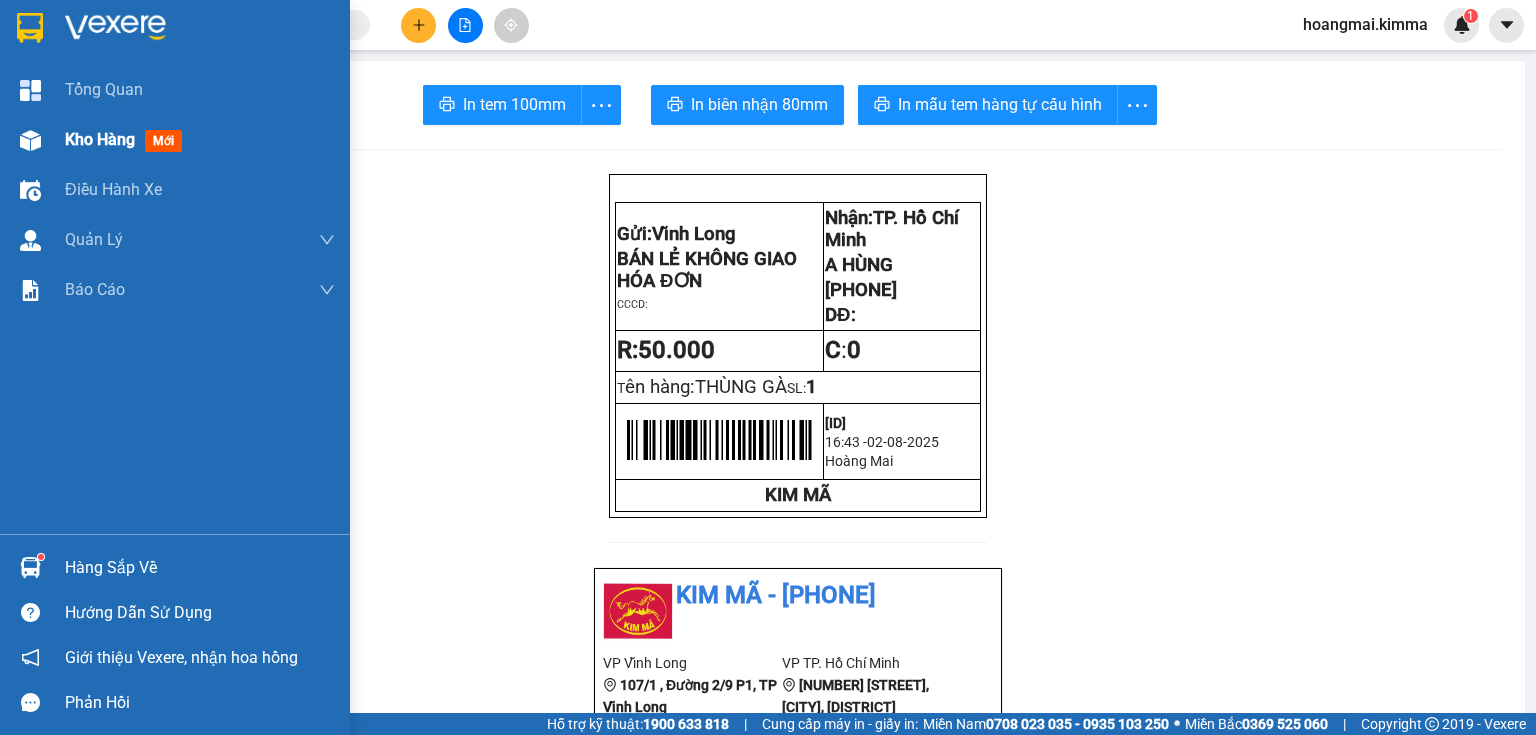 click at bounding box center [30, 140] 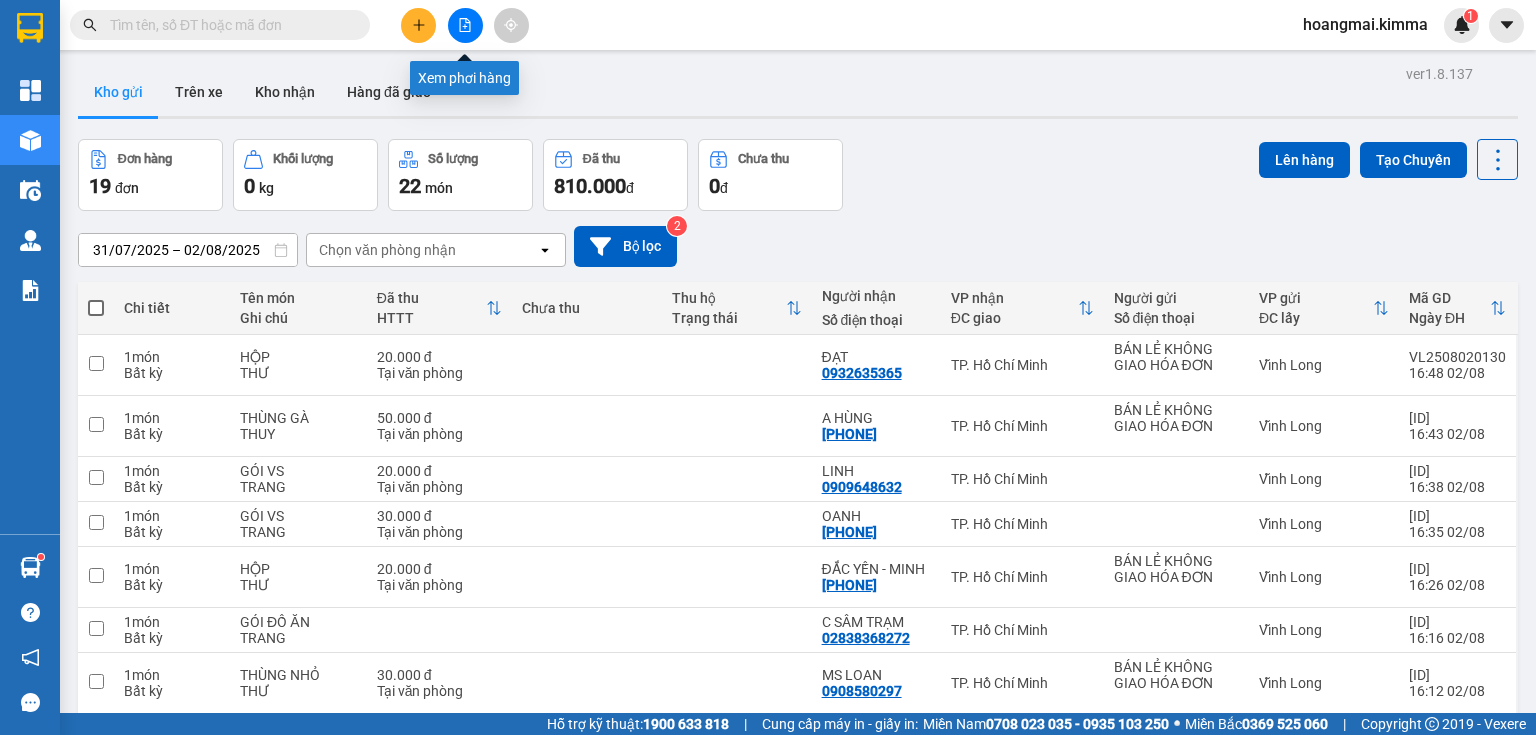 click 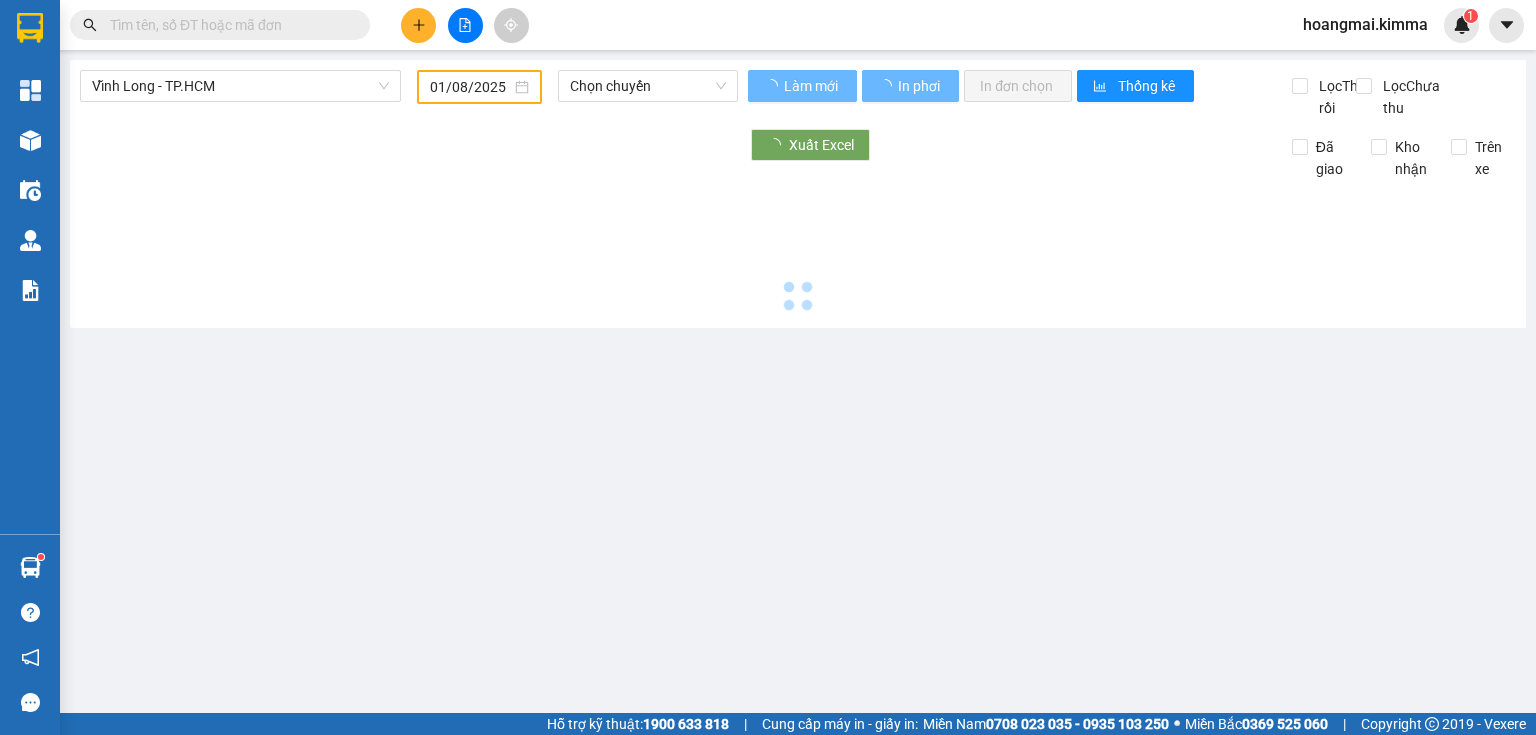 type on "02/08/2025" 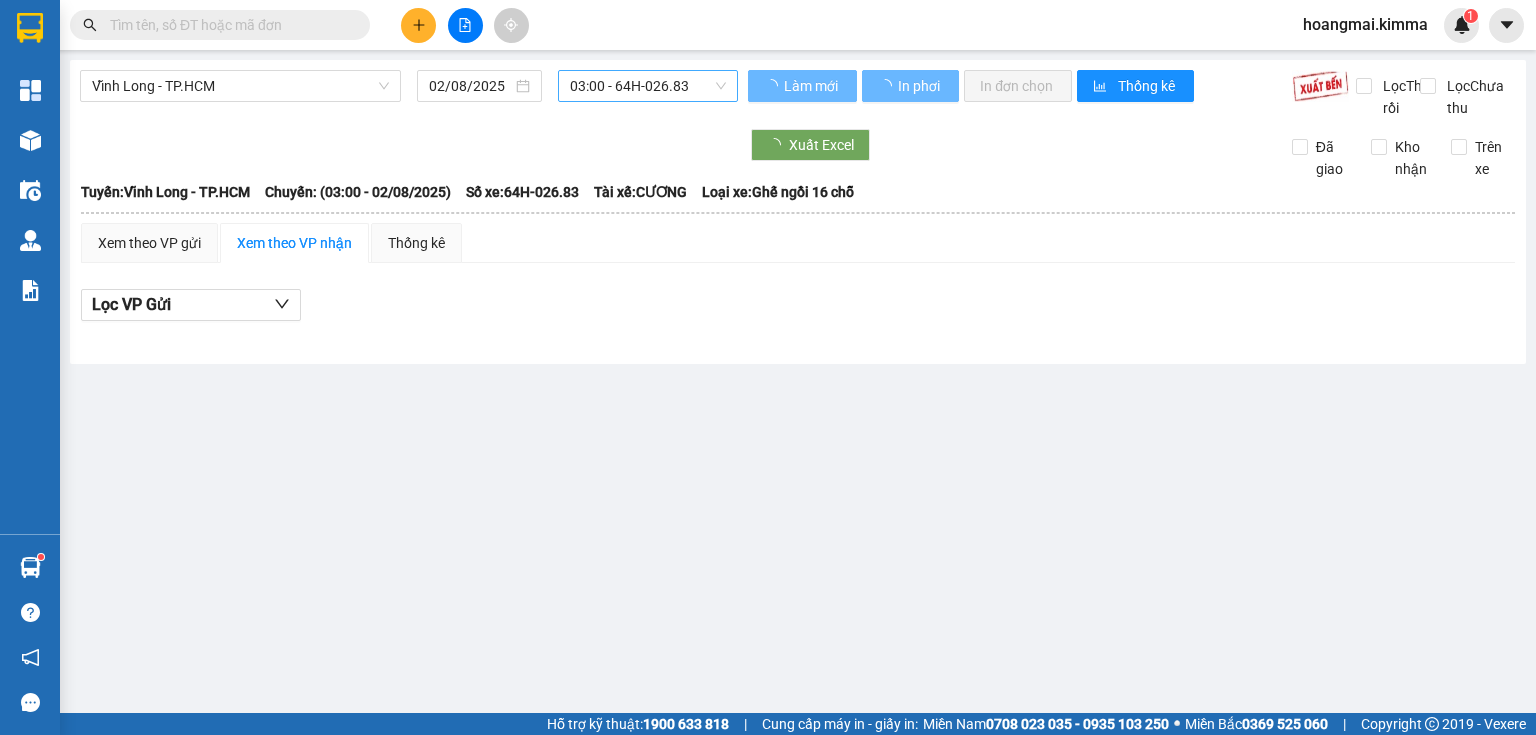 click on "03:00     - 64H-026.83" at bounding box center (648, 86) 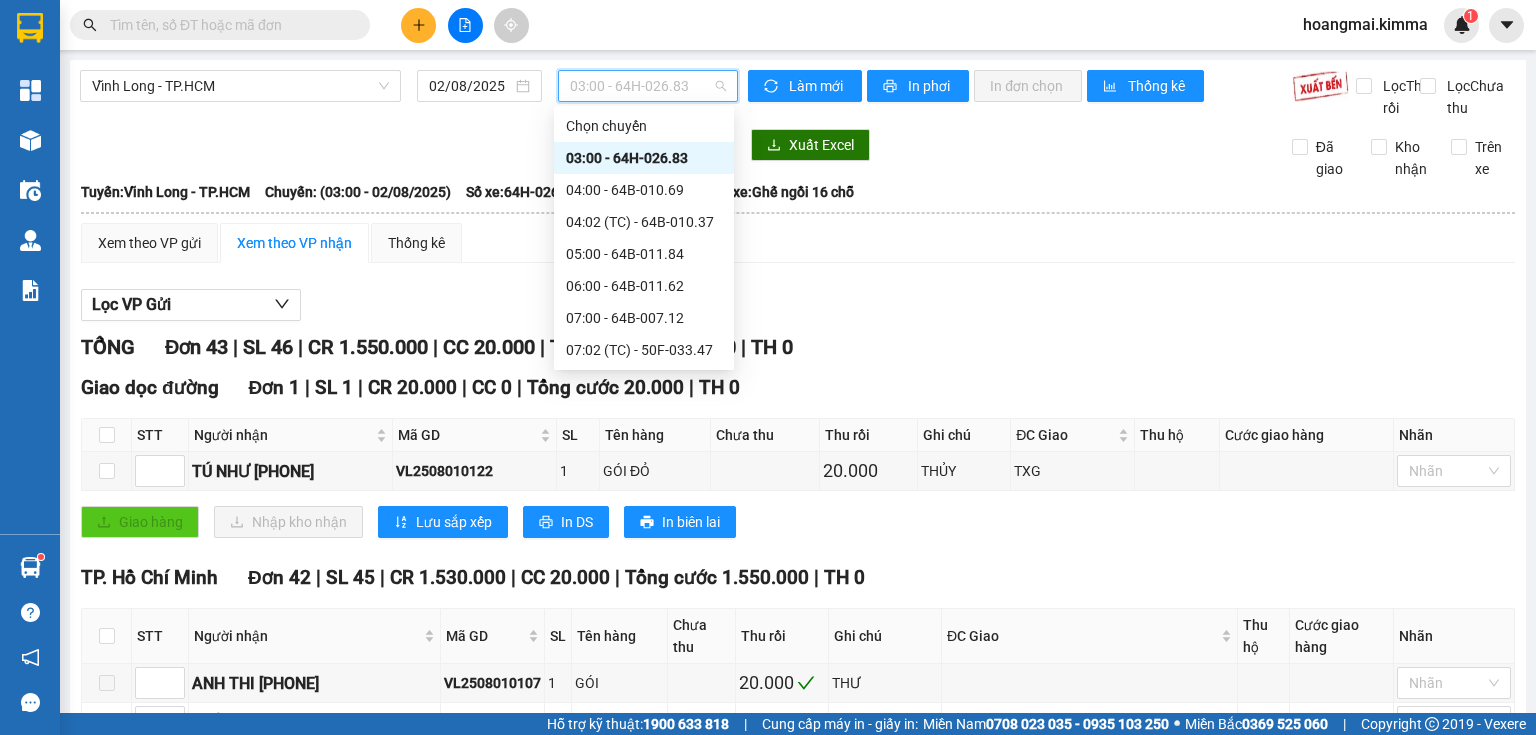click on "14:00     - 64H-026.83" at bounding box center (644, 766) 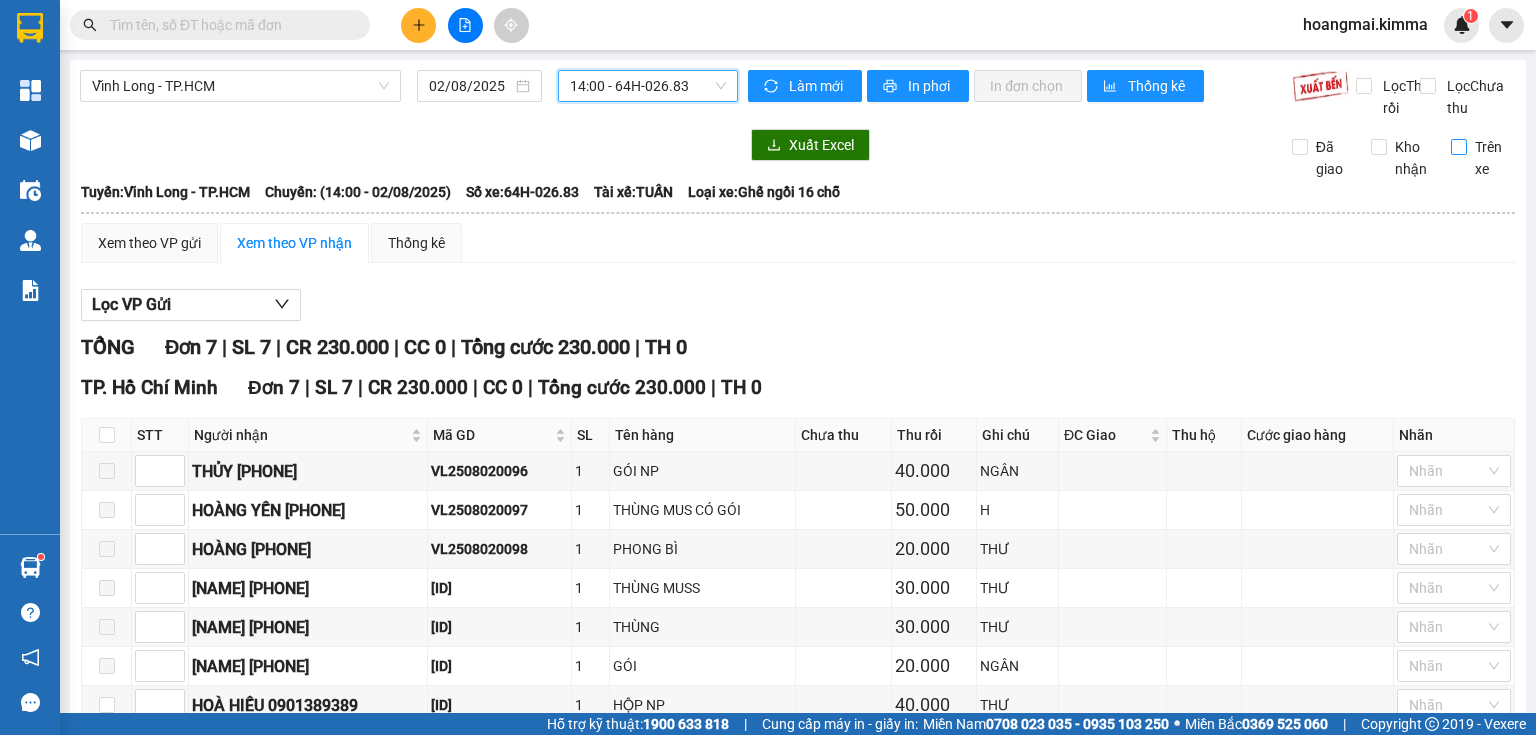 click on "Trên xe" at bounding box center [1459, 147] 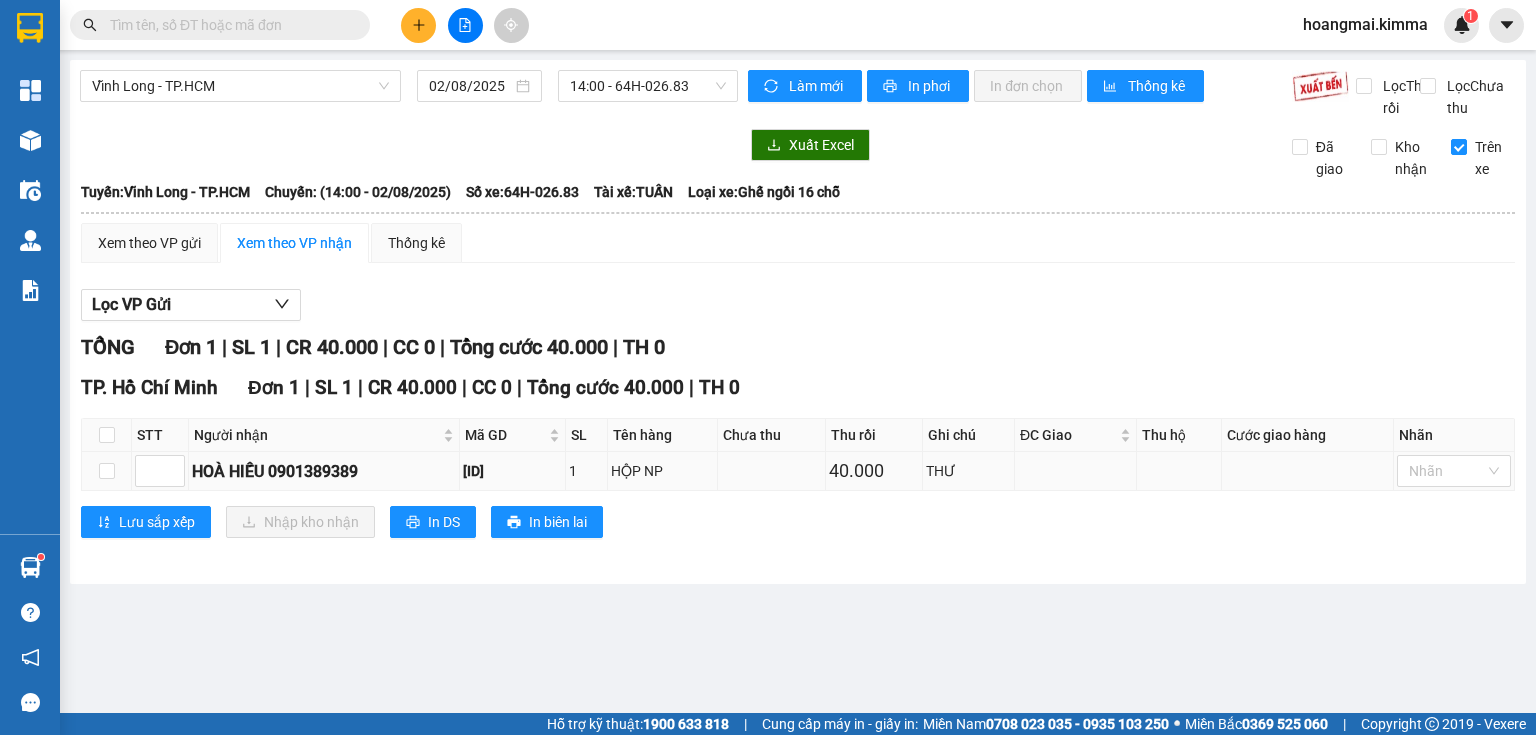drag, startPoint x: 274, startPoint y: 492, endPoint x: 346, endPoint y: 502, distance: 72.691124 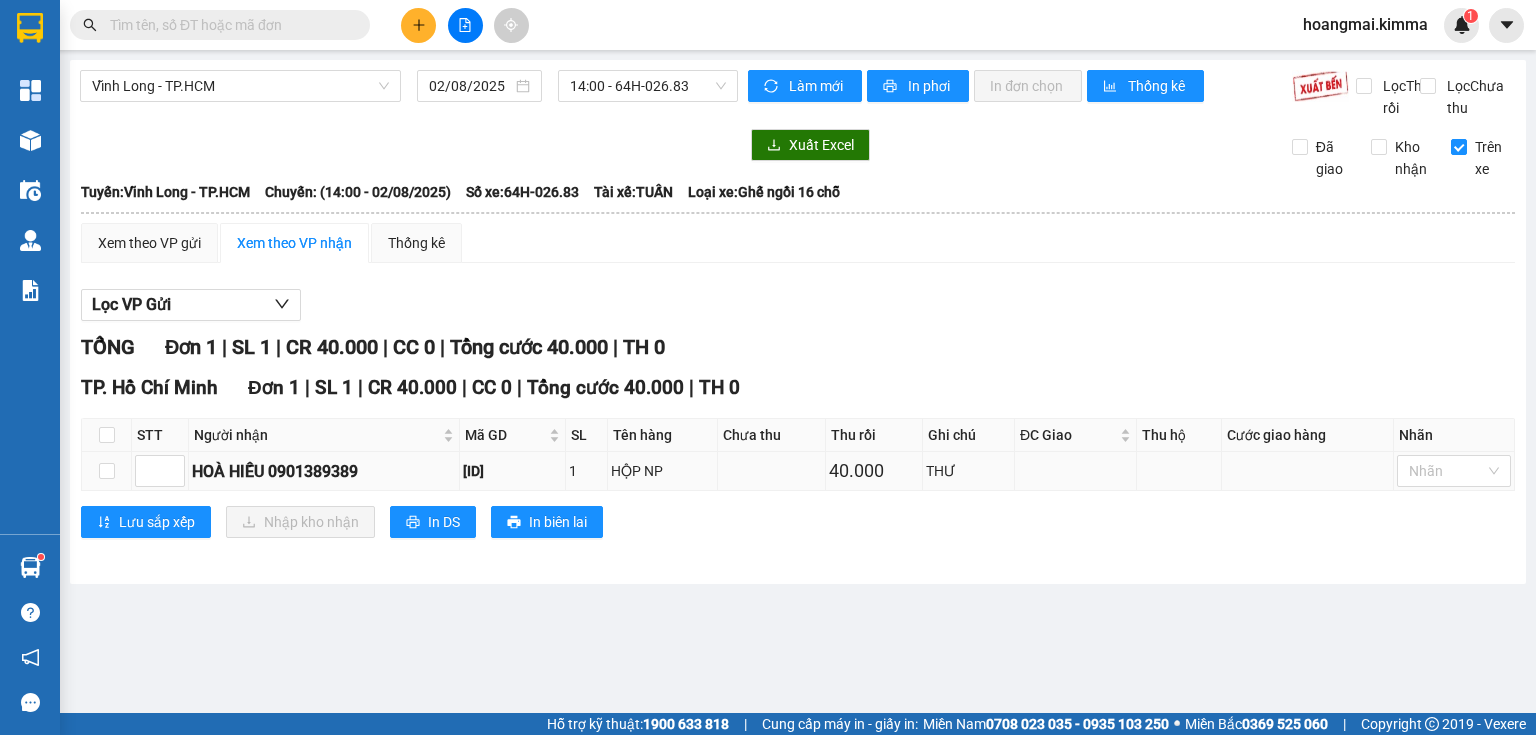 click on "HOÀ HIẾU 0901389389" at bounding box center (324, 471) 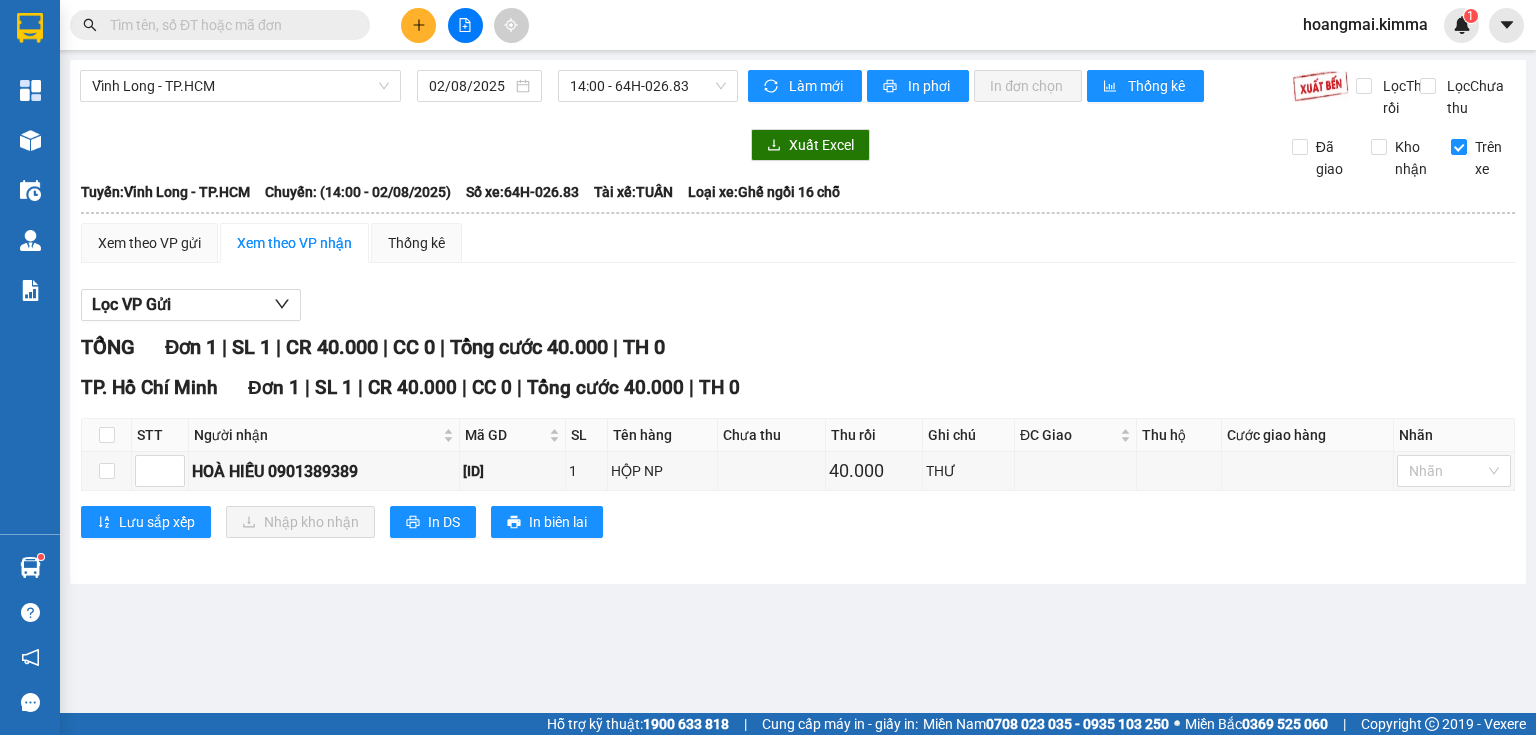 paste on "0901389389" 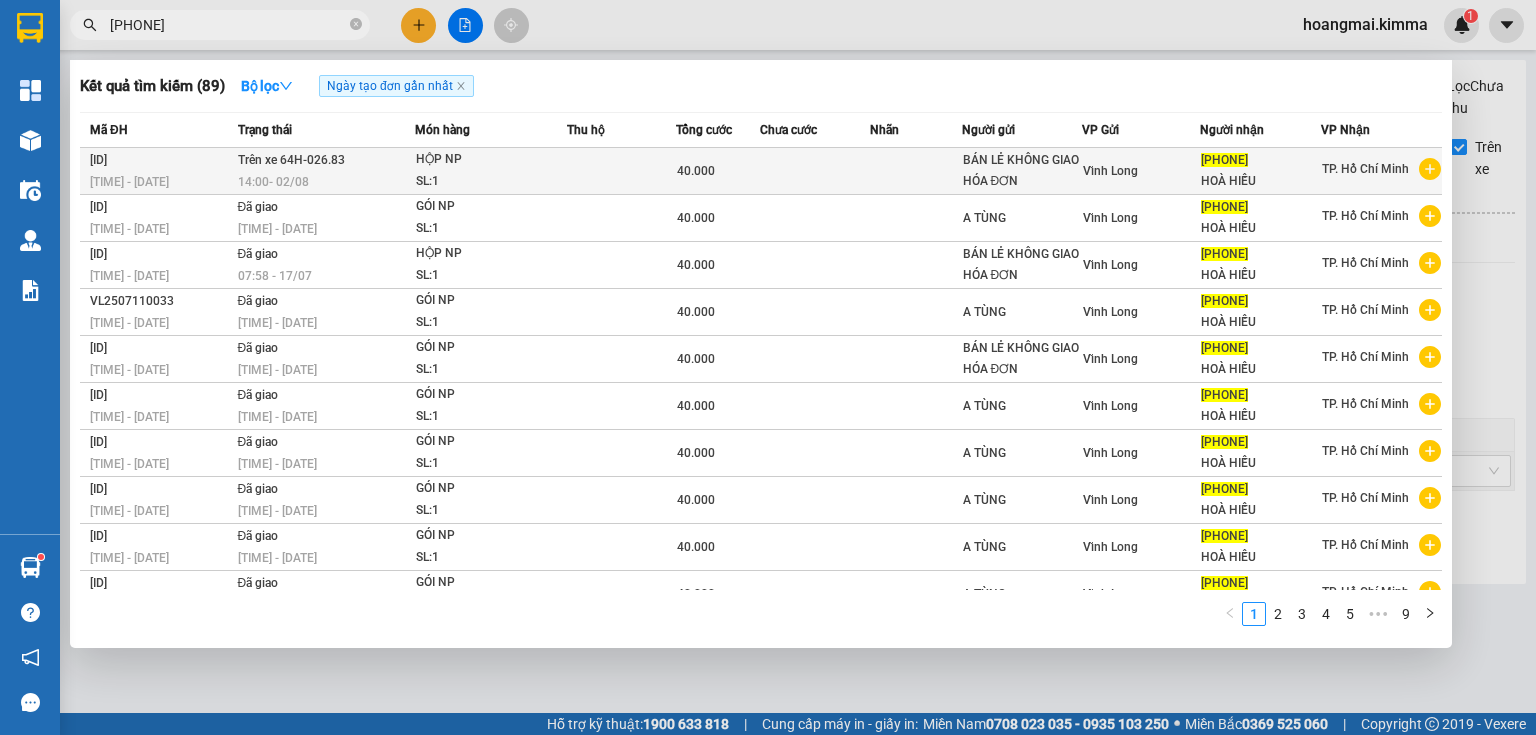 type on "0901389389" 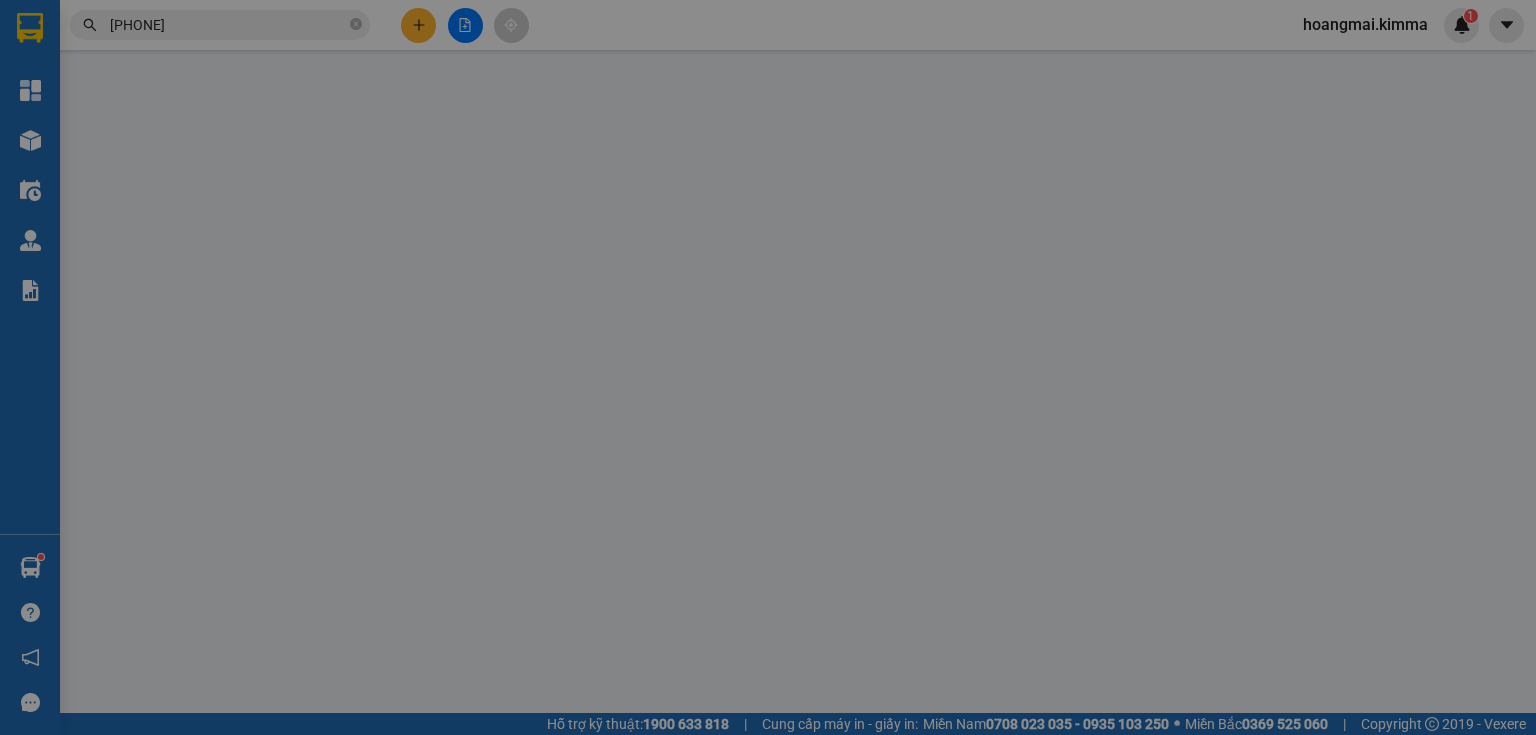 type on "BÁN LẺ KHÔNG GIAO HÓA ĐƠN" 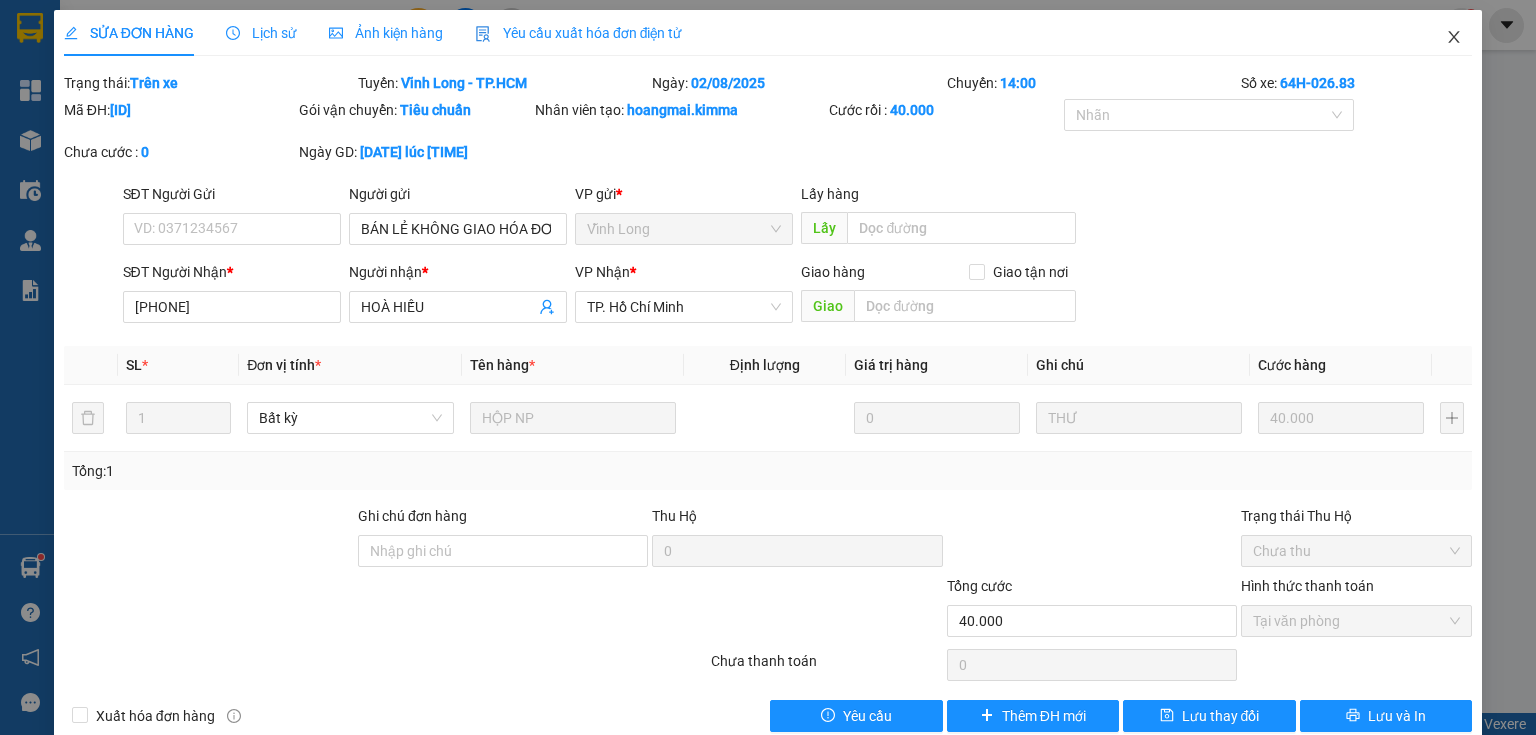 click 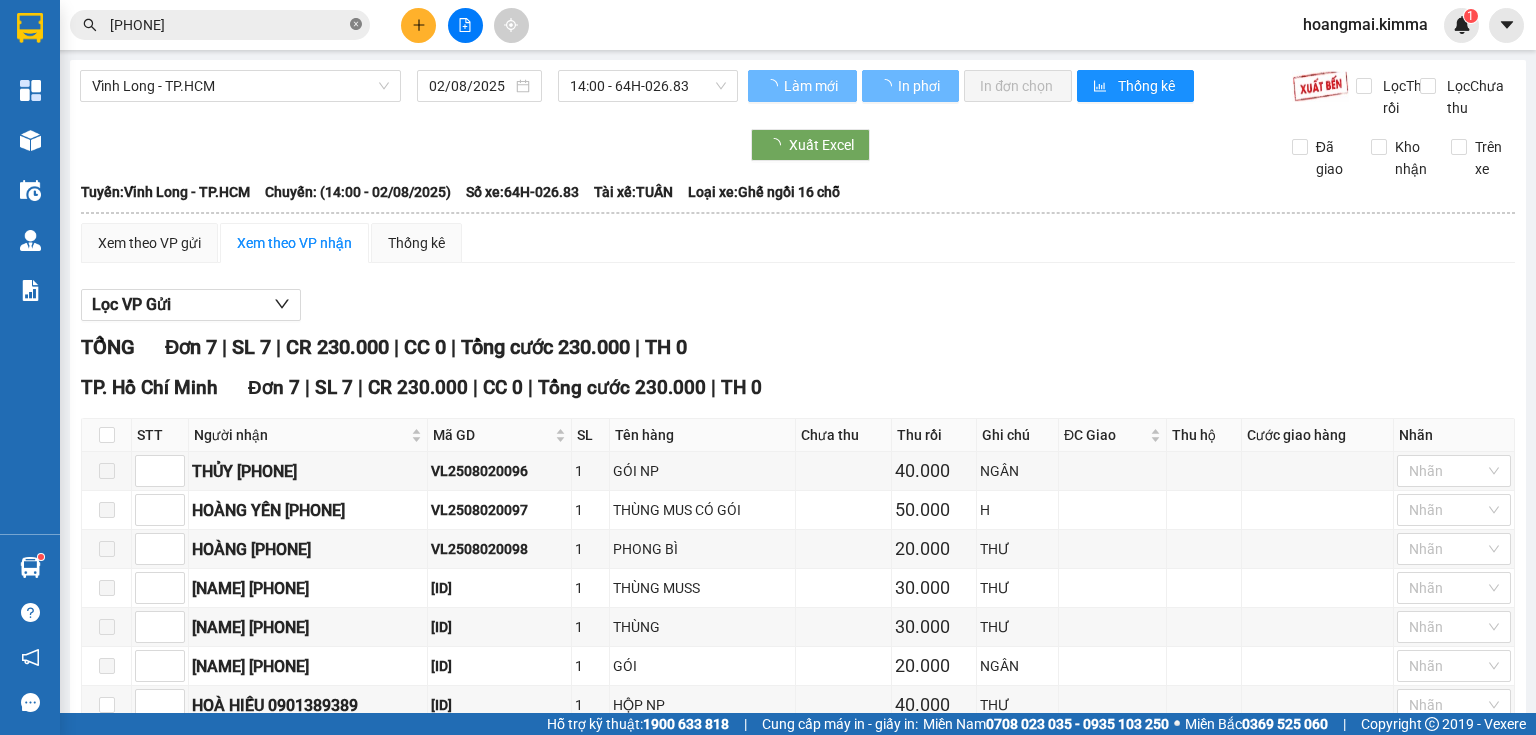 click 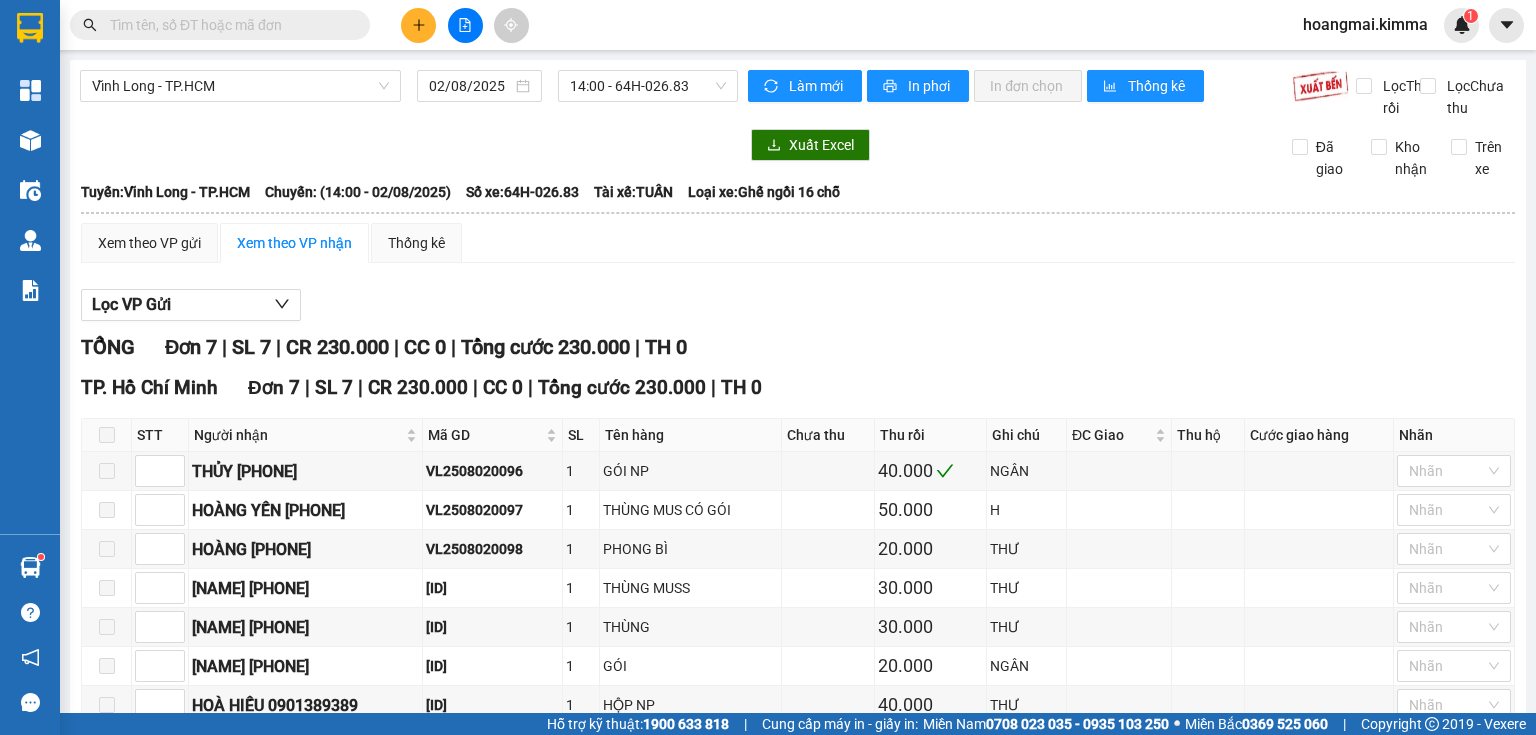 click at bounding box center (418, 25) 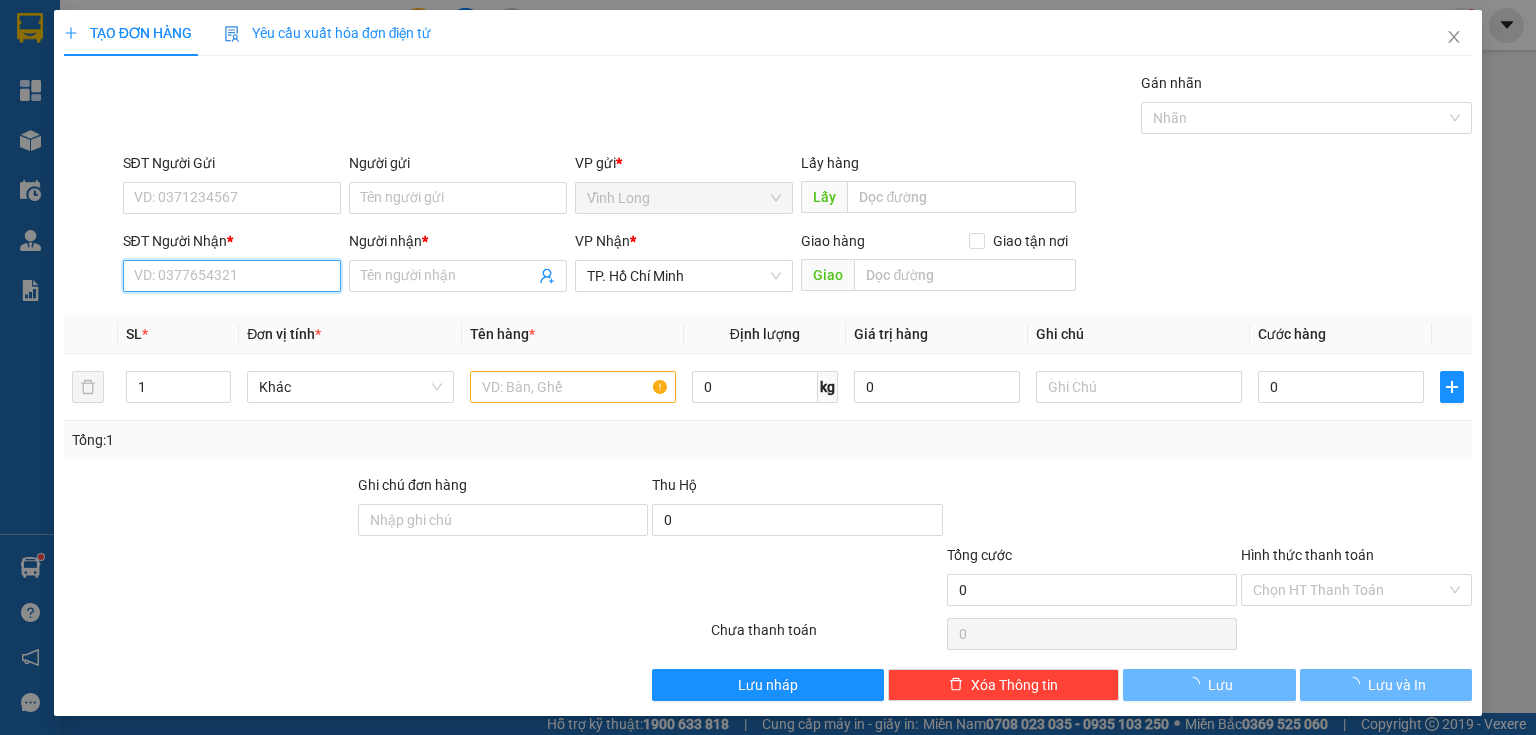 click on "SĐT Người Nhận  *" at bounding box center [232, 276] 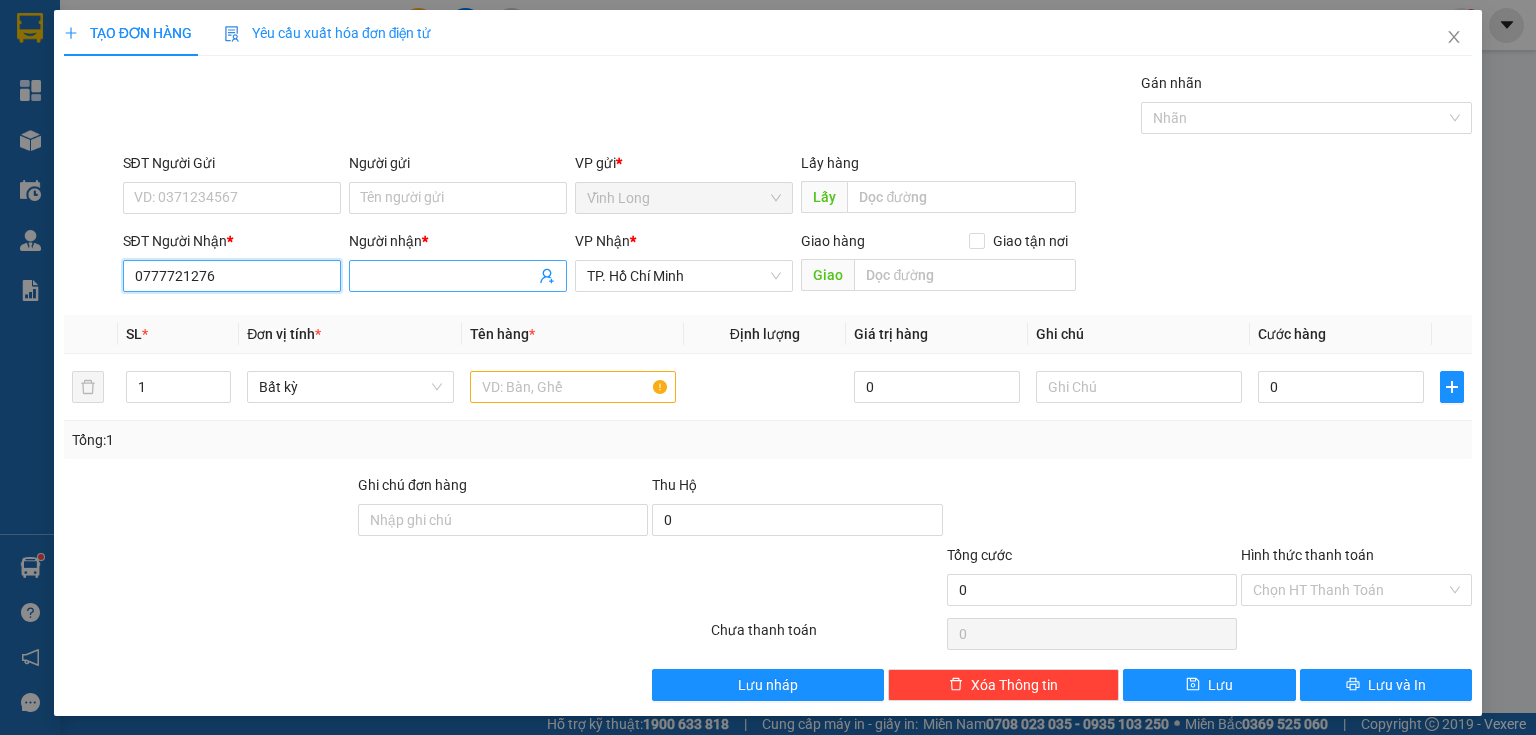 type on "0777721276" 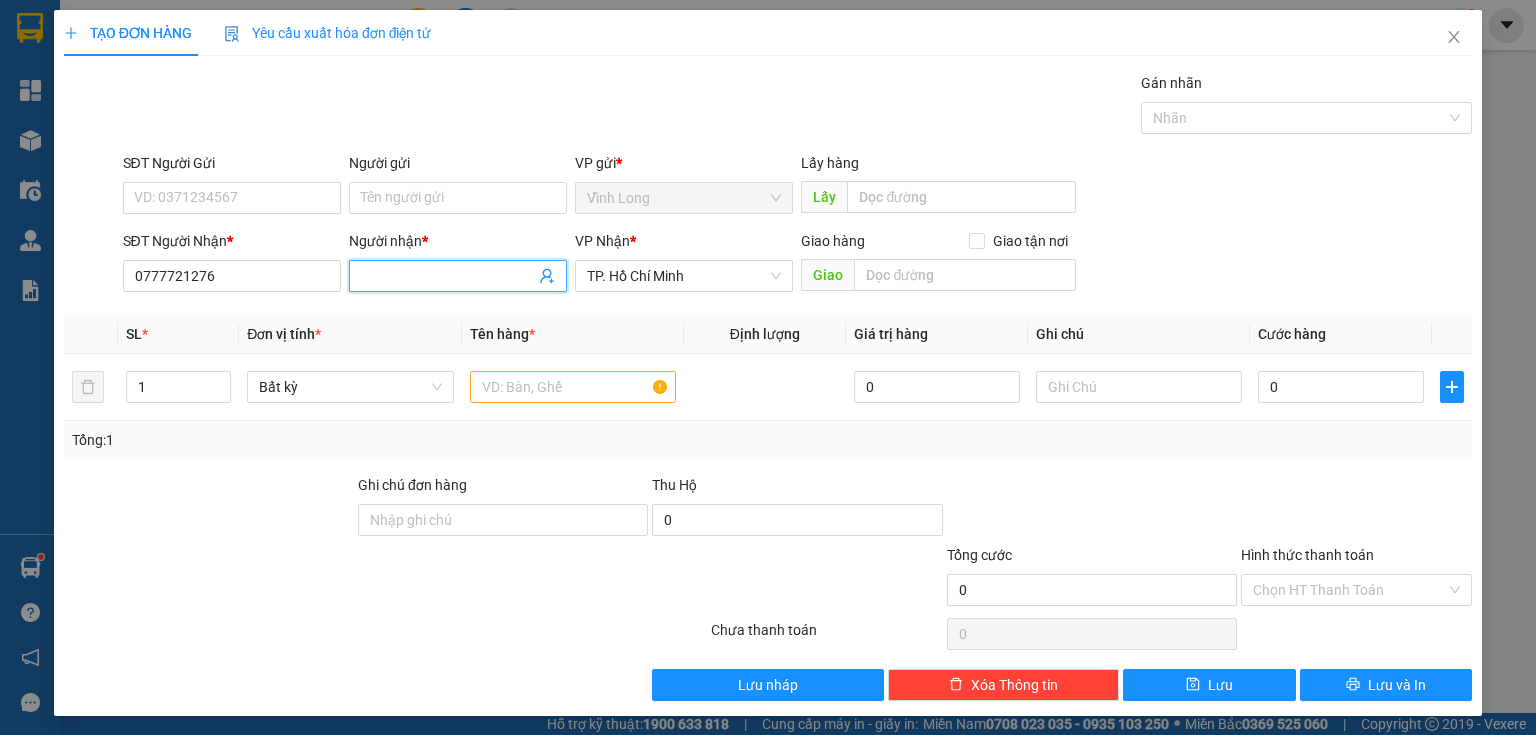 click on "Người nhận  *" at bounding box center [448, 276] 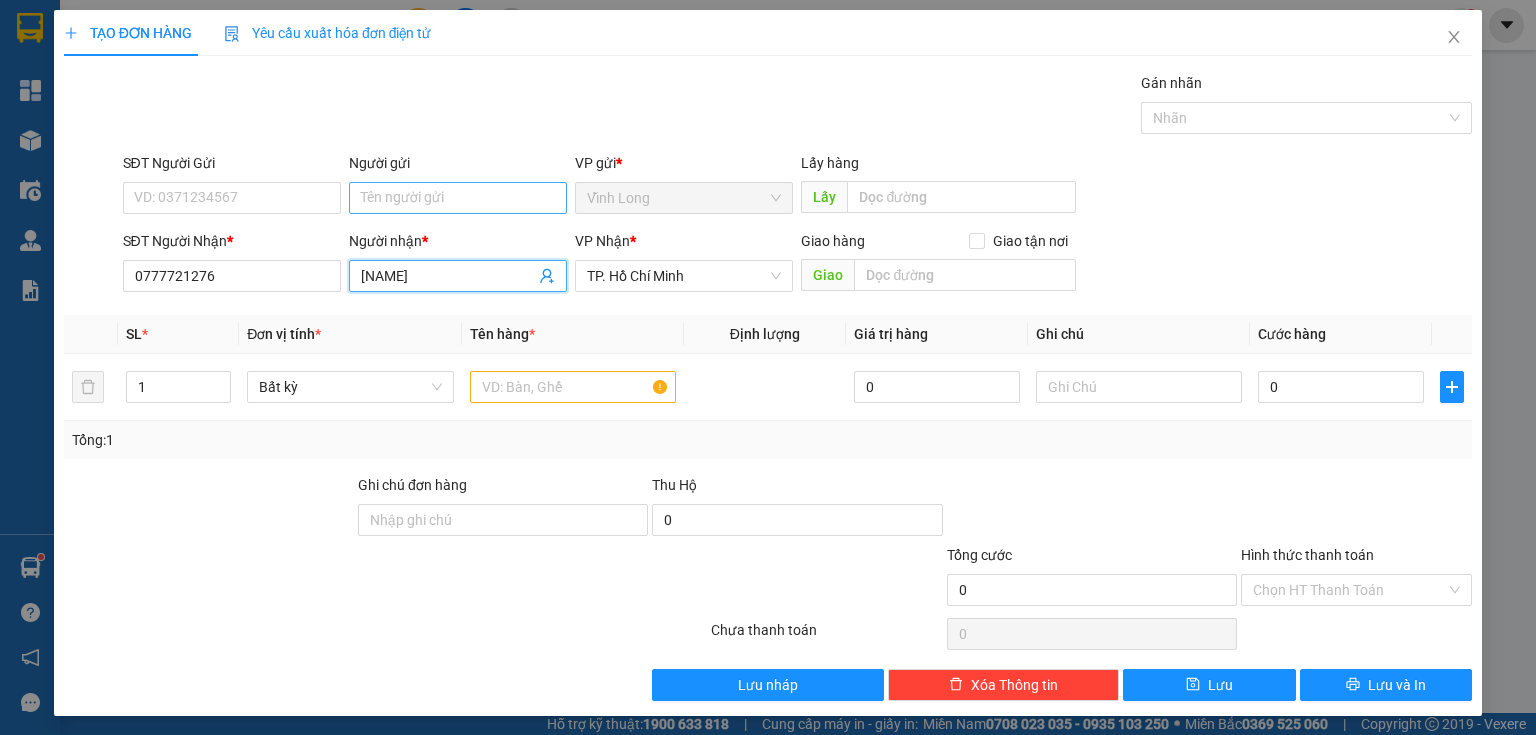 type on "MINH LỢI" 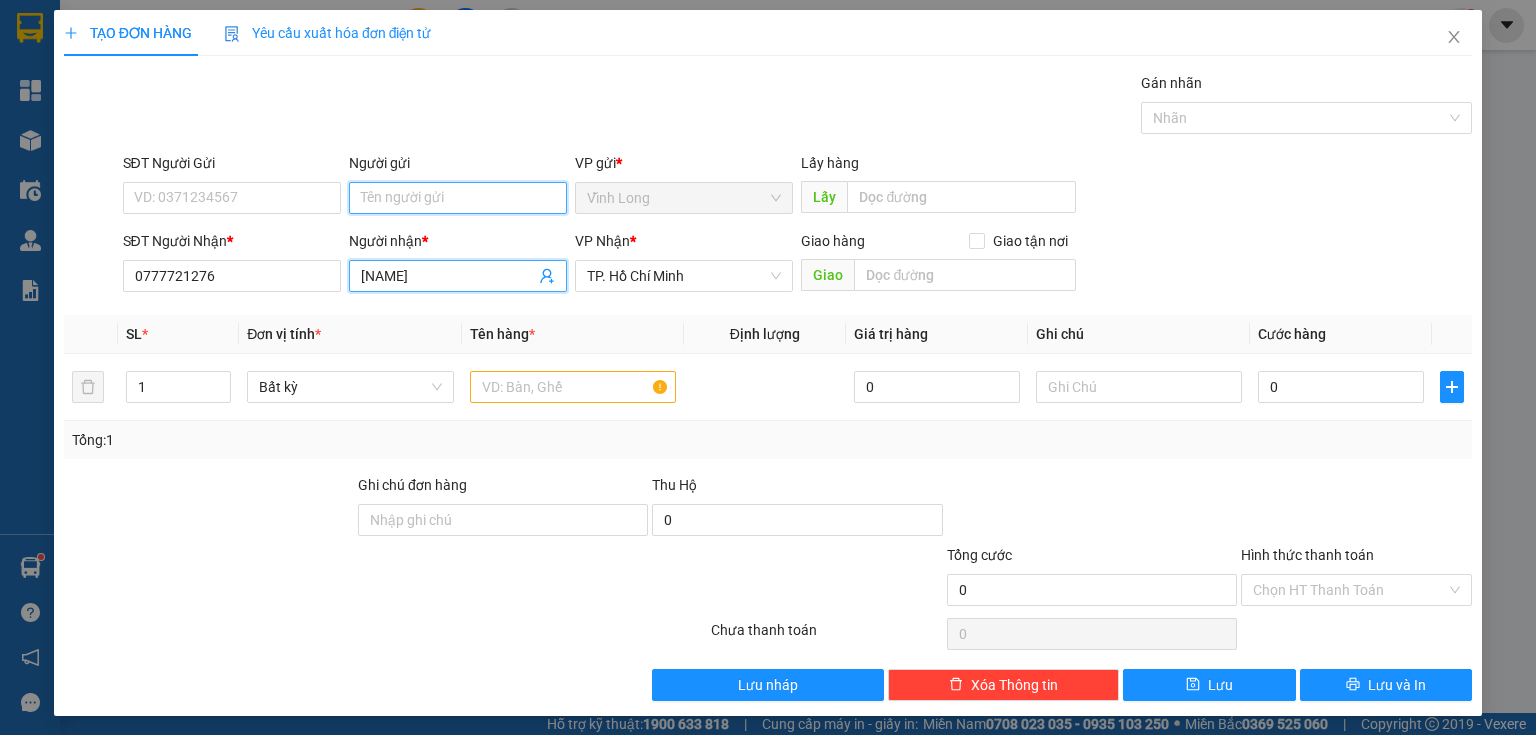 click on "Người gửi" at bounding box center [458, 198] 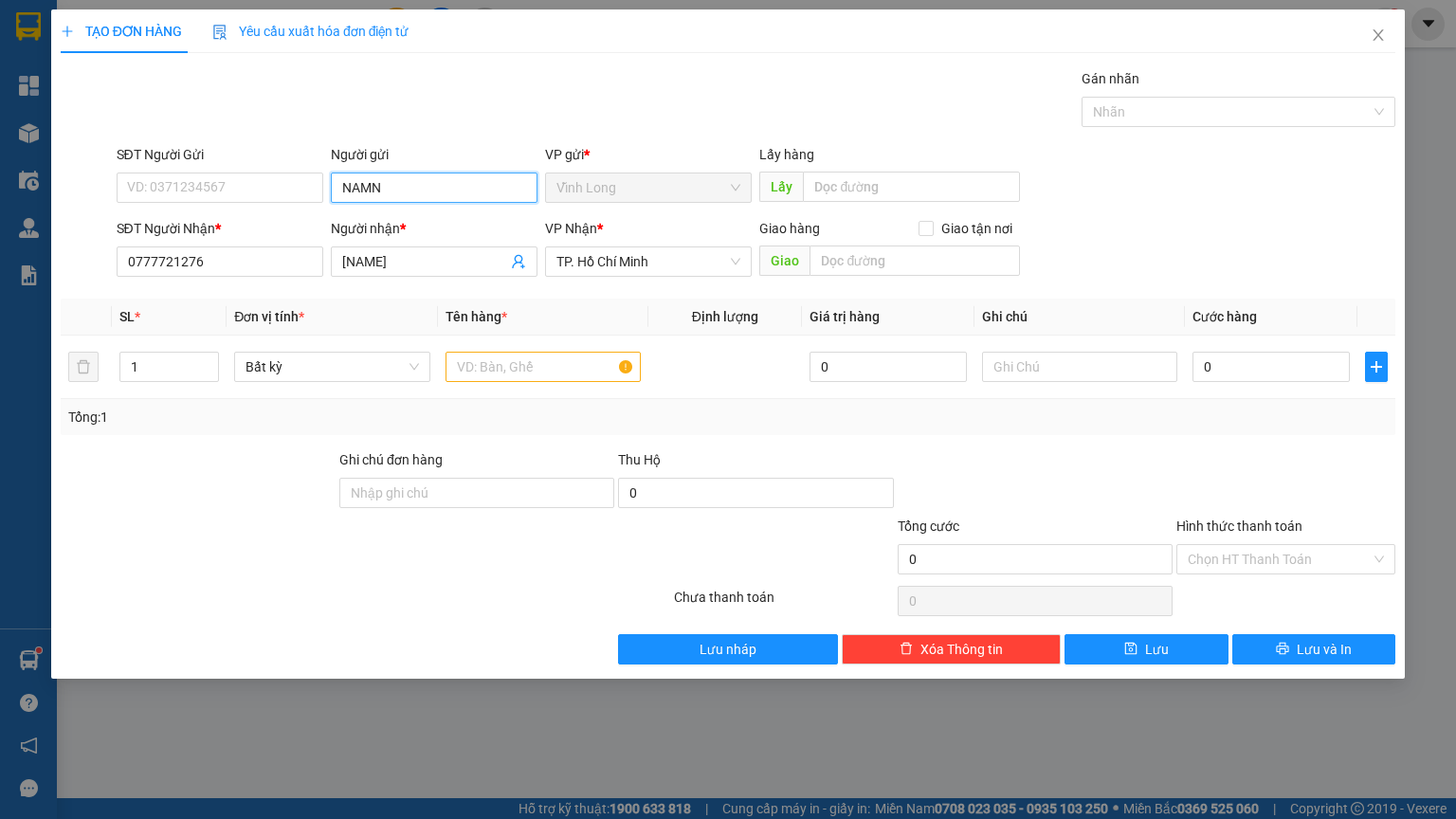 scroll, scrollTop: 0, scrollLeft: 0, axis: both 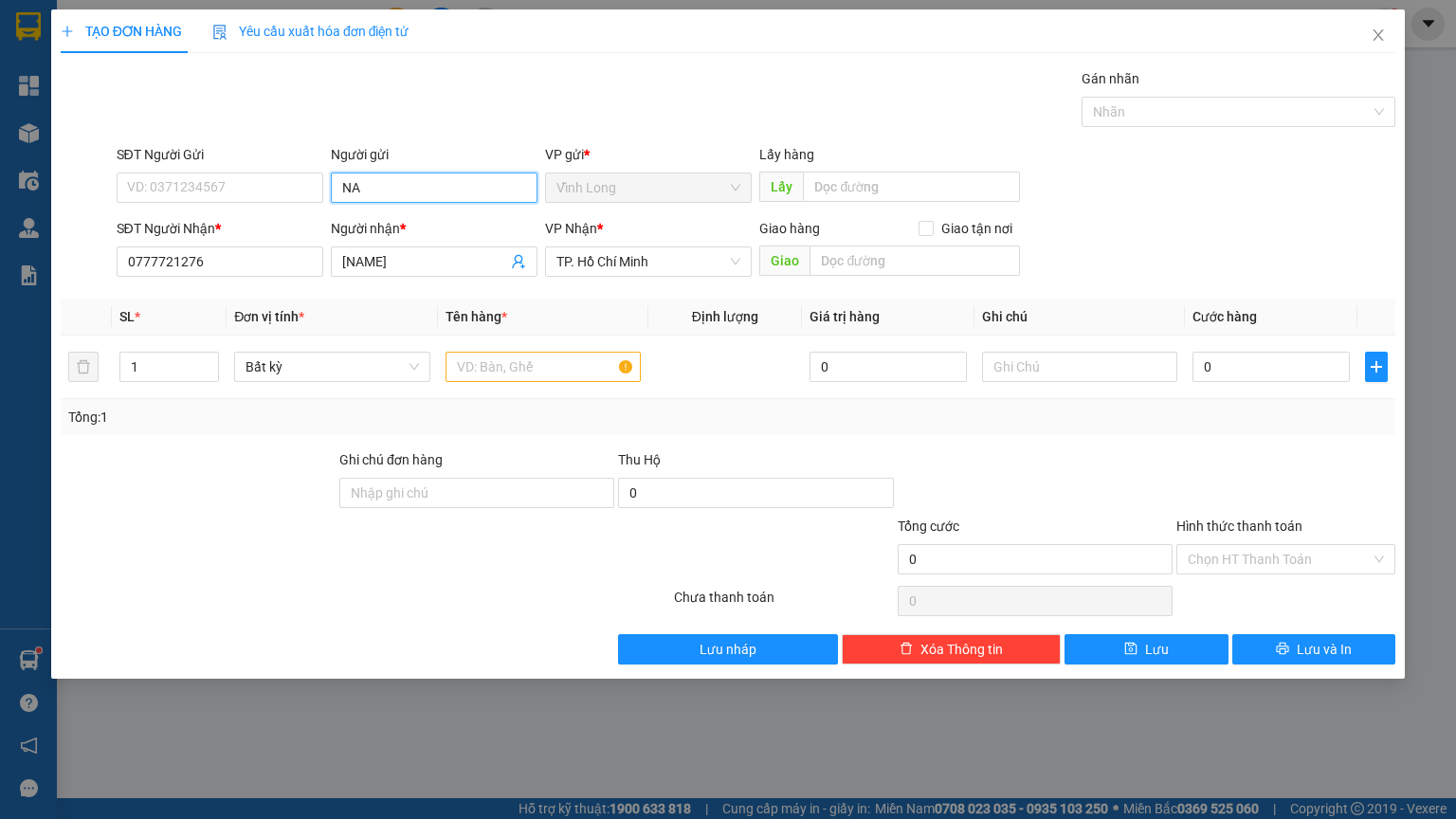 type on "N" 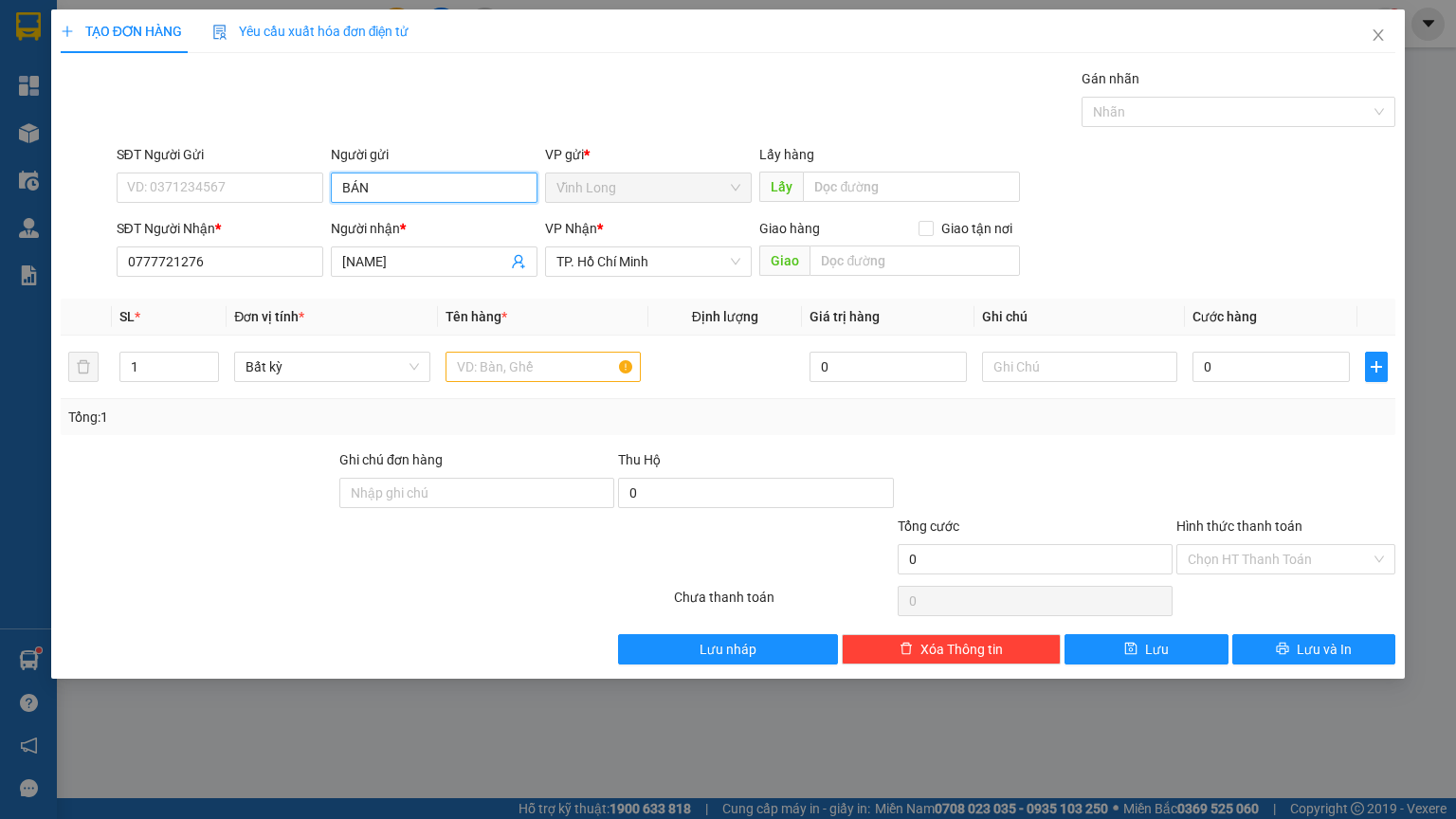 type on "BÁN" 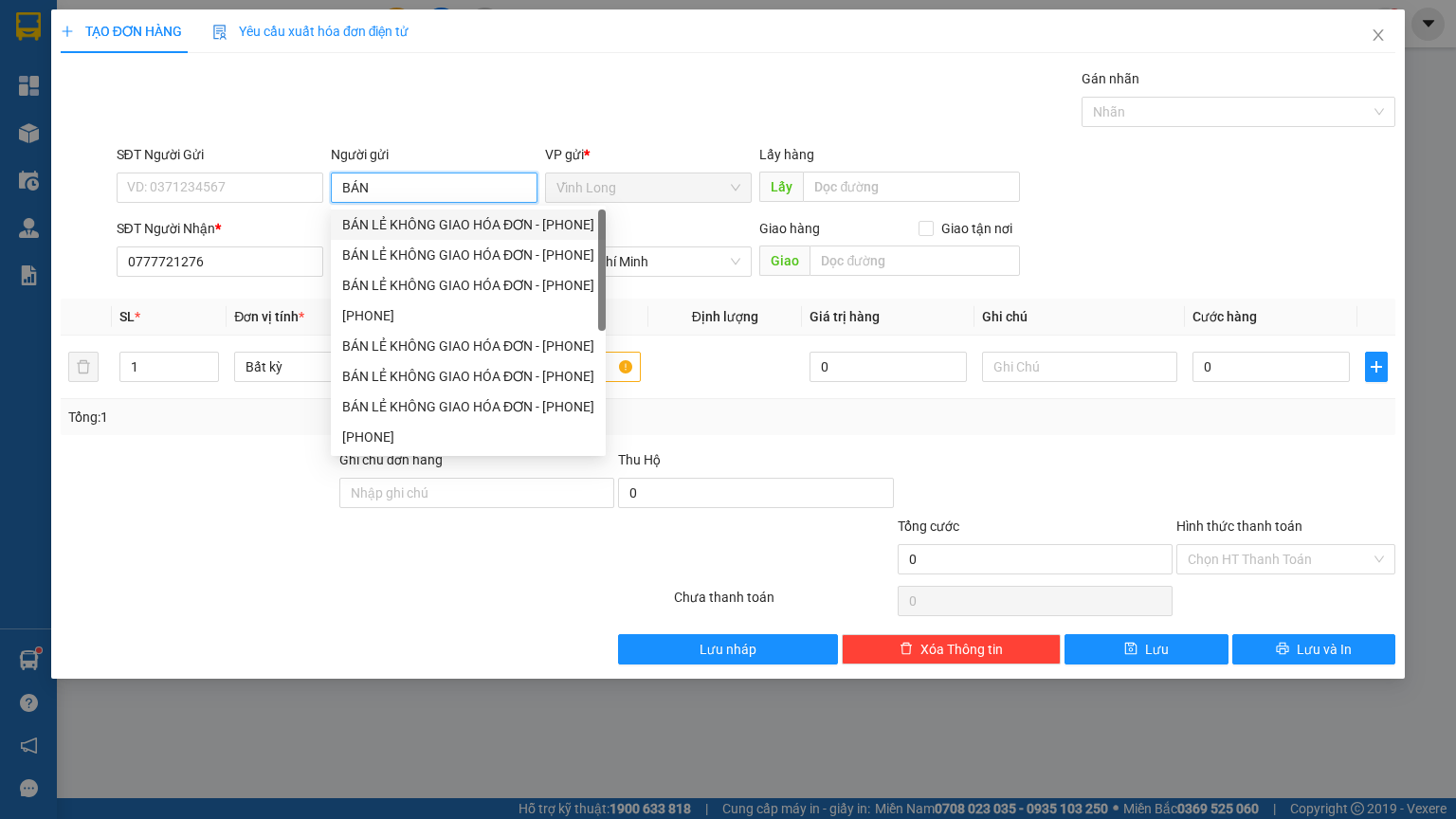 click on "BÁN LẺ KHÔNG GIAO HÓA ĐƠN - [PHONE]" at bounding box center [468, 225] 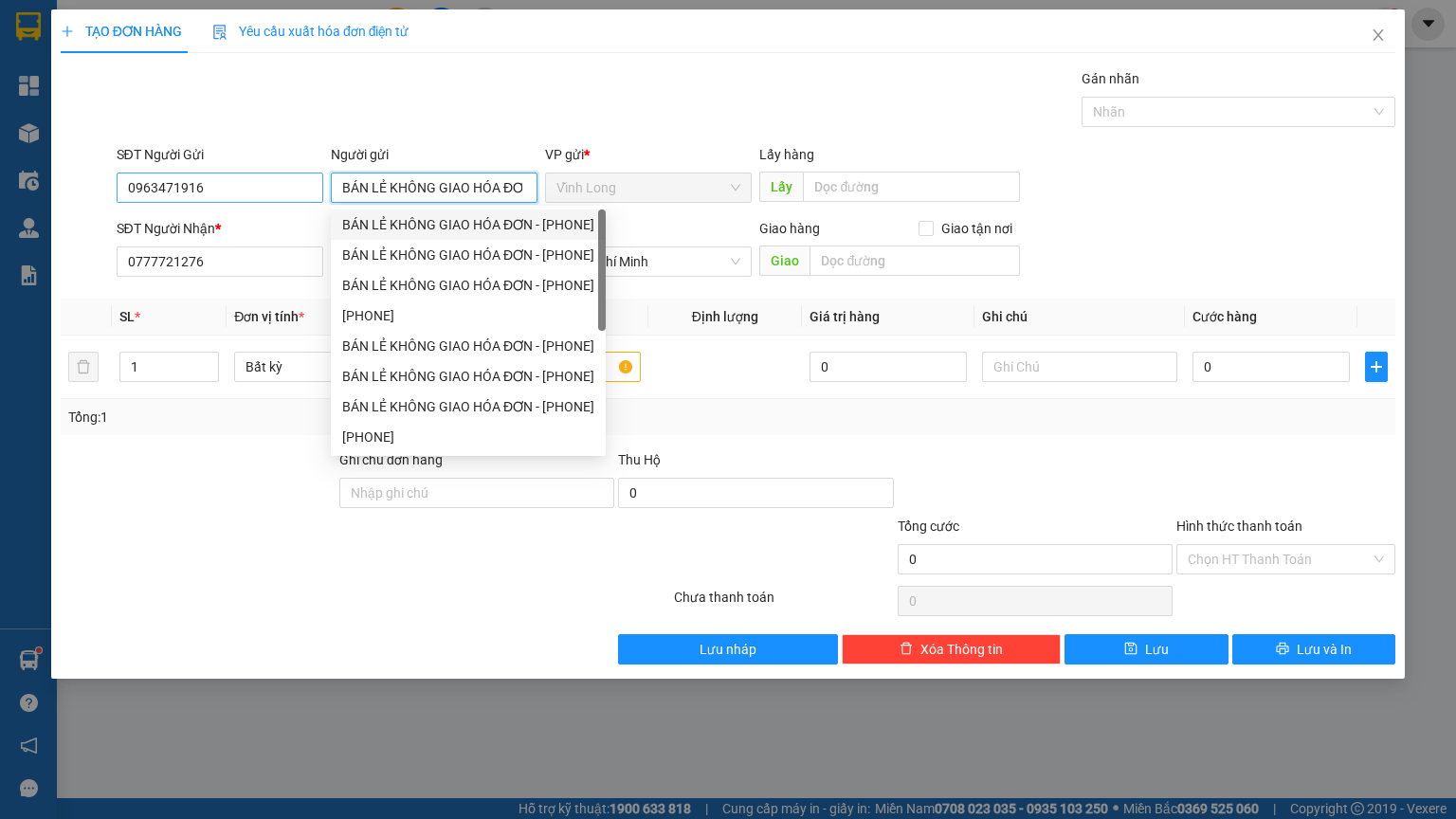 type on "BÁN LẺ KHÔNG GIAO HÓA ĐƠN" 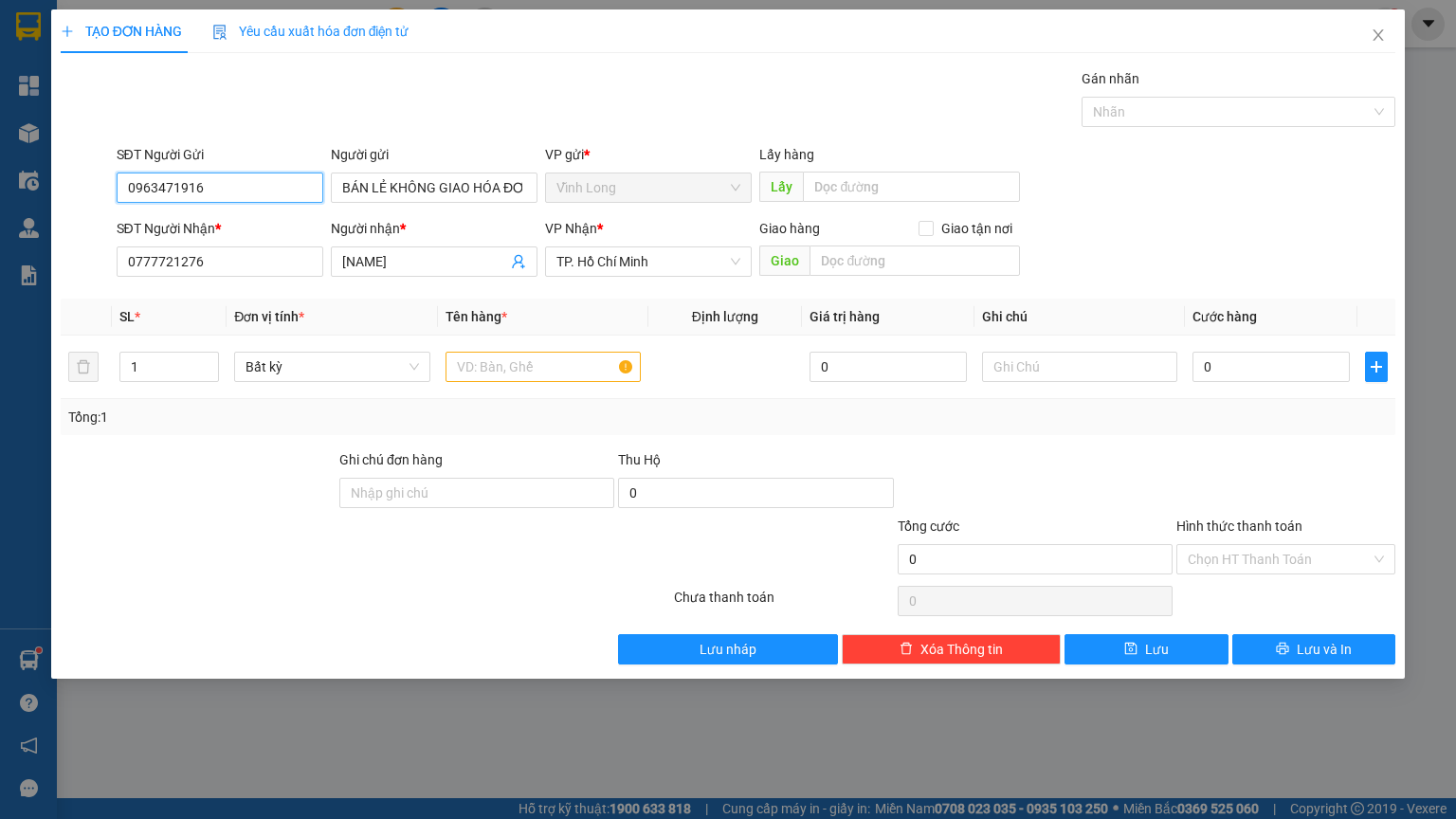 drag, startPoint x: 224, startPoint y: 199, endPoint x: 0, endPoint y: 226, distance: 225.62136 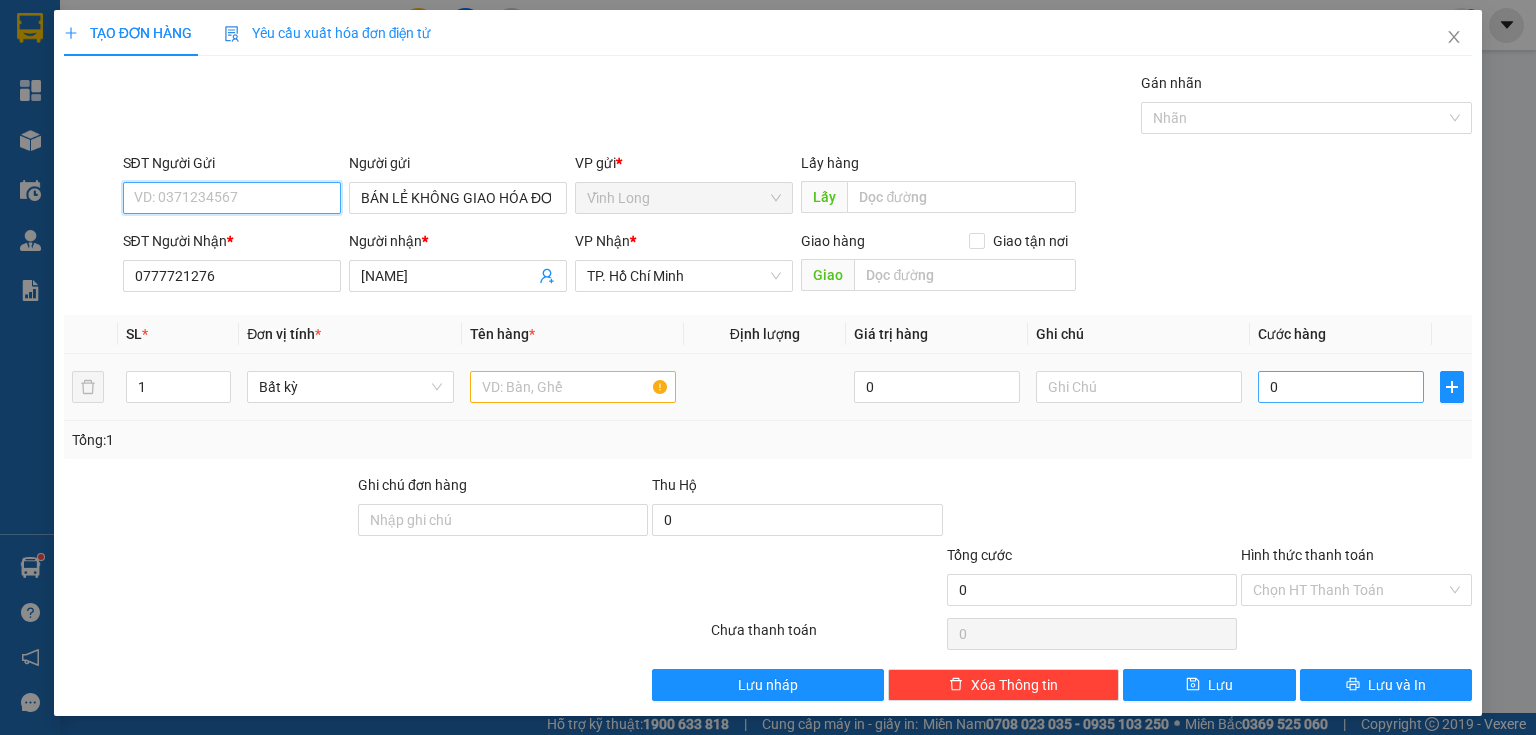 type 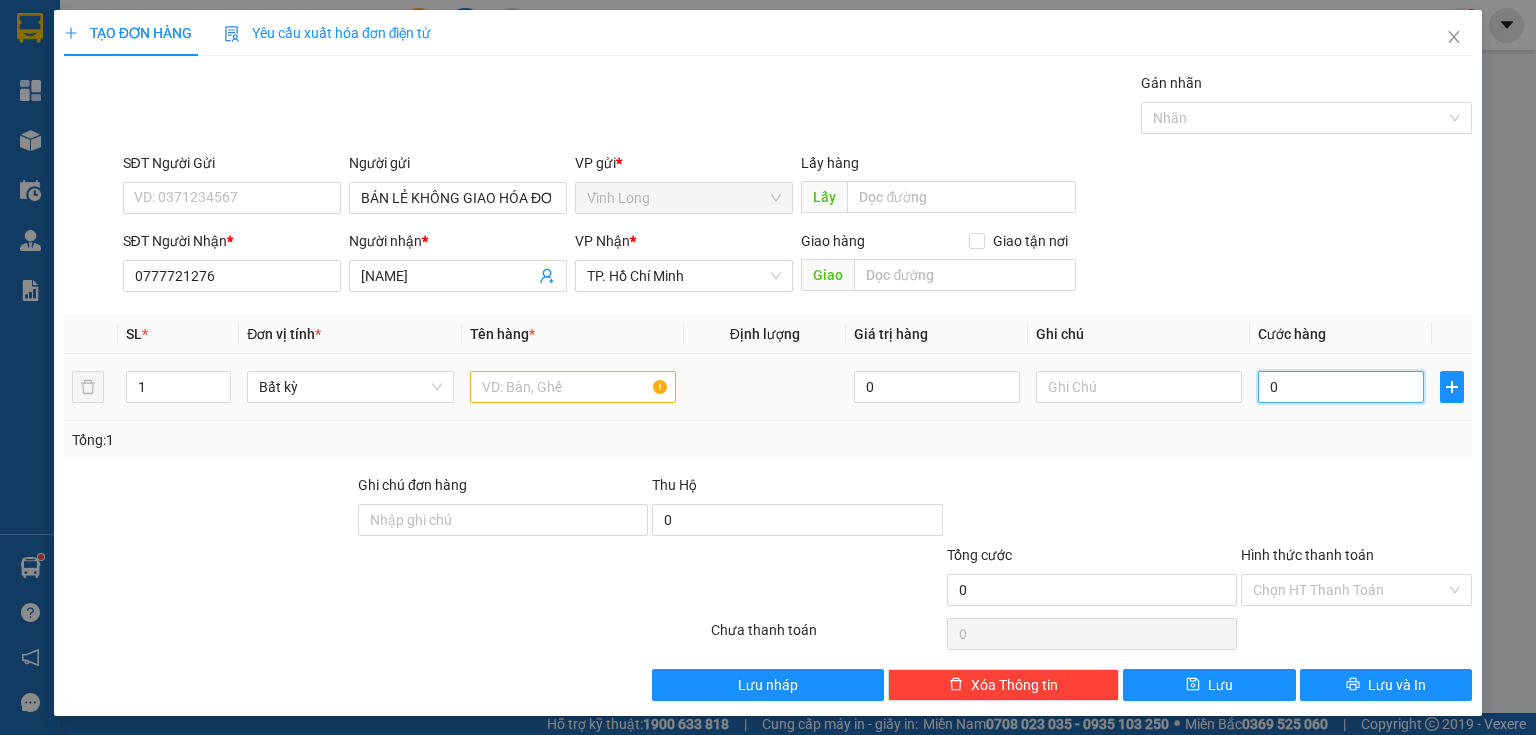 click on "0" at bounding box center (1341, 387) 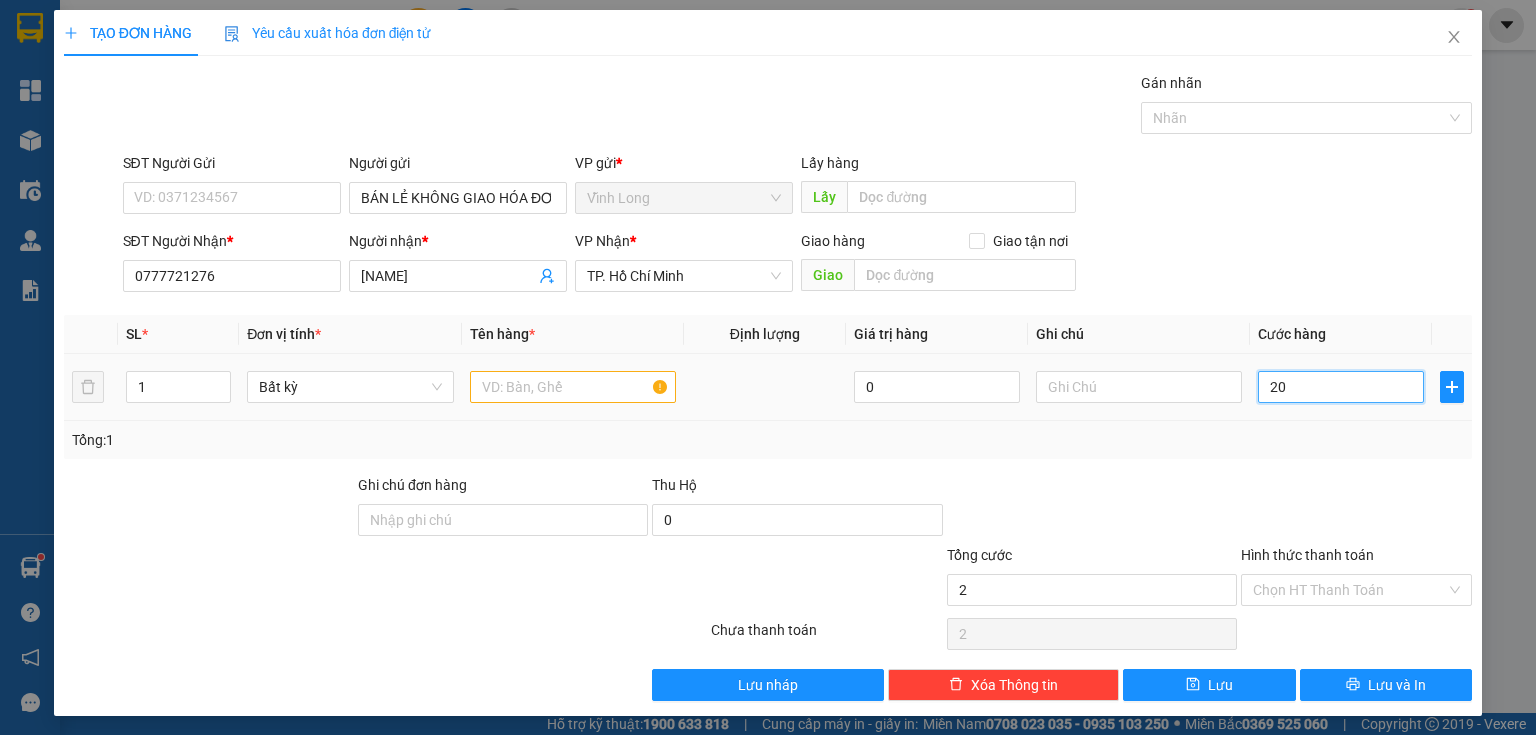 type on "200" 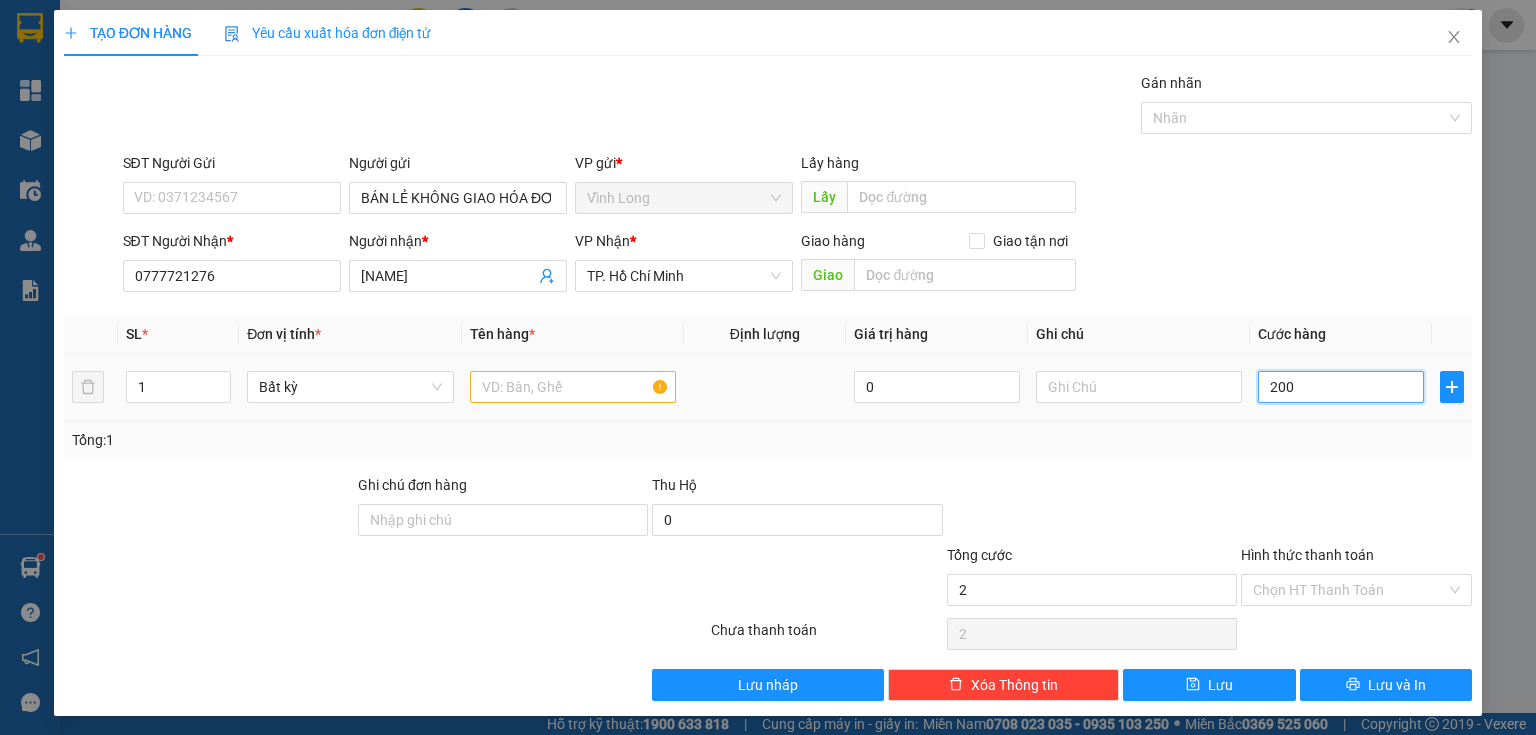 type on "200" 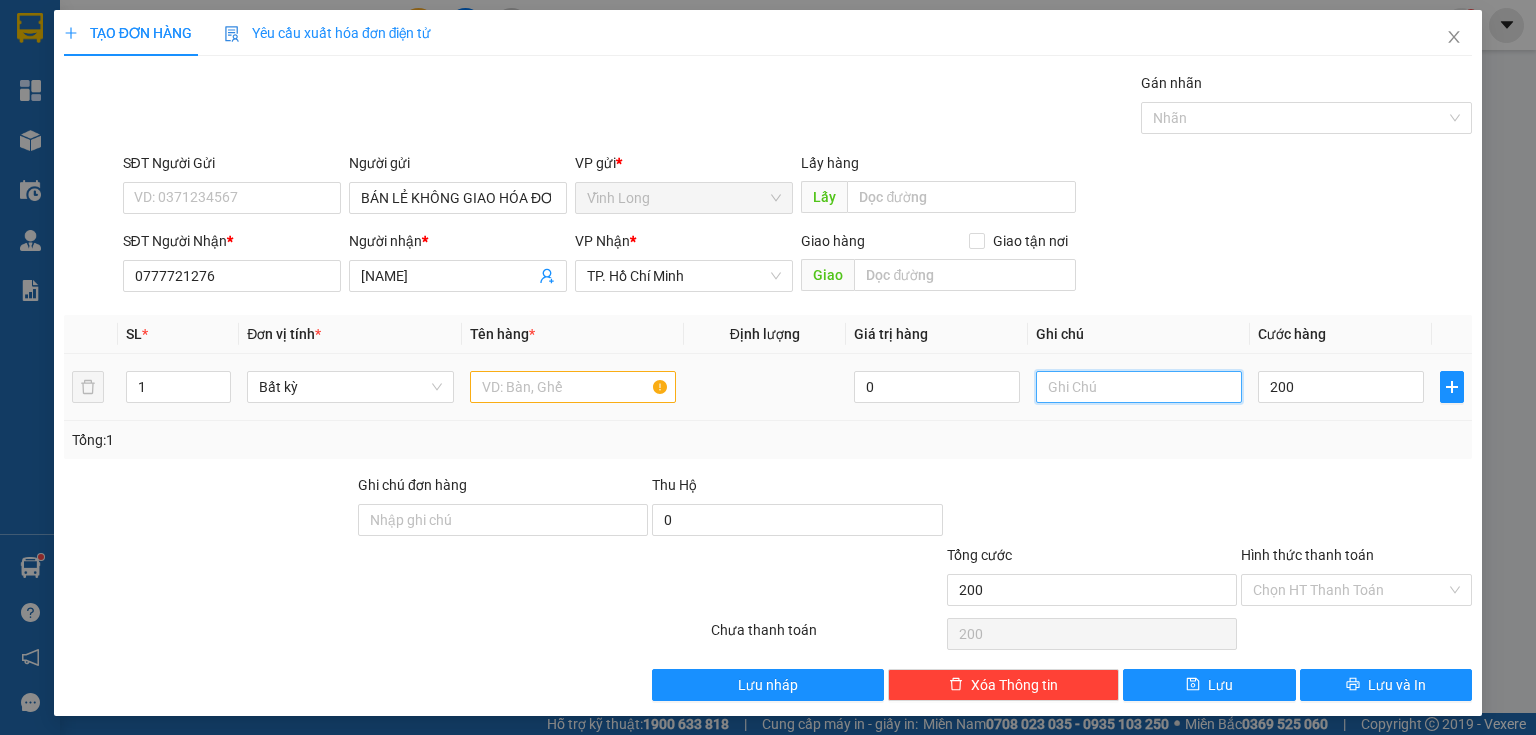 type on "200.000" 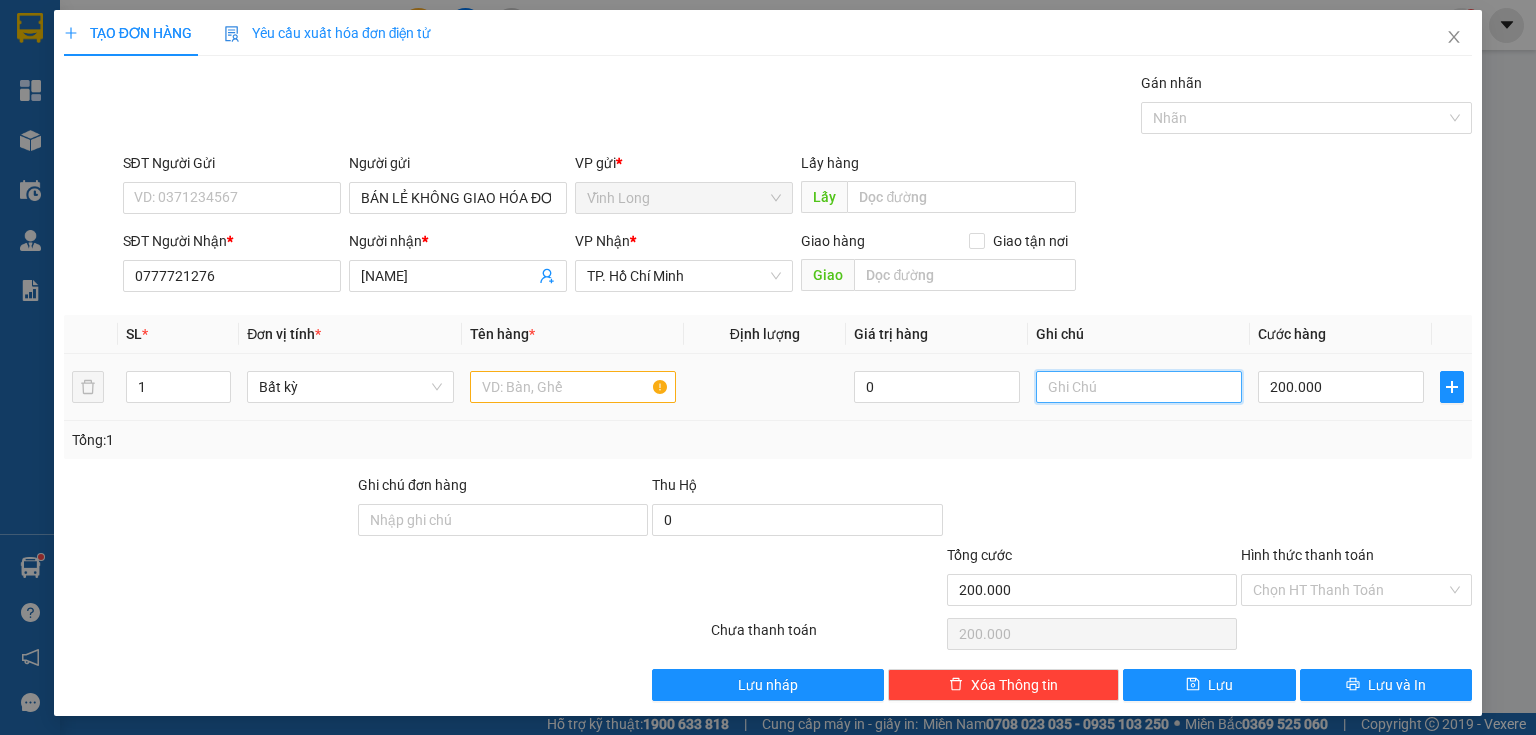 click at bounding box center [1139, 387] 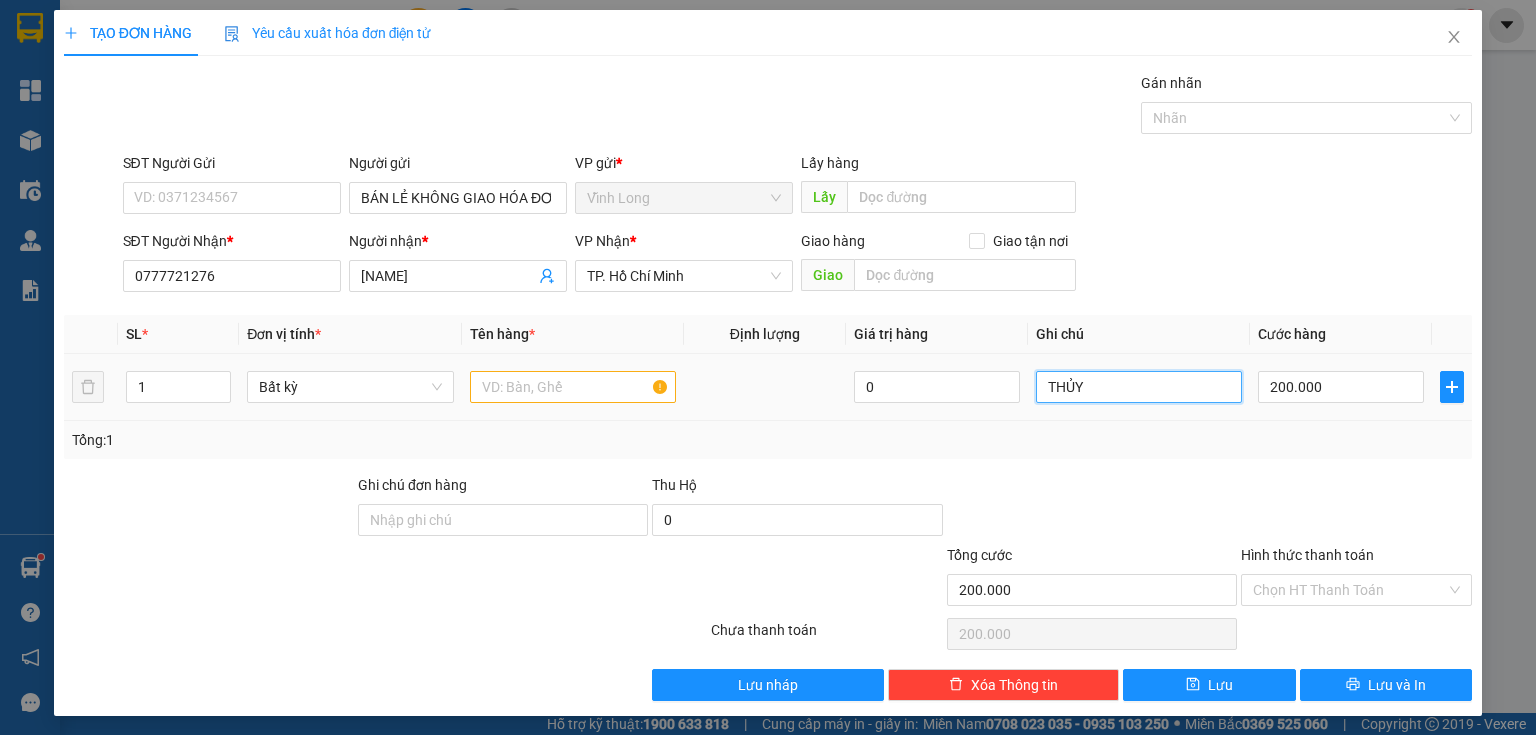 type on "THỦY" 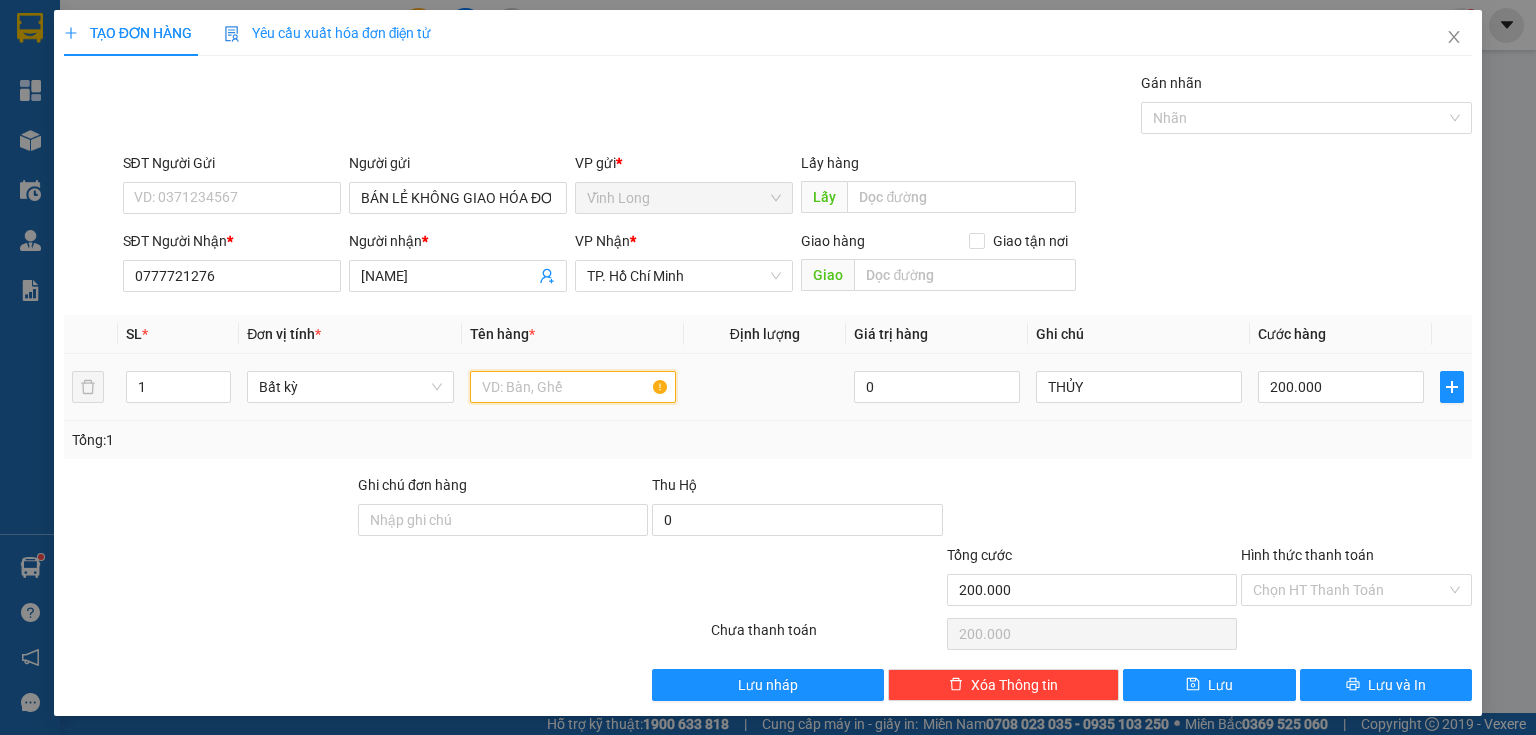 click at bounding box center [573, 387] 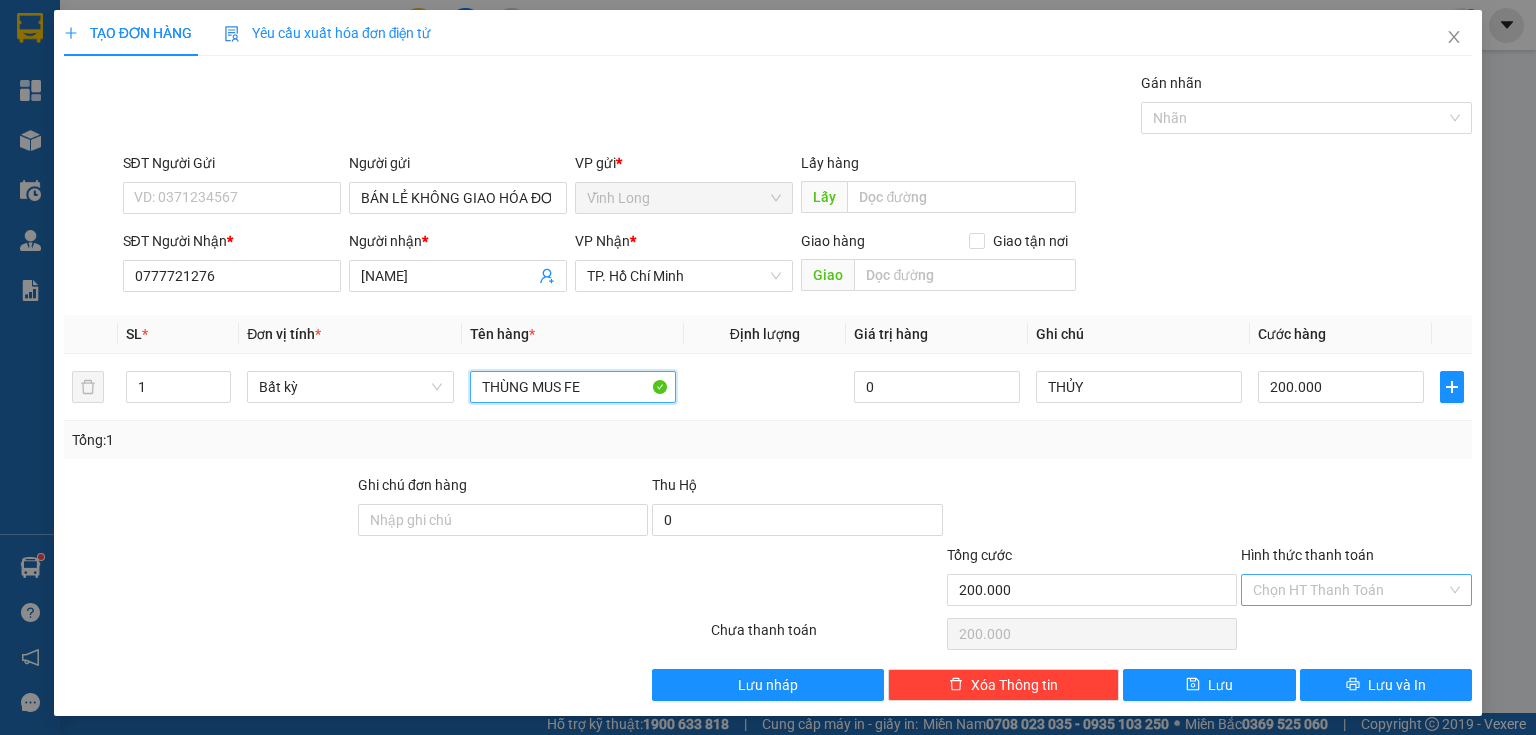 type on "THÙNG MUS FE" 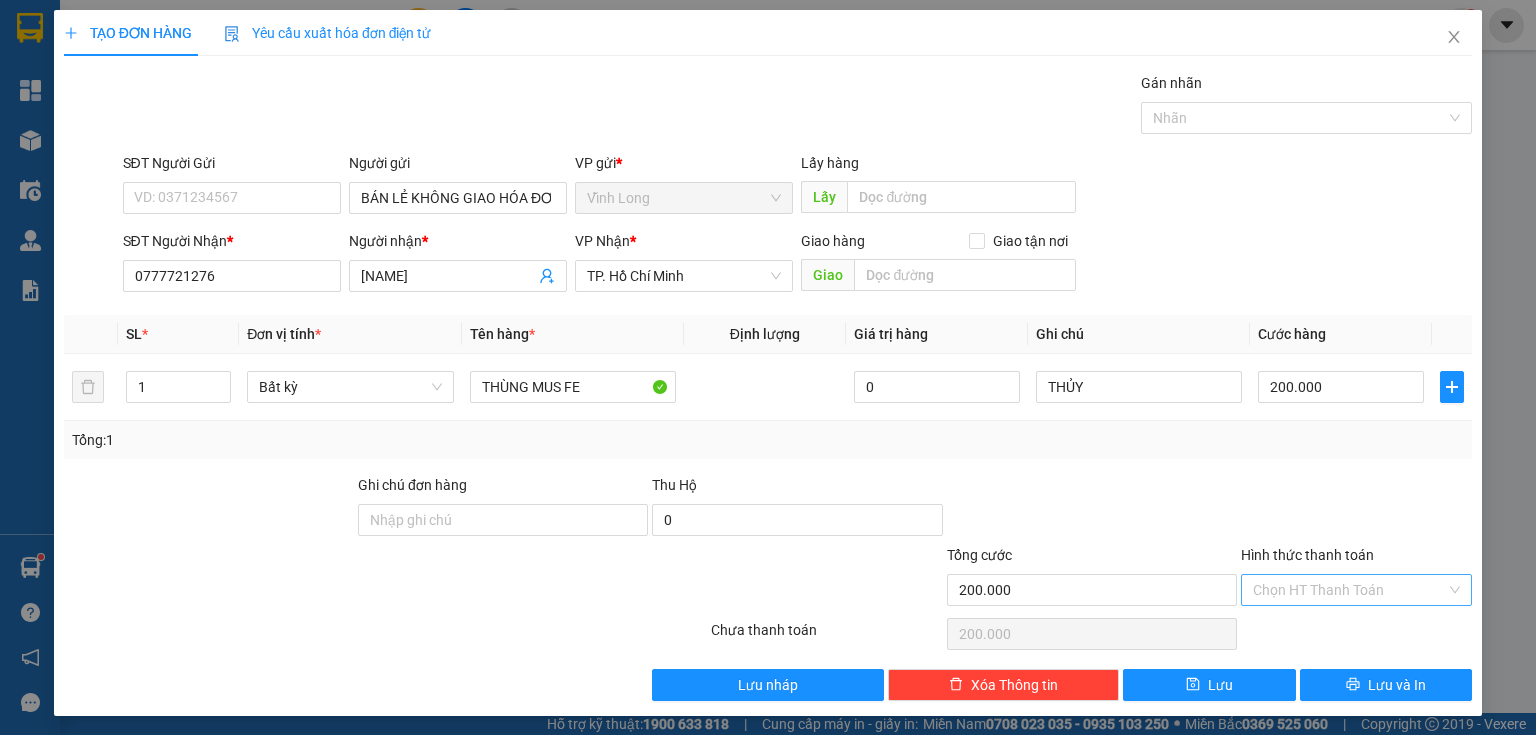 click on "Hình thức thanh toán" at bounding box center [1349, 590] 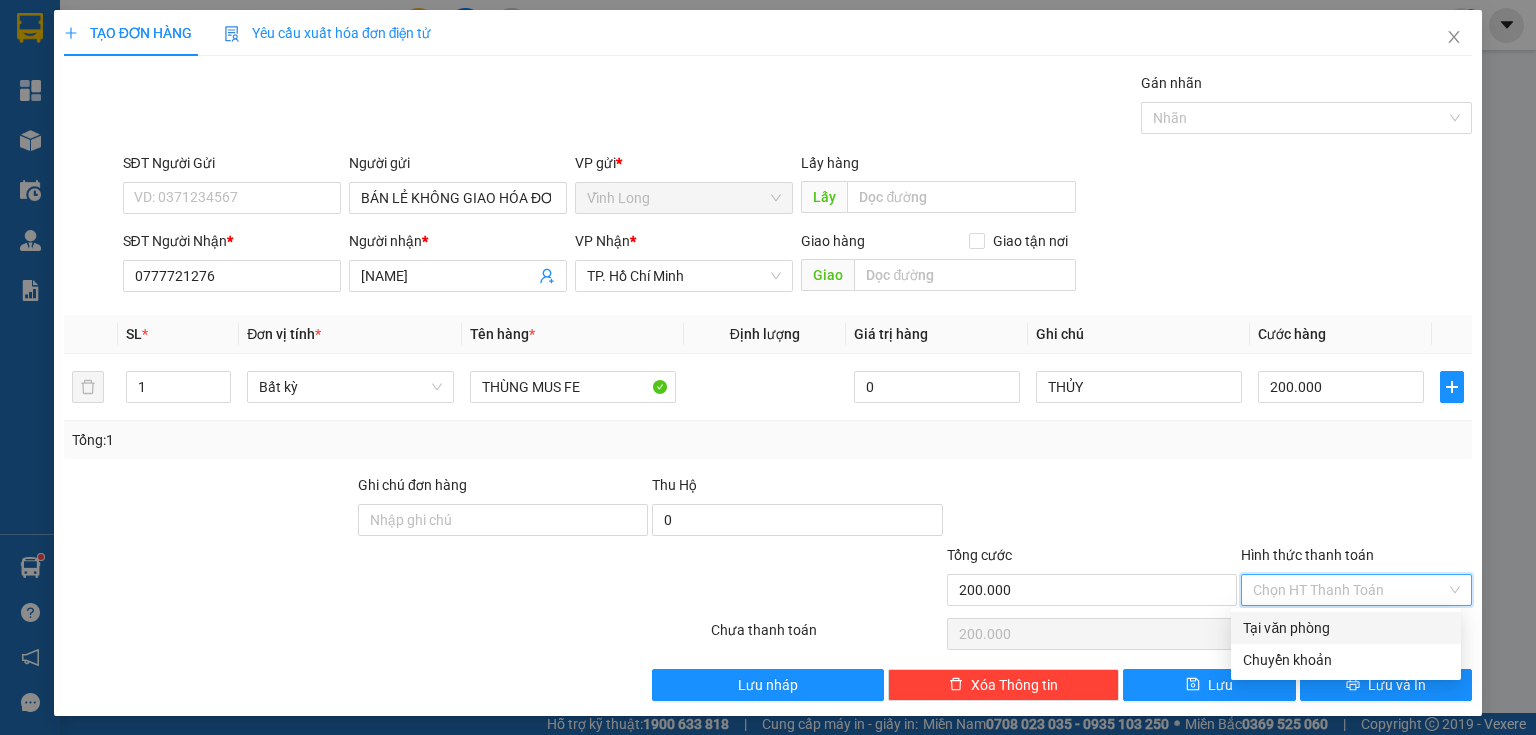 click on "Tại văn phòng" at bounding box center (1346, 628) 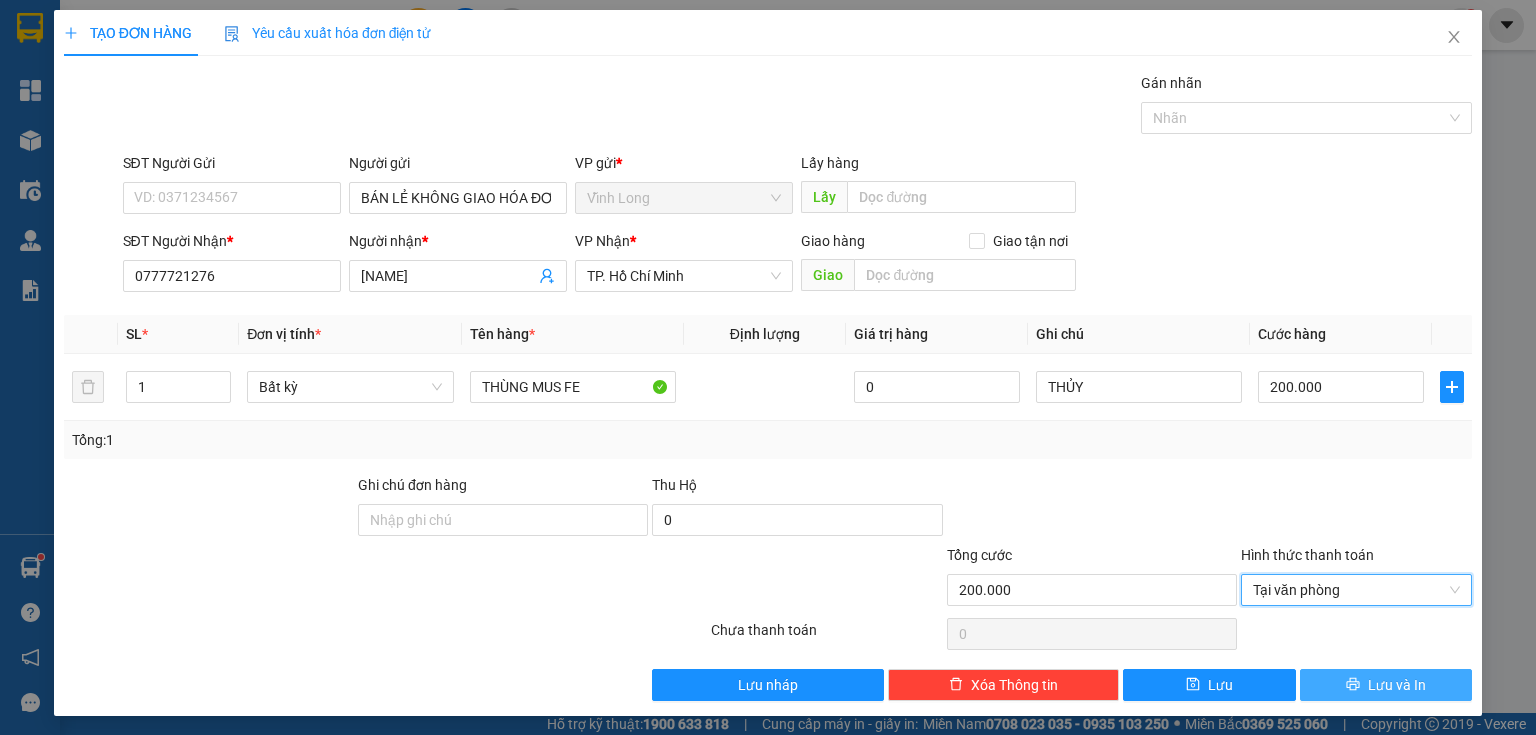 click on "Lưu và In" at bounding box center [1397, 685] 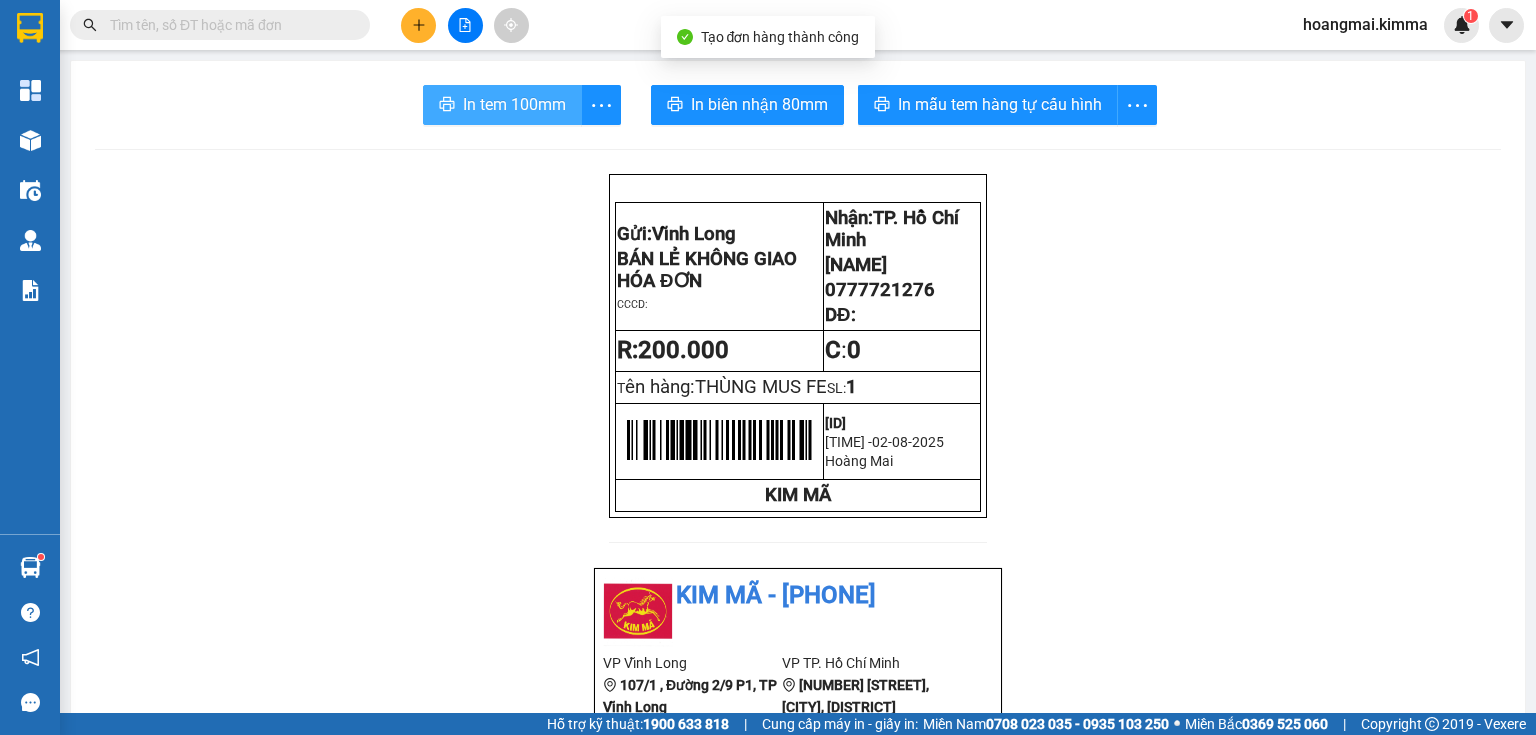 click on "In tem 100mm" at bounding box center [514, 104] 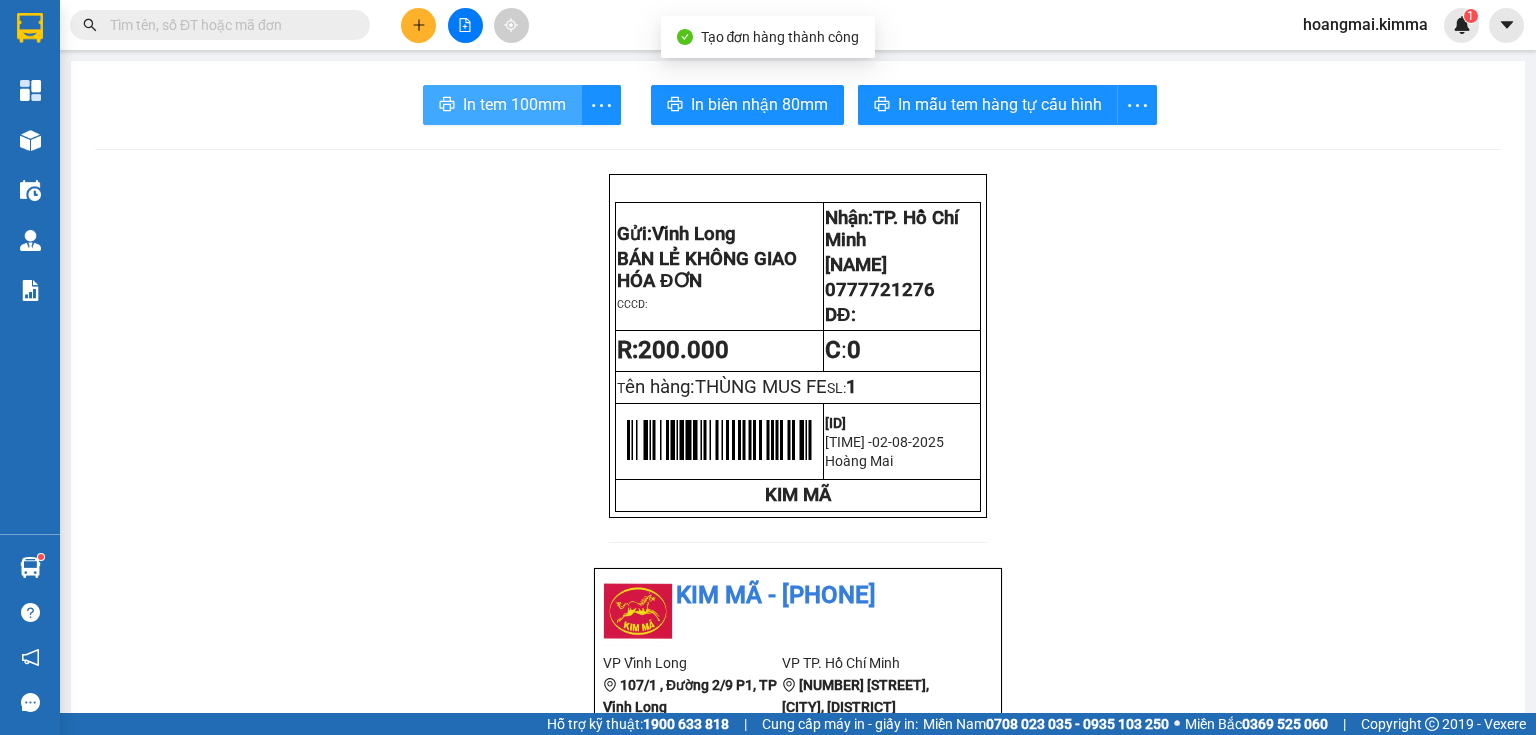 scroll, scrollTop: 0, scrollLeft: 0, axis: both 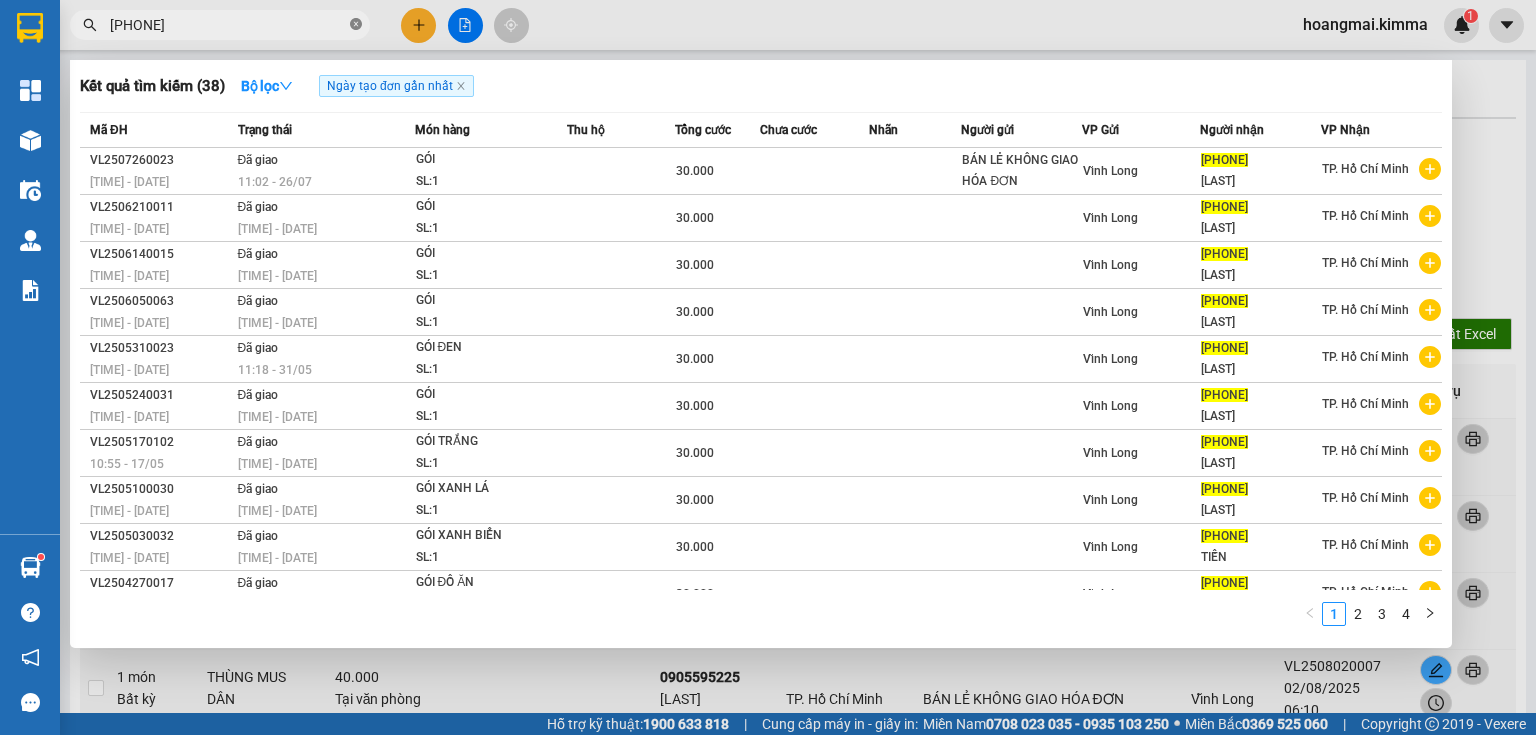 click 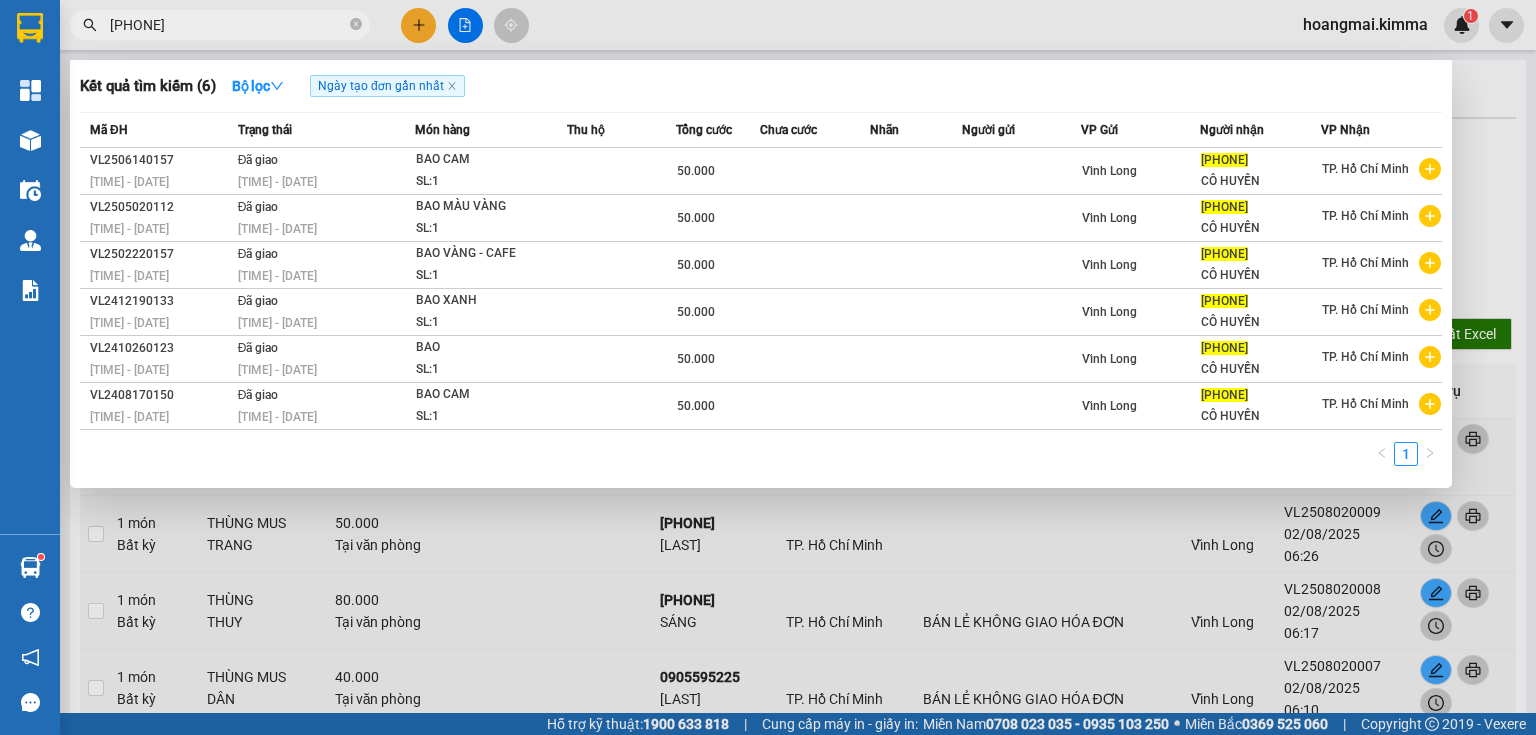 type on "0909831252" 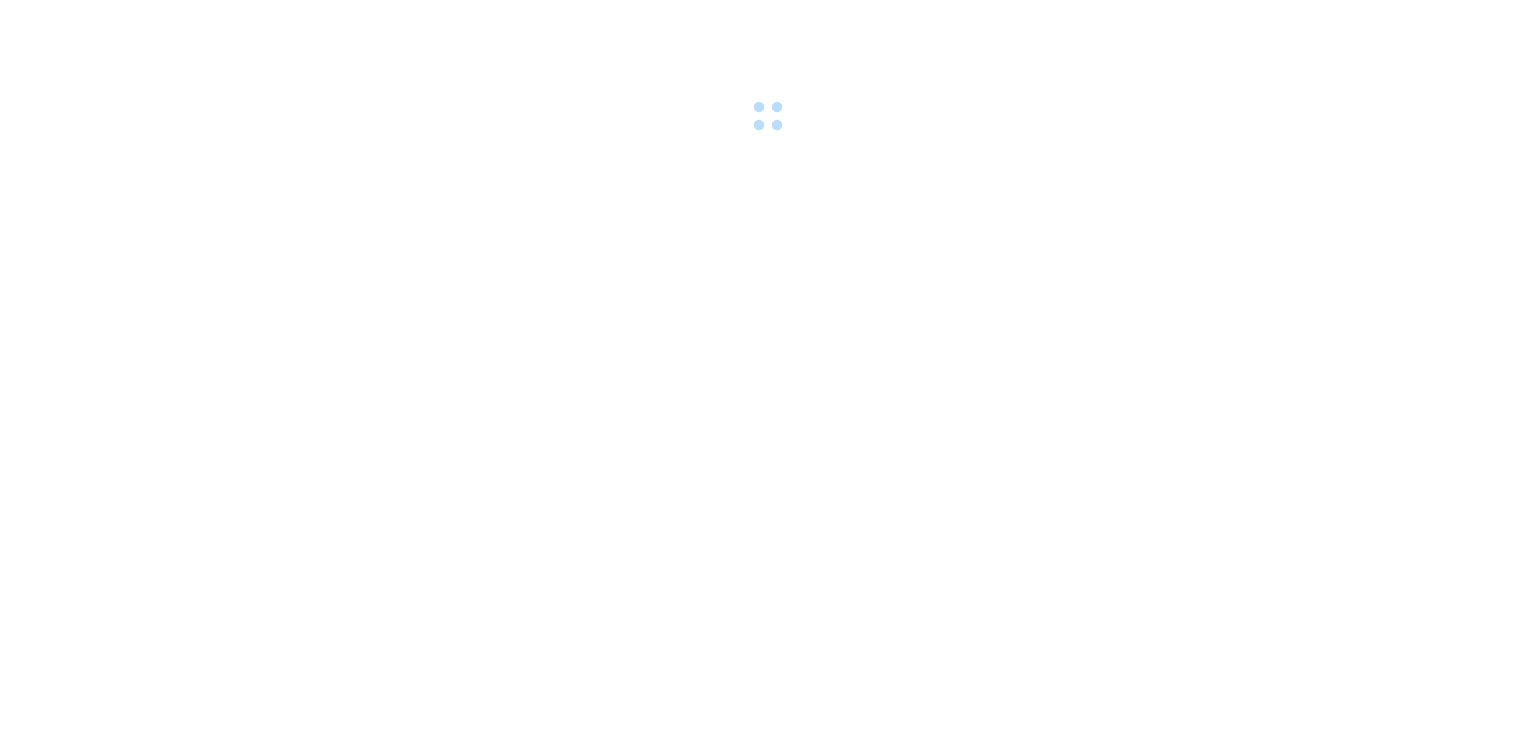 scroll, scrollTop: 0, scrollLeft: 0, axis: both 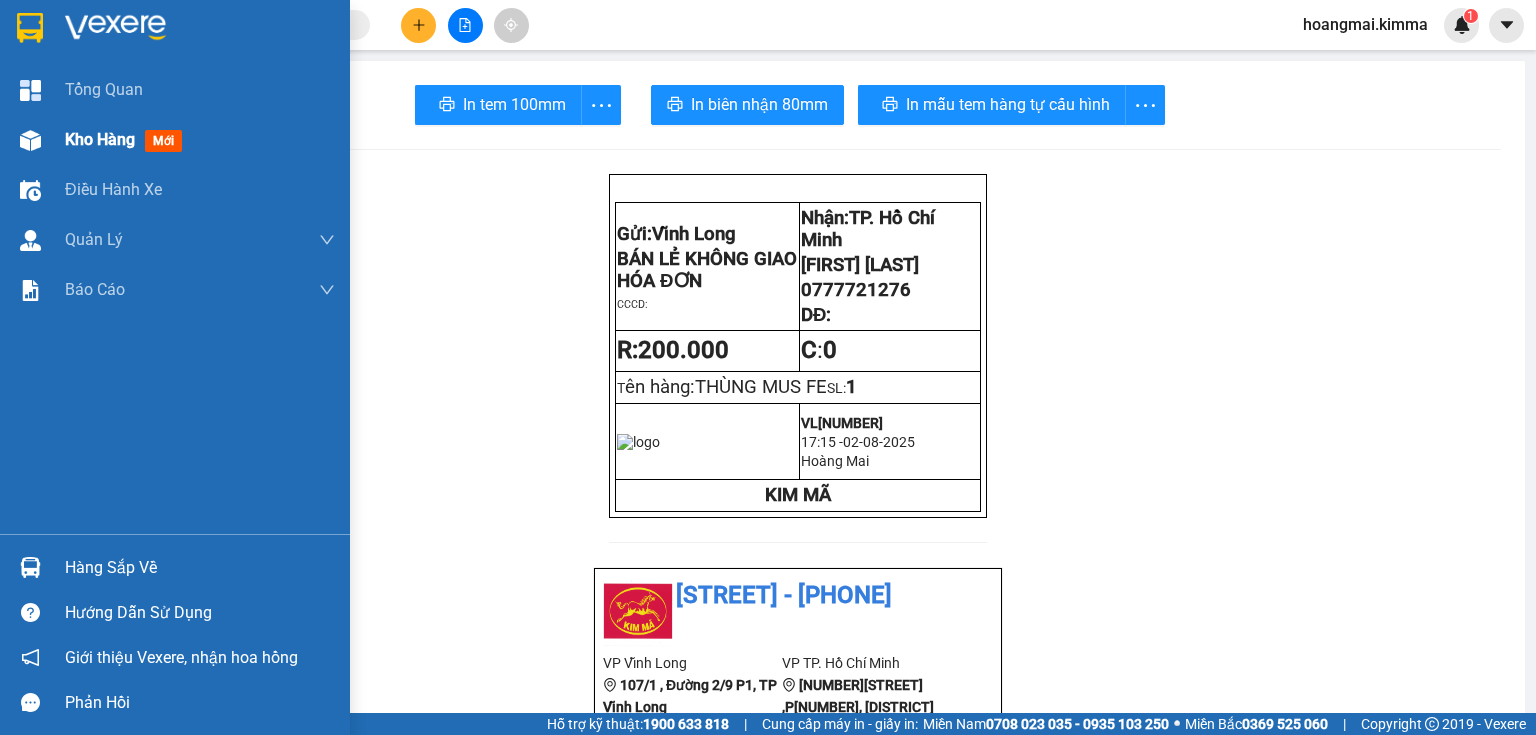 click at bounding box center (30, 140) 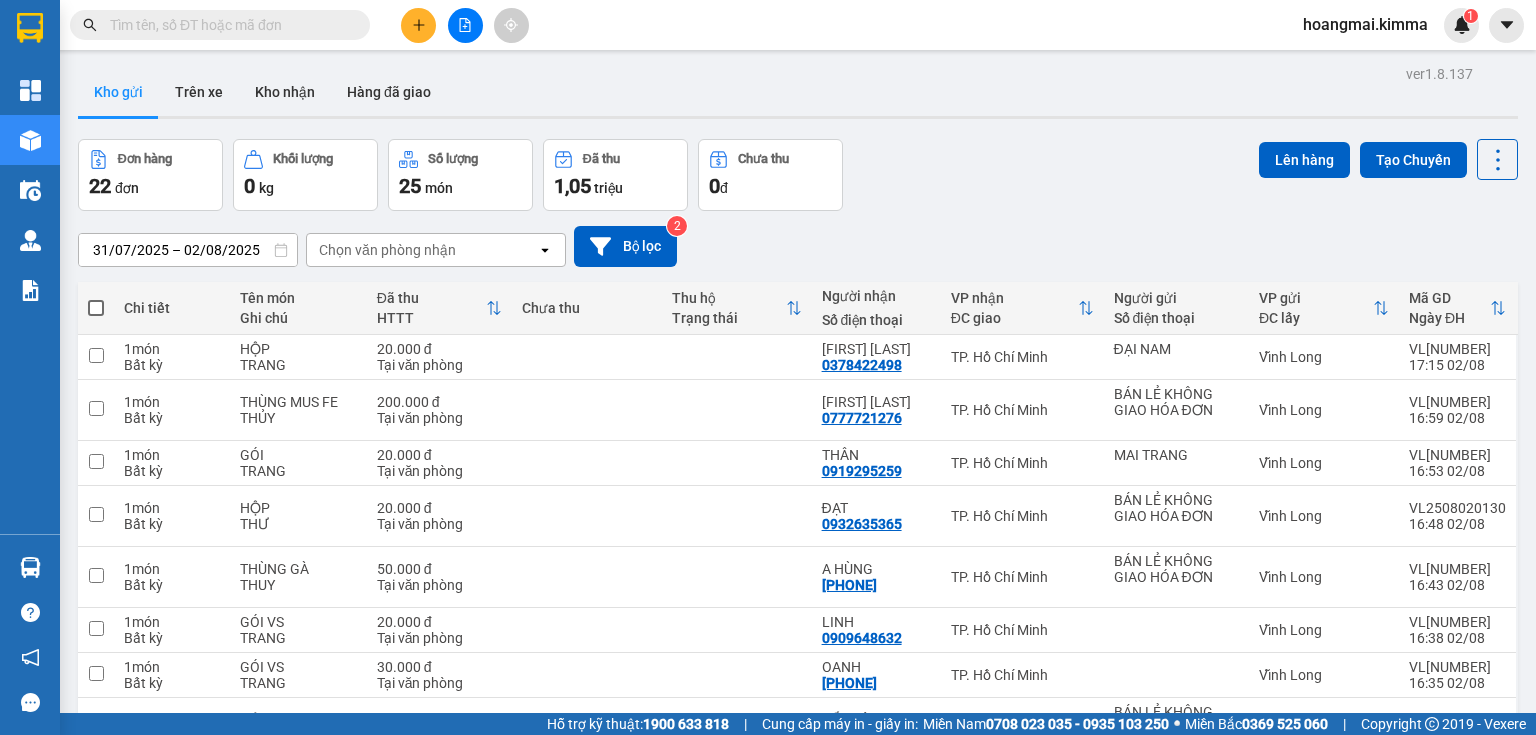 click on "triệu" at bounding box center [608, 188] 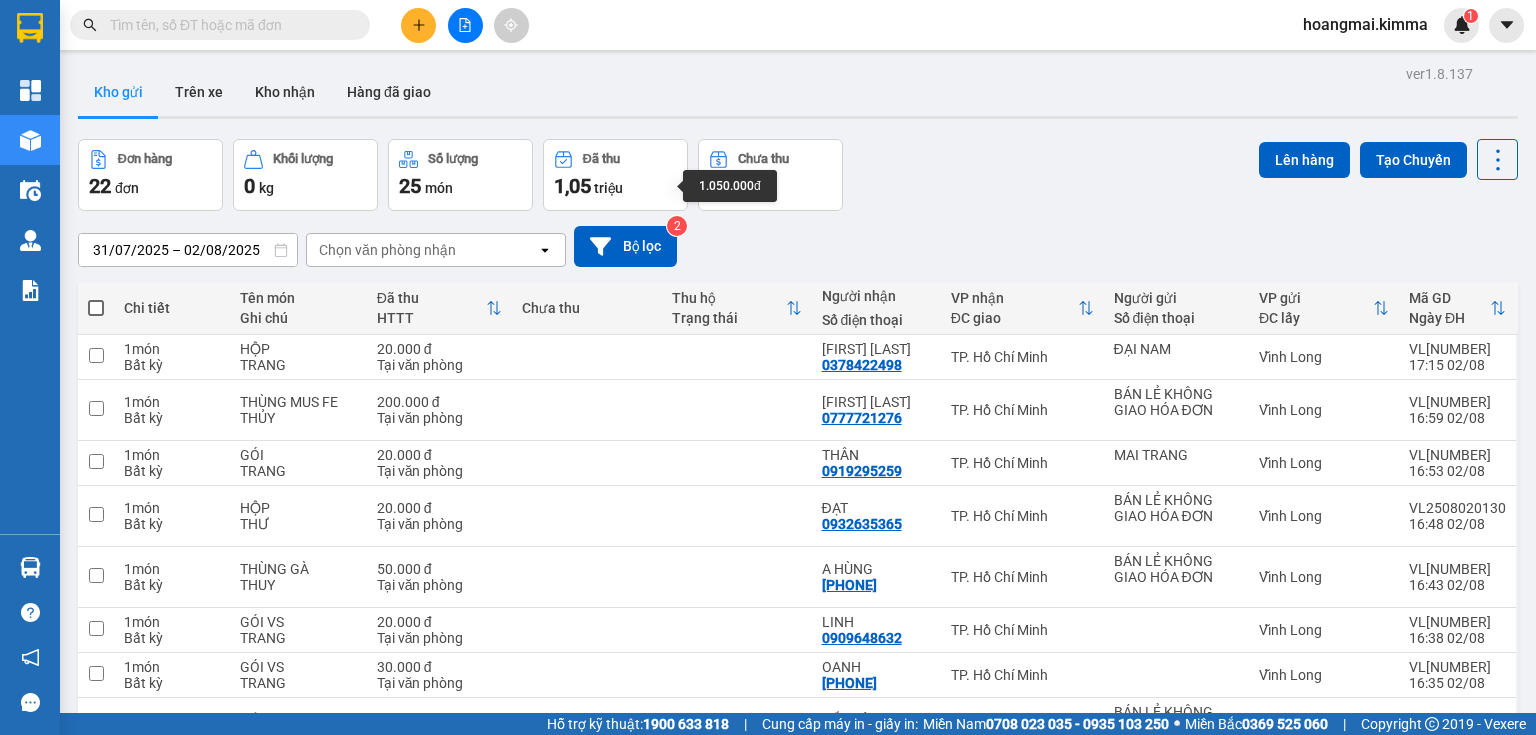 type 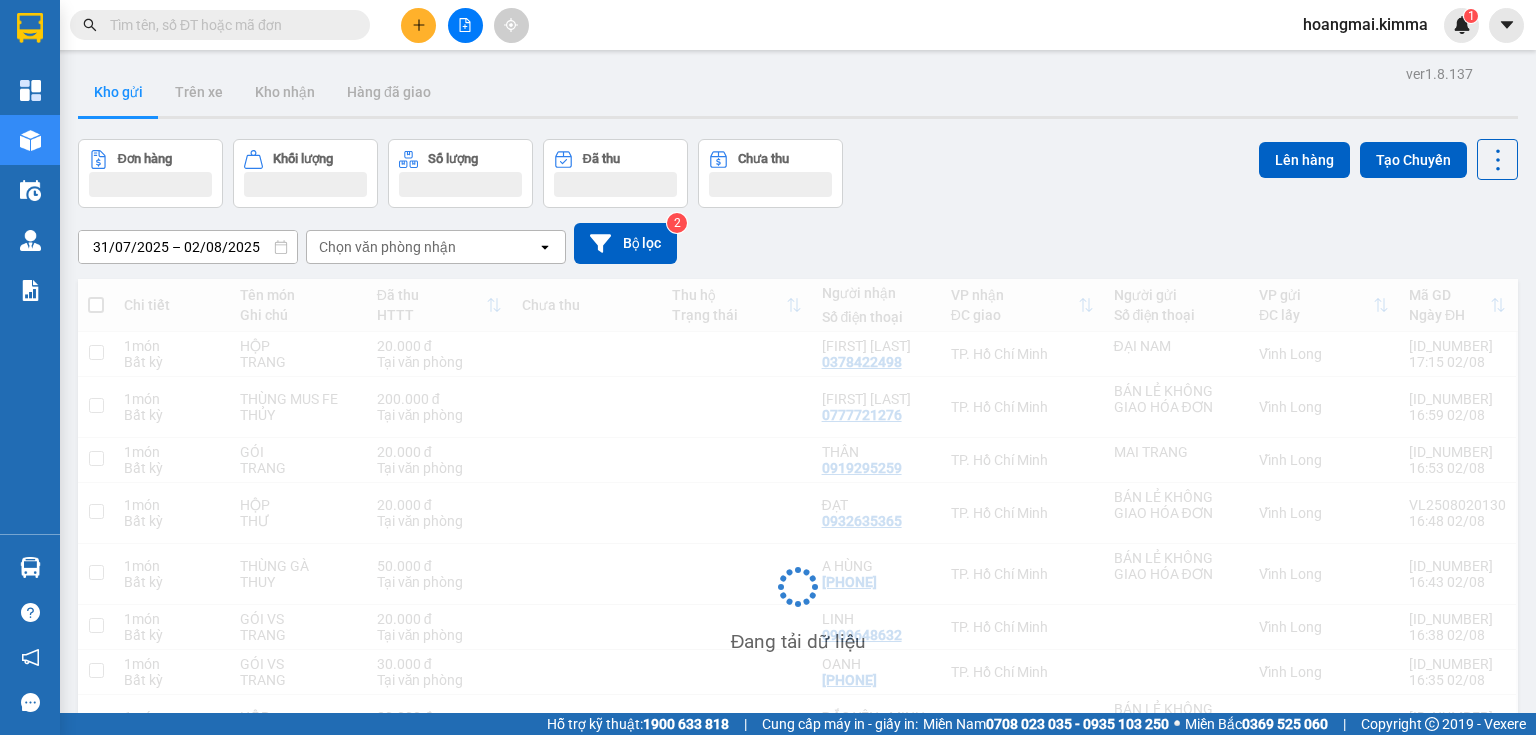 scroll, scrollTop: 0, scrollLeft: 0, axis: both 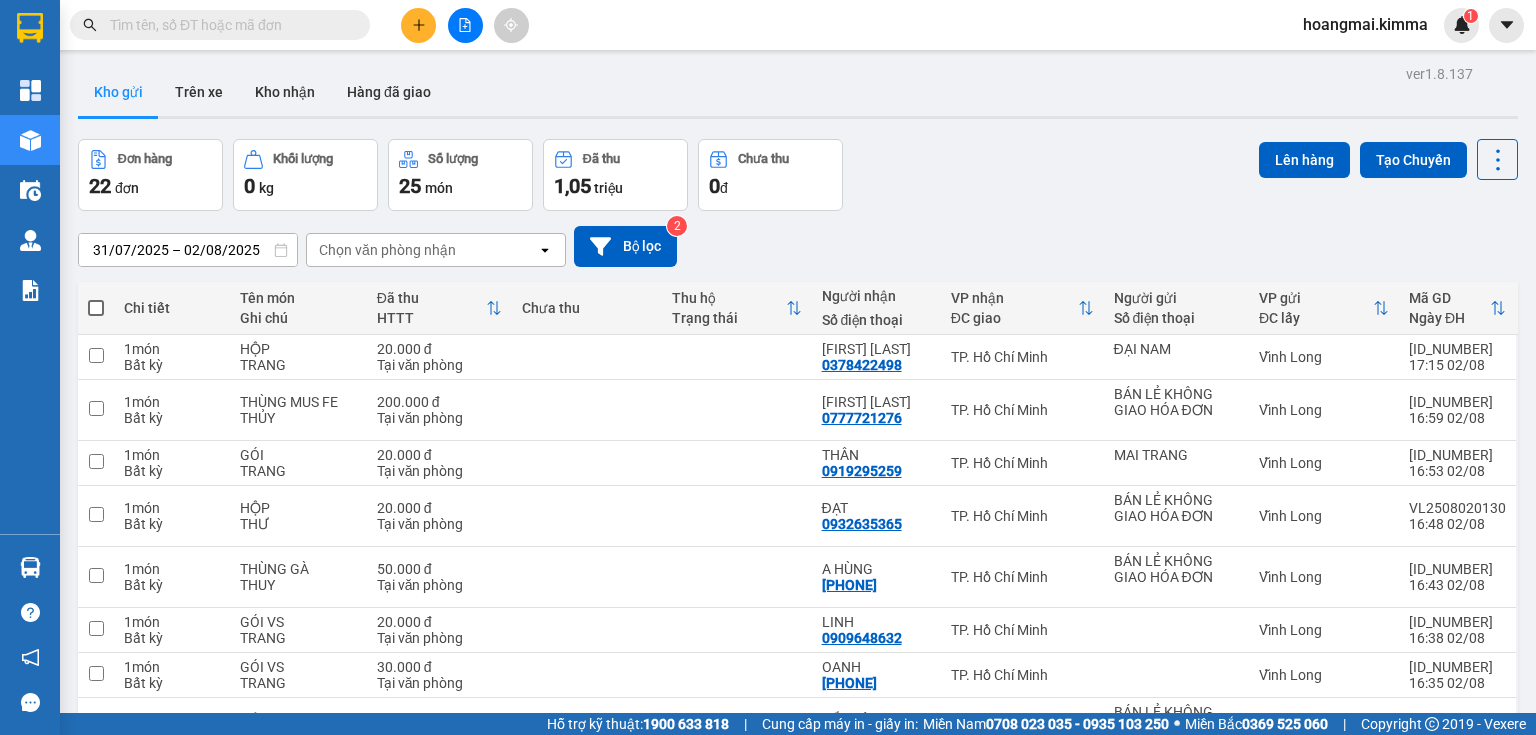 click on "1,05" at bounding box center [572, 186] 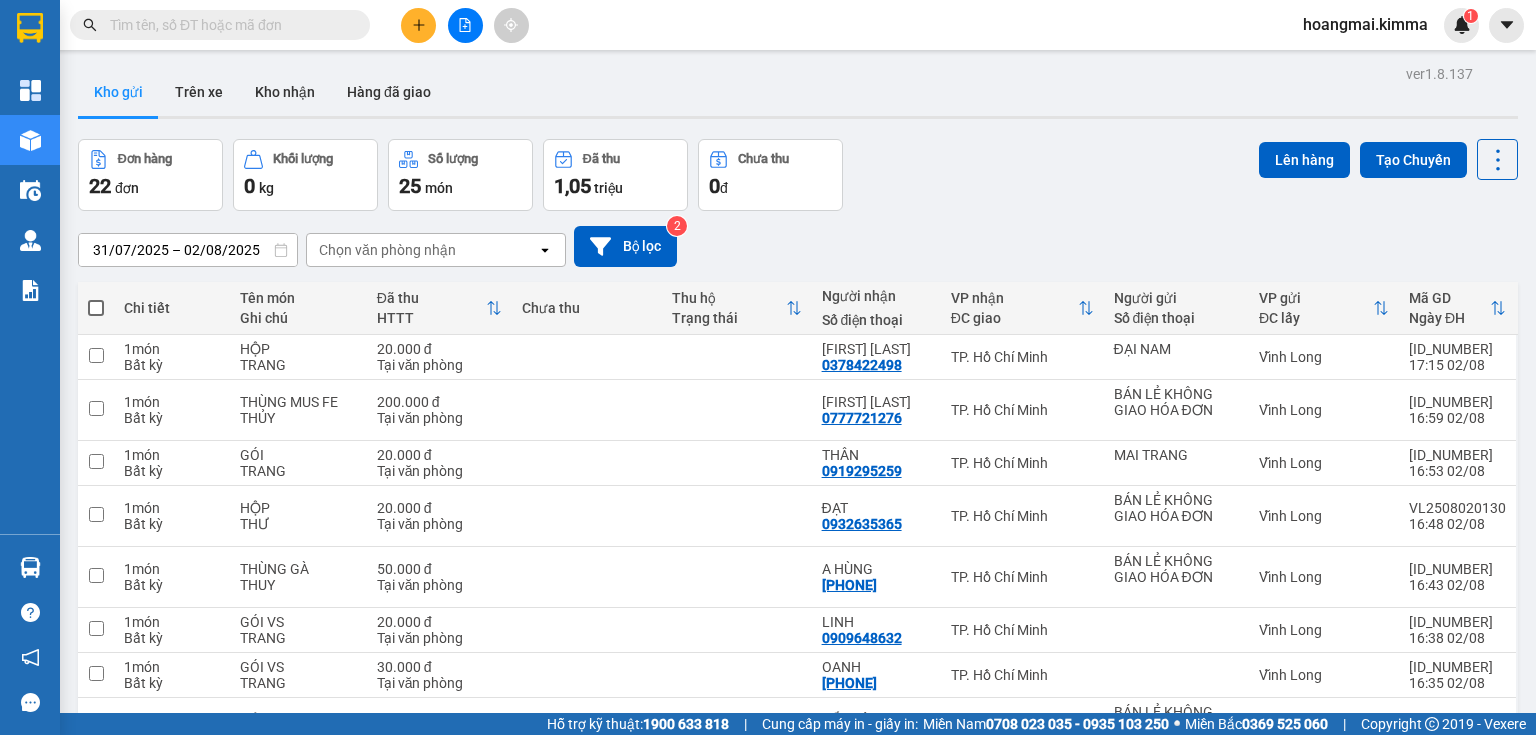 type 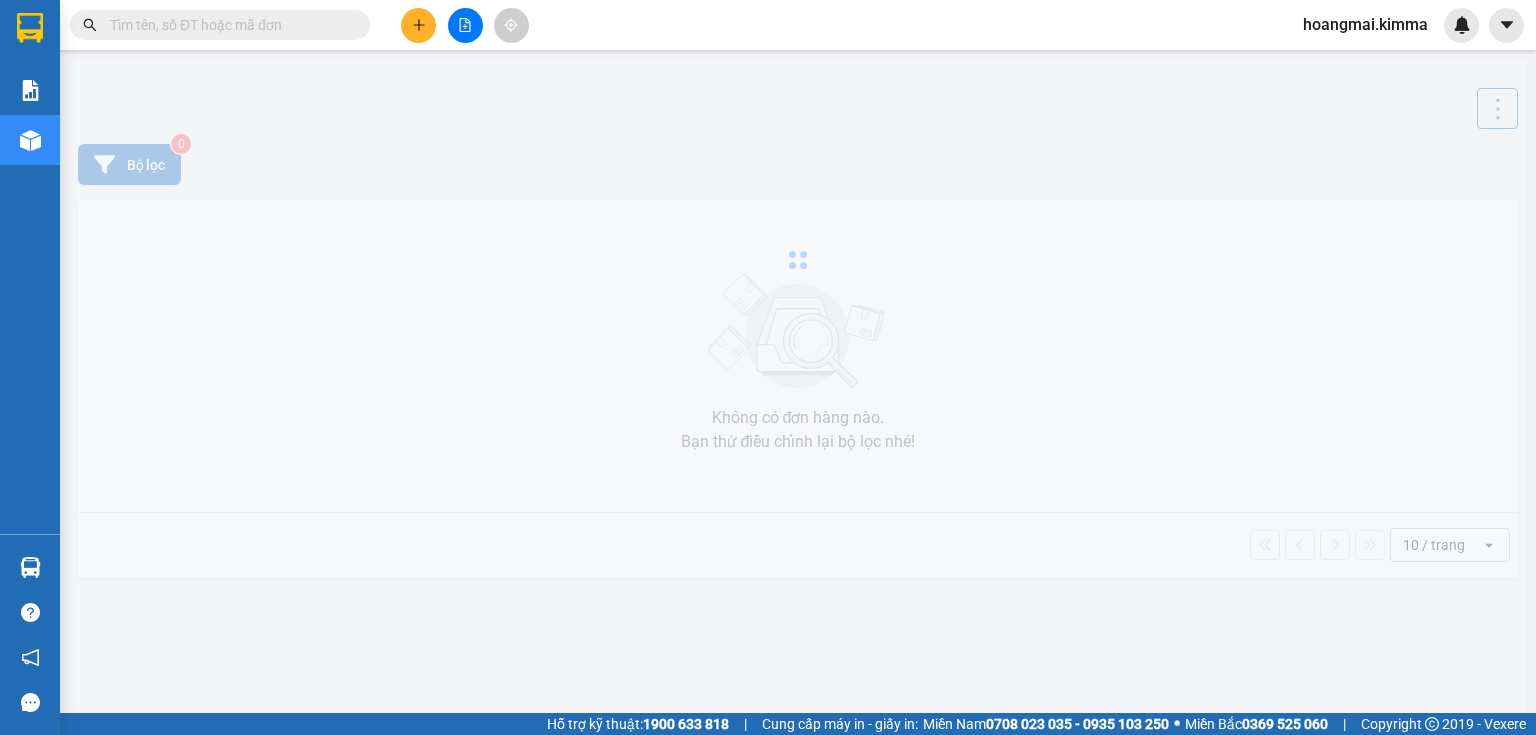 scroll, scrollTop: 0, scrollLeft: 0, axis: both 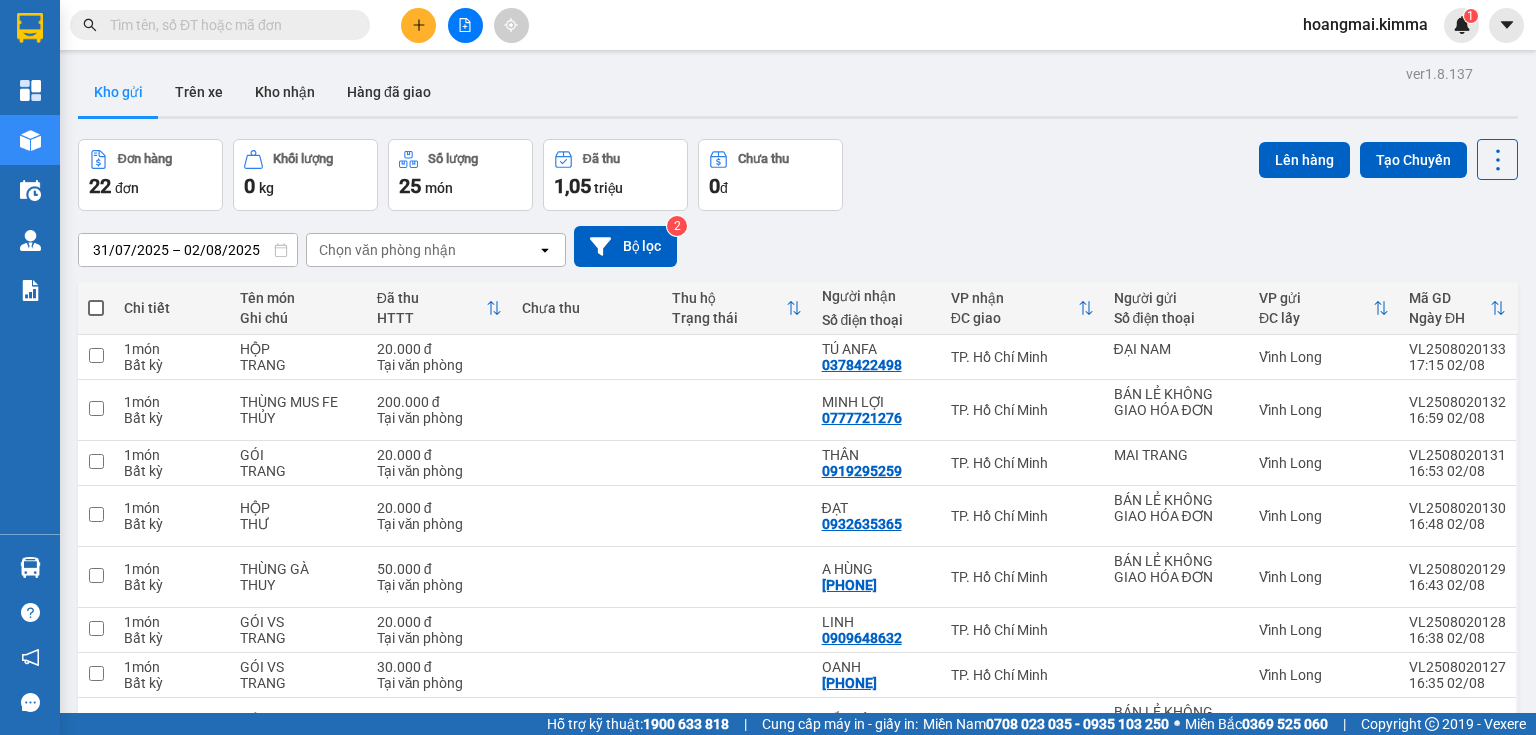click on "triệu" at bounding box center (608, 188) 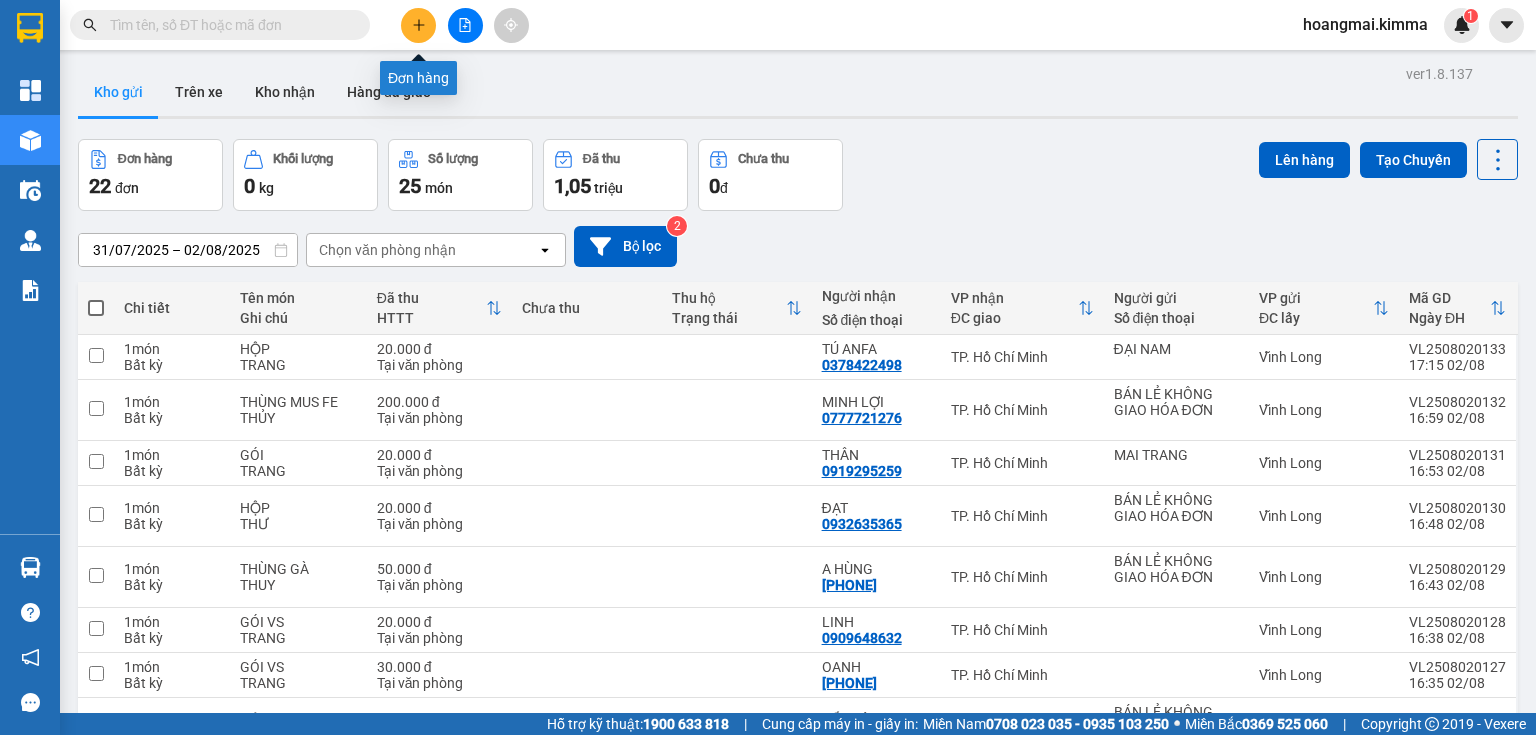 click 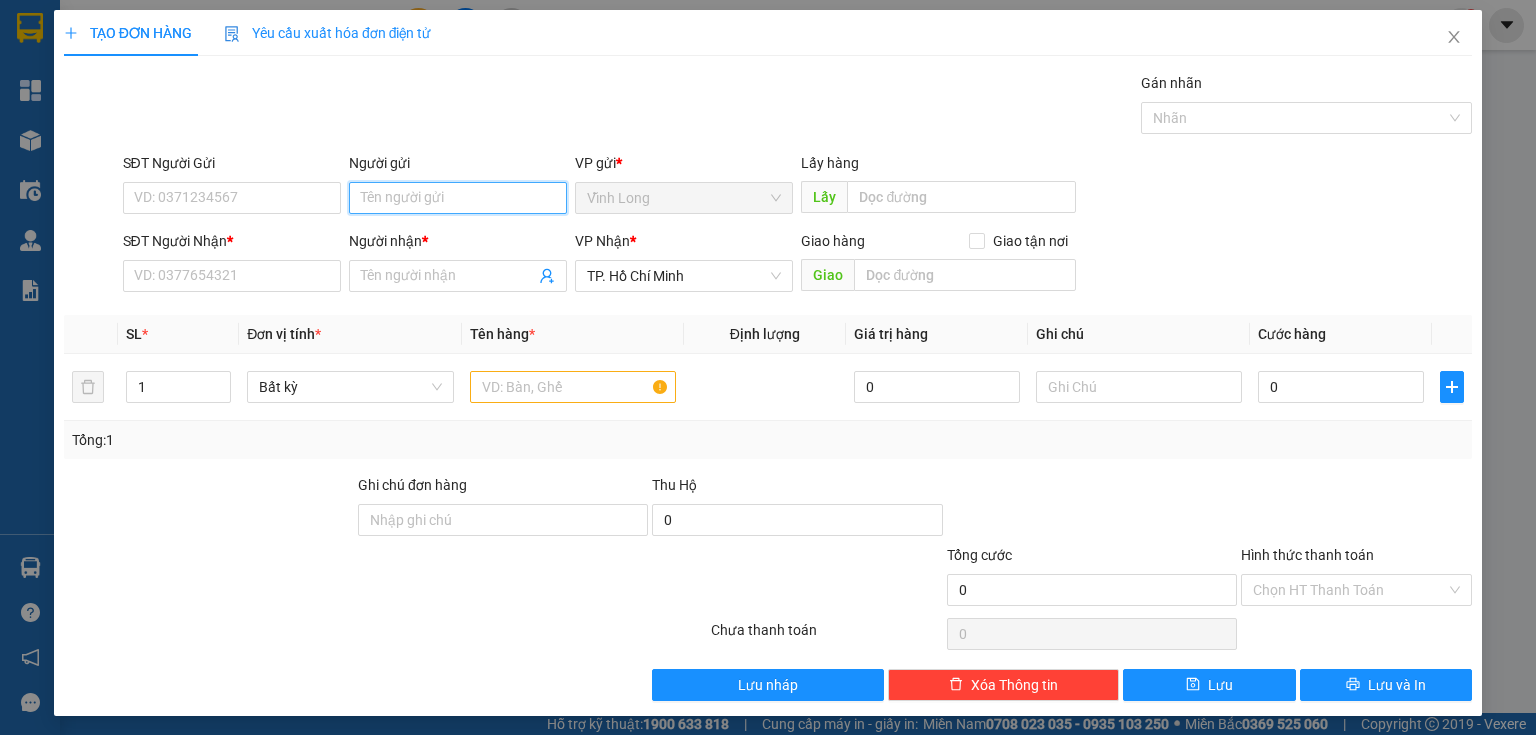 click on "Người gửi" at bounding box center (458, 198) 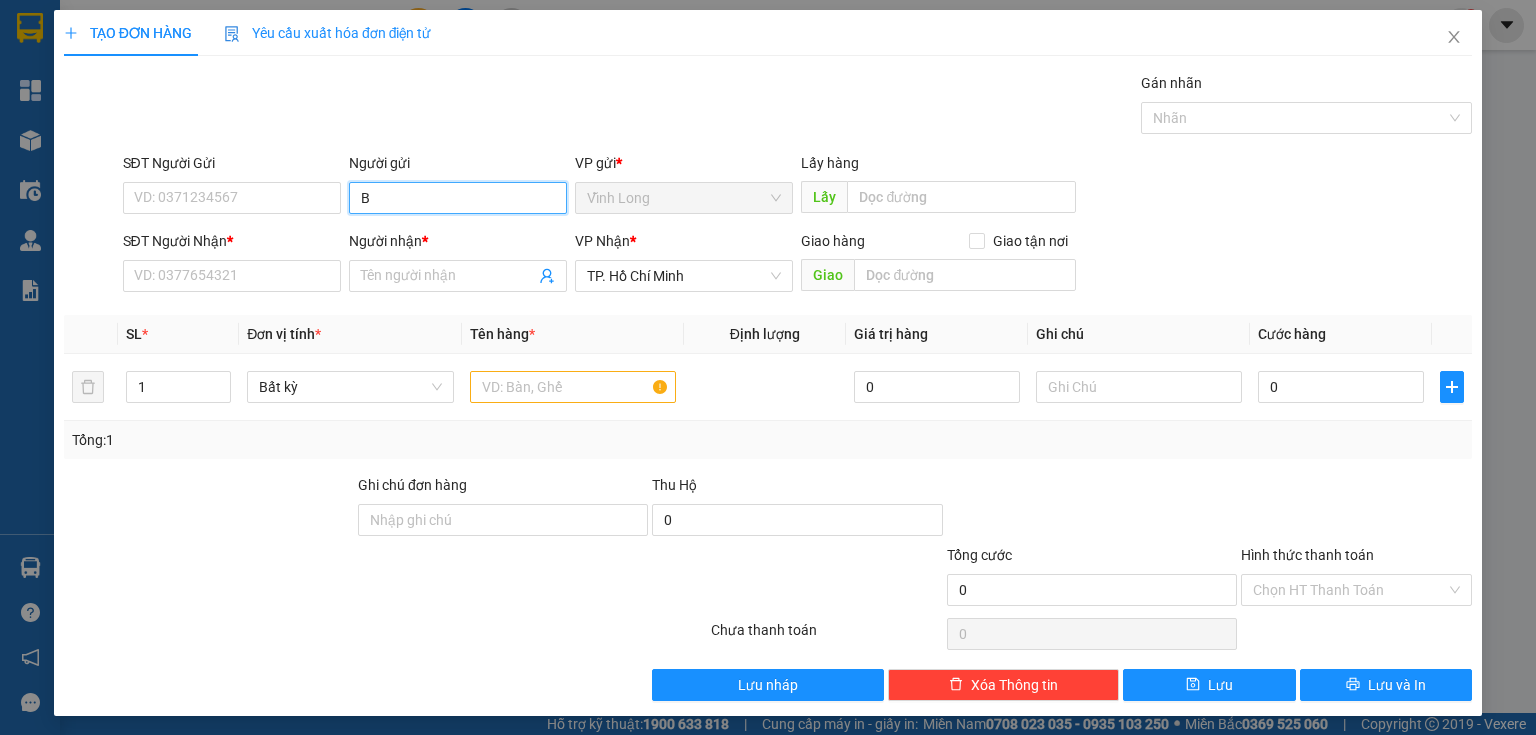 type on "BA" 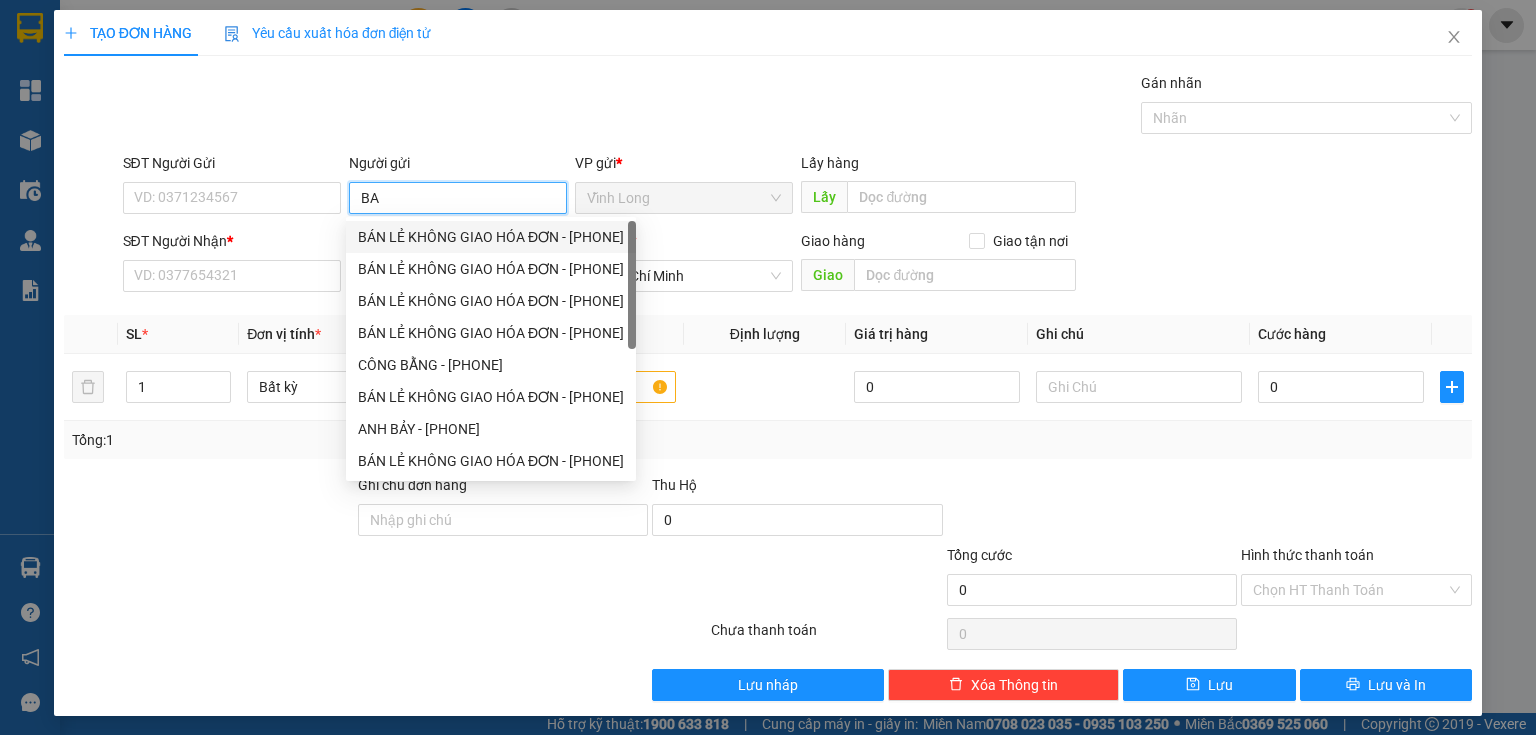 click on "BÁN LẺ KHÔNG GIAO HÓA ĐƠN - 0963471916" at bounding box center (491, 237) 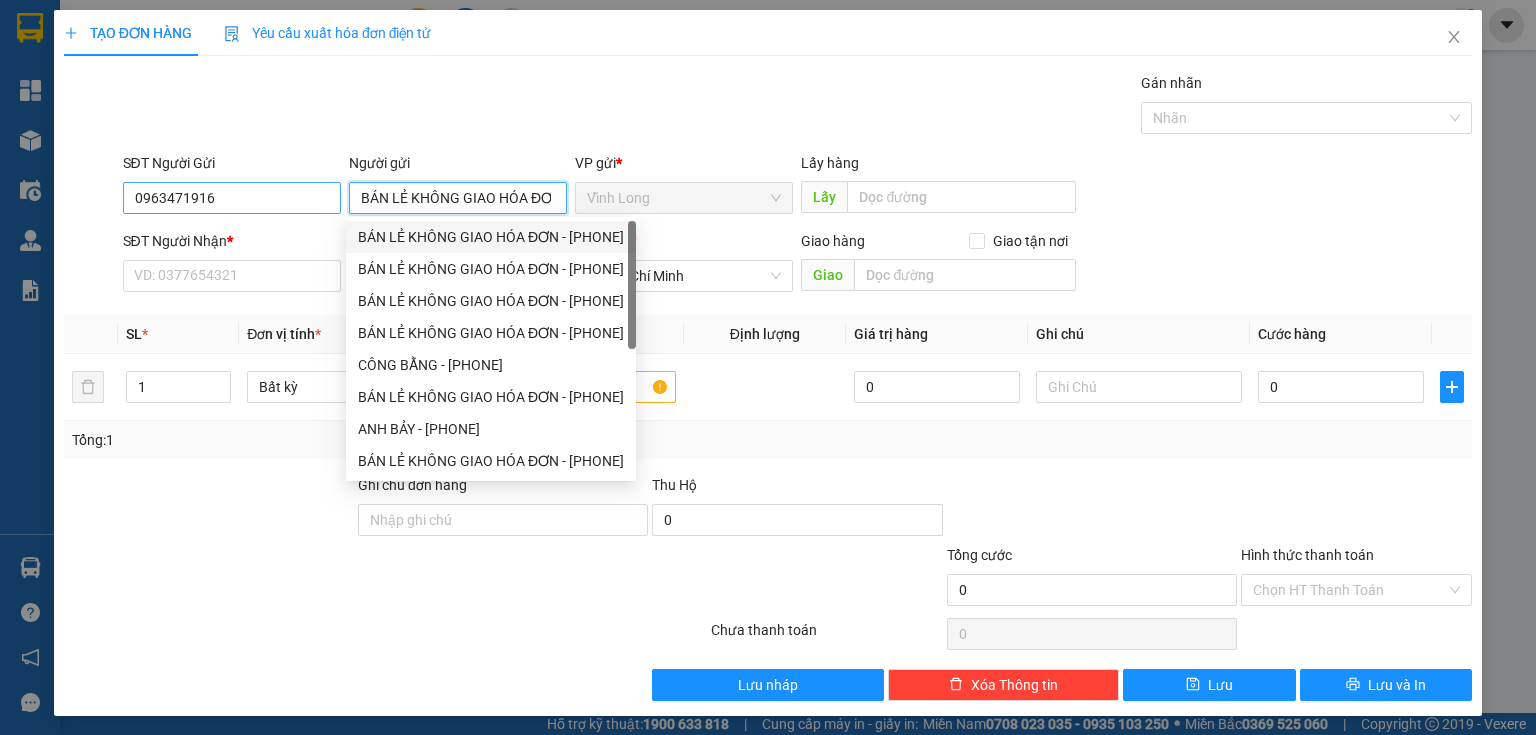 type on "BÁN LẺ KHÔNG GIAO HÓA ĐƠN" 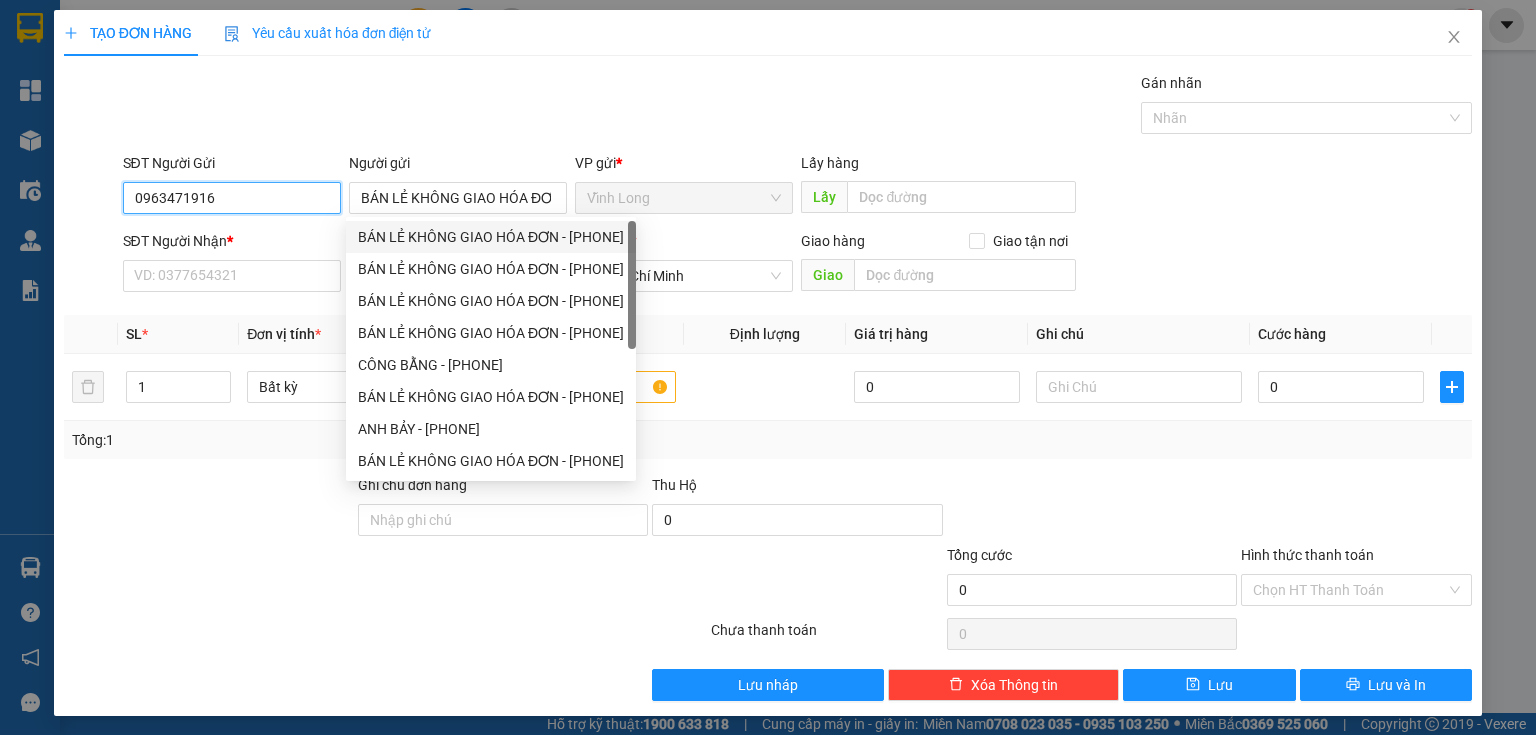 drag, startPoint x: 251, startPoint y: 203, endPoint x: 0, endPoint y: 273, distance: 260.57822 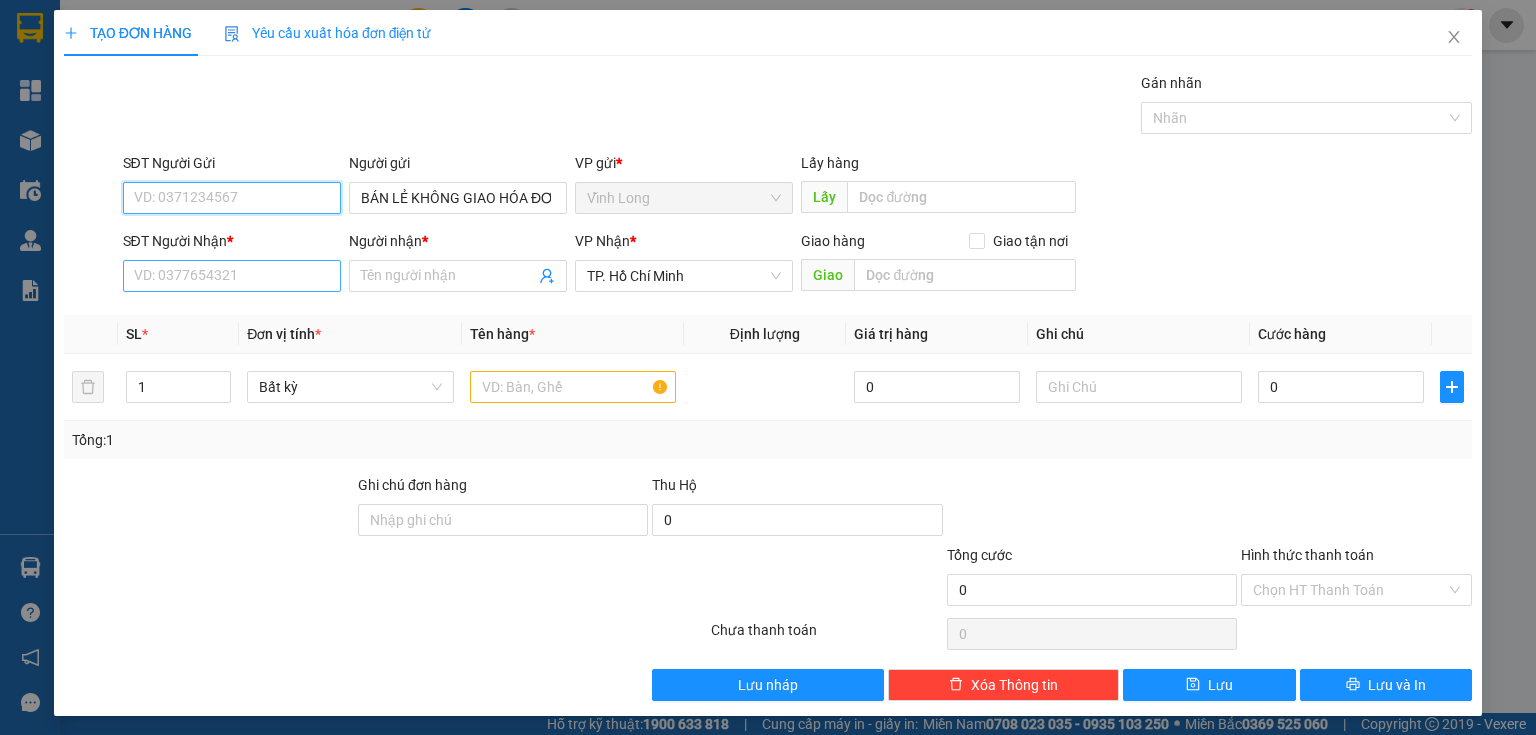 type 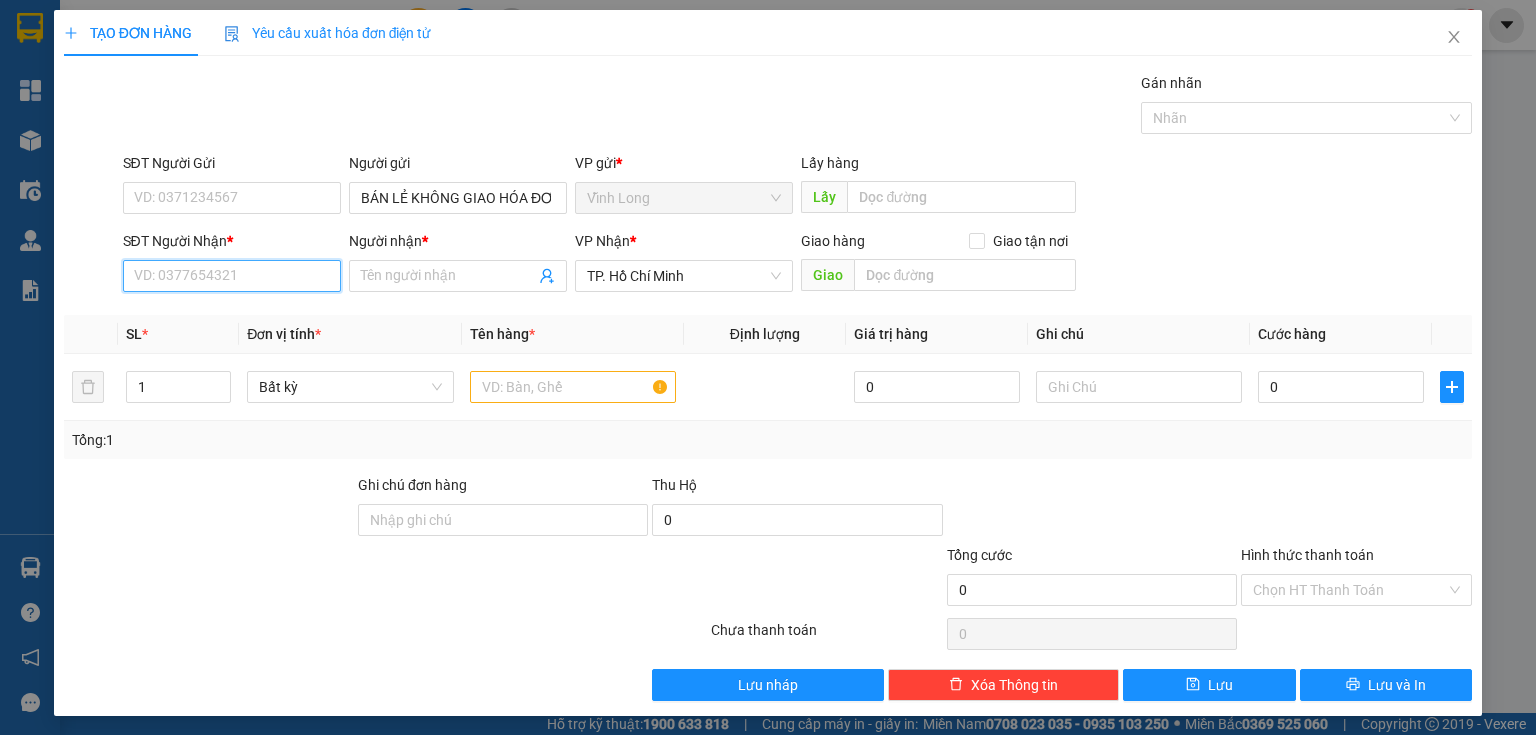 click on "SĐT Người Nhận  *" at bounding box center (232, 276) 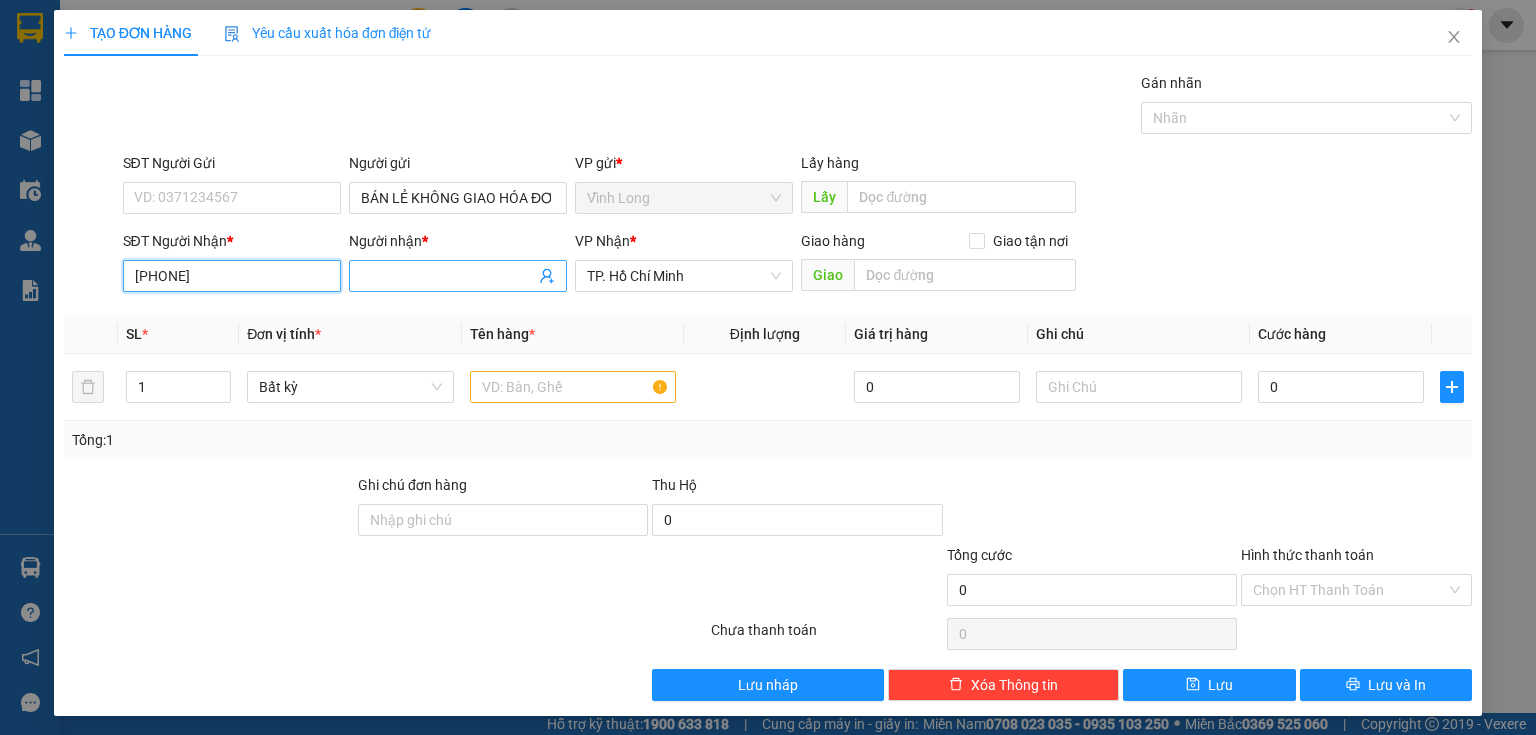 type on "[PHONE]" 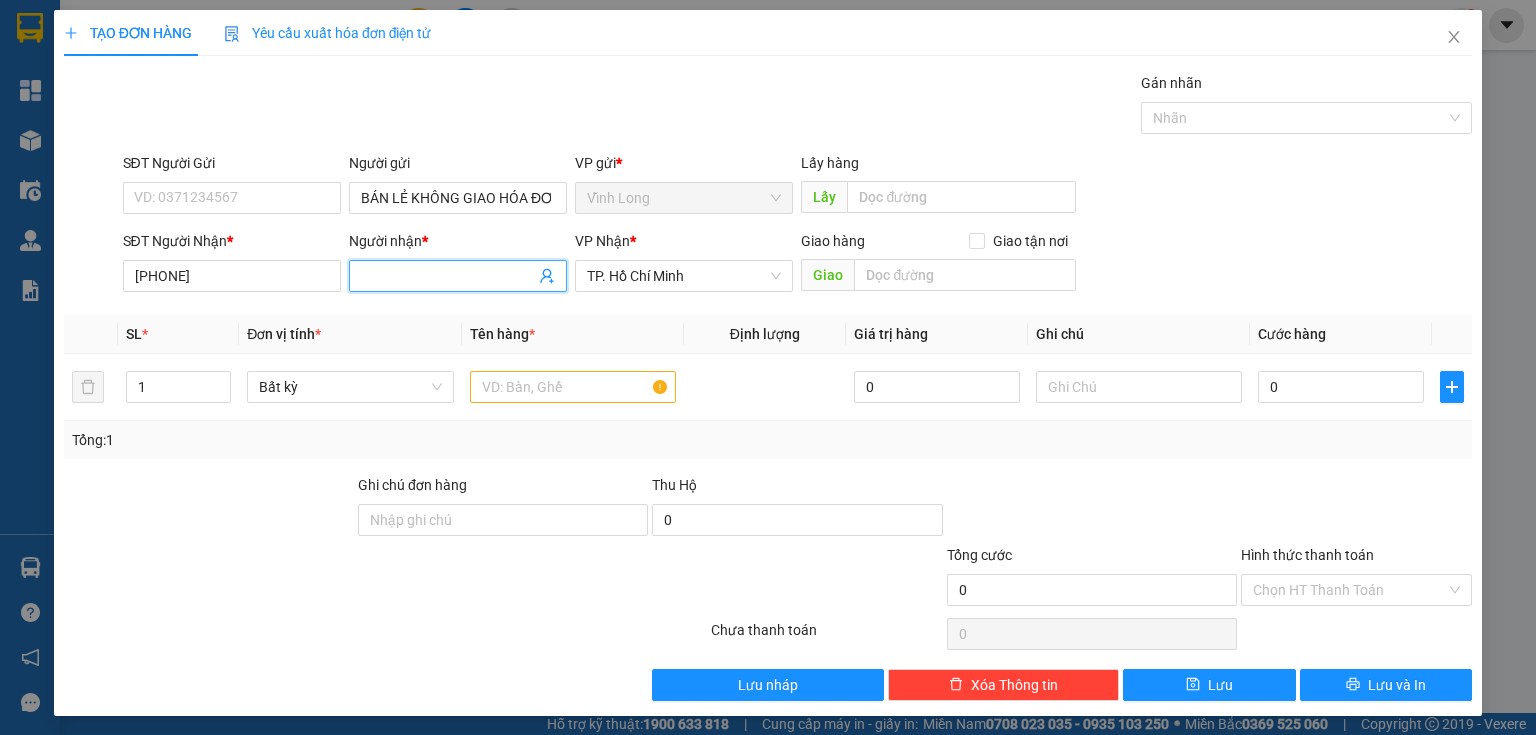 click on "Người nhận  *" at bounding box center (448, 276) 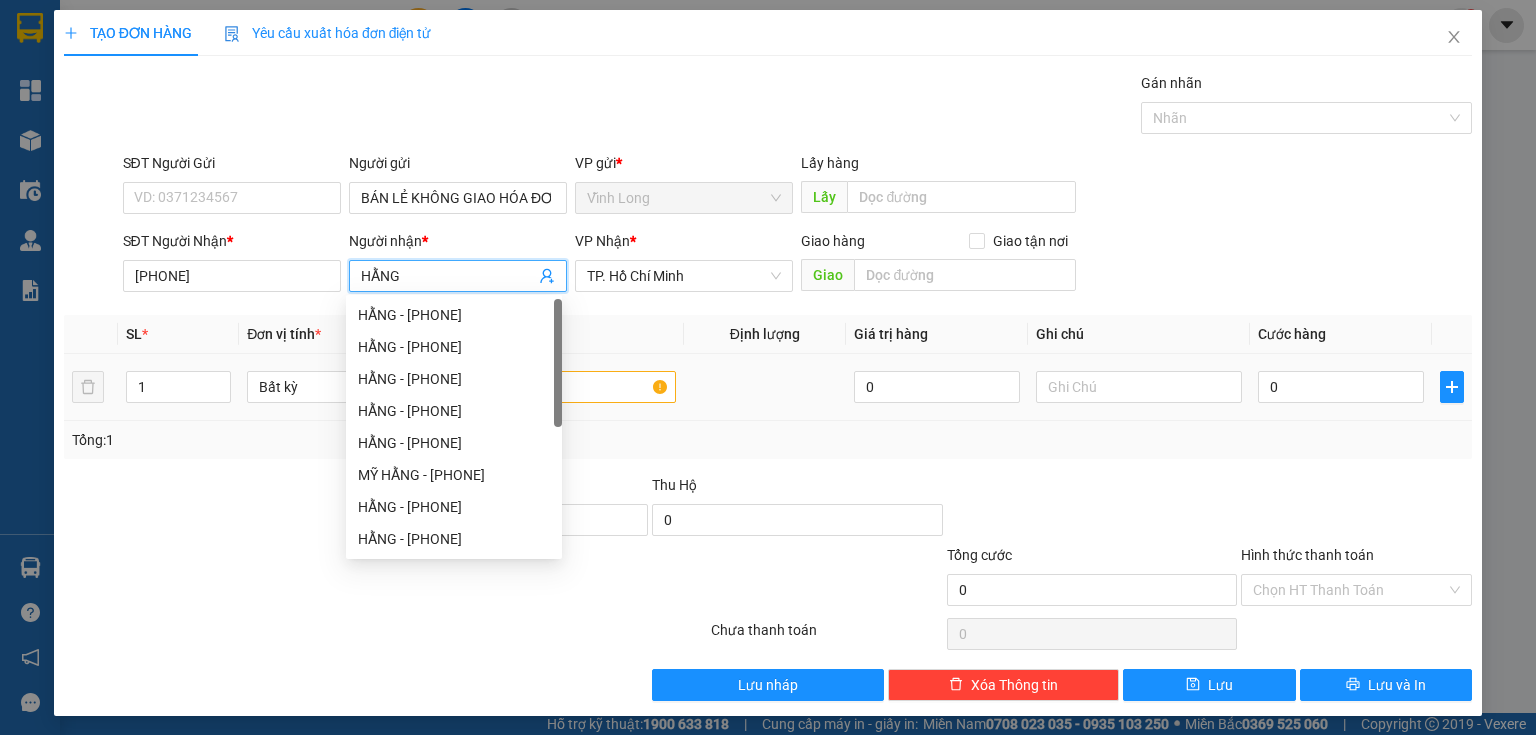 type on "HẰNG" 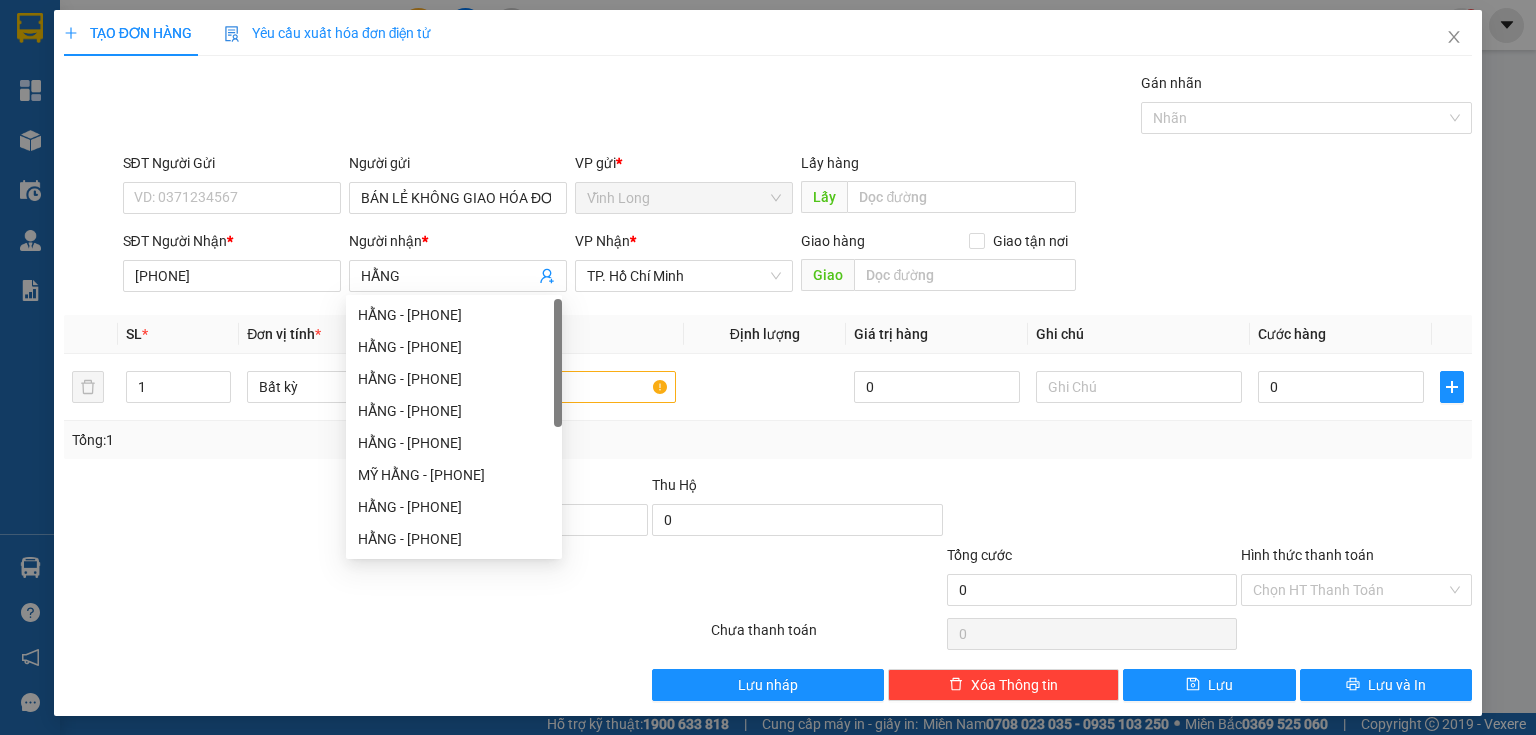 click on "Tổng:  1" at bounding box center [768, 440] 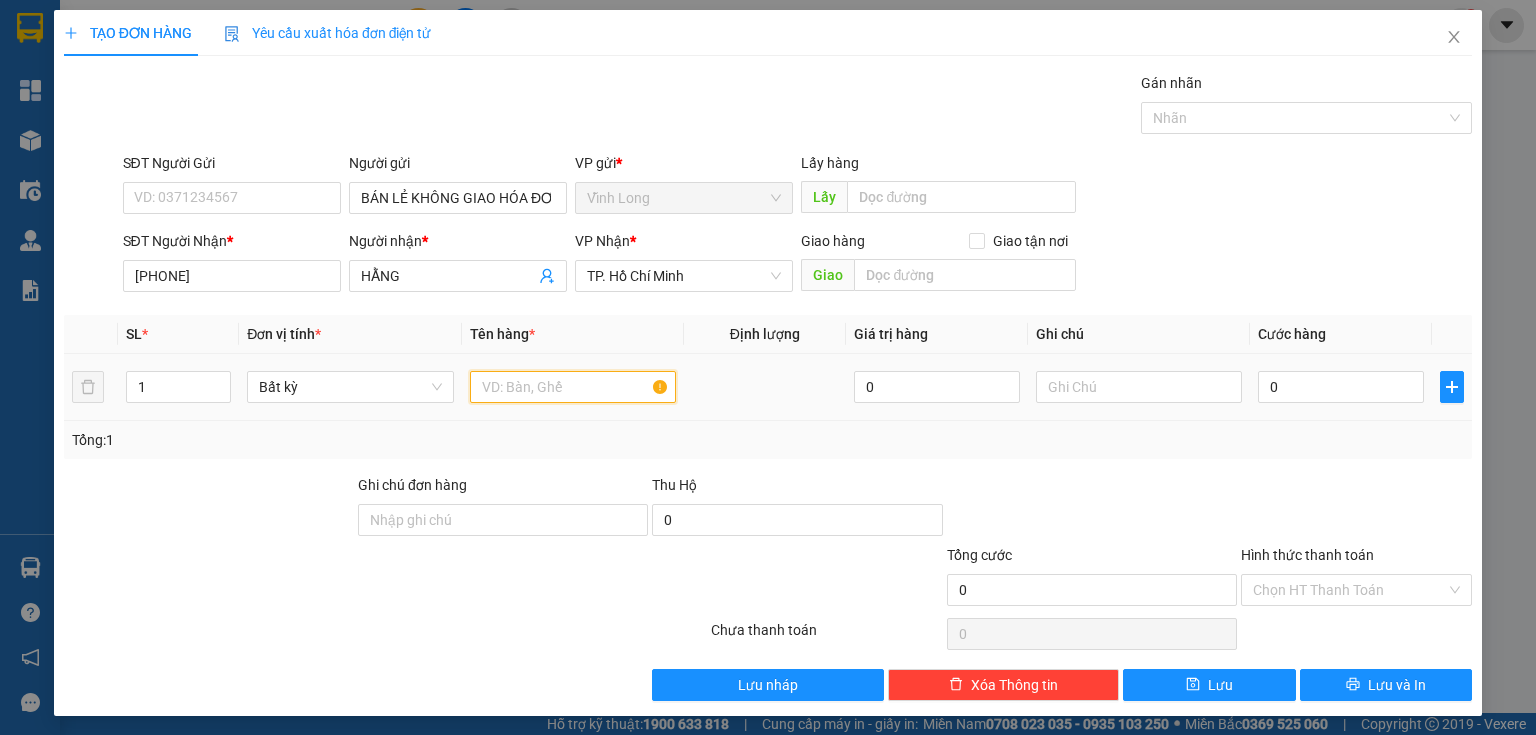 click at bounding box center [573, 387] 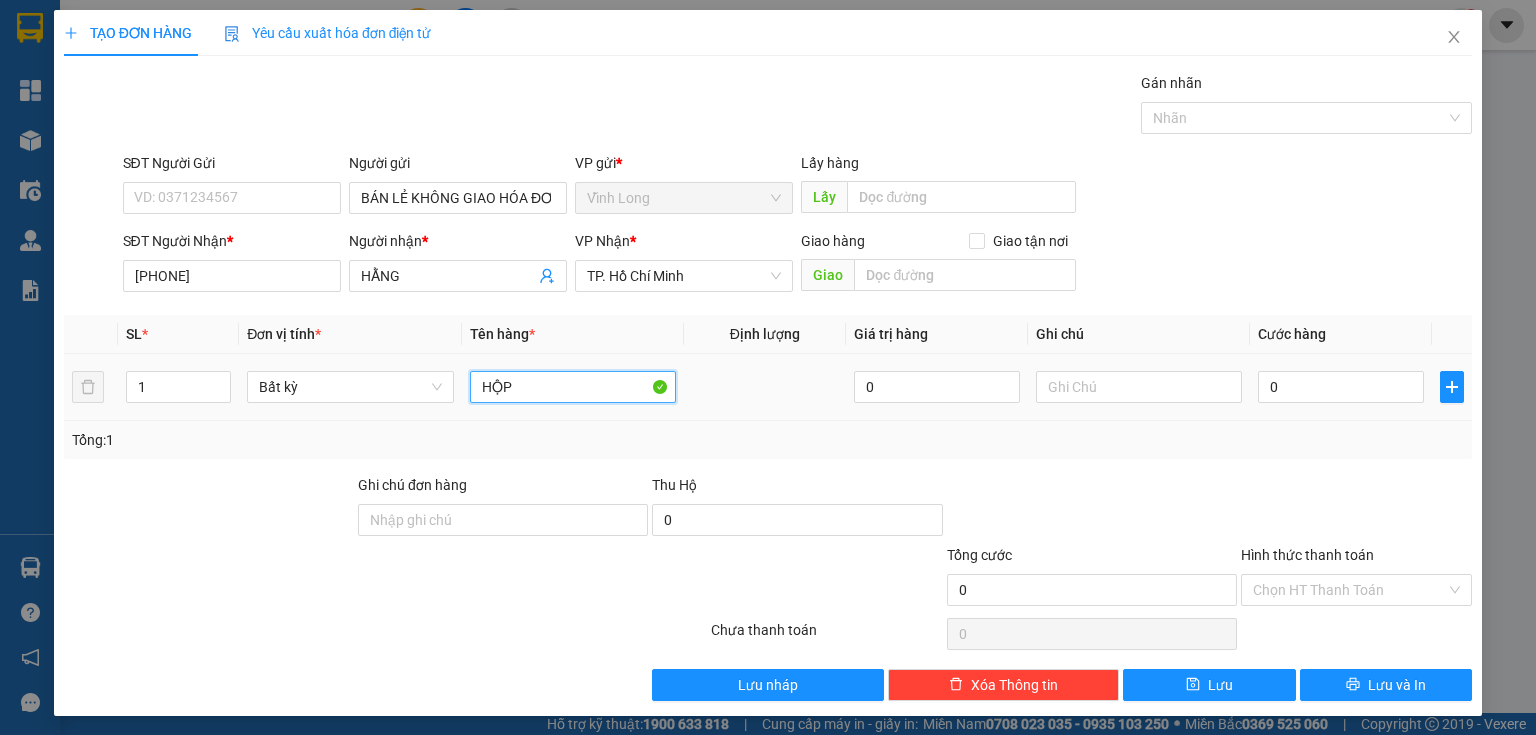type on "HỘP" 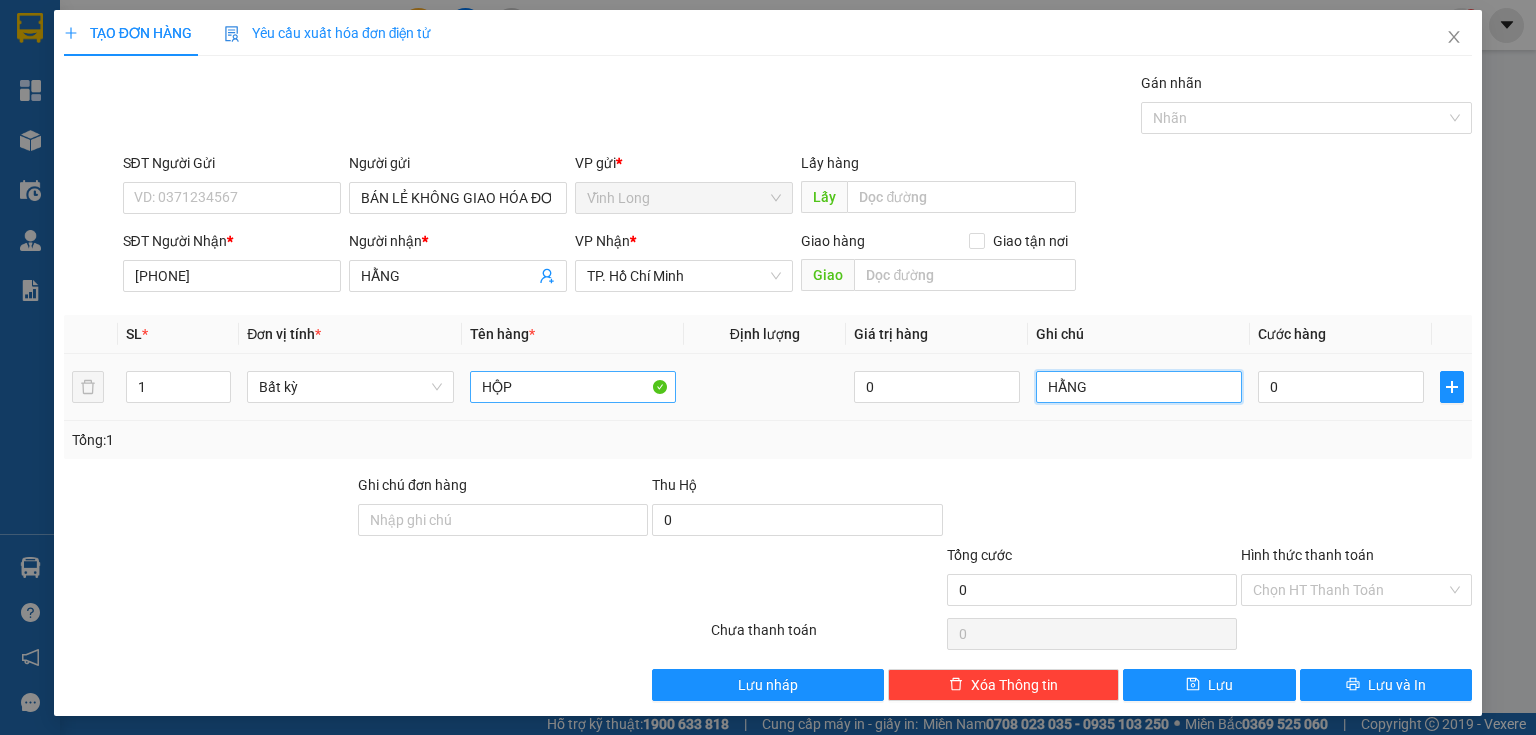 type on "HẰNG" 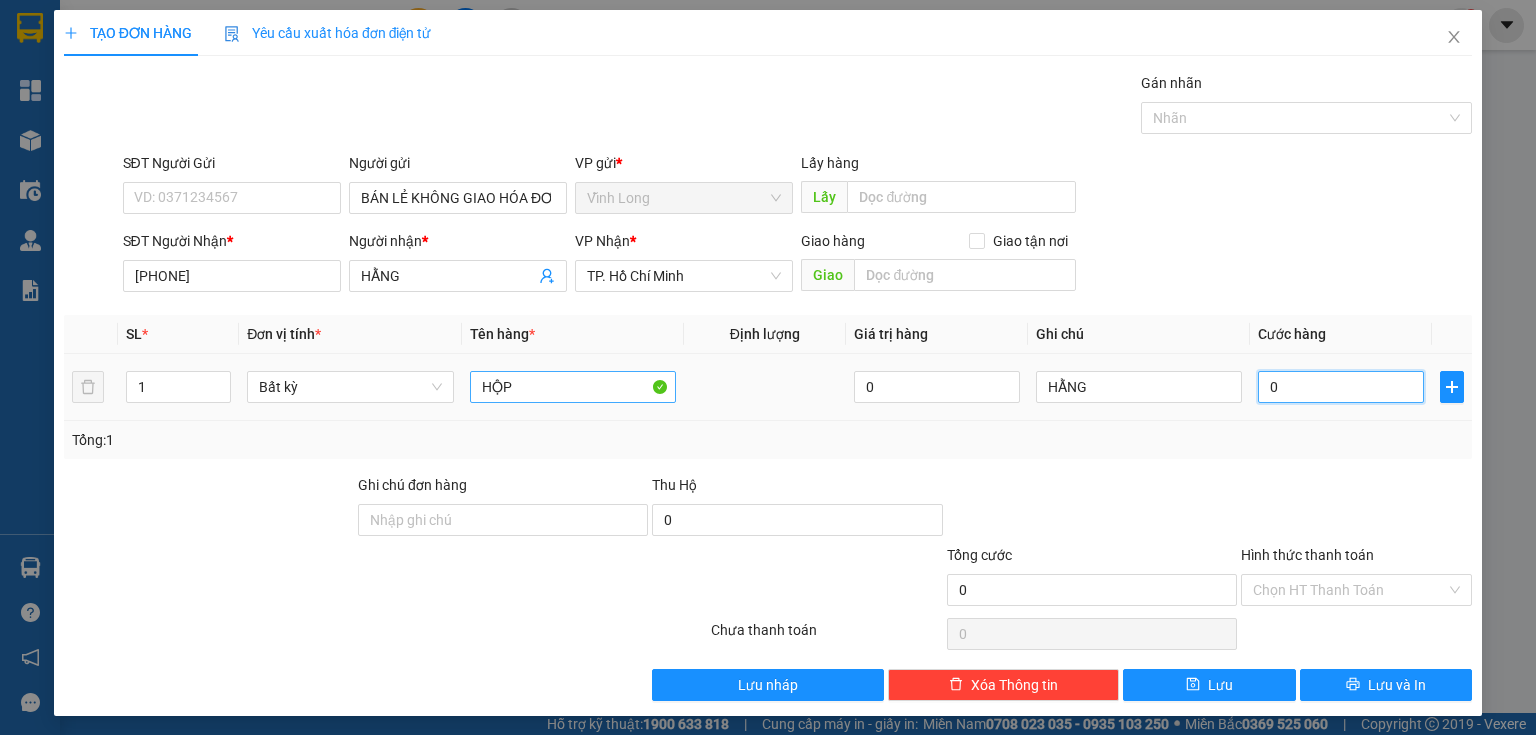 type on "2" 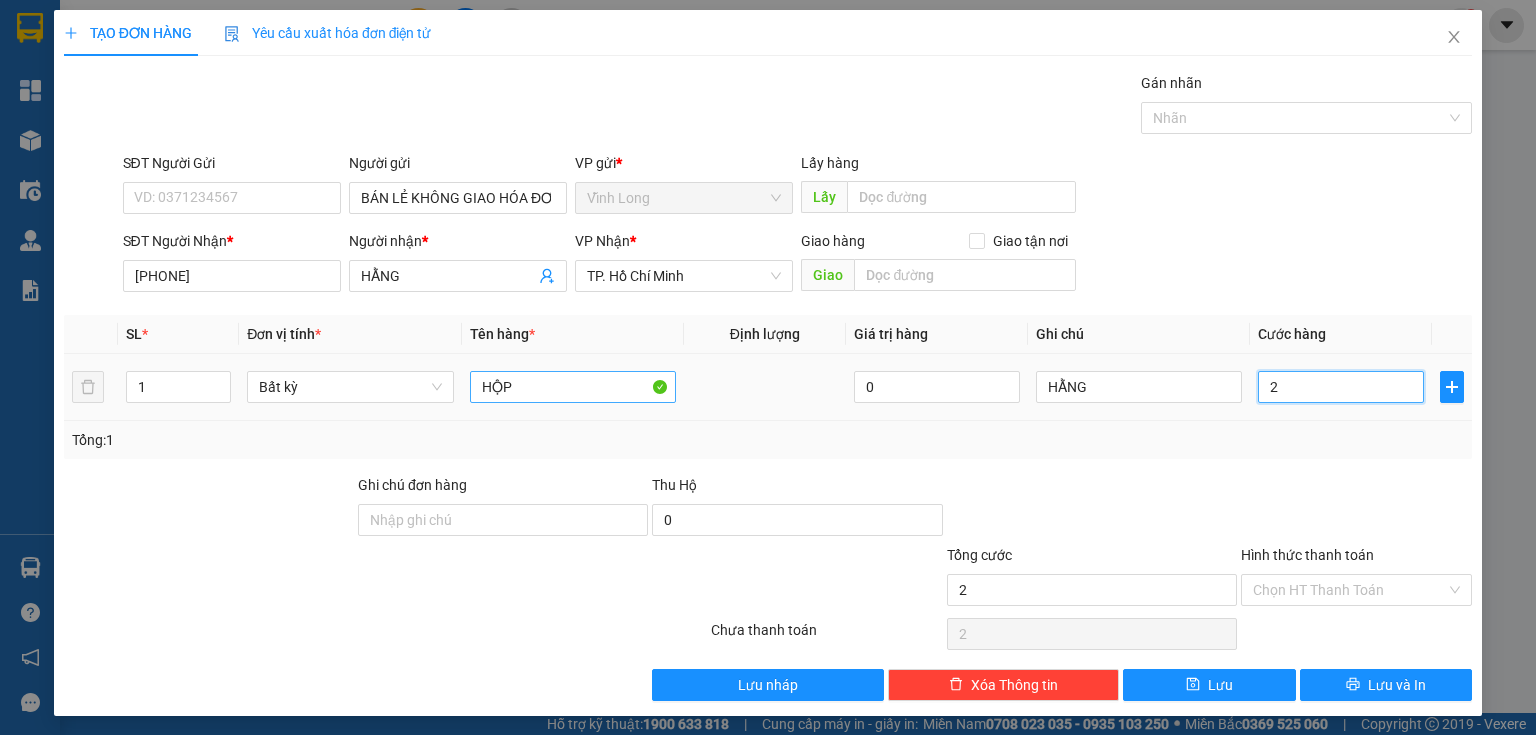 type on "20" 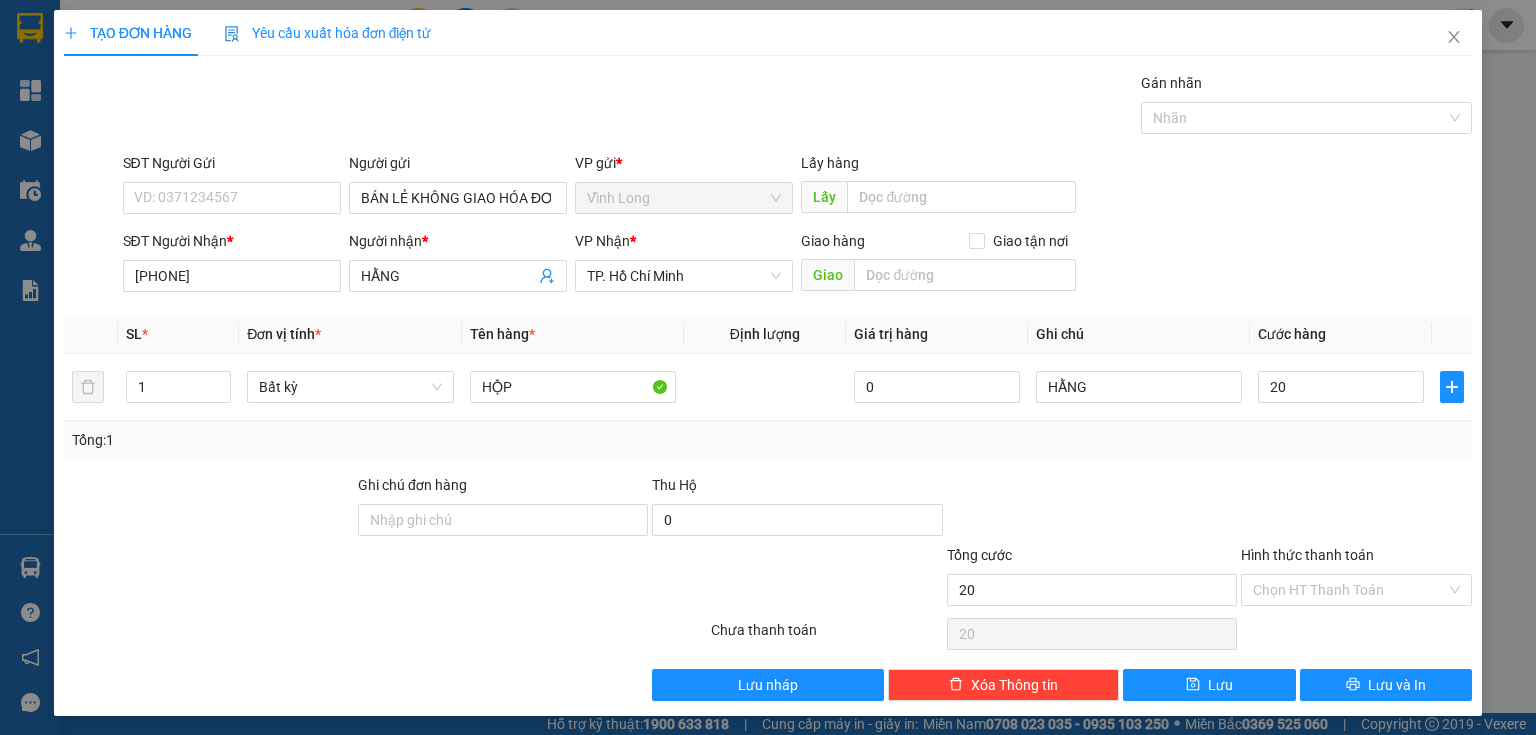 type on "20.000" 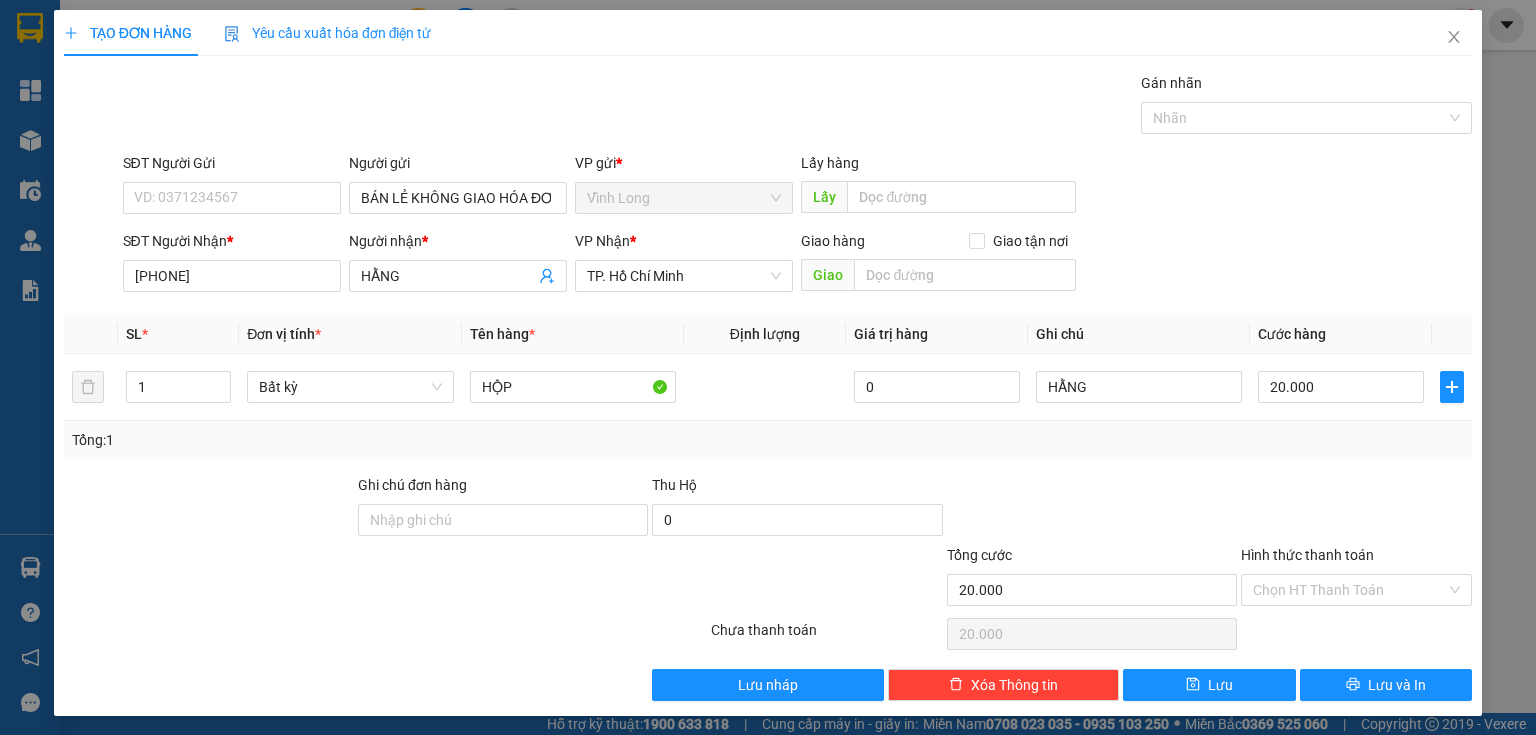 click on "Tổng:  1" at bounding box center [768, 440] 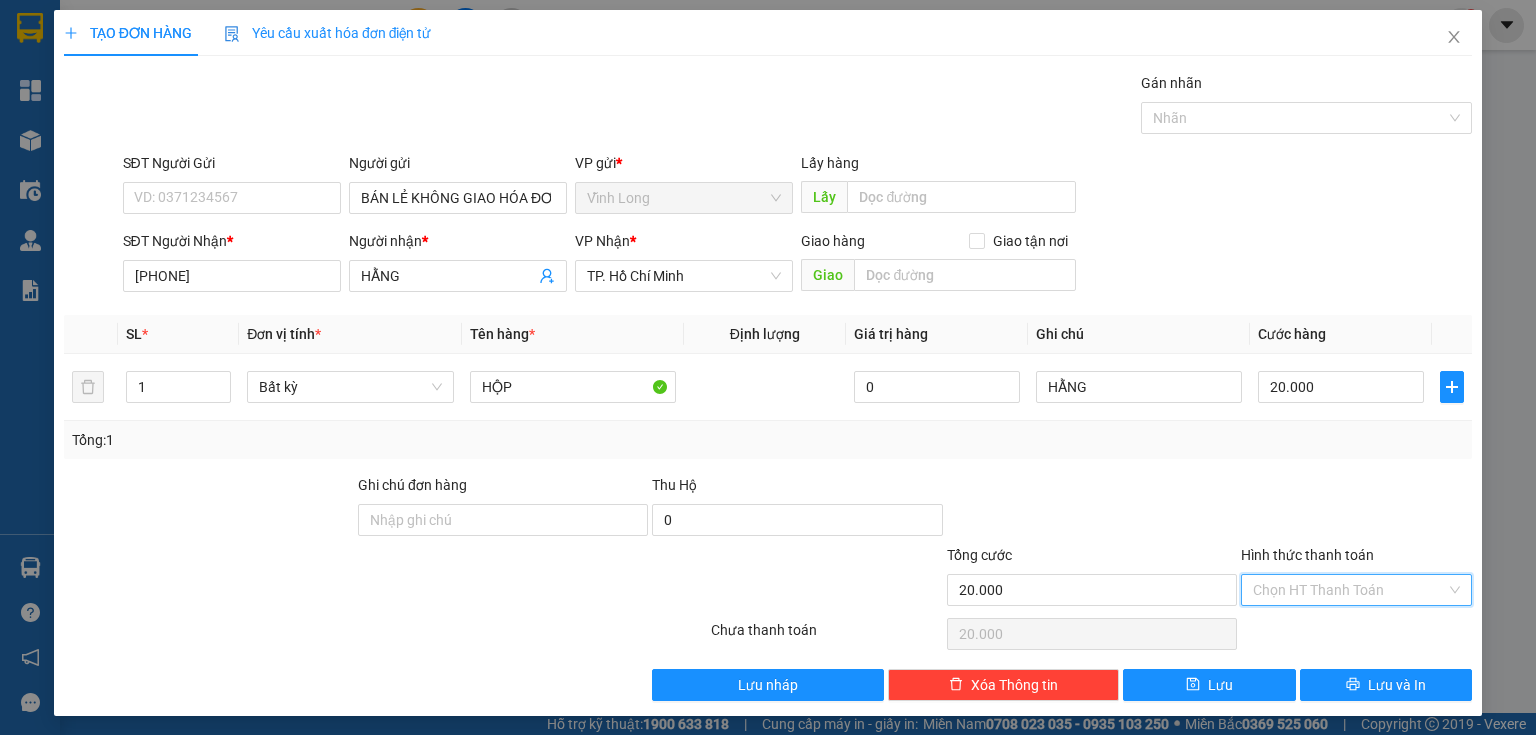 drag, startPoint x: 1259, startPoint y: 576, endPoint x: 1269, endPoint y: 604, distance: 29.732138 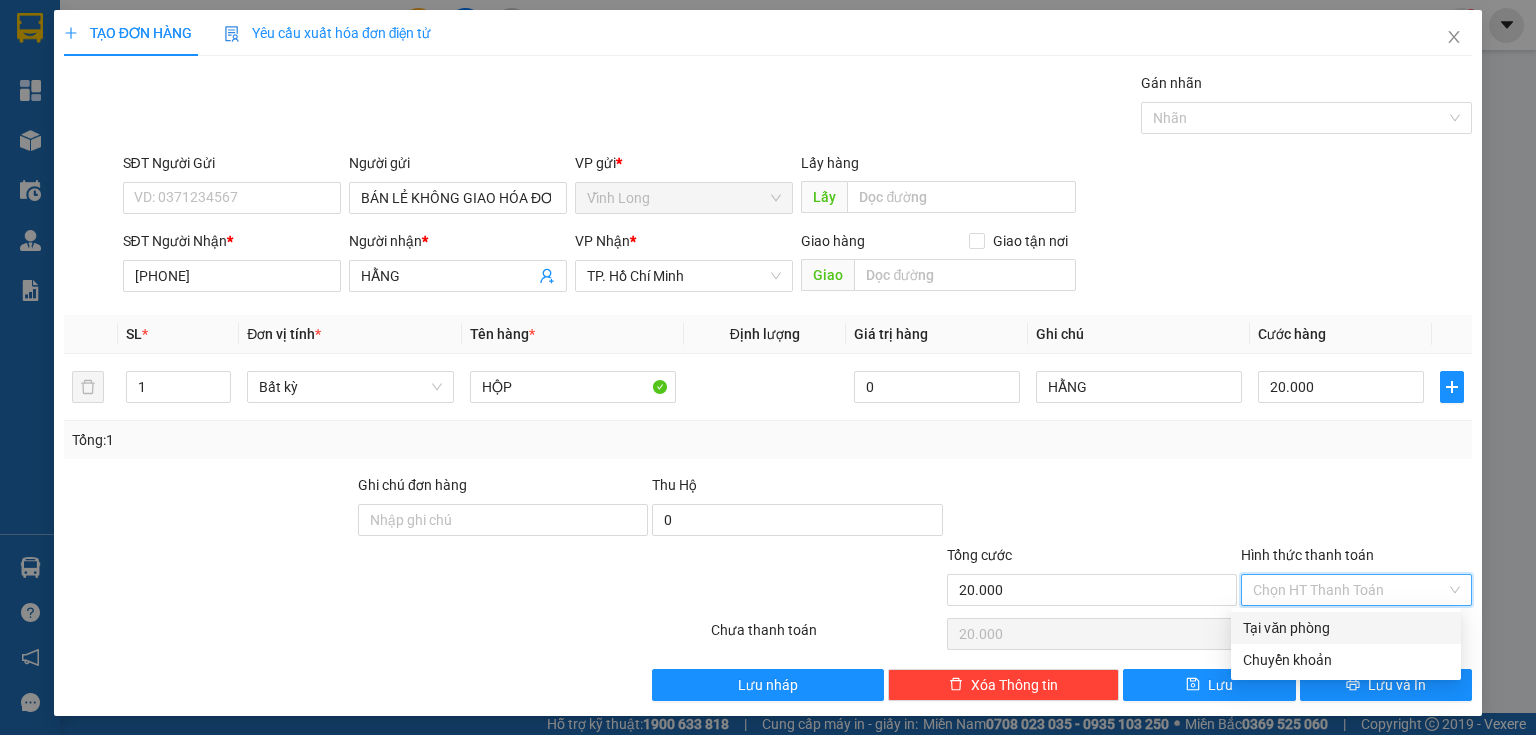 drag, startPoint x: 1274, startPoint y: 616, endPoint x: 1288, endPoint y: 634, distance: 22.803509 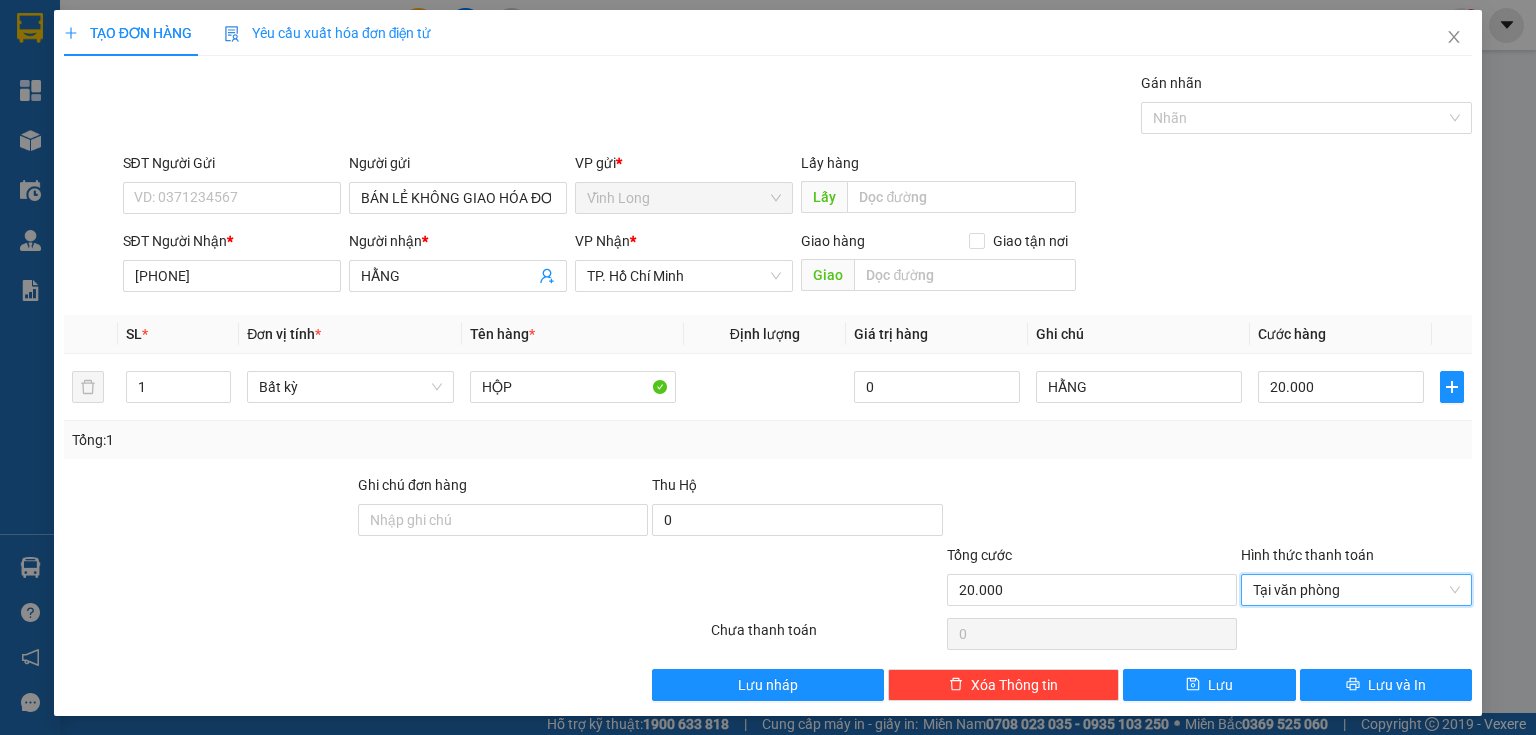 click at bounding box center (1356, 634) 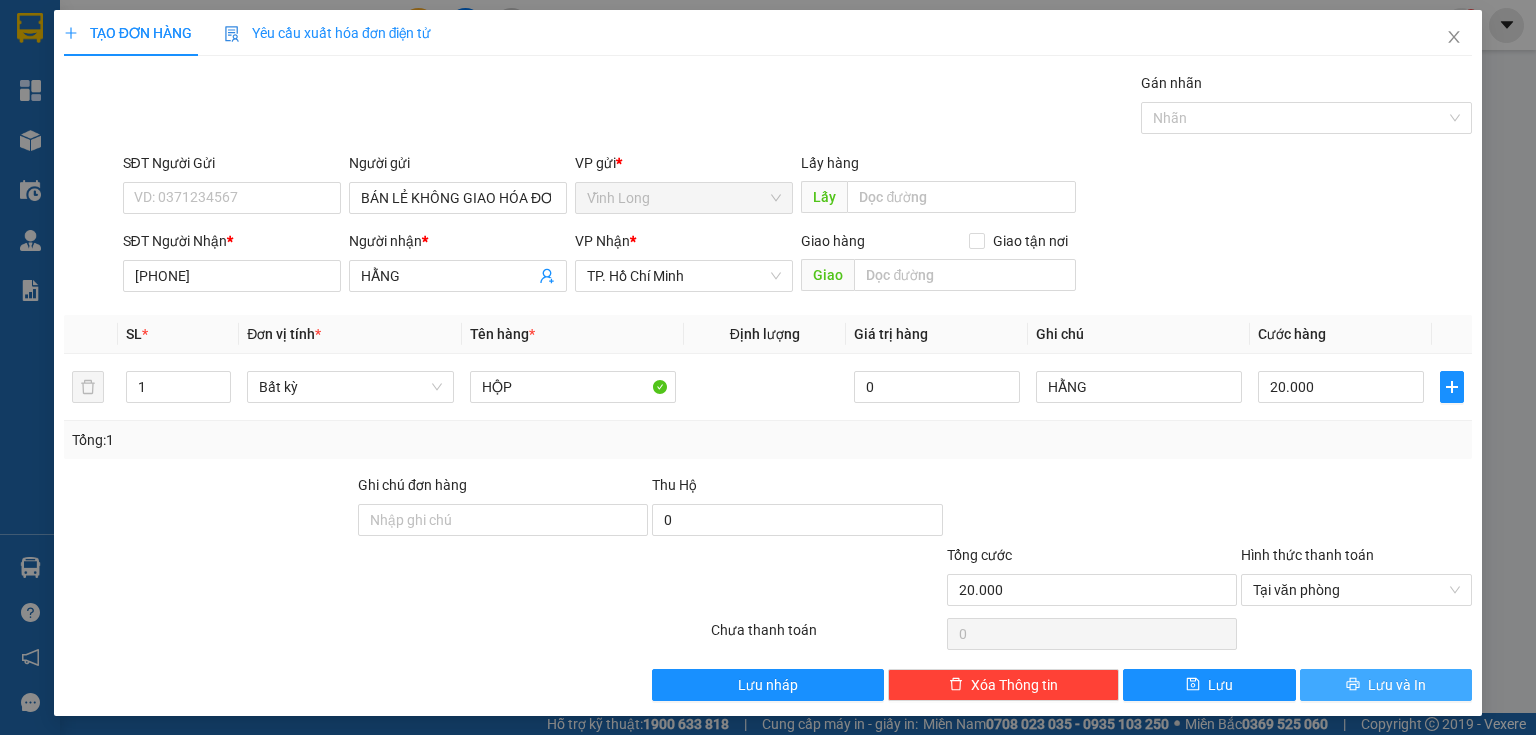 click on "Lưu và In" at bounding box center [1386, 685] 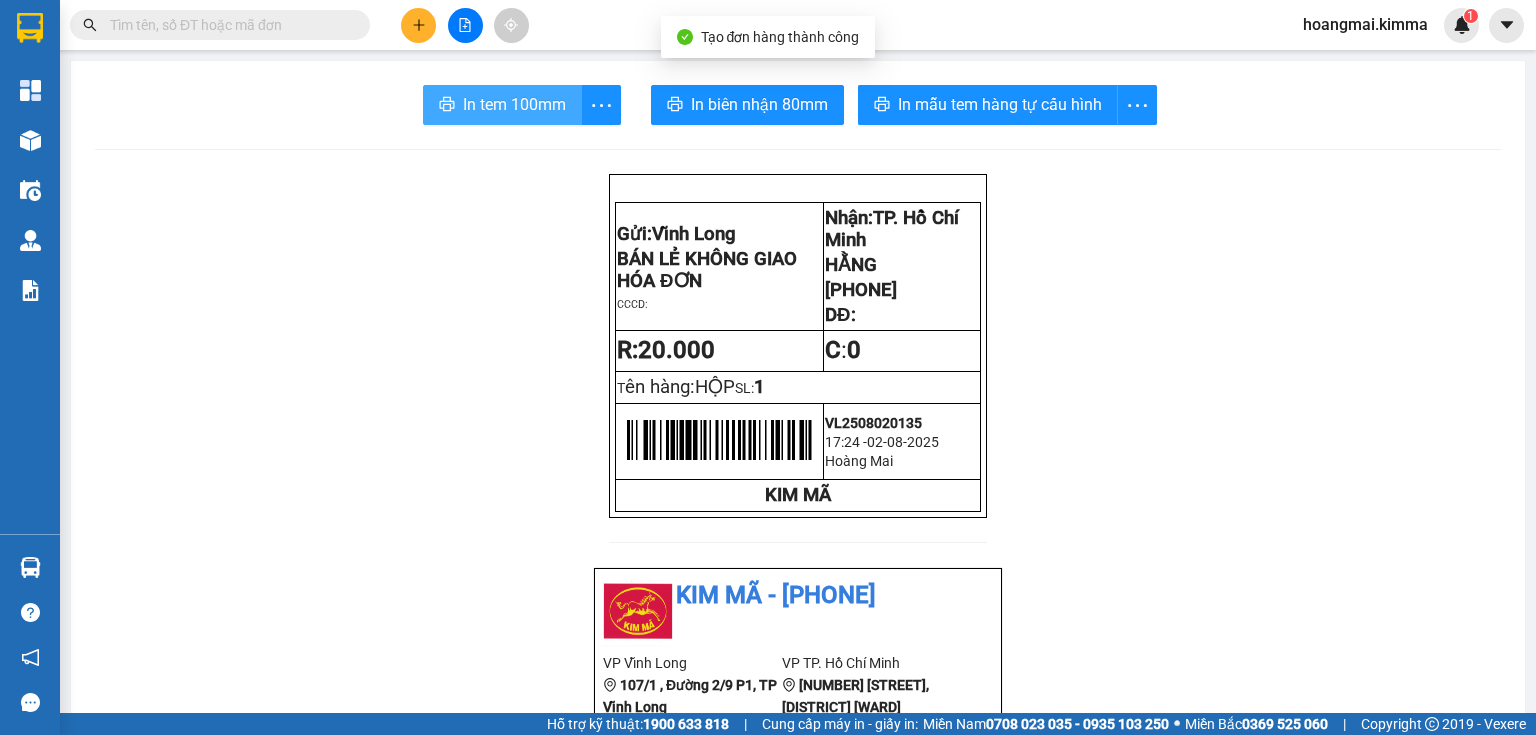 click on "In tem 100mm" at bounding box center (514, 104) 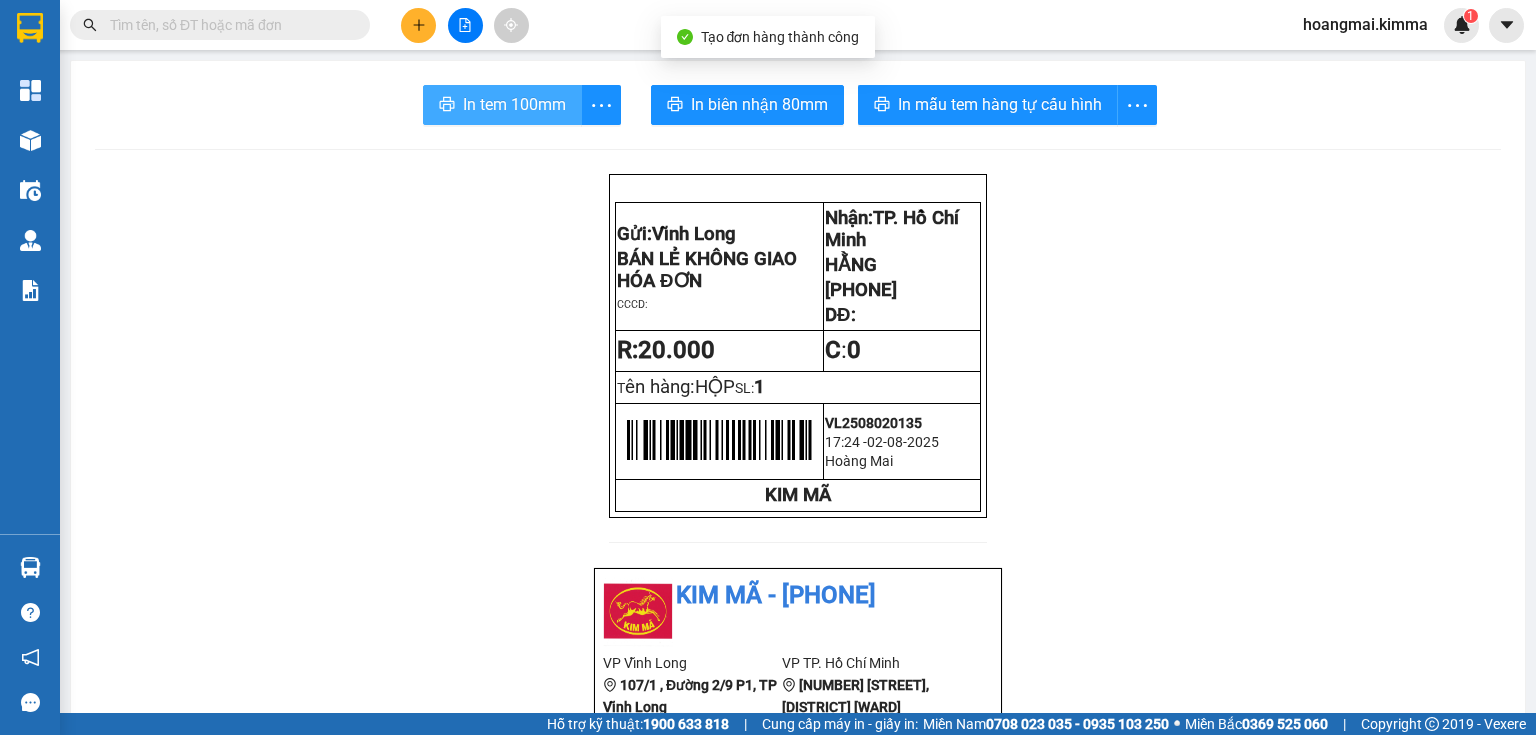 scroll, scrollTop: 0, scrollLeft: 0, axis: both 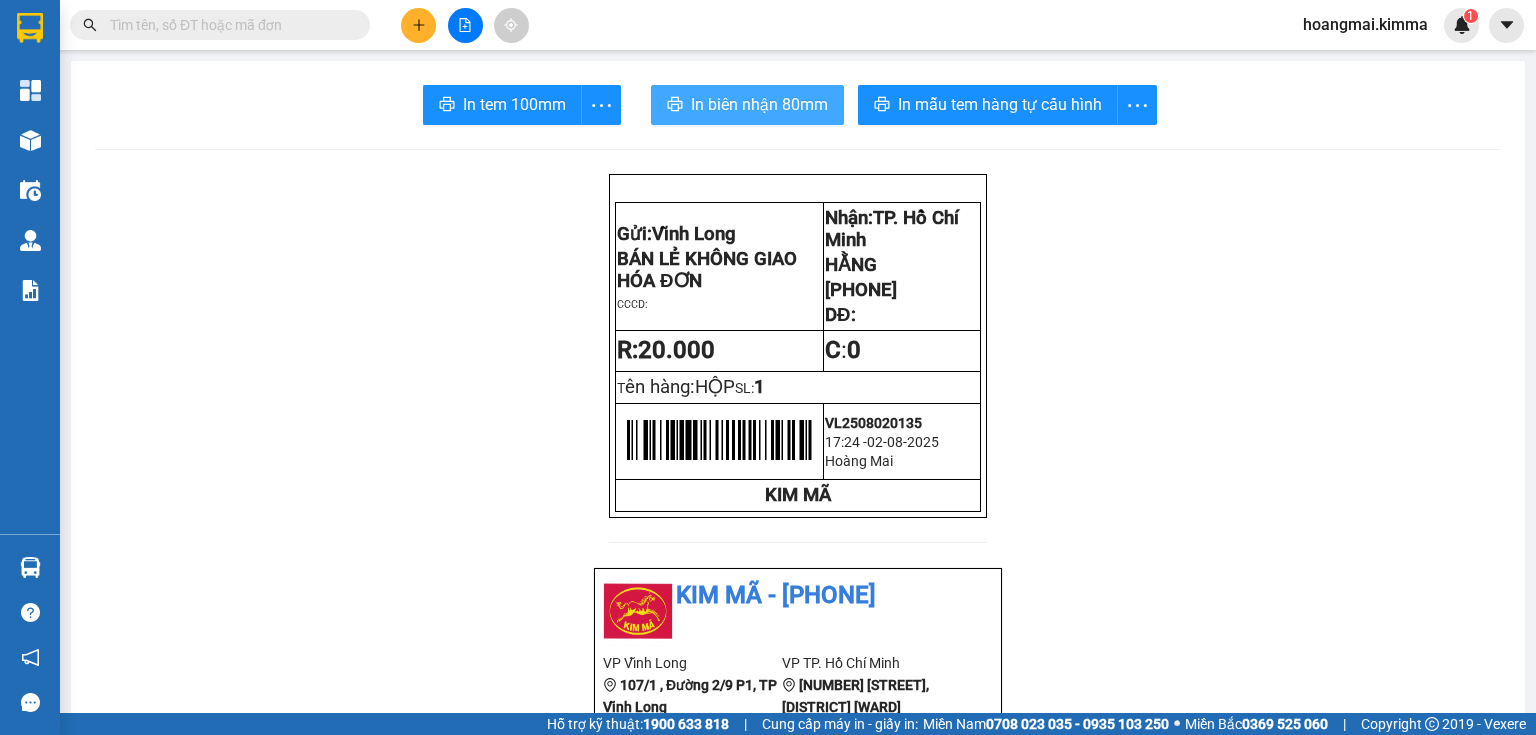 click on "In biên nhận 80mm" at bounding box center (747, 105) 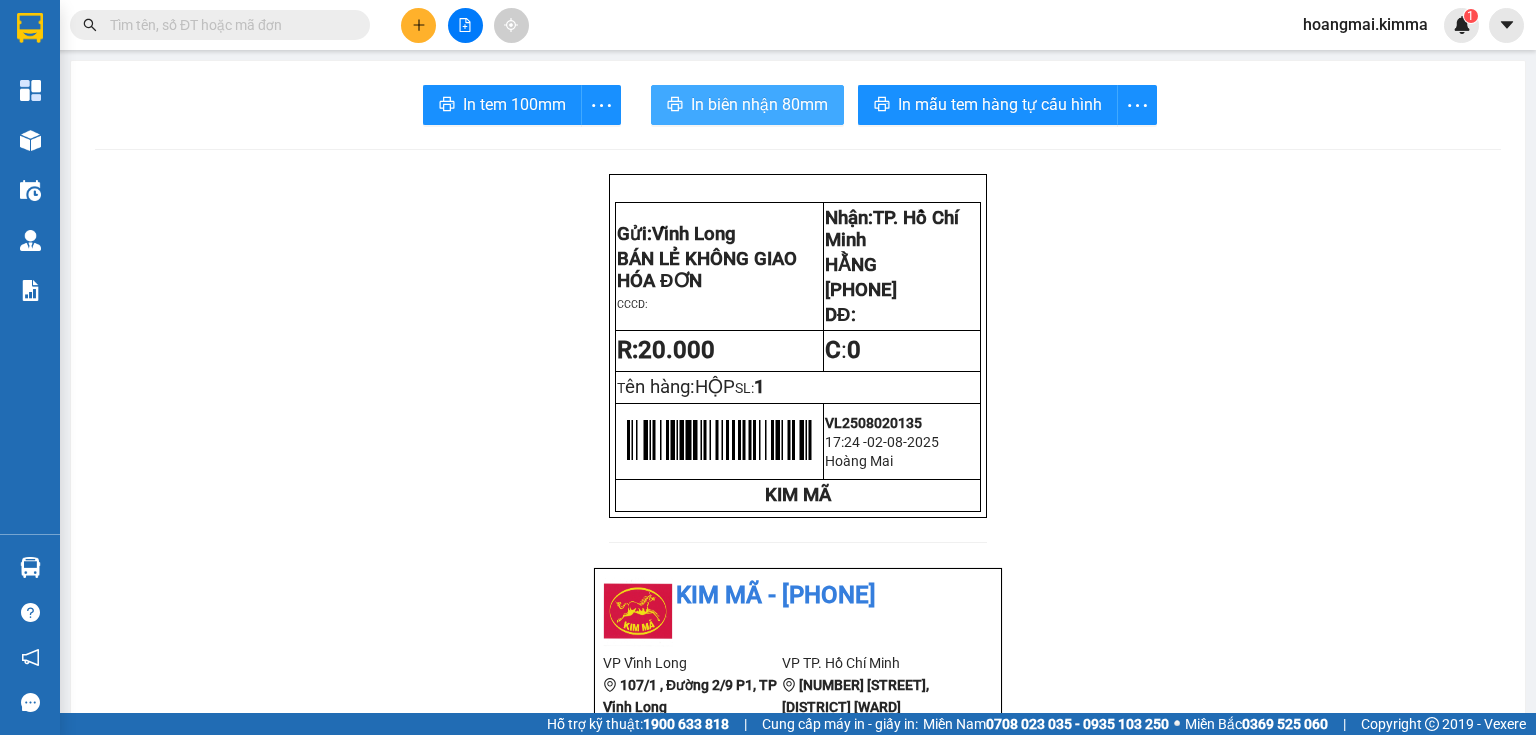 scroll, scrollTop: 0, scrollLeft: 0, axis: both 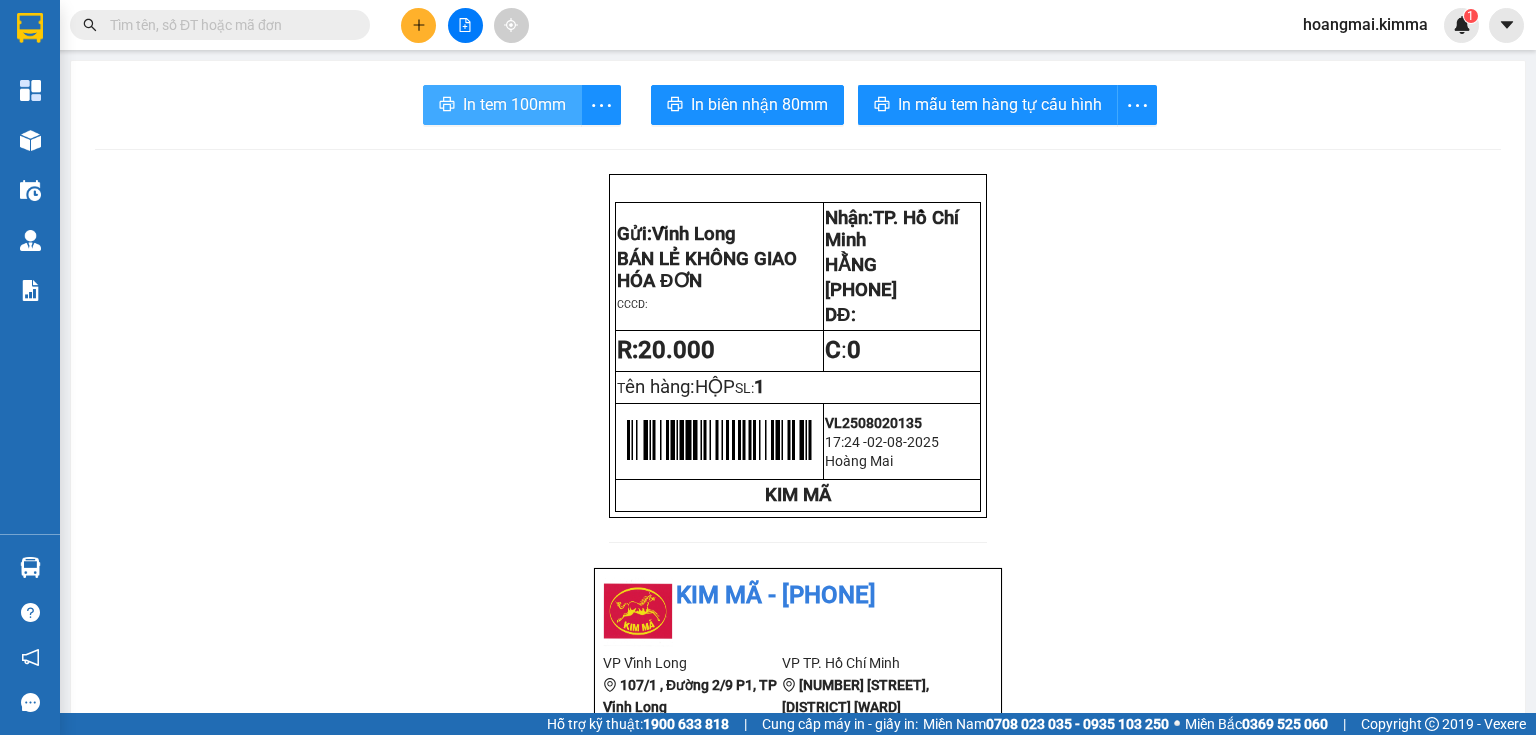 click on "In tem 100mm" at bounding box center [502, 105] 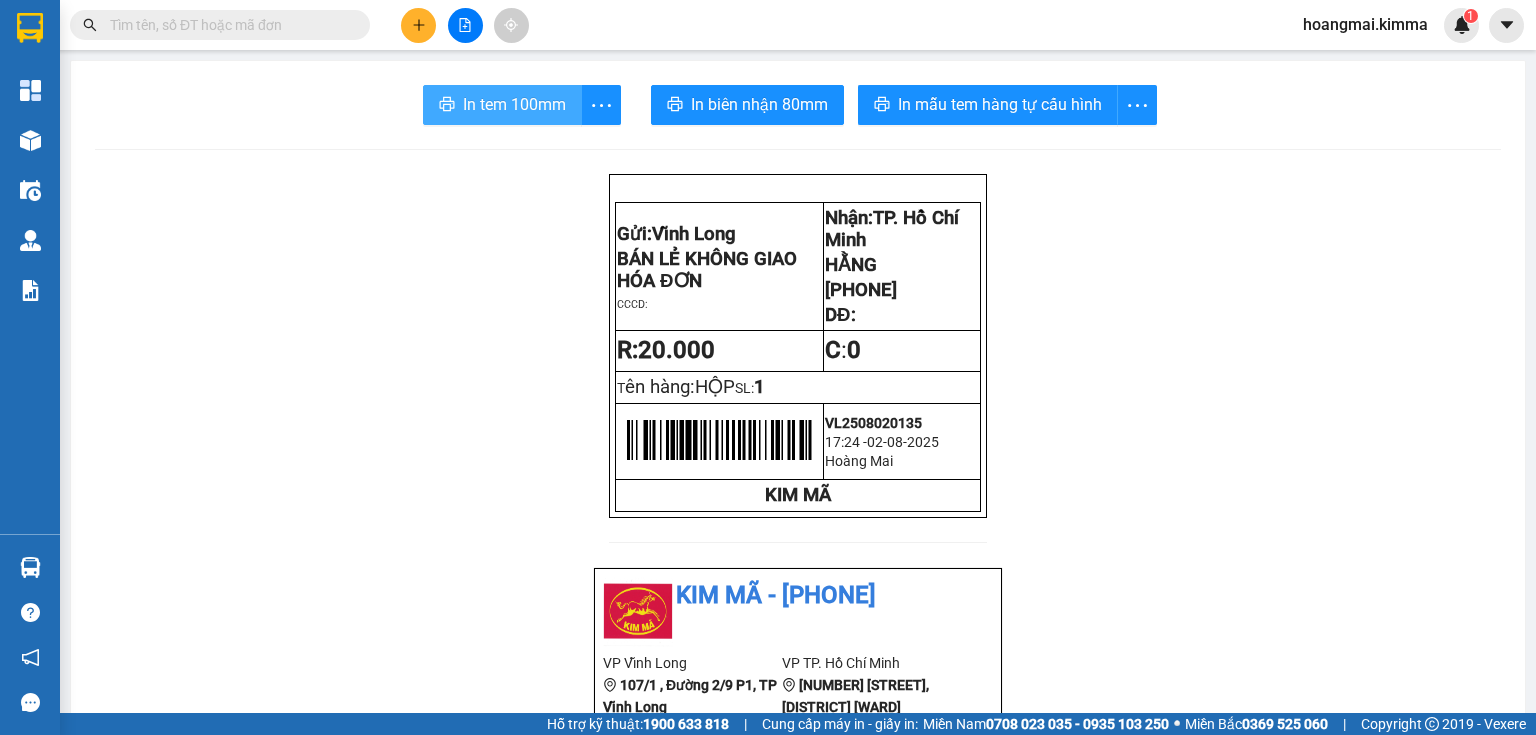 scroll, scrollTop: 0, scrollLeft: 0, axis: both 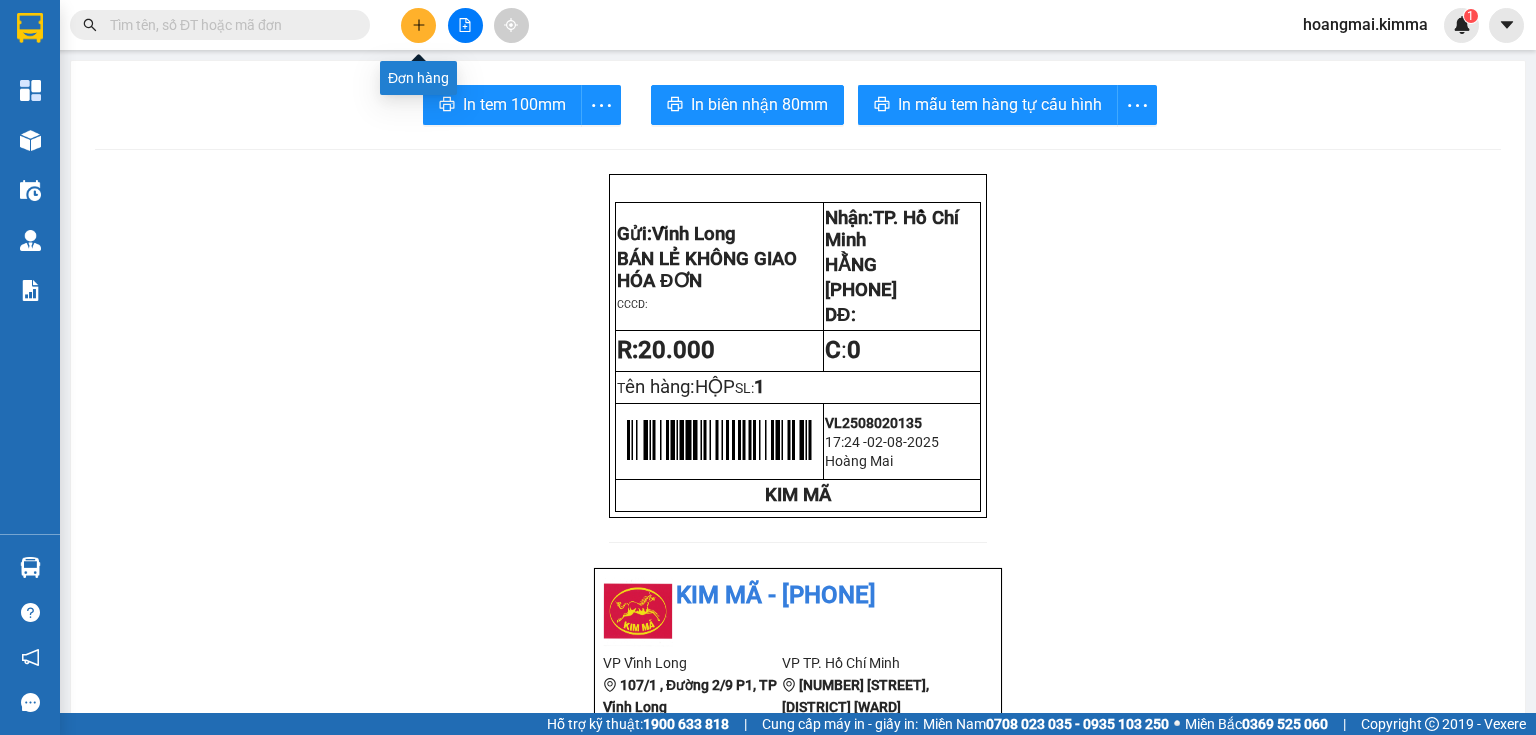 click 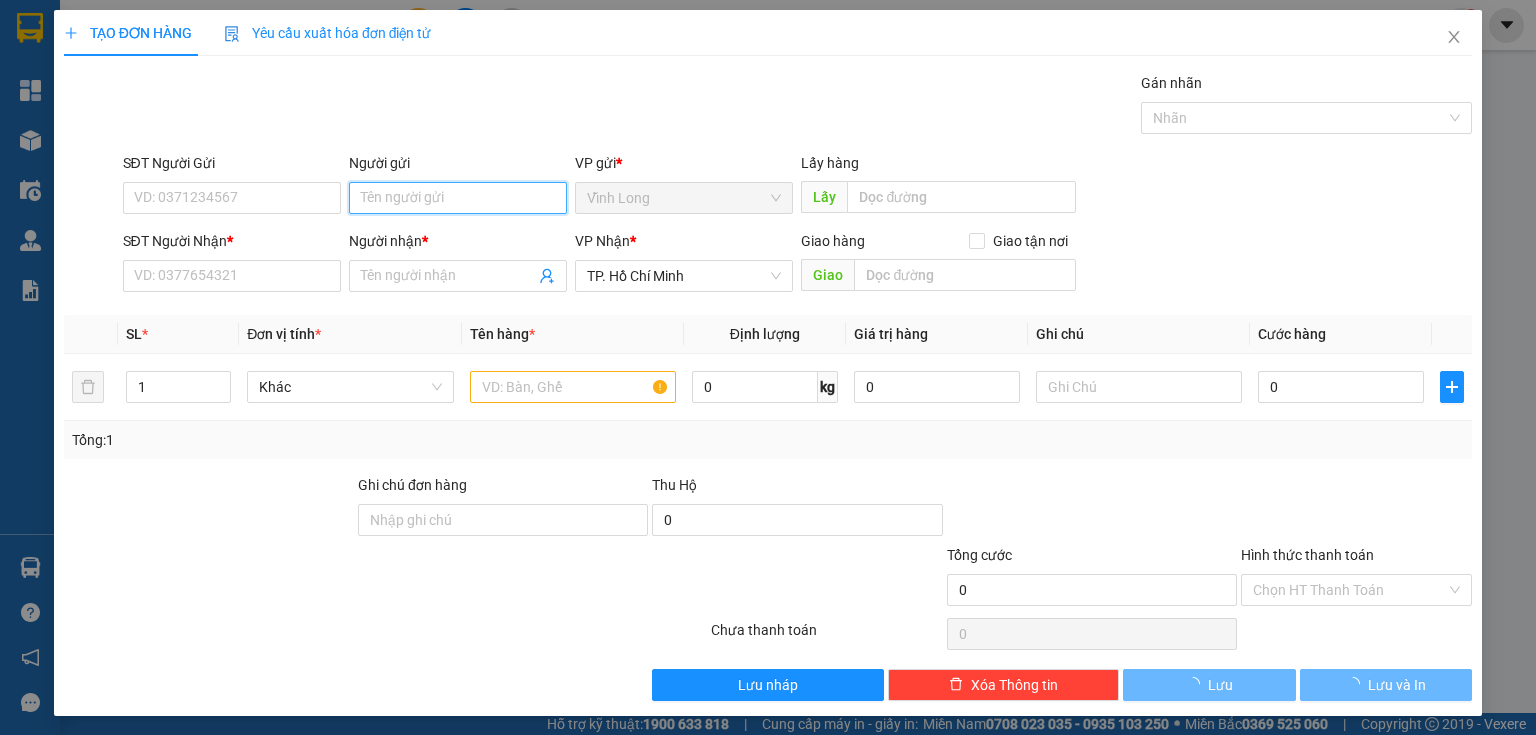 click on "Người gửi" at bounding box center (458, 198) 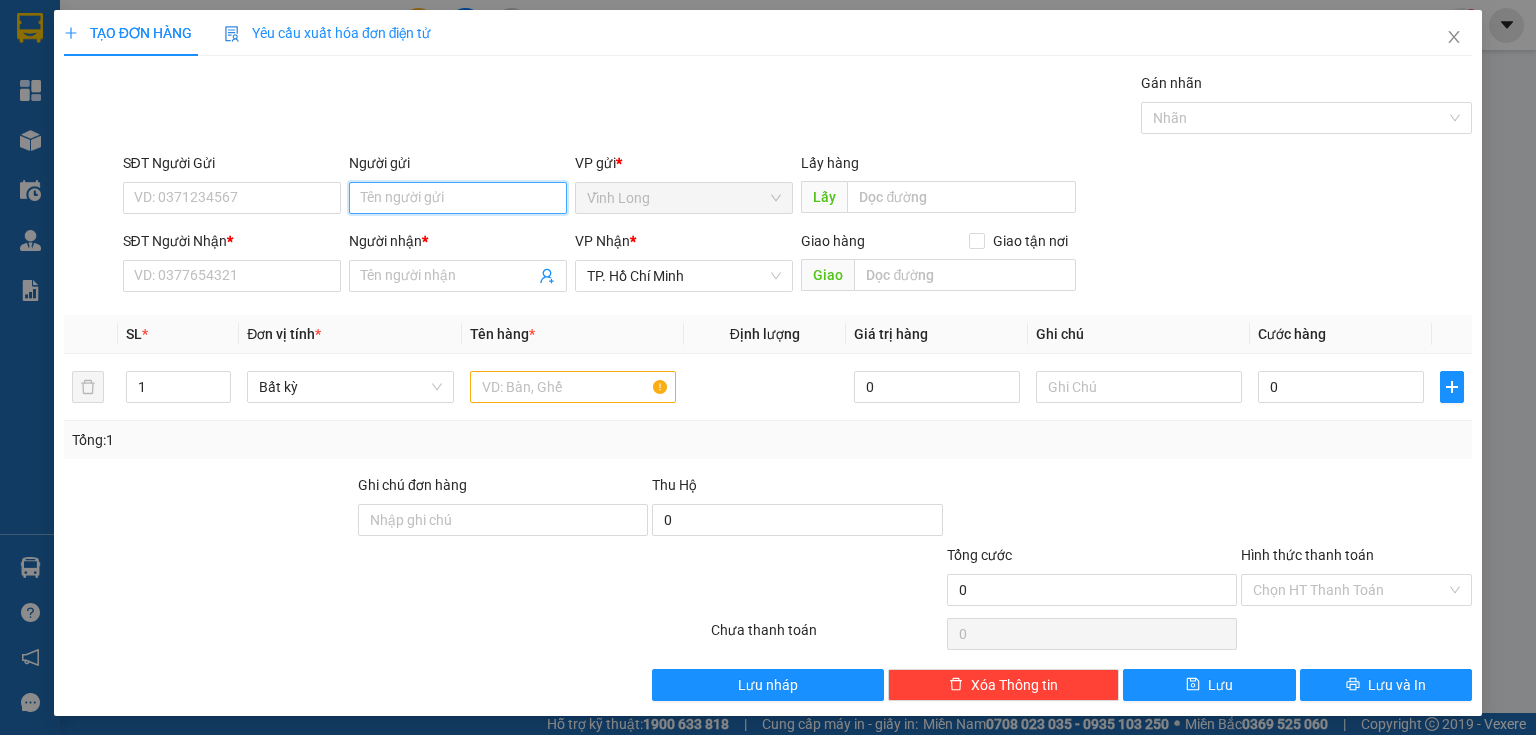 click on "Người gửi" at bounding box center [458, 198] 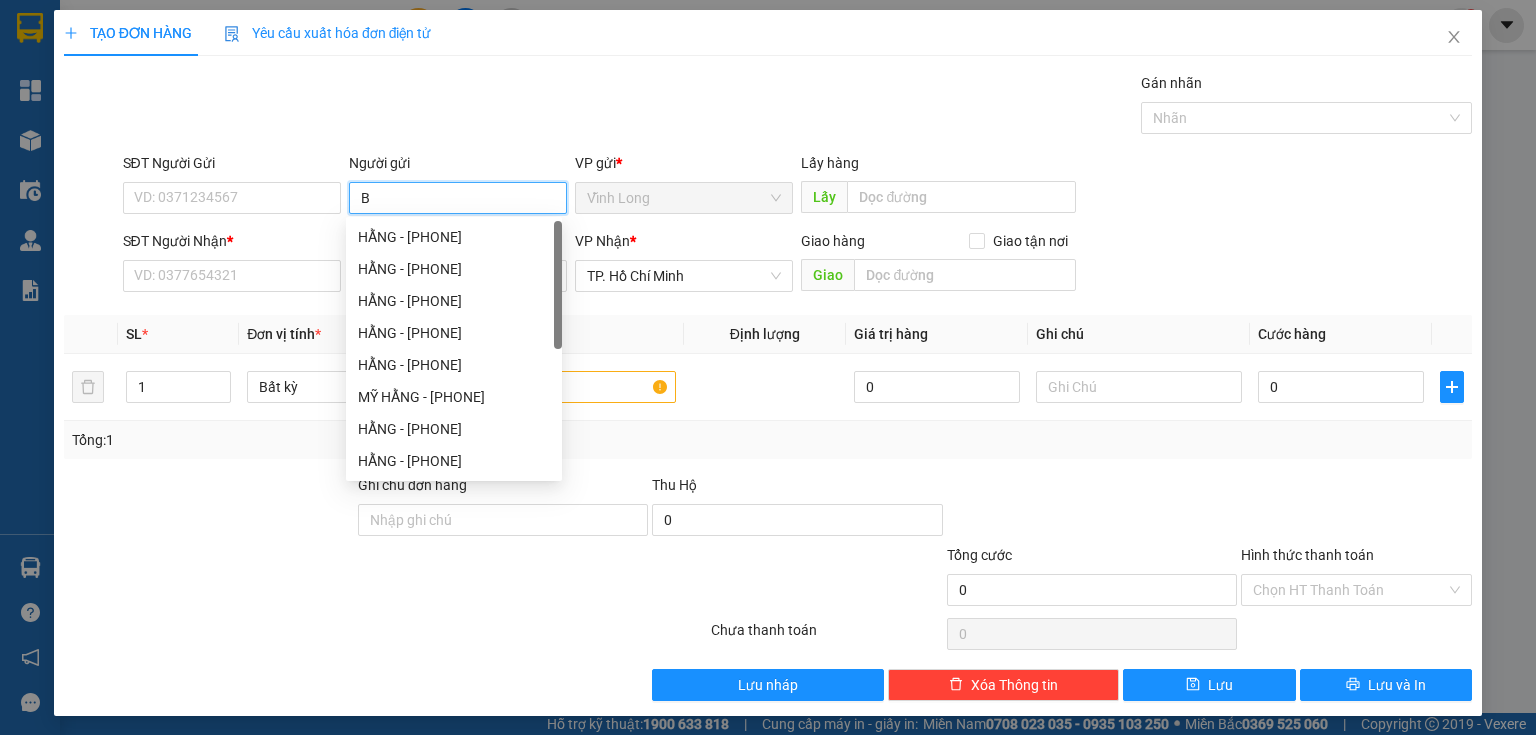 type on "BA" 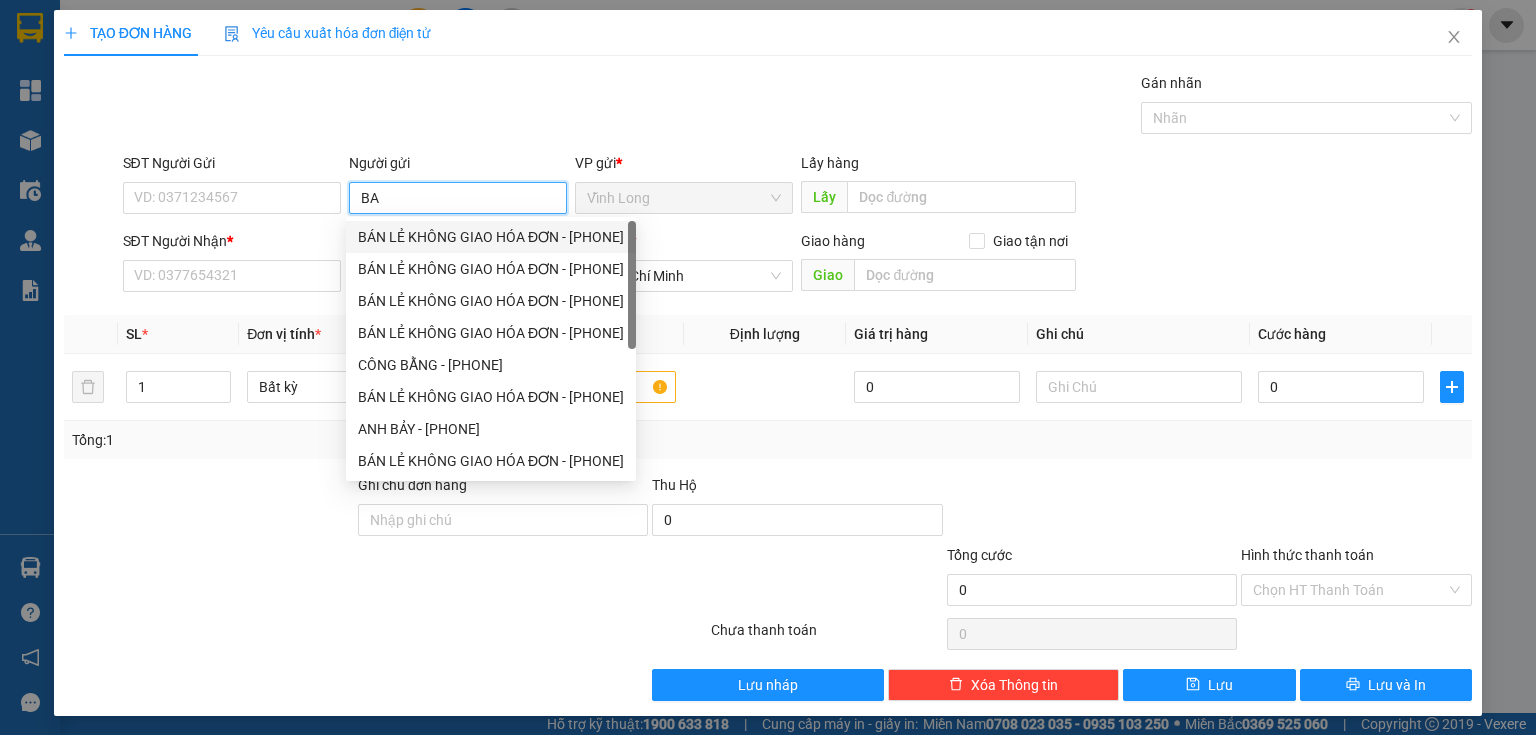 drag, startPoint x: 449, startPoint y: 233, endPoint x: 130, endPoint y: 244, distance: 319.1896 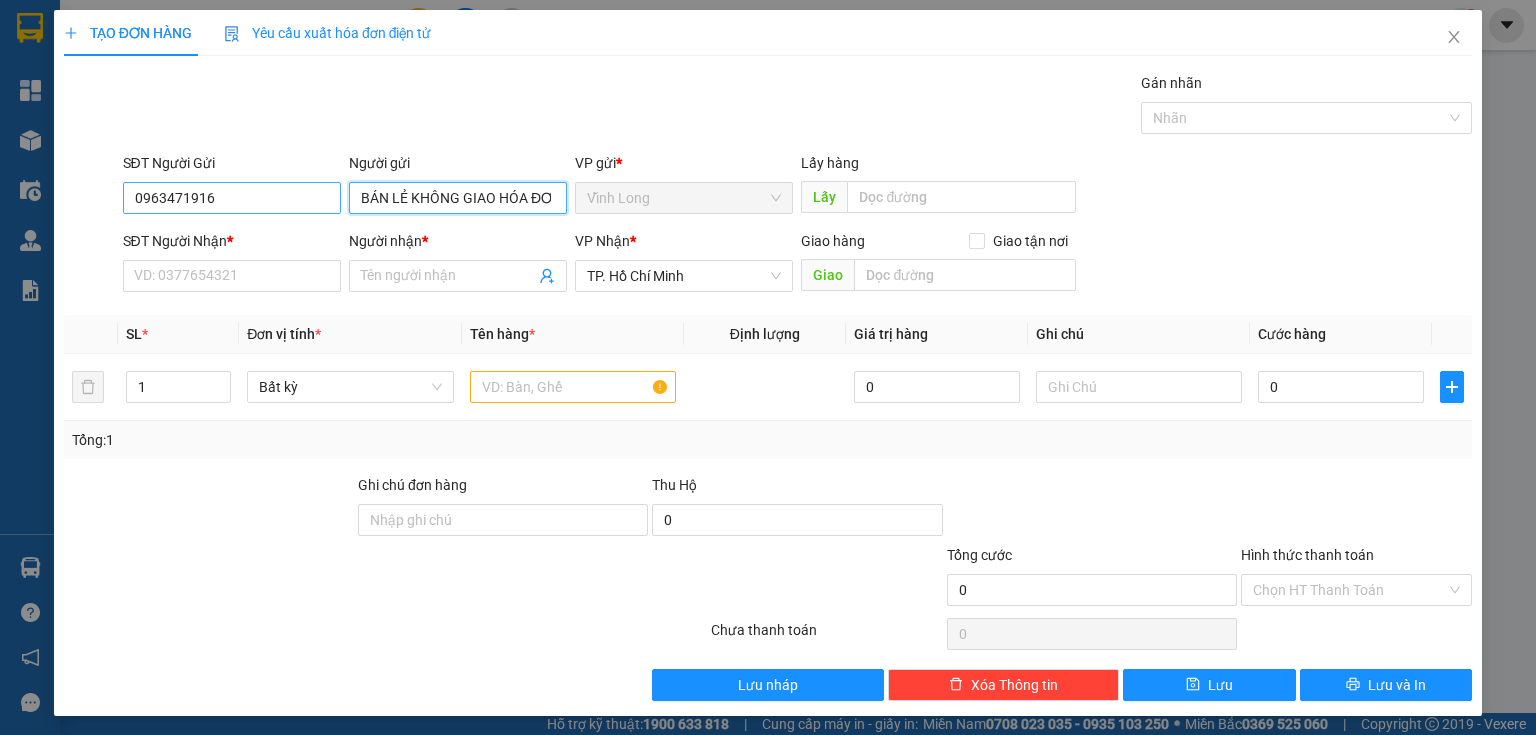 type on "BÁN LẺ KHÔNG GIAO HÓA ĐƠN" 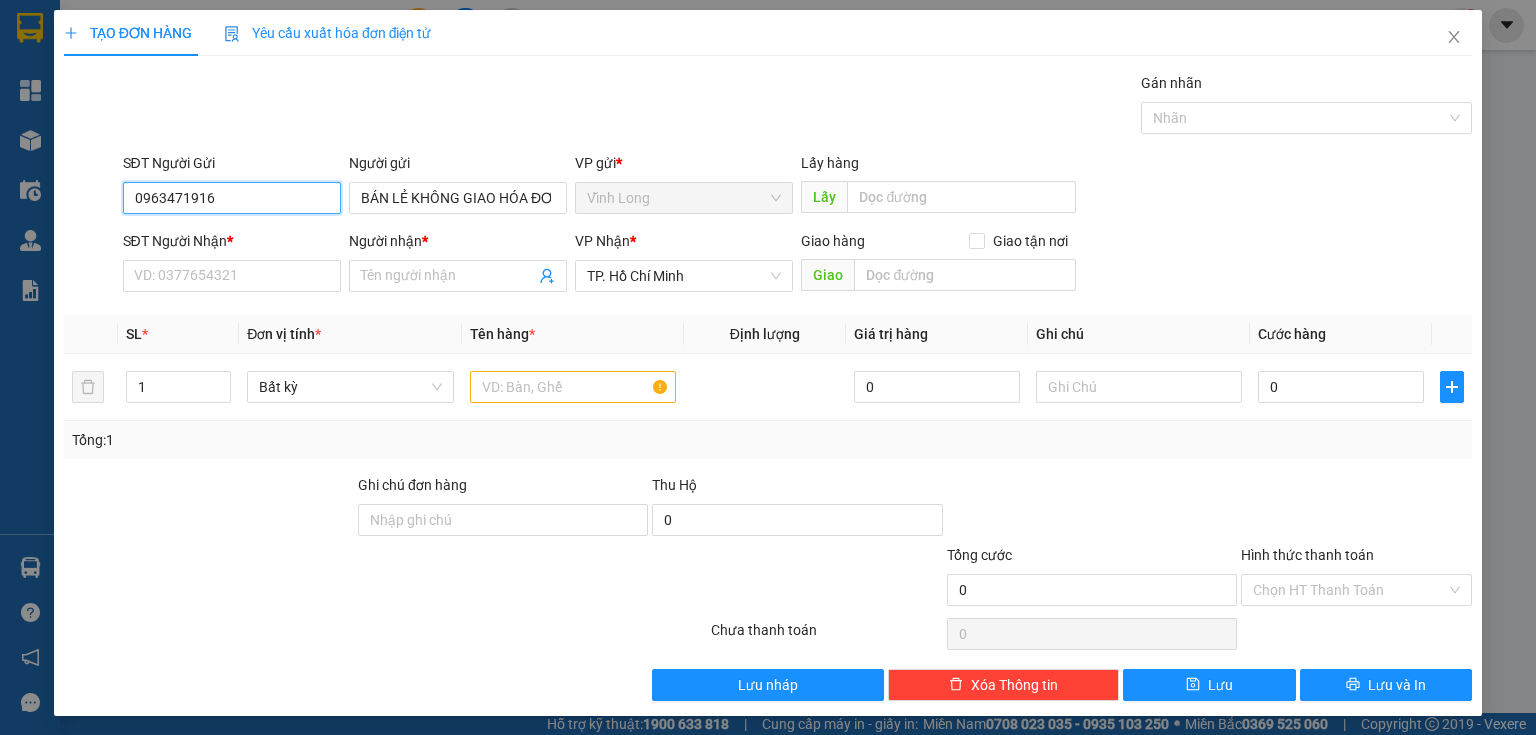 drag, startPoint x: 203, startPoint y: 190, endPoint x: 10, endPoint y: 268, distance: 208.1658 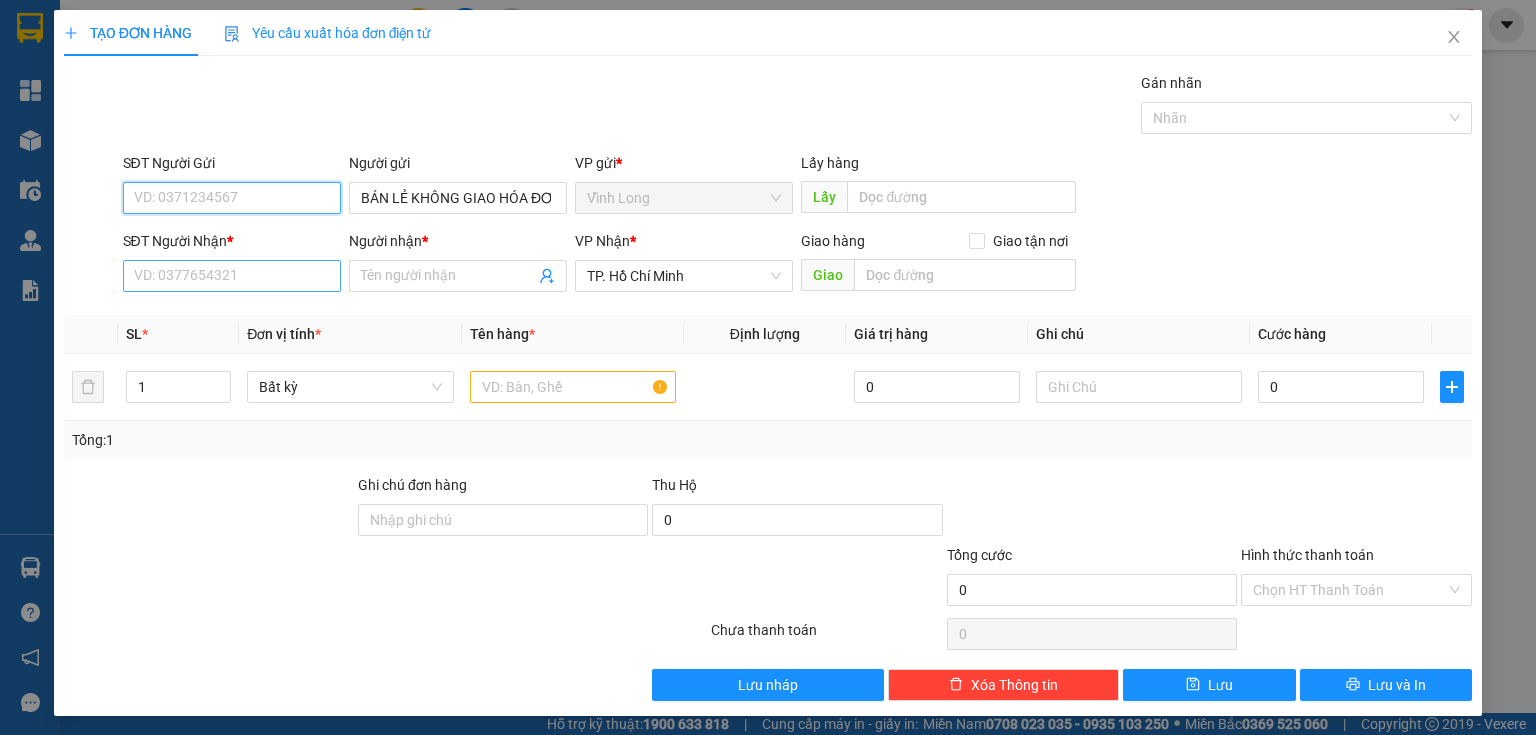 type 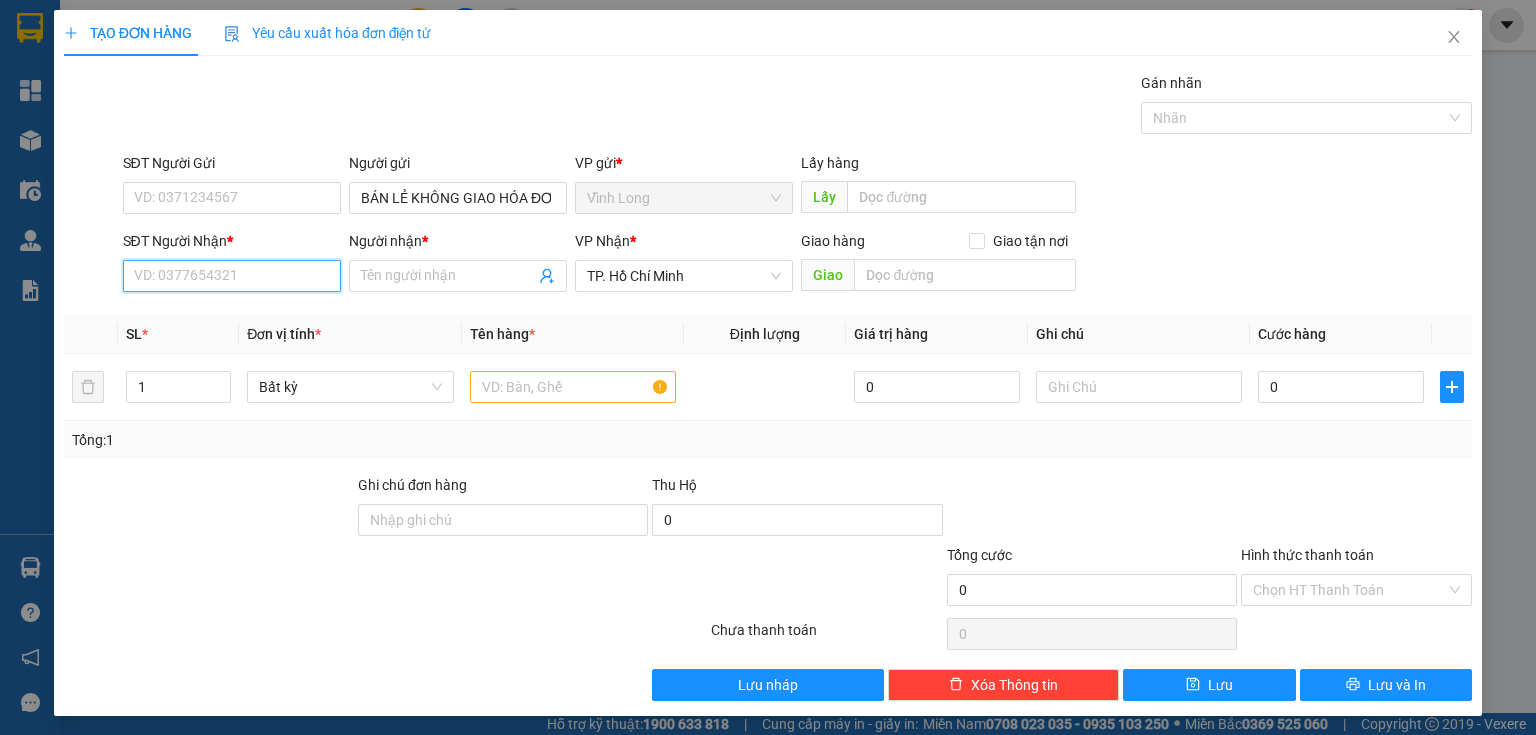 click on "SĐT Người Nhận  *" at bounding box center [232, 276] 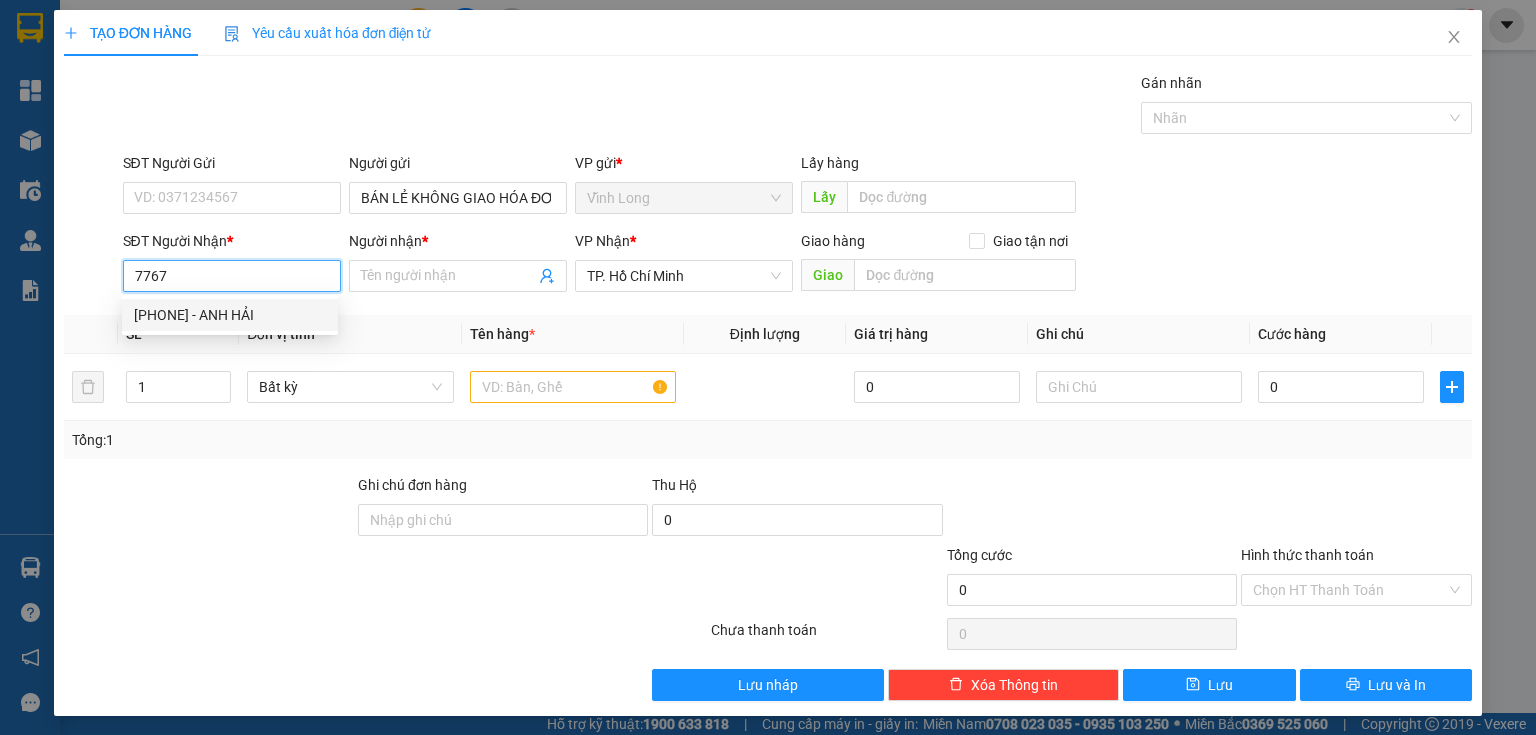click on "0908007767 - ANH HẢI" at bounding box center (230, 315) 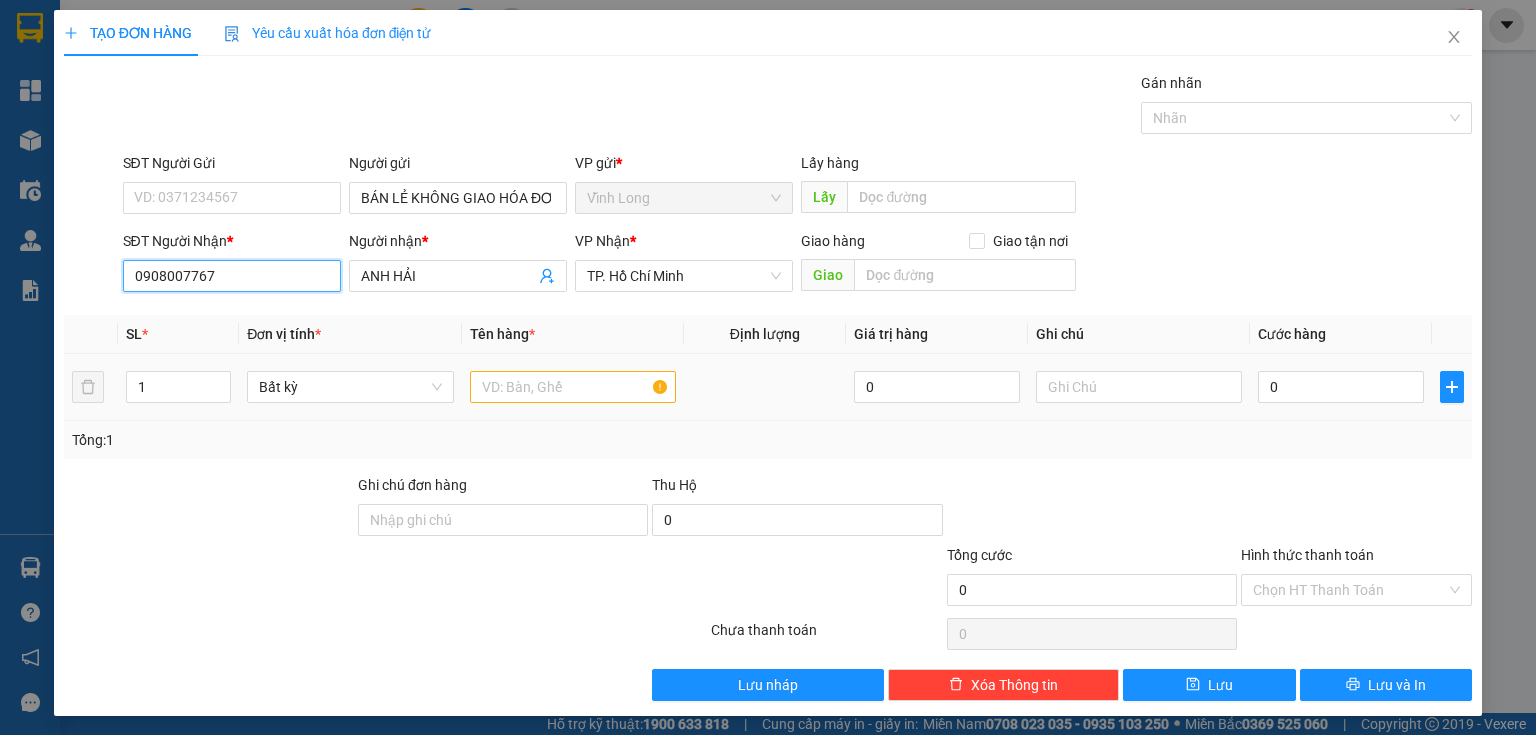 type on "0908007767" 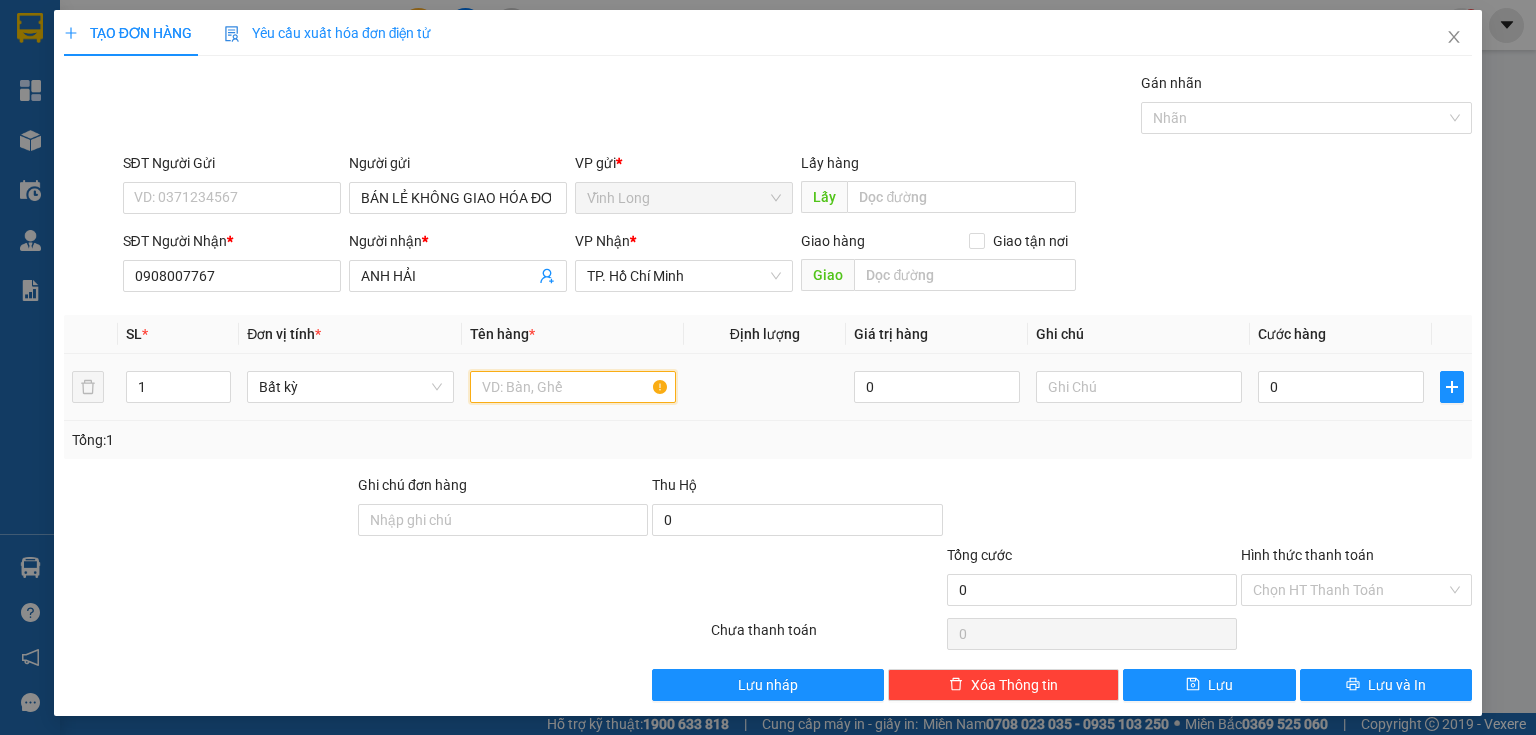 click at bounding box center (573, 387) 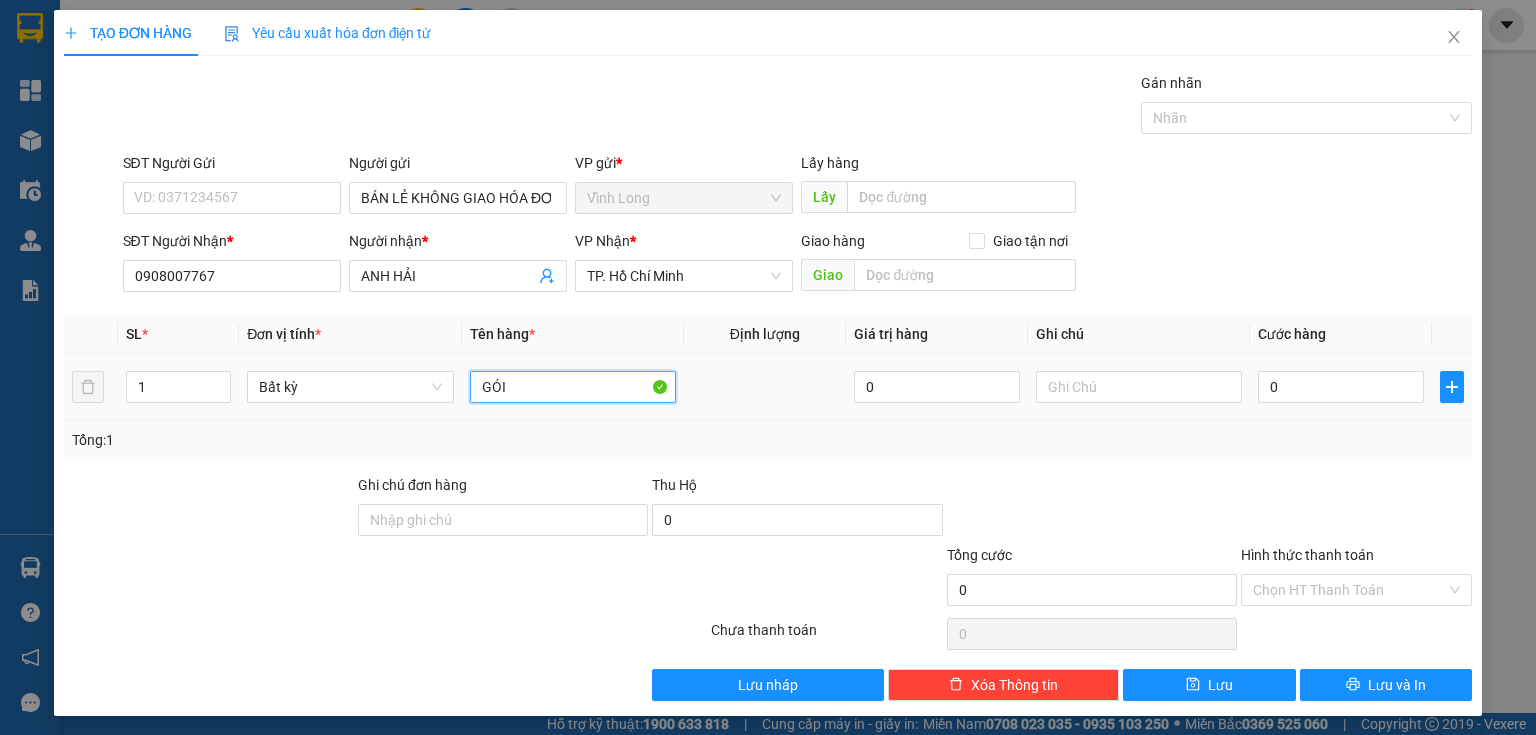 type on "GÓI" 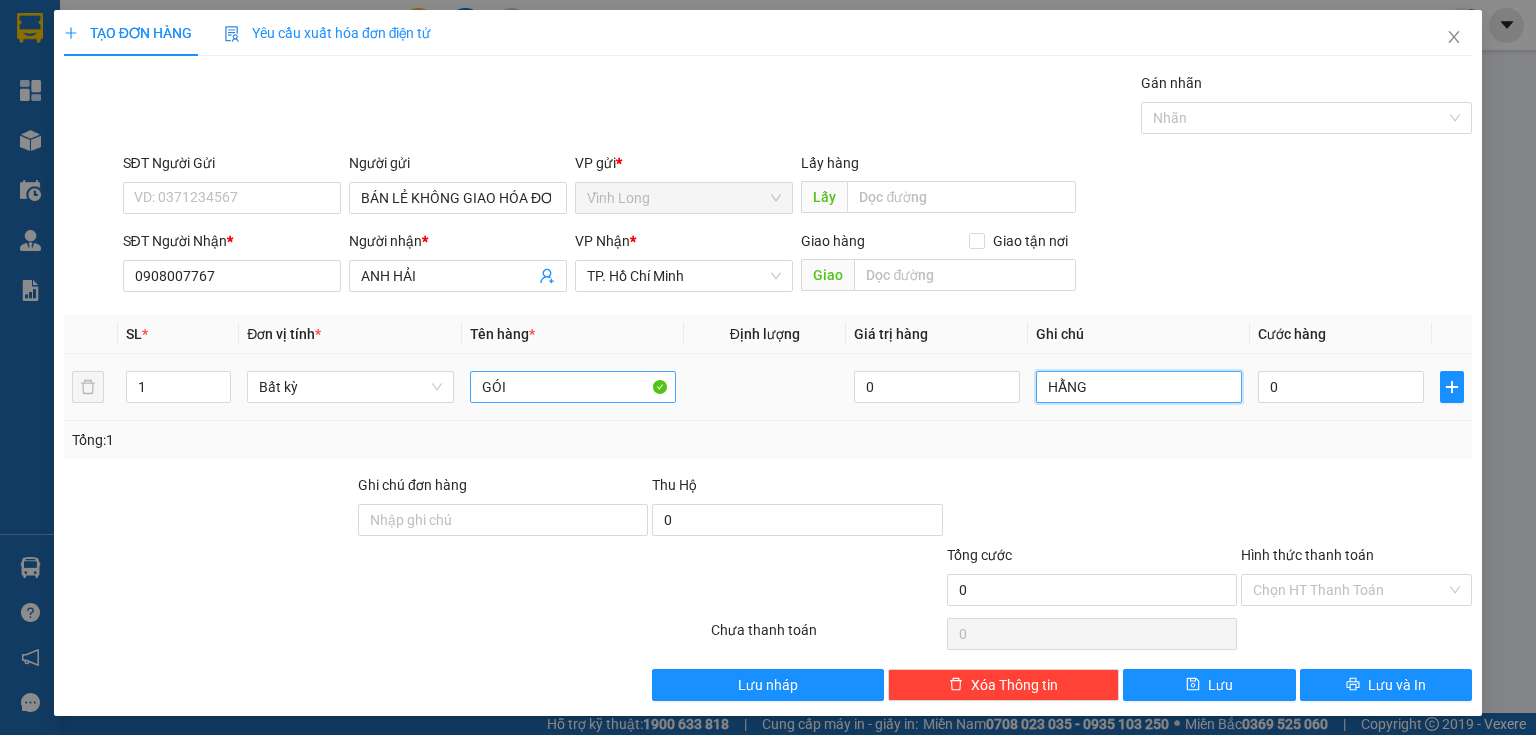 type on "HẰNG" 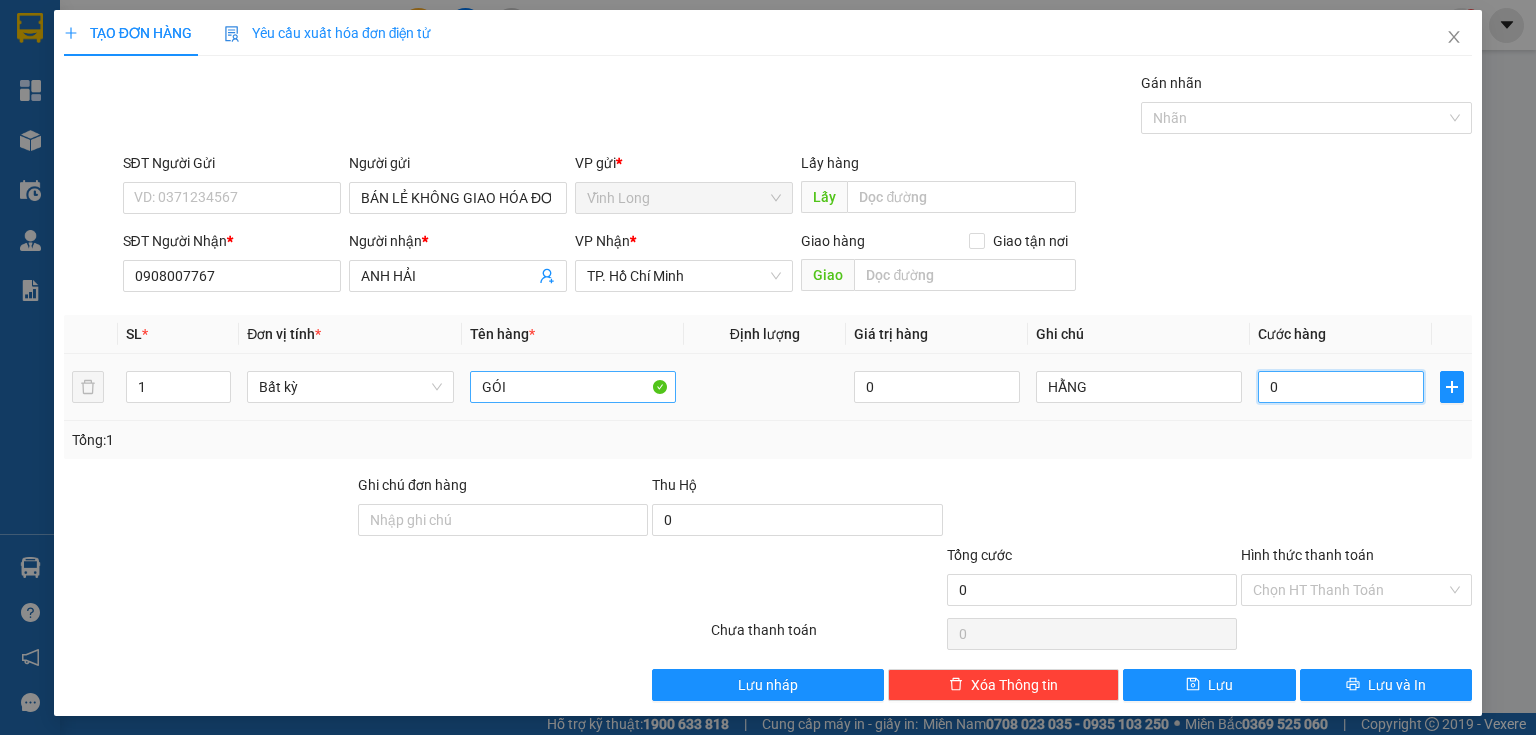 type on "2" 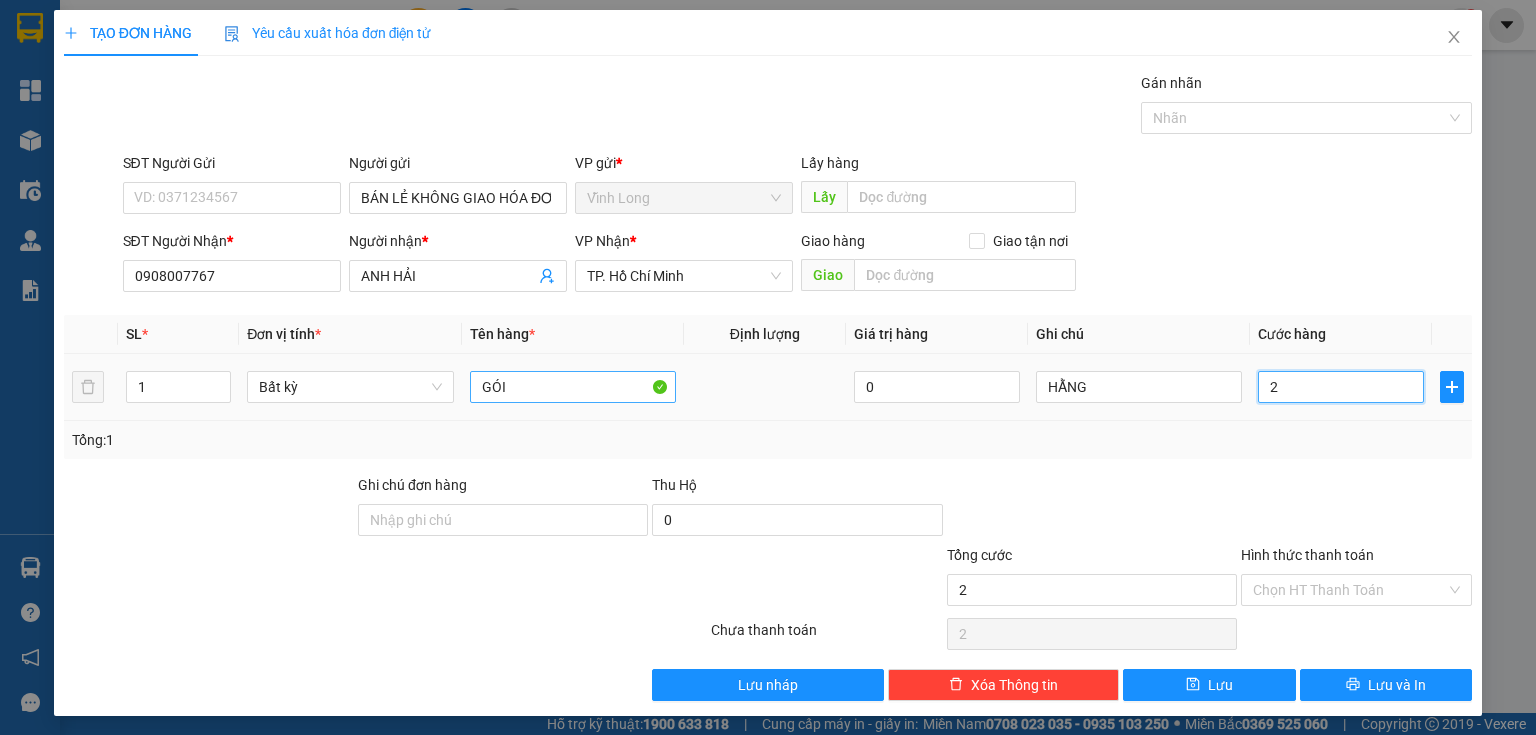 type on "20" 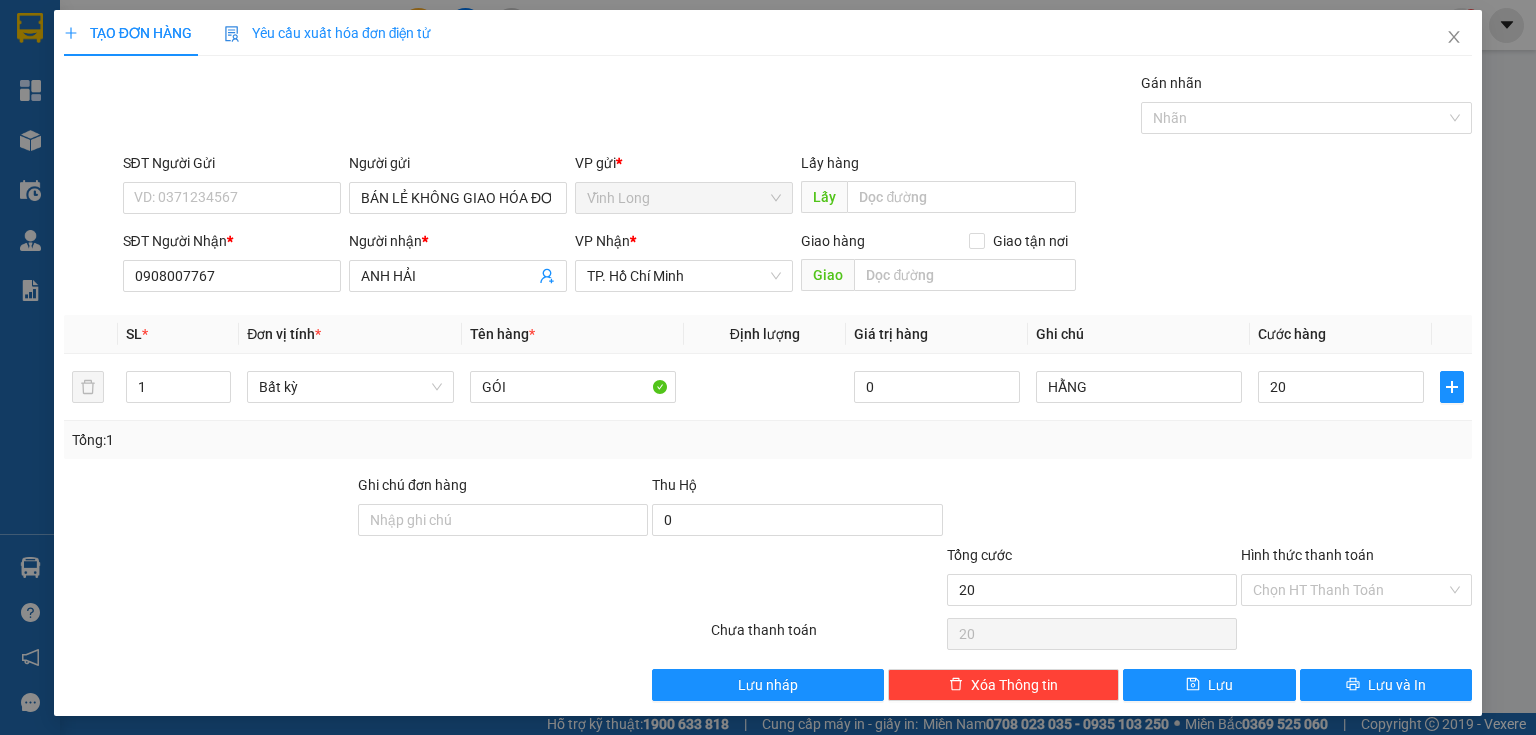 type on "20.000" 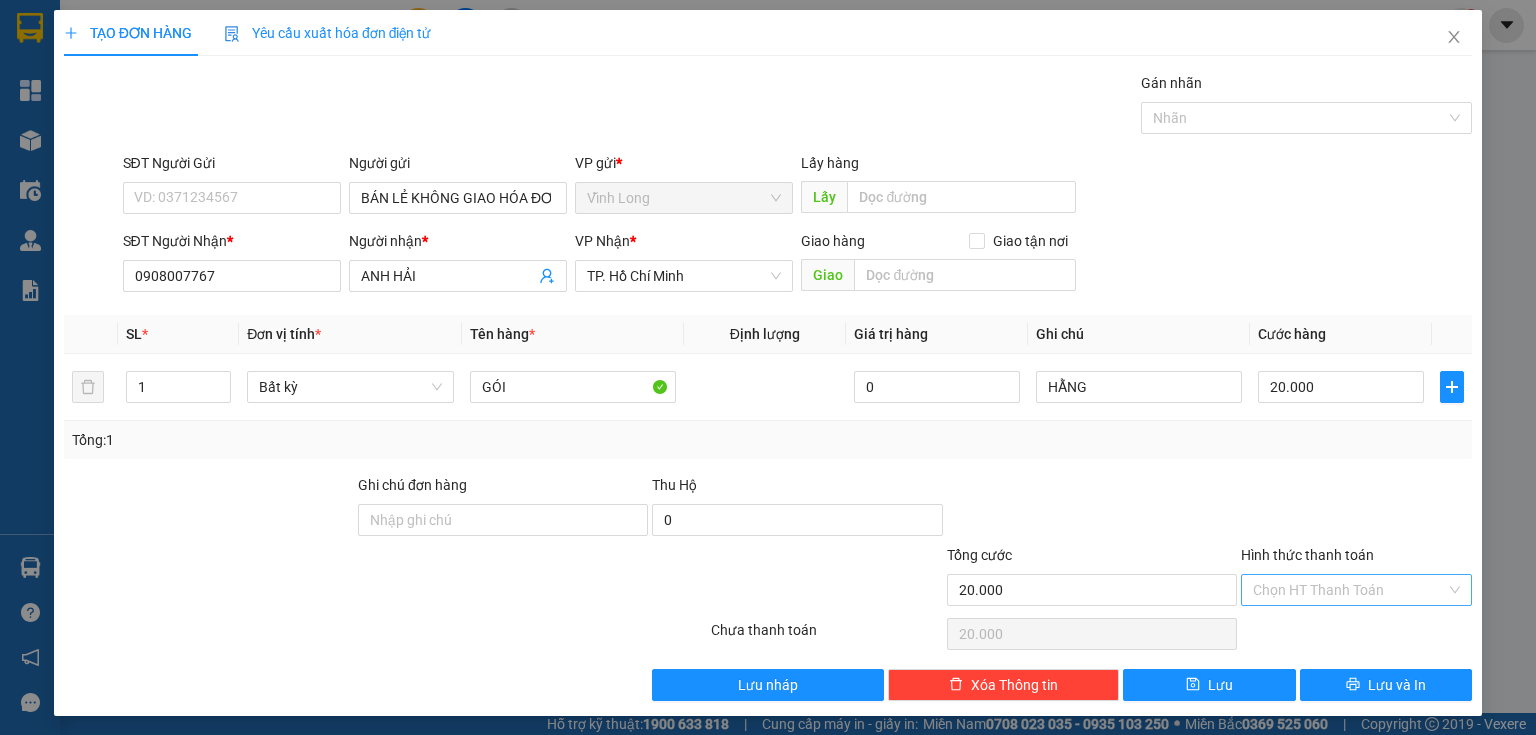 drag, startPoint x: 1156, startPoint y: 540, endPoint x: 1252, endPoint y: 580, distance: 104 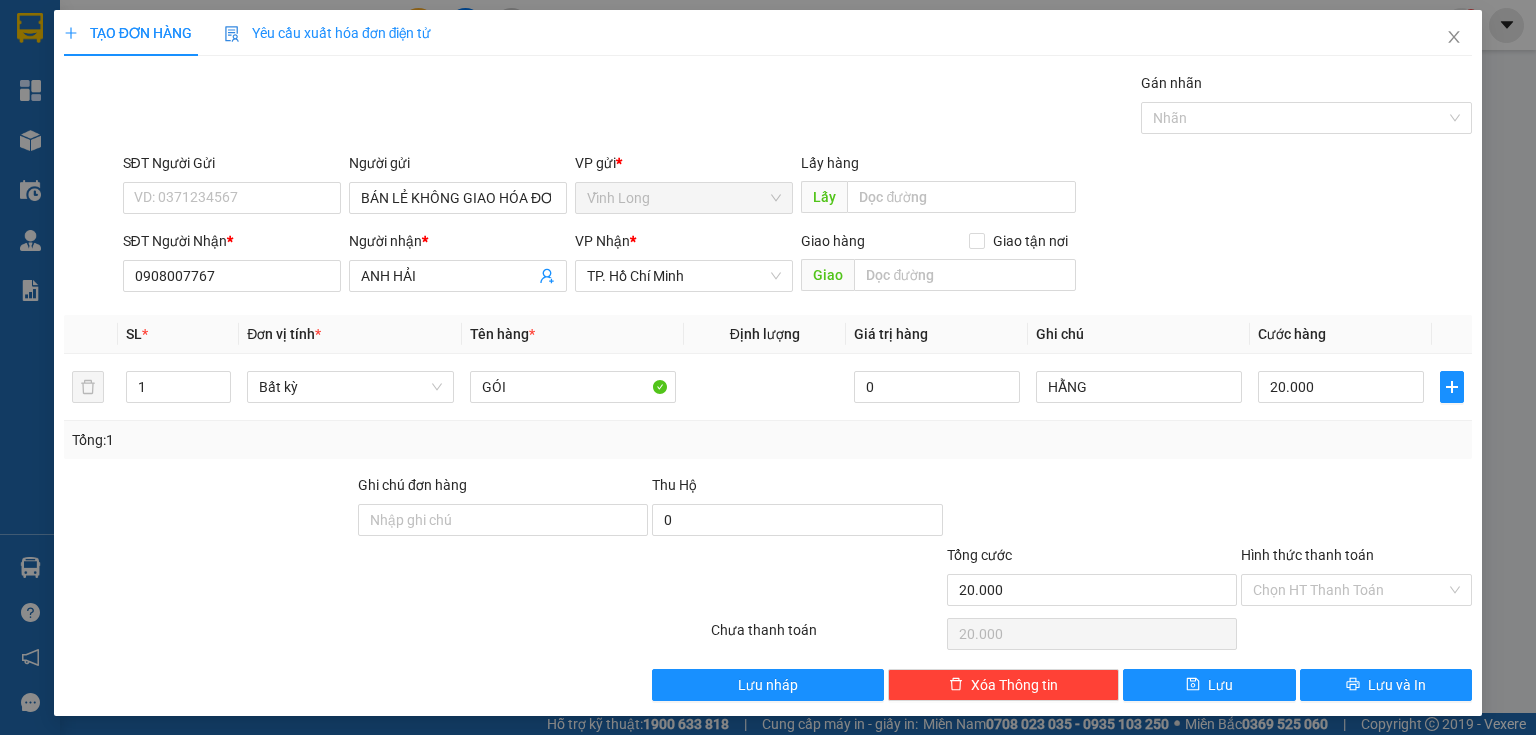 drag, startPoint x: 1387, startPoint y: 580, endPoint x: 1392, endPoint y: 607, distance: 27.45906 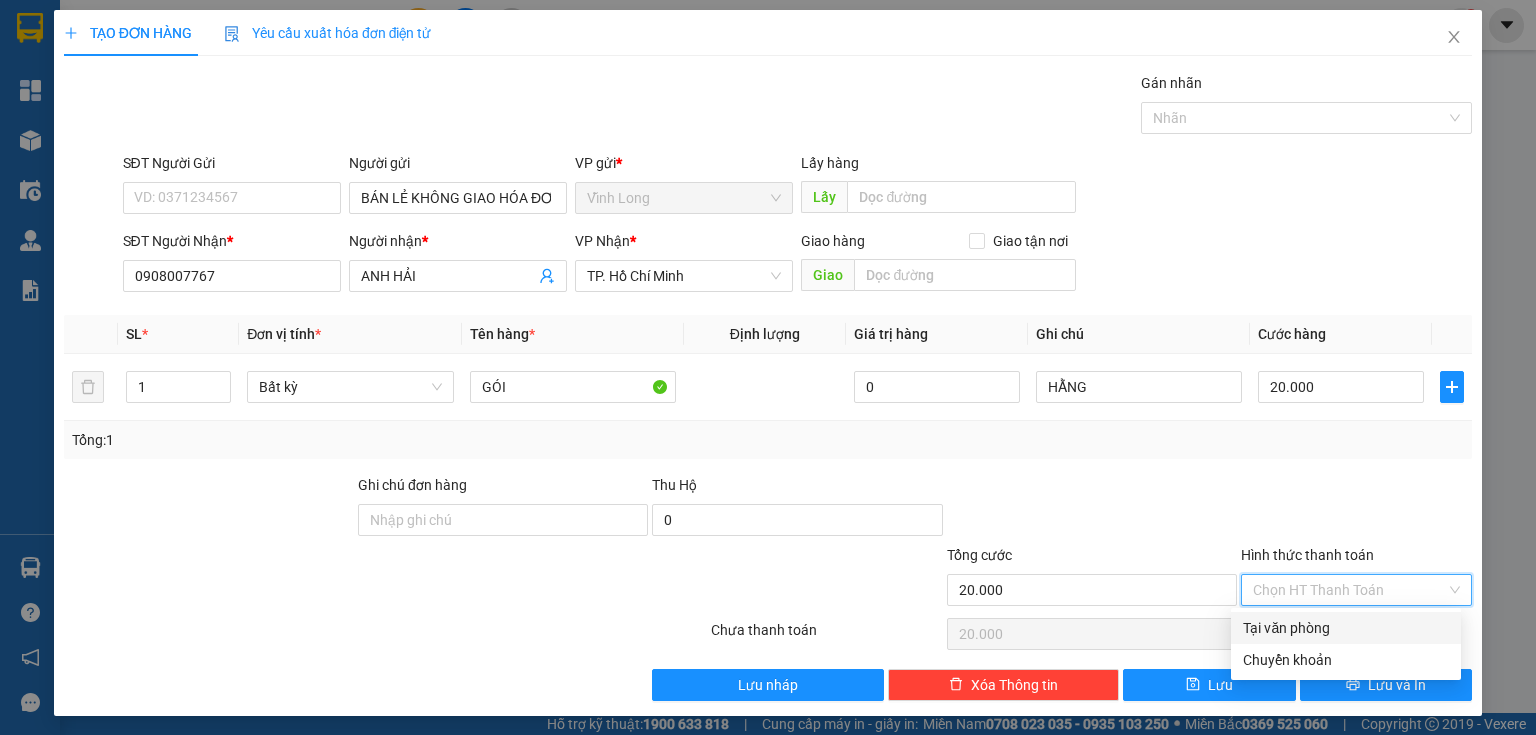 click on "Tại văn phòng" at bounding box center (1346, 628) 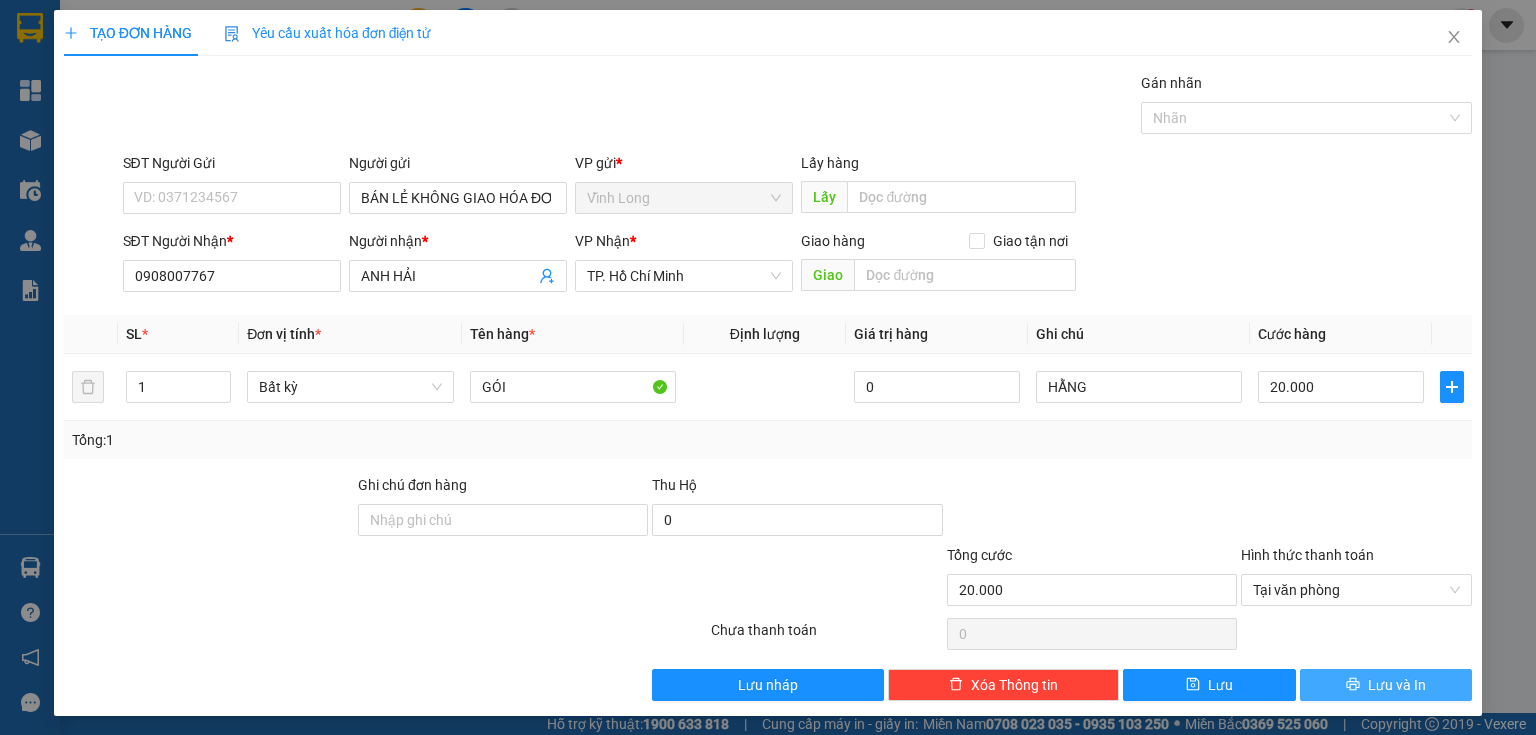 click on "Lưu và In" at bounding box center [1386, 685] 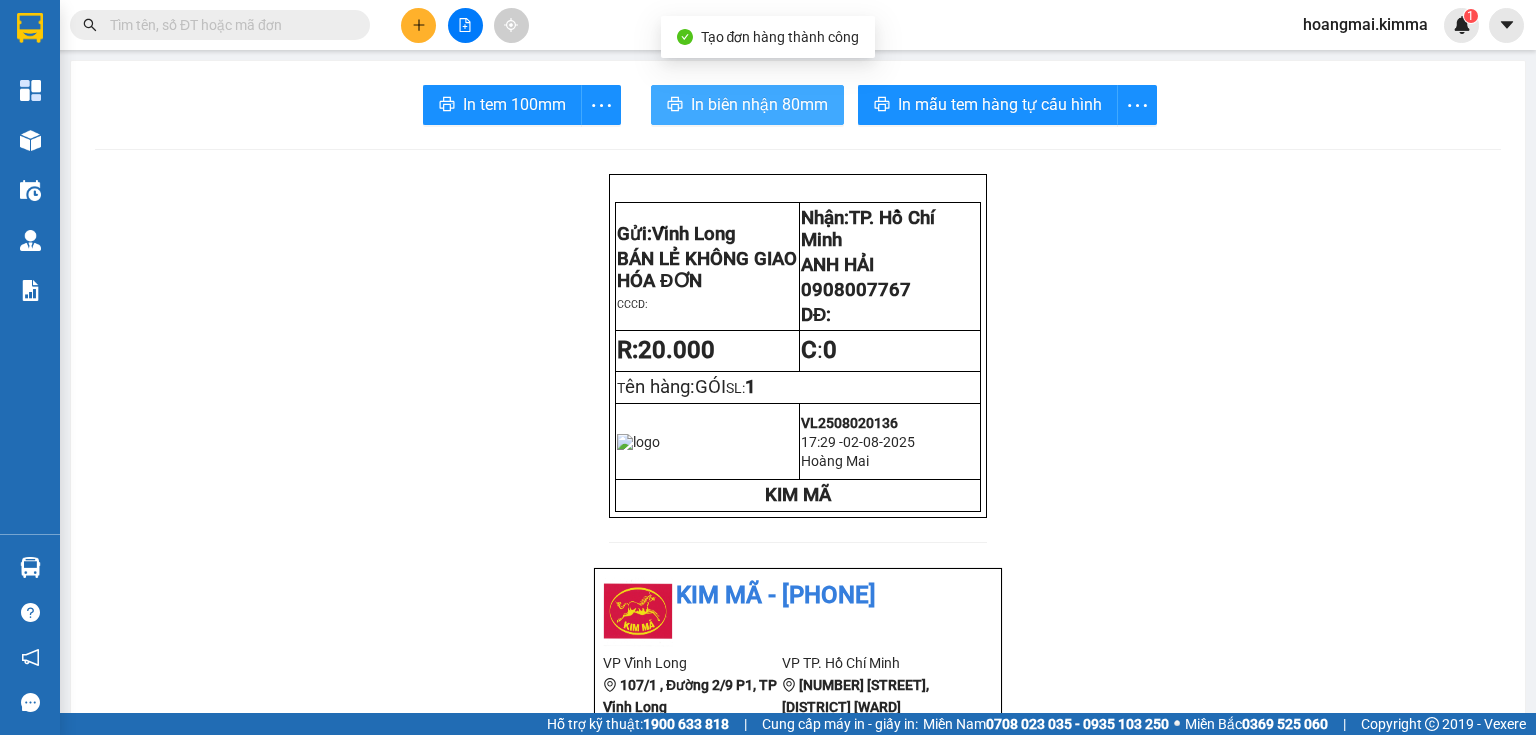 click on "In biên nhận 80mm" at bounding box center (759, 104) 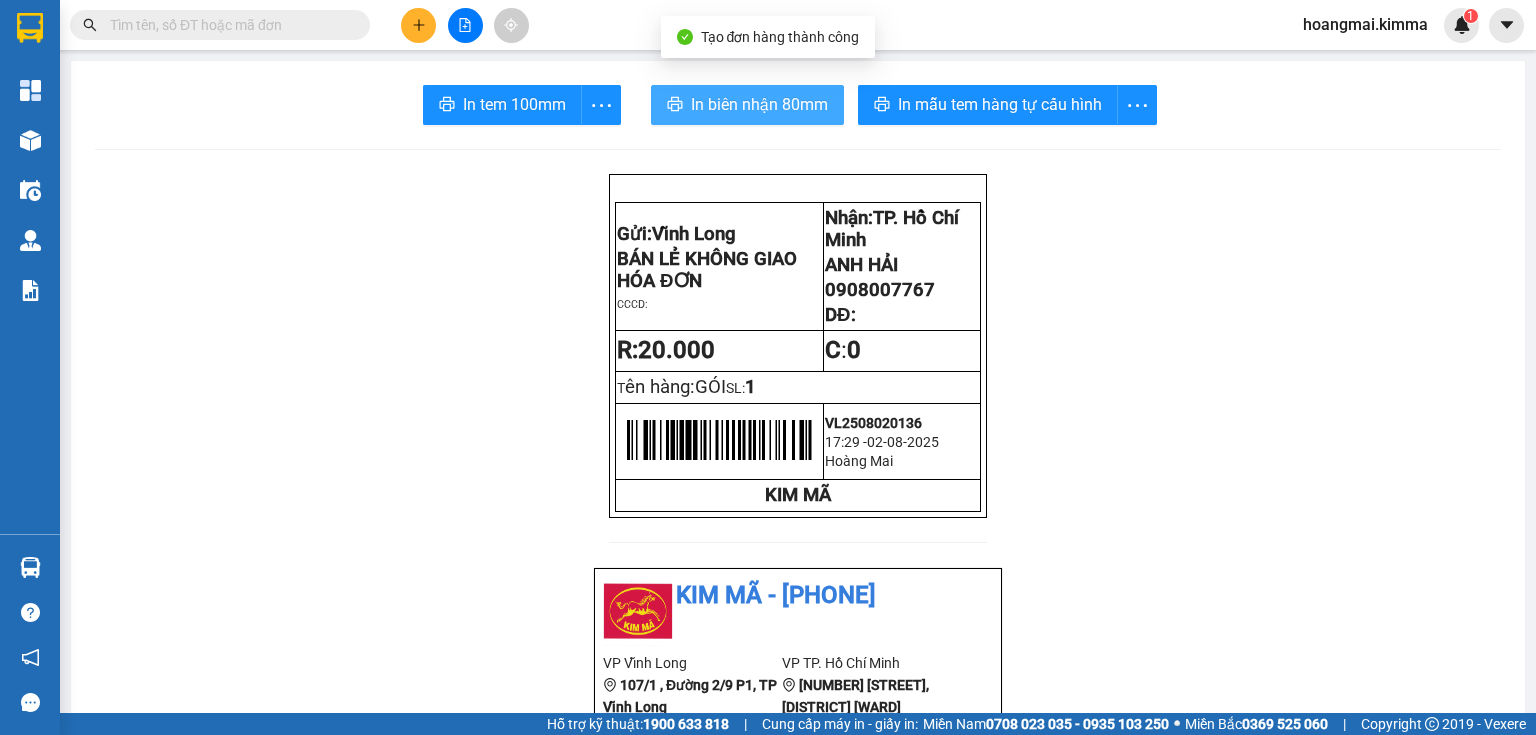 scroll, scrollTop: 0, scrollLeft: 0, axis: both 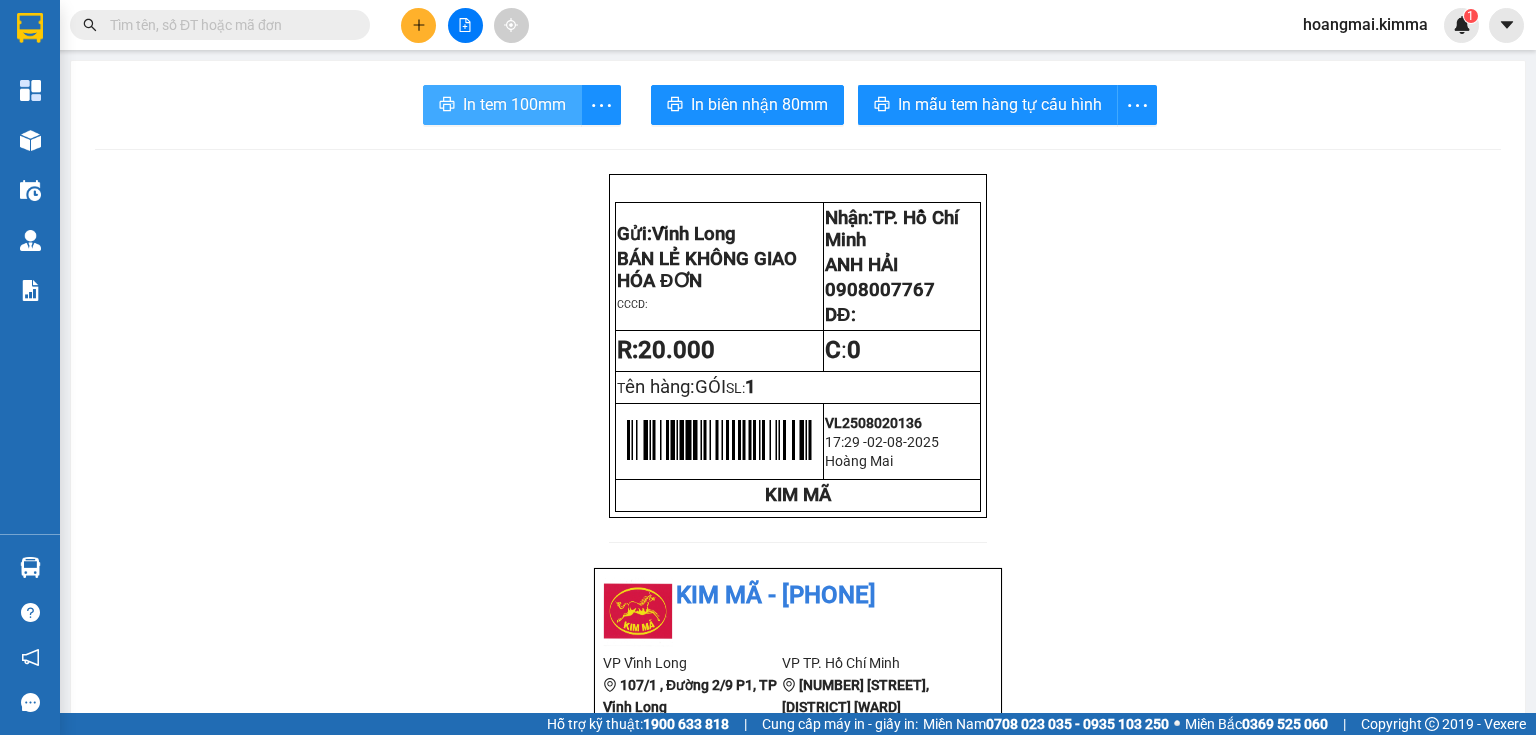 click on "In tem 100mm" at bounding box center (514, 104) 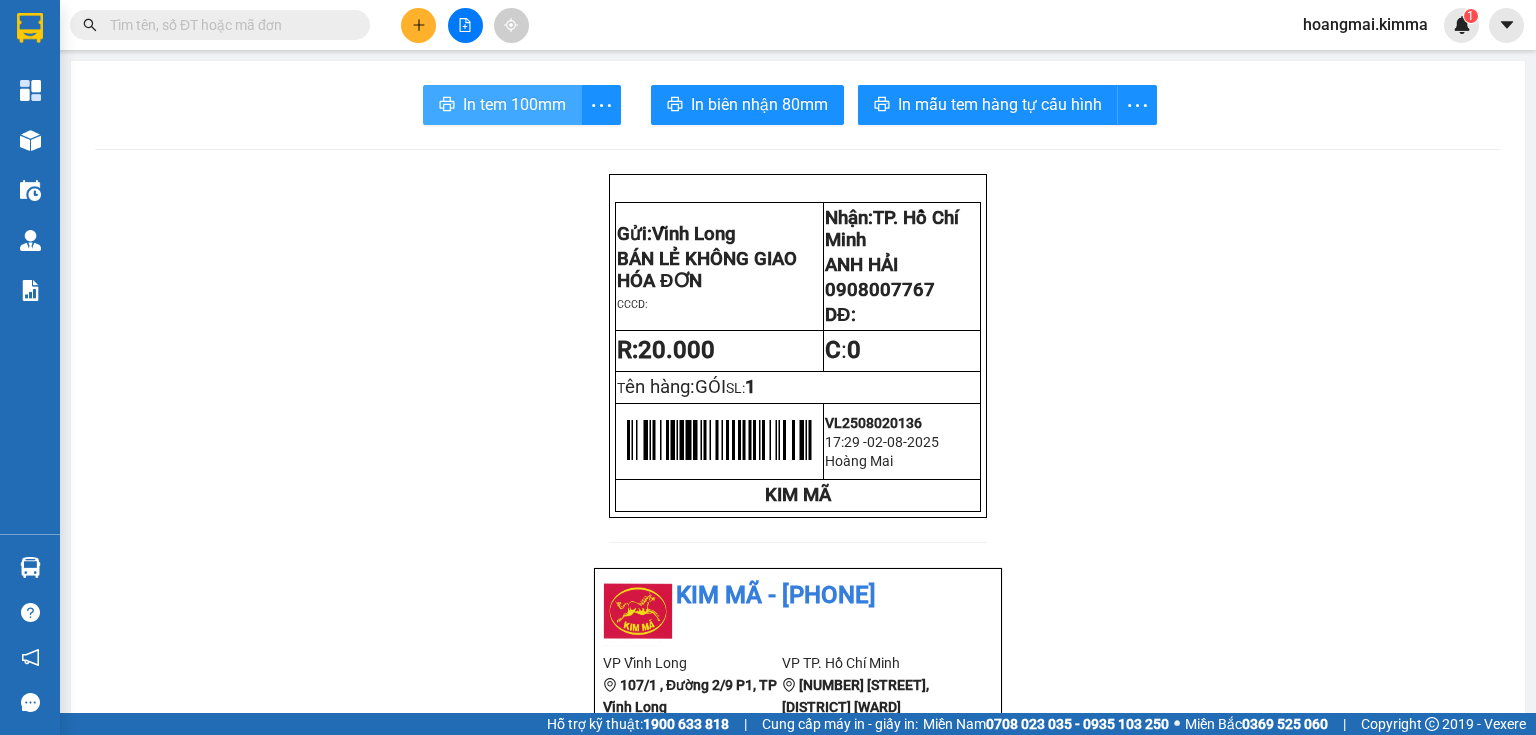 scroll, scrollTop: 0, scrollLeft: 0, axis: both 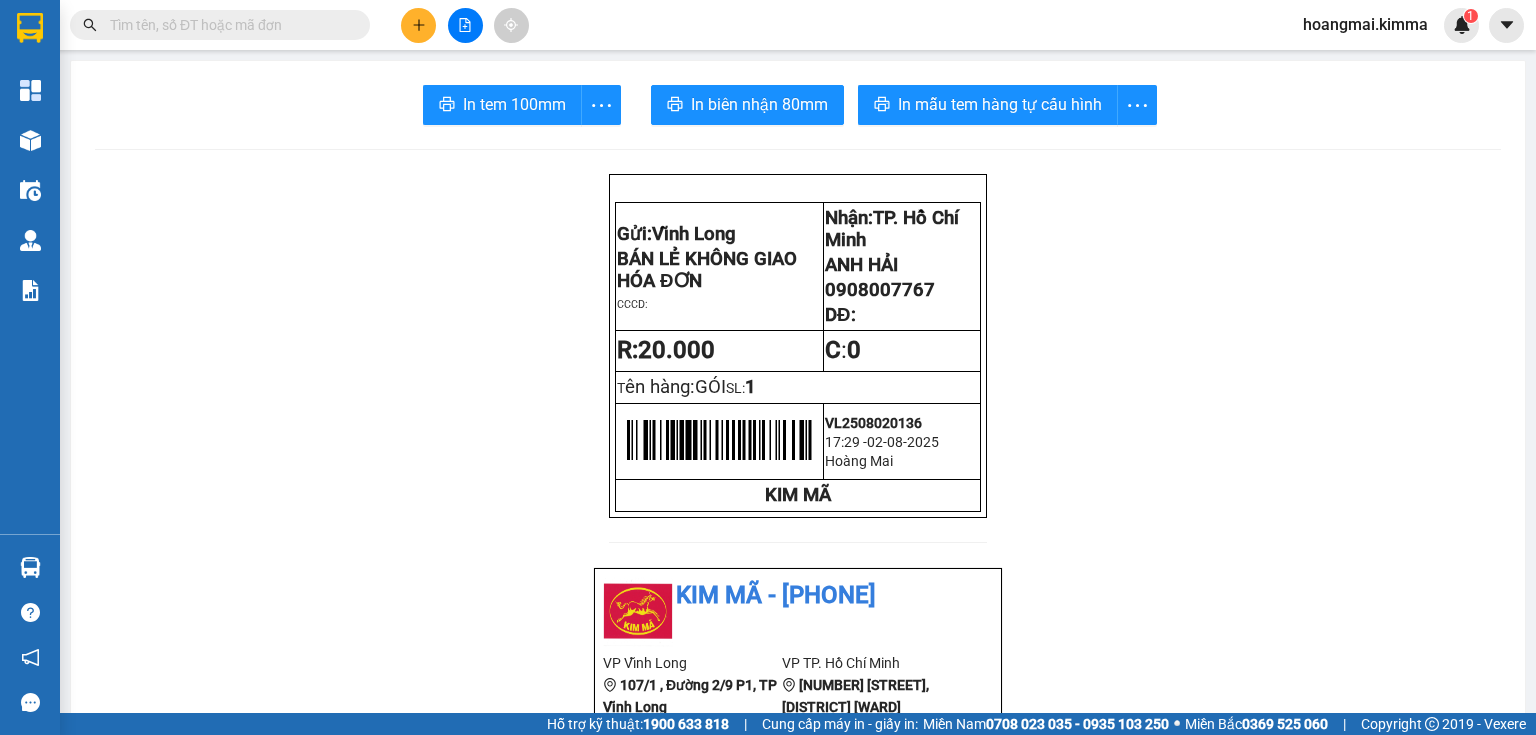 click at bounding box center (418, 25) 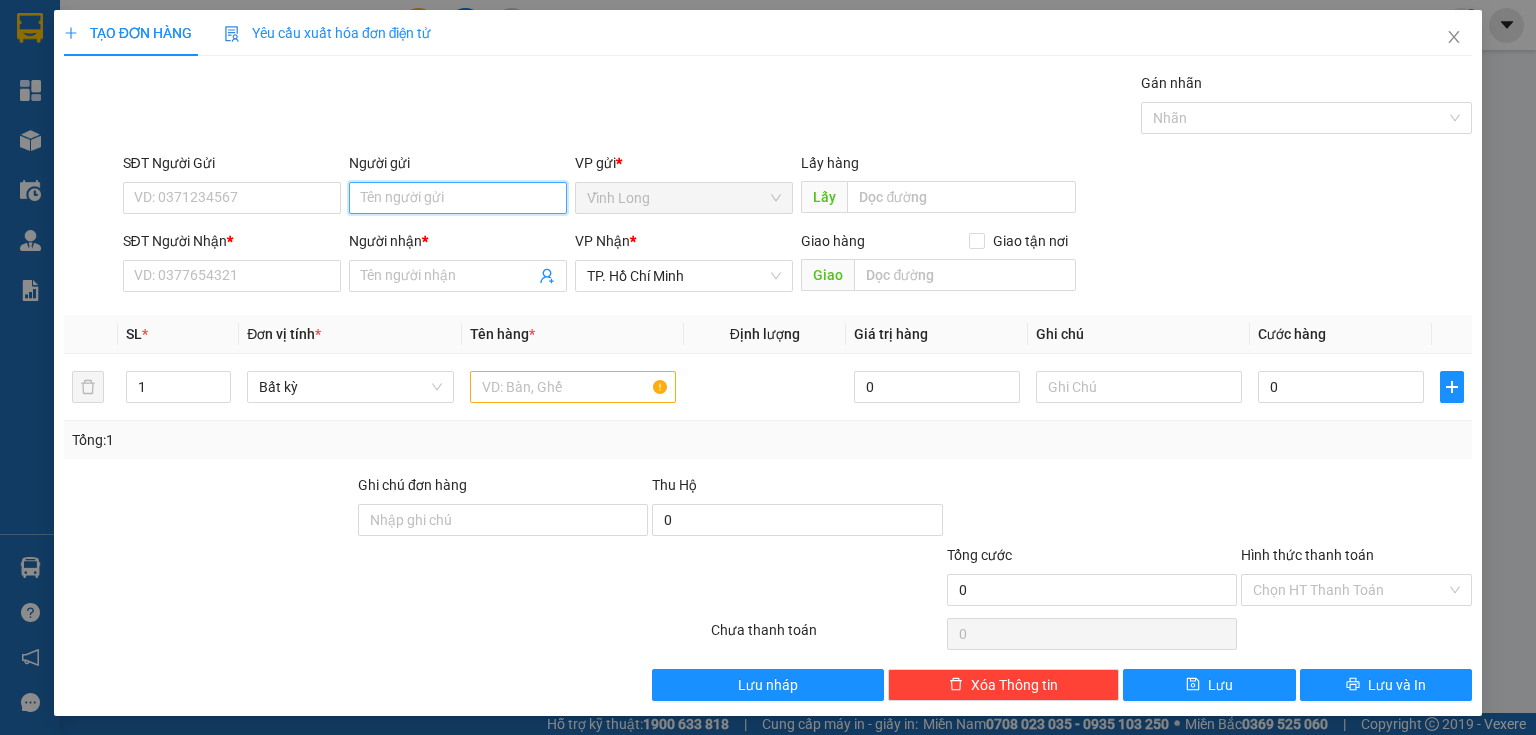 click on "Người gửi" at bounding box center [458, 198] 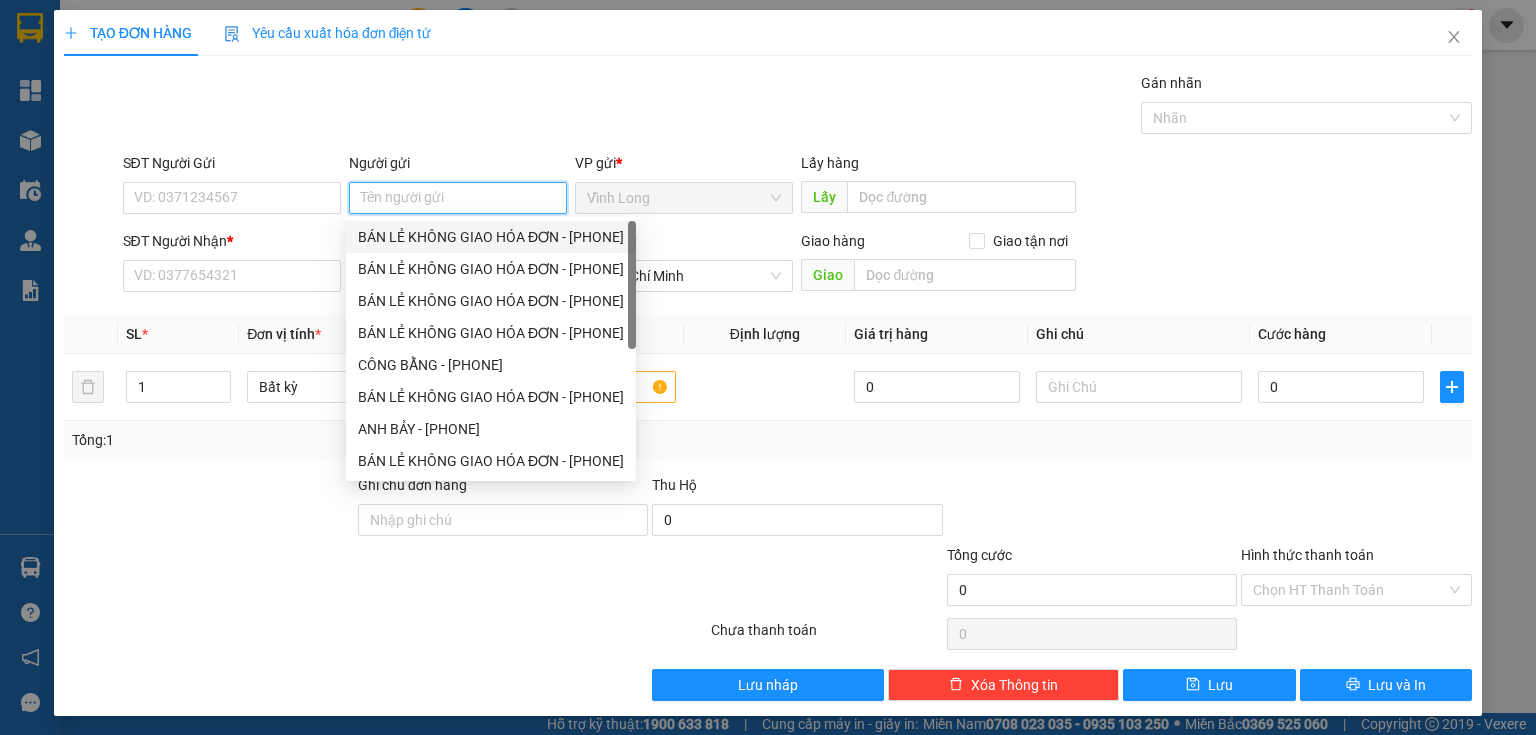 drag, startPoint x: 449, startPoint y: 236, endPoint x: 71, endPoint y: 224, distance: 378.19043 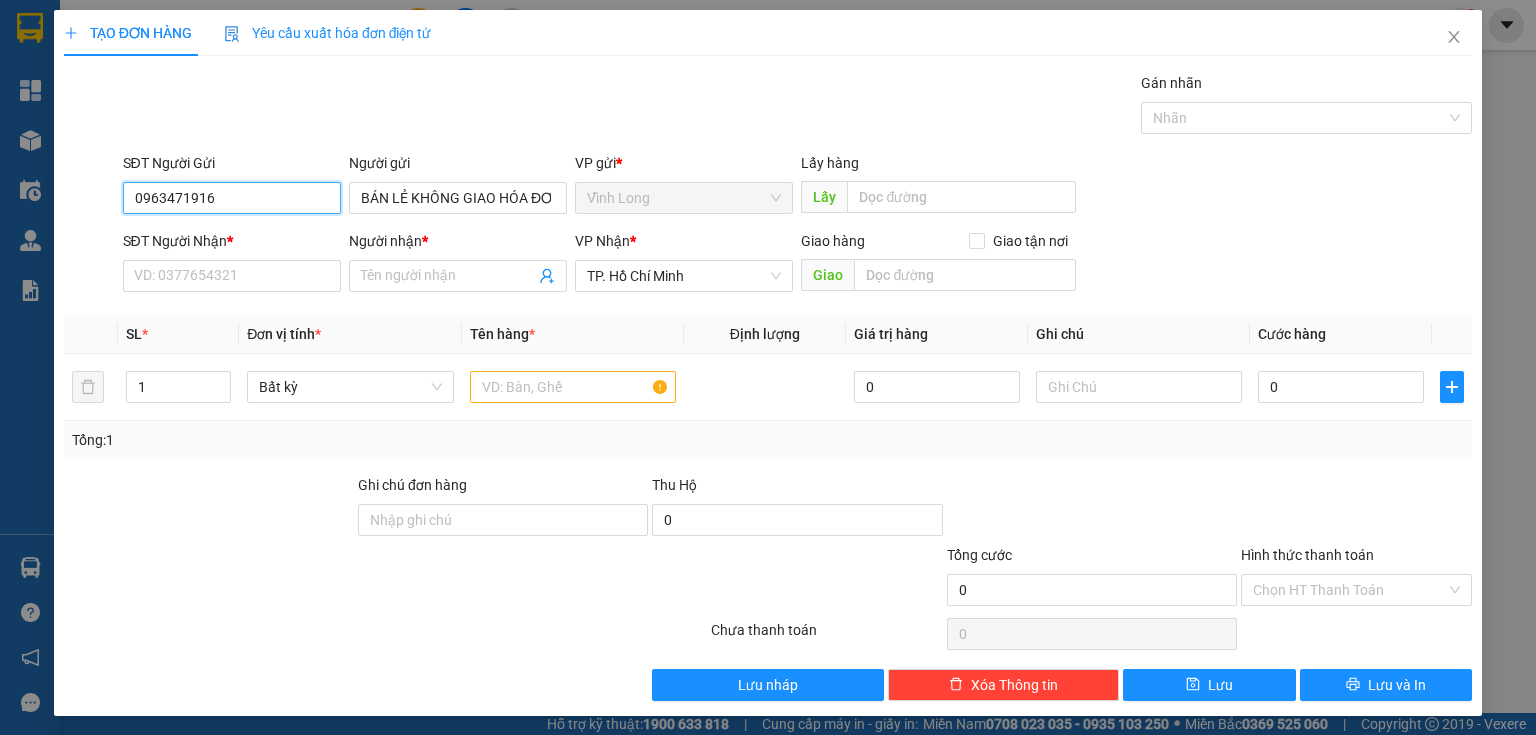 drag, startPoint x: 260, startPoint y: 189, endPoint x: 0, endPoint y: 252, distance: 267.52383 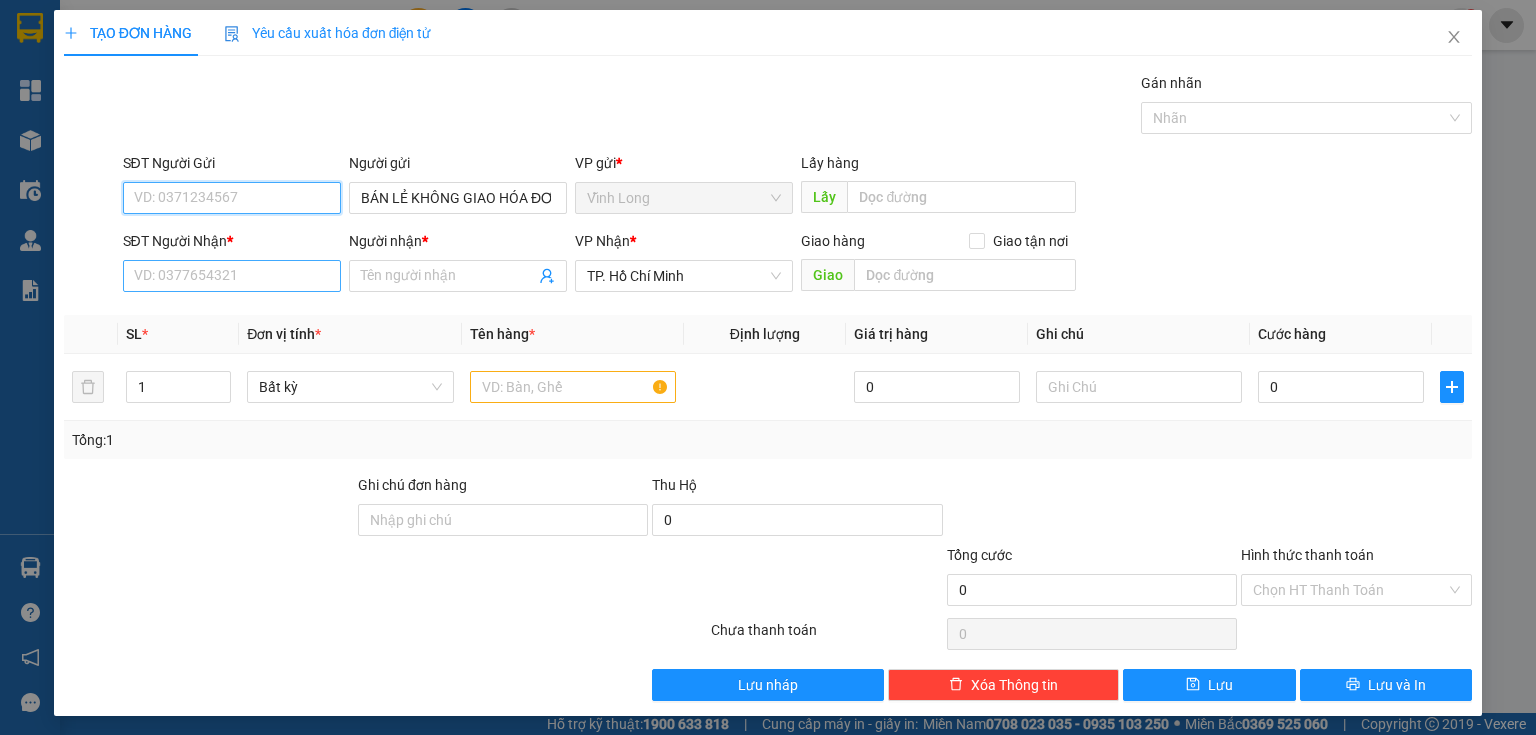 type 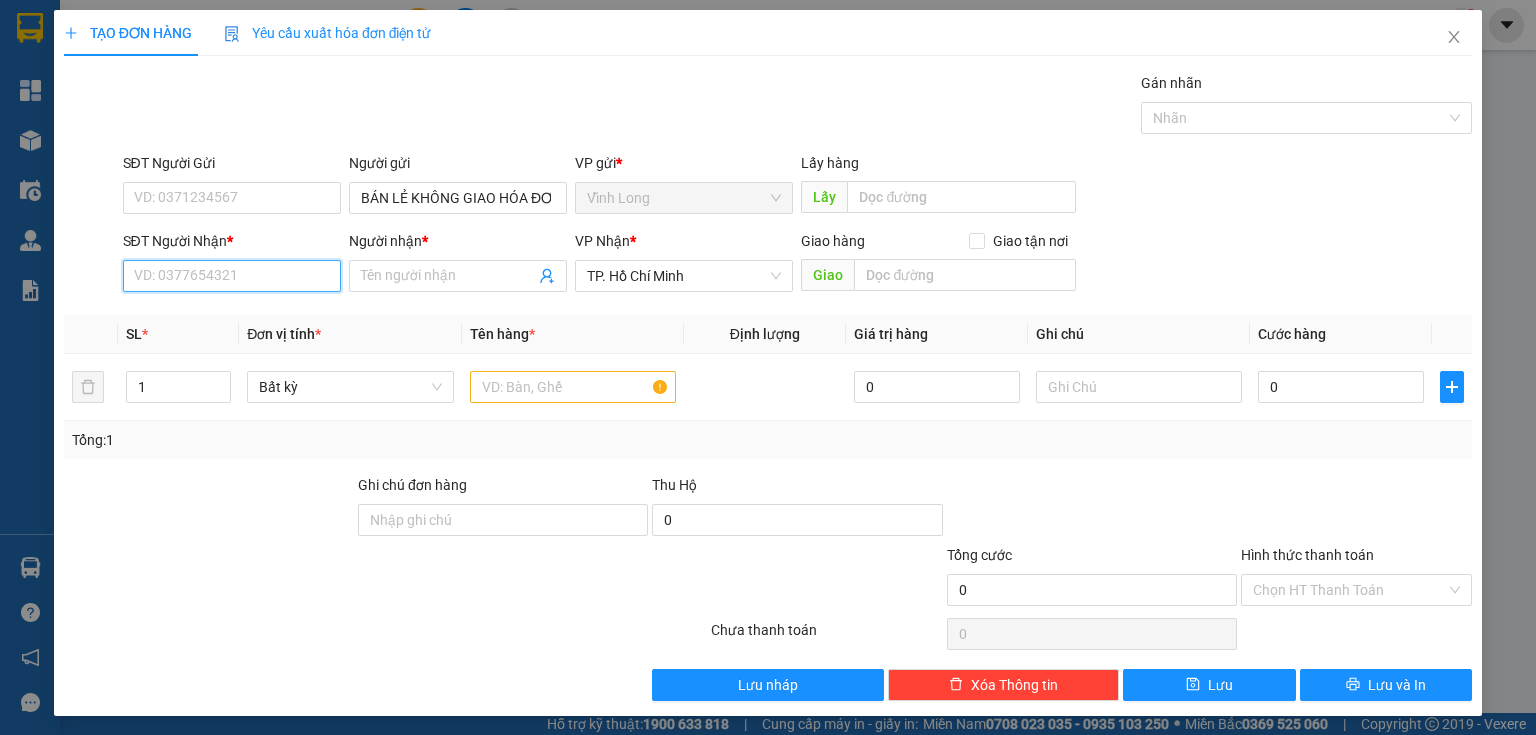 click on "SĐT Người Nhận  *" at bounding box center [232, 276] 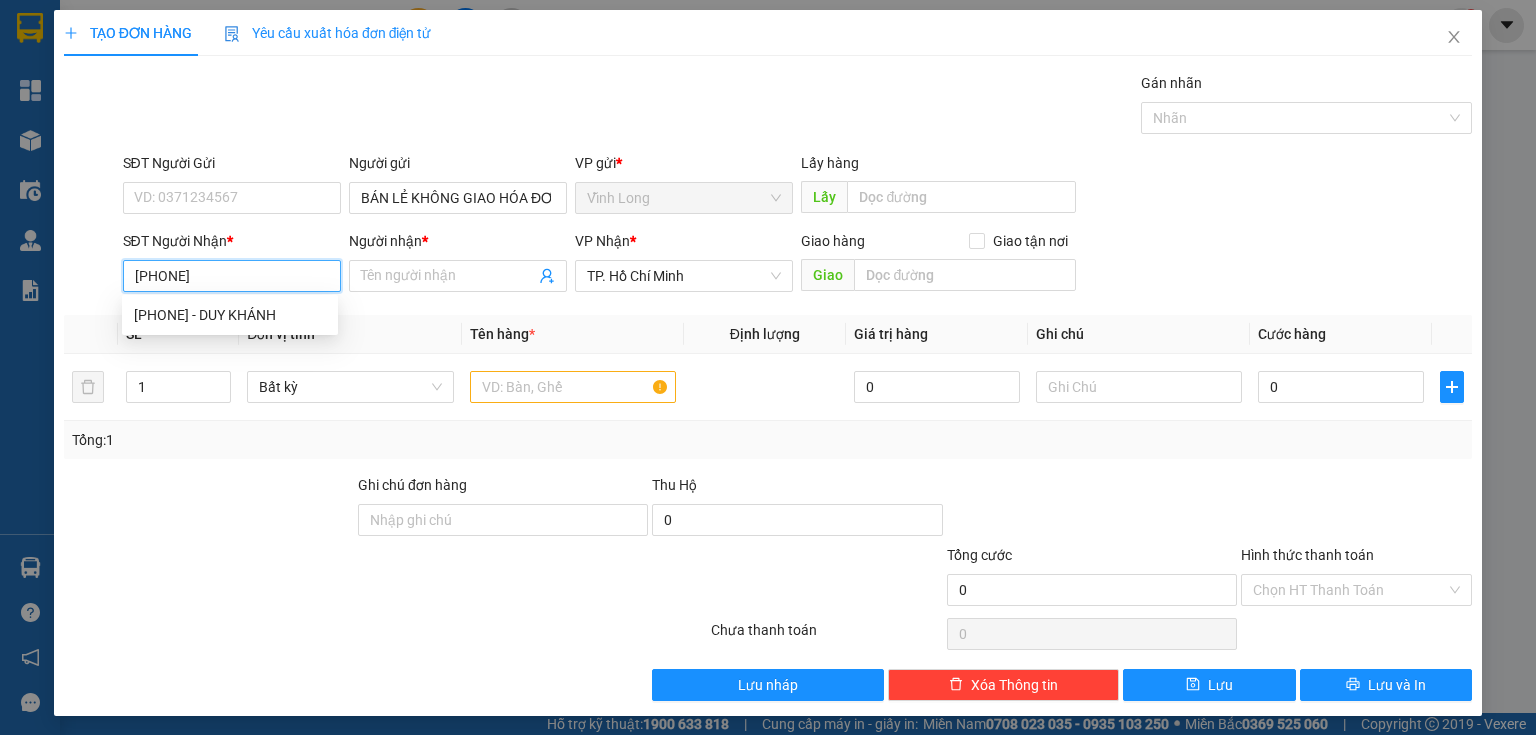 type on "[PHONE]" 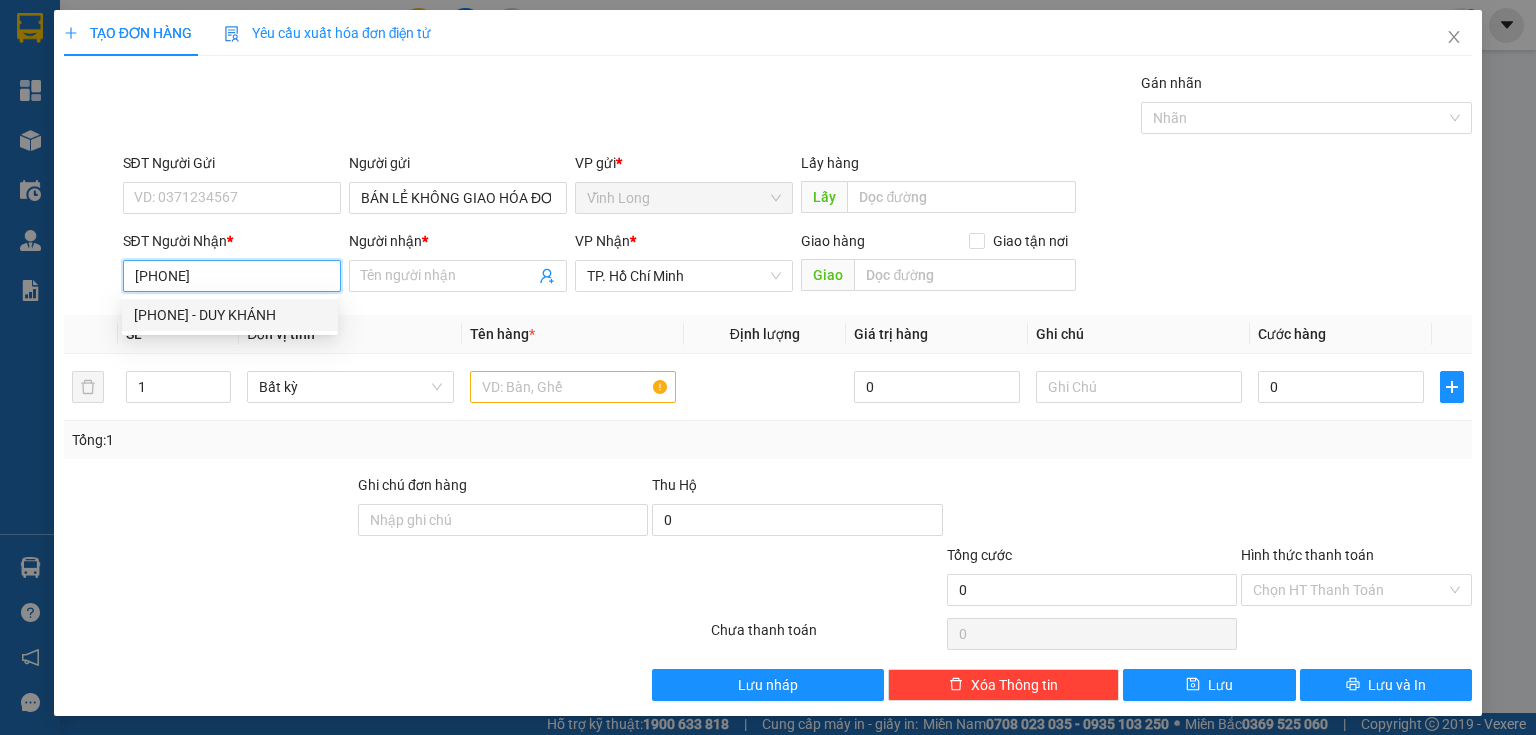 click on "0327065350 - DUY KHÁNH" at bounding box center [230, 315] 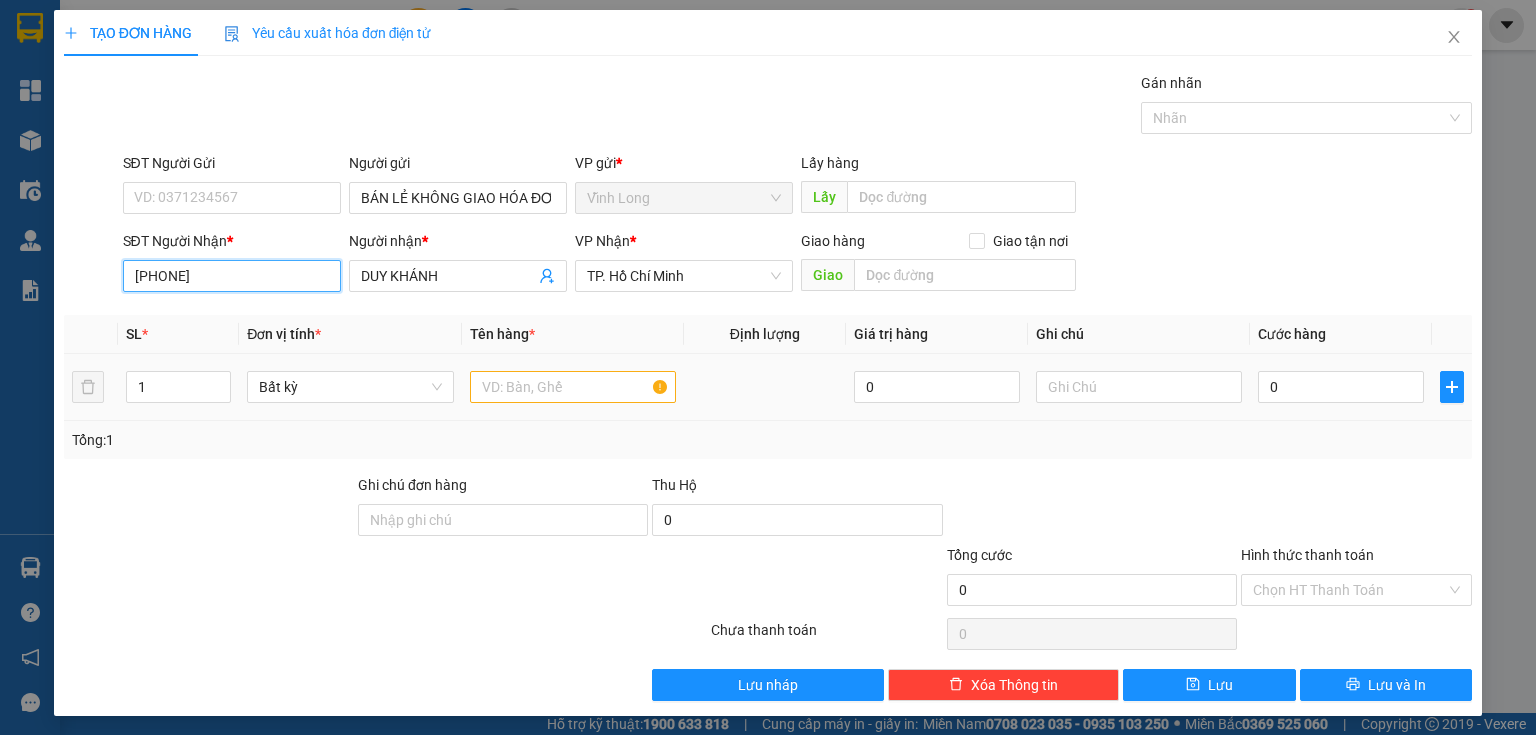 type on "[PHONE]" 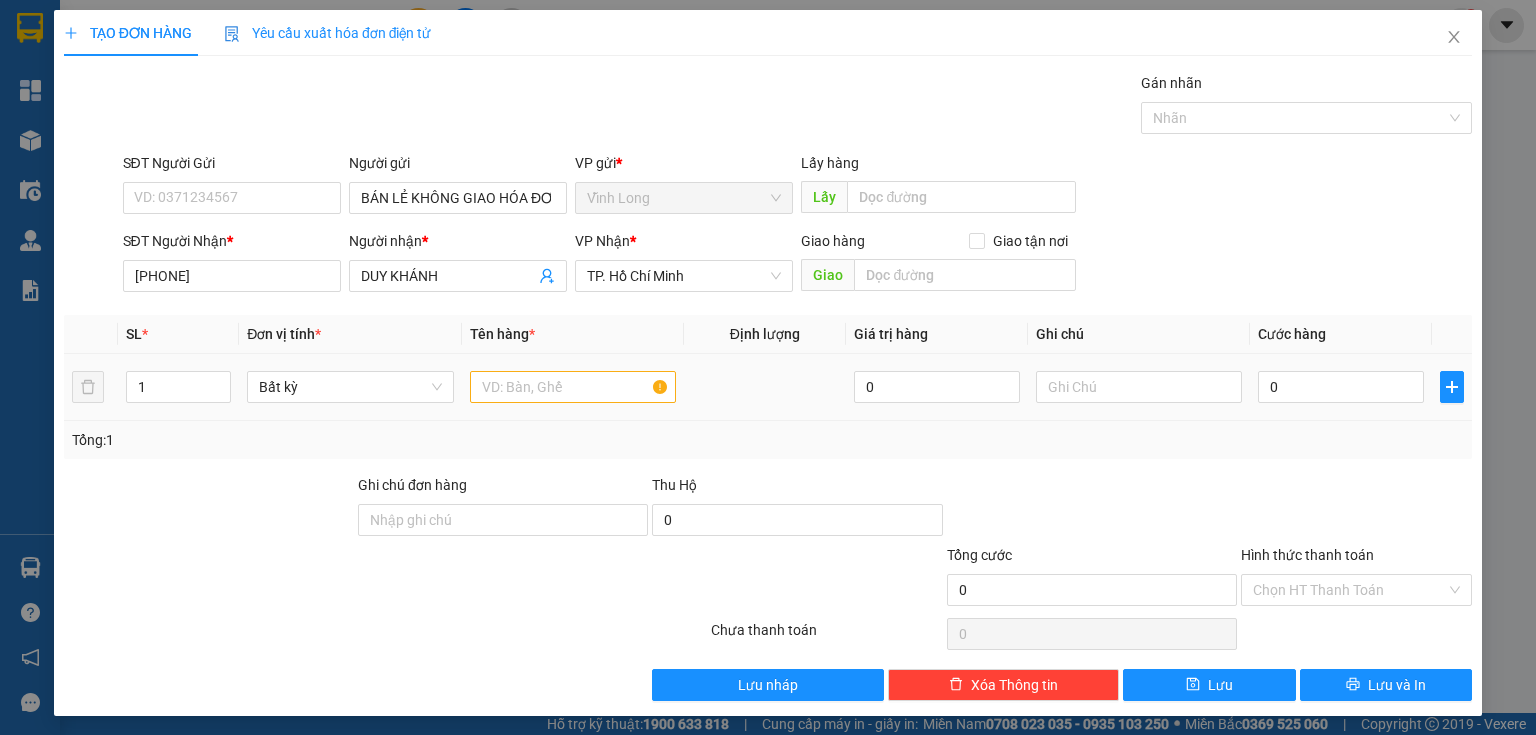 drag, startPoint x: 556, startPoint y: 417, endPoint x: 552, endPoint y: 360, distance: 57.14018 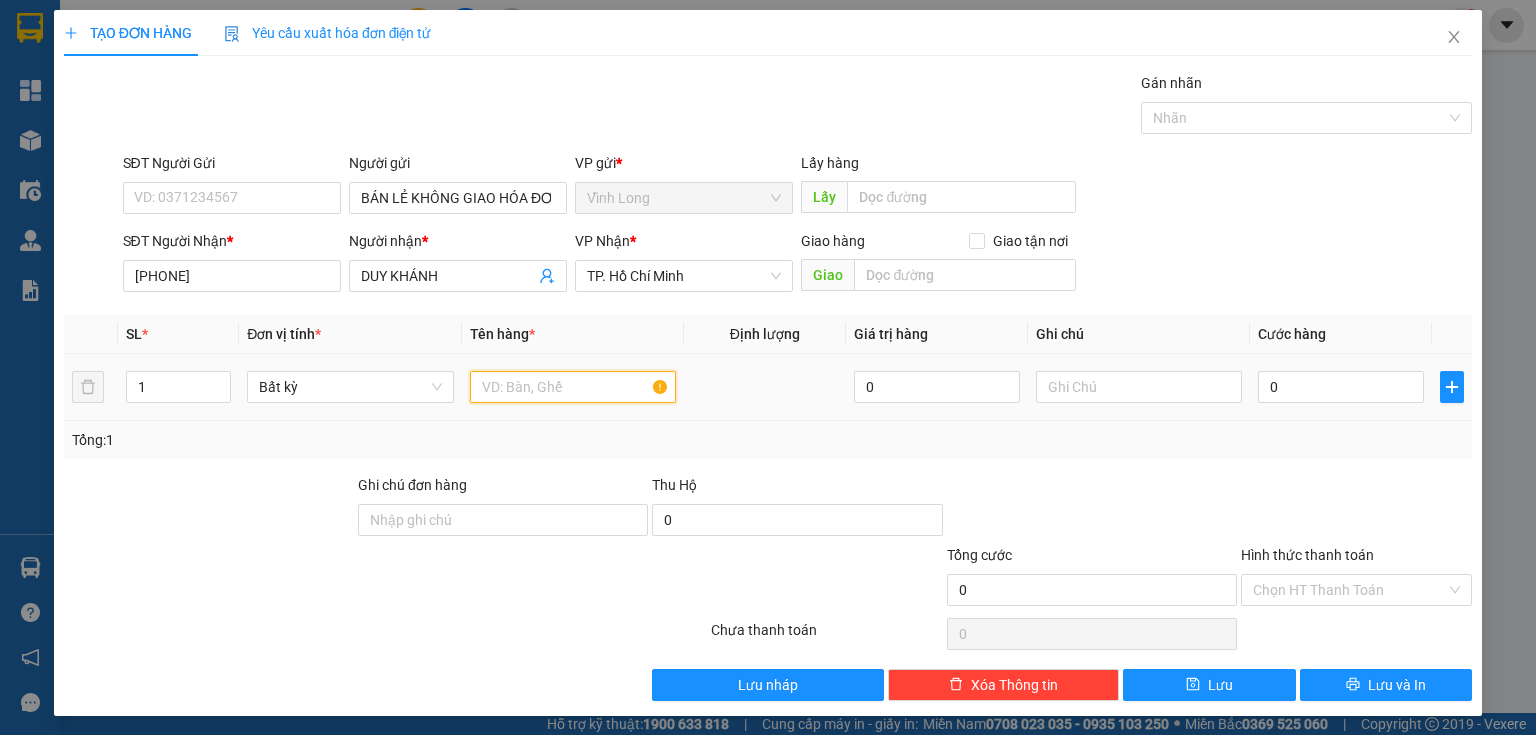 click at bounding box center [573, 387] 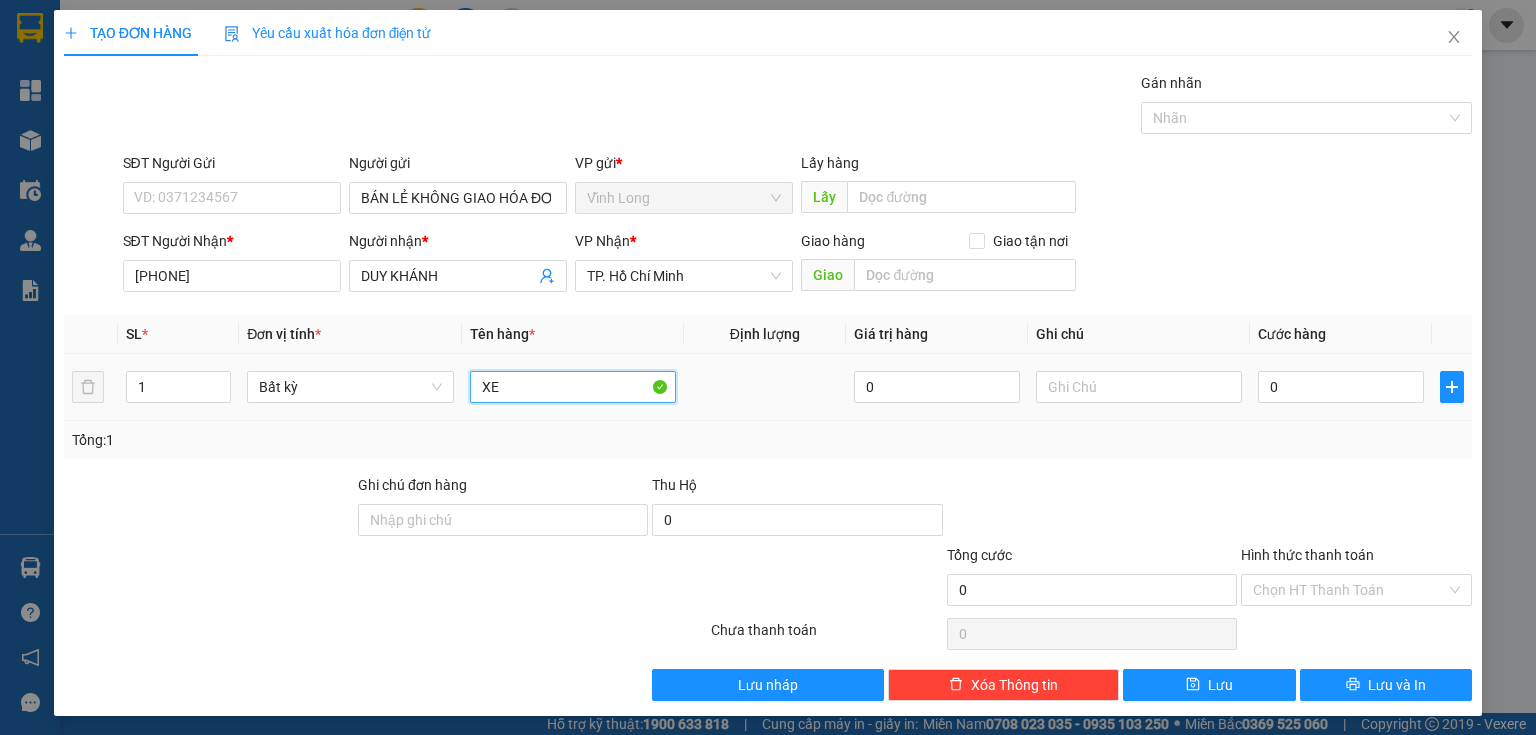 type on "XE" 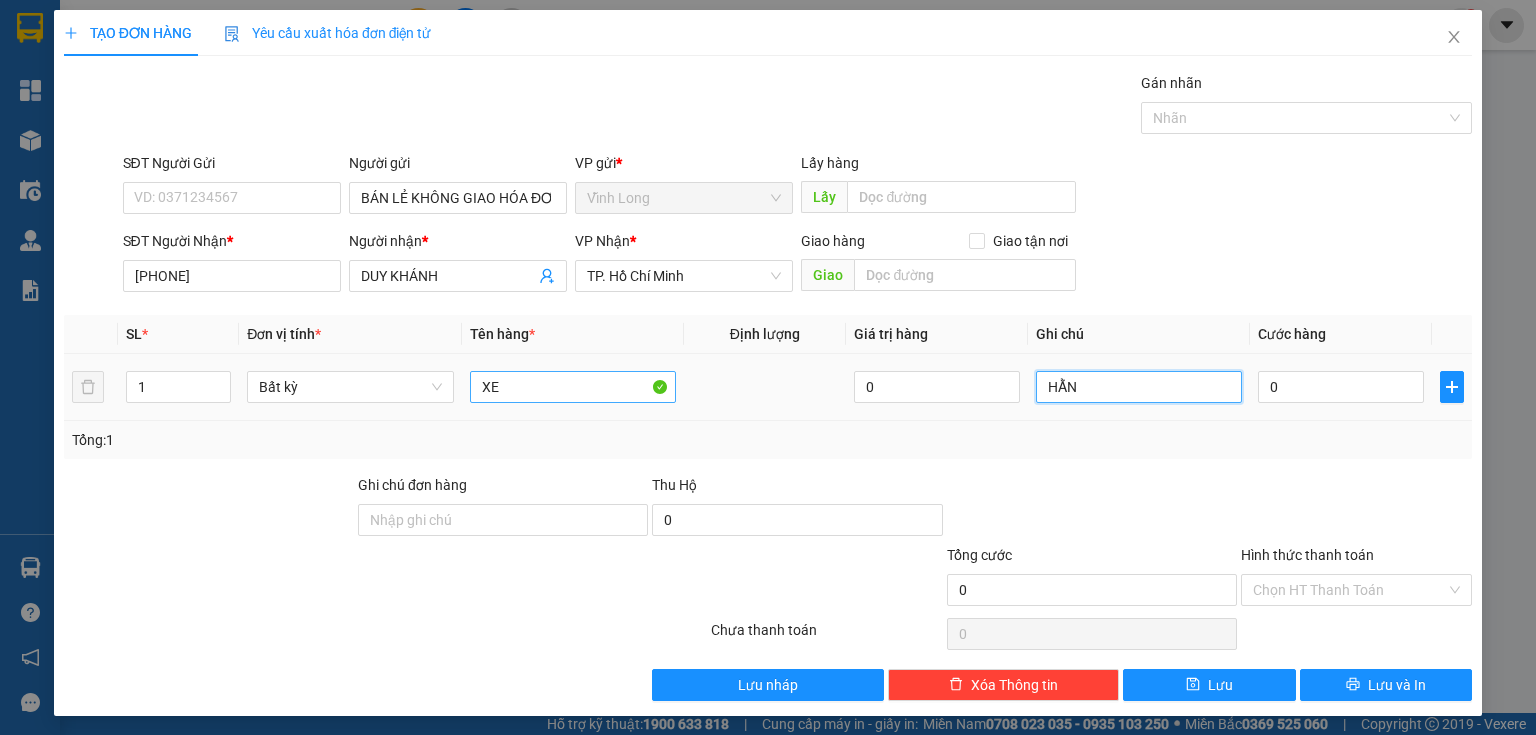 type on "HẰNG" 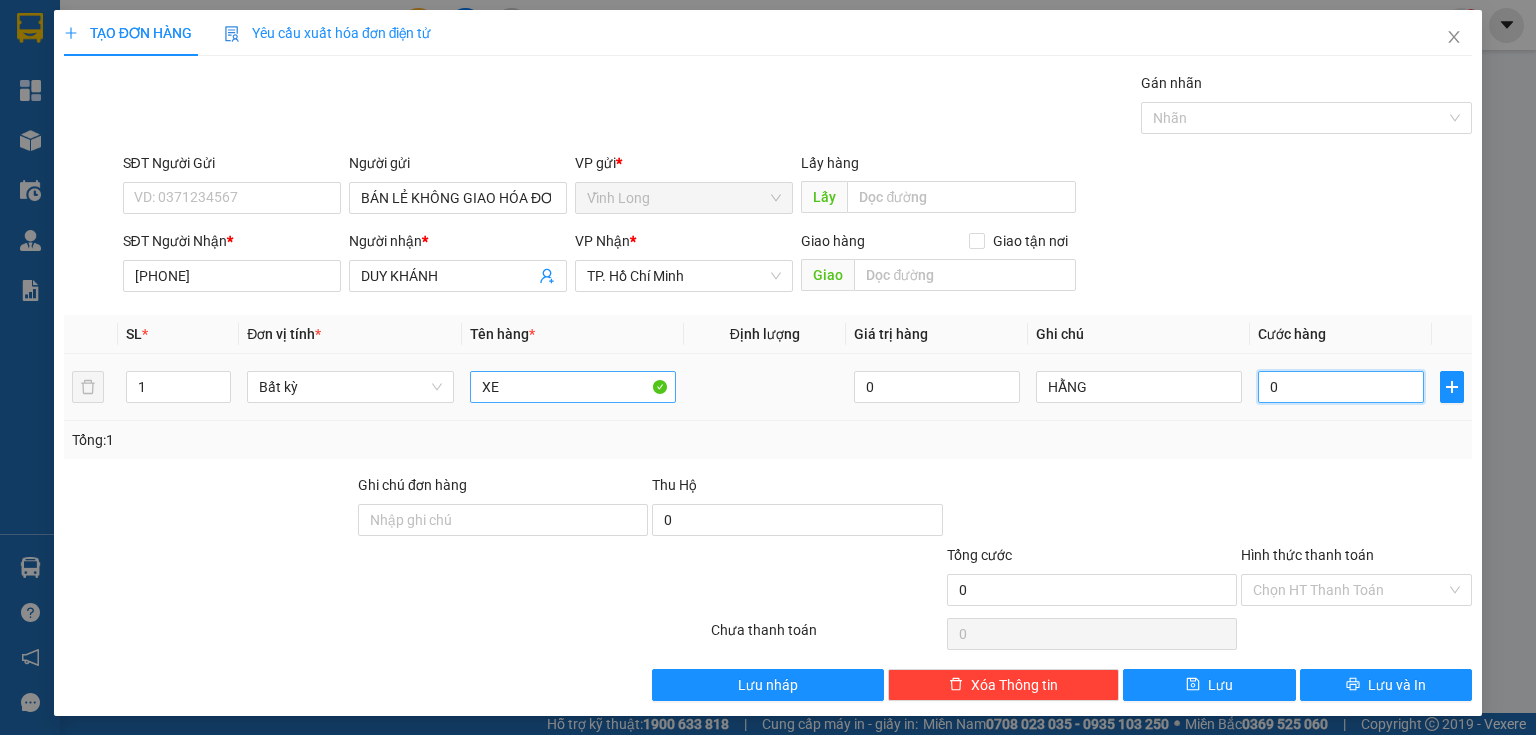 type on "4" 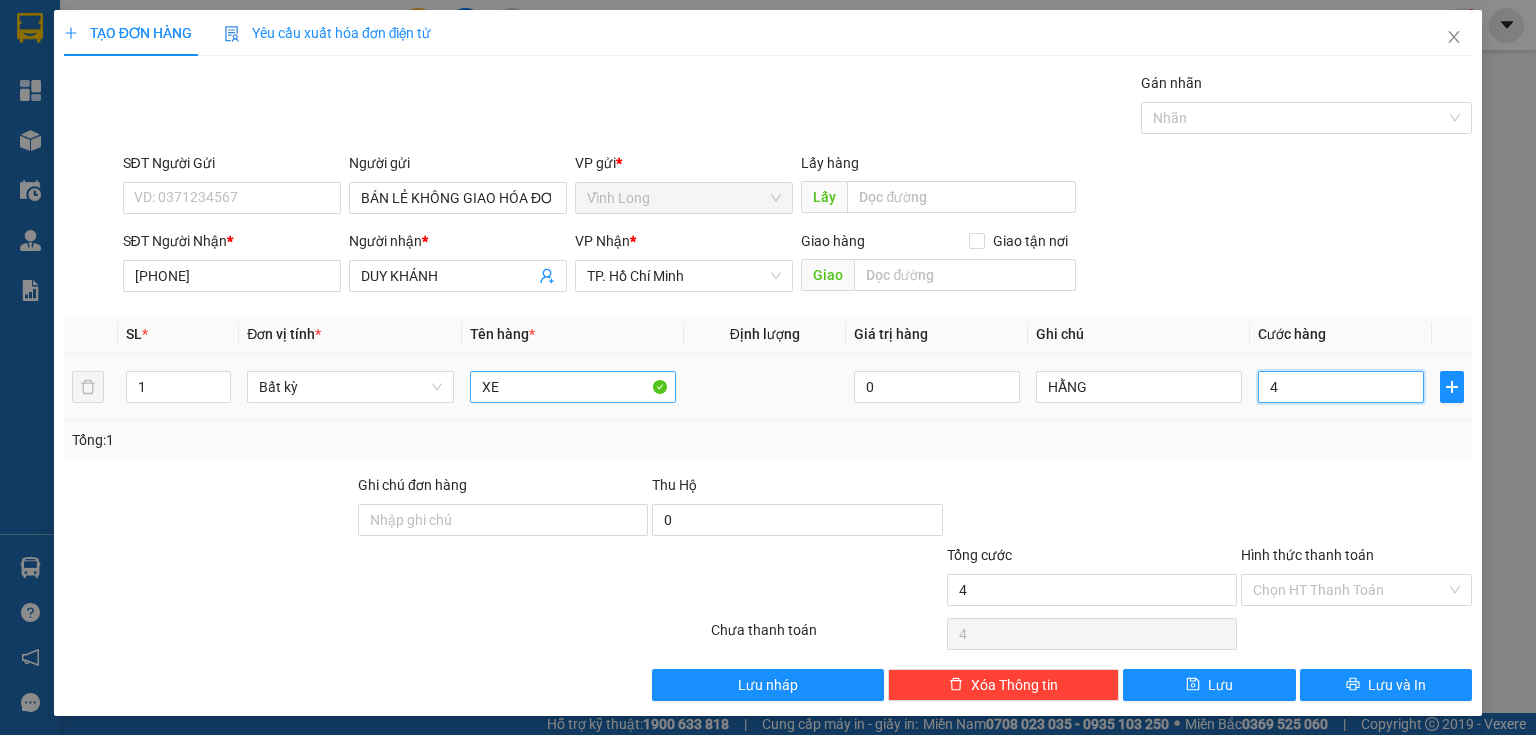 type on "40" 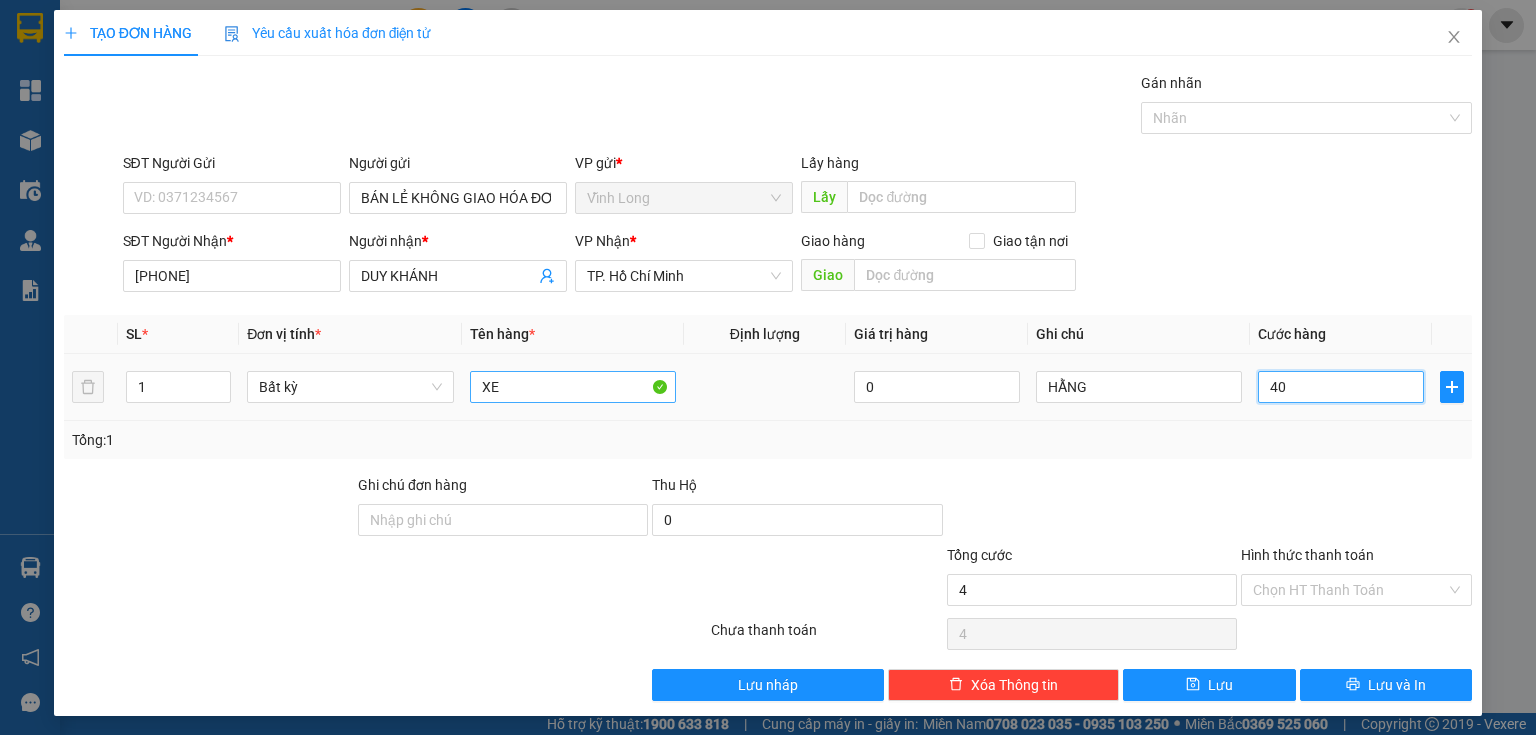 type on "40" 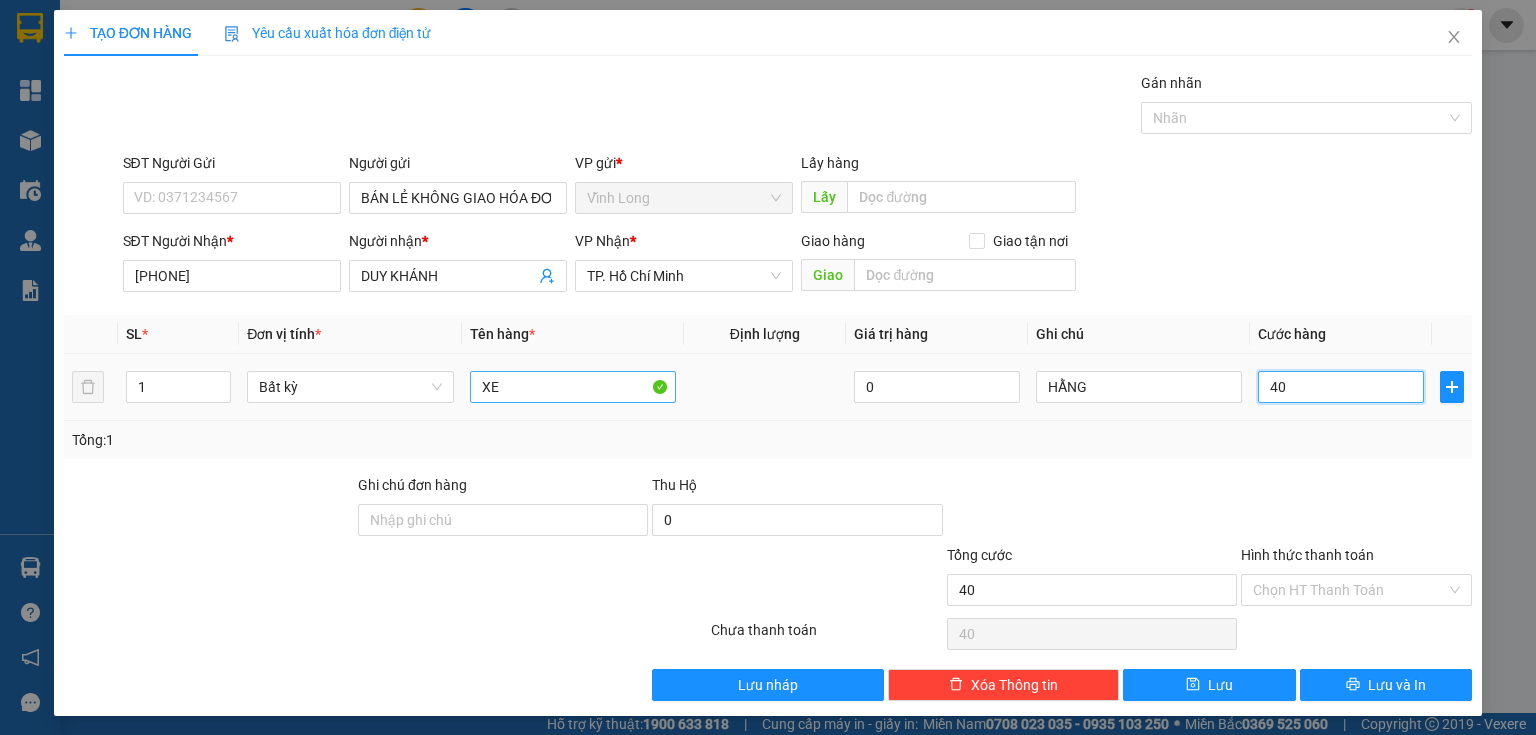 type on "400" 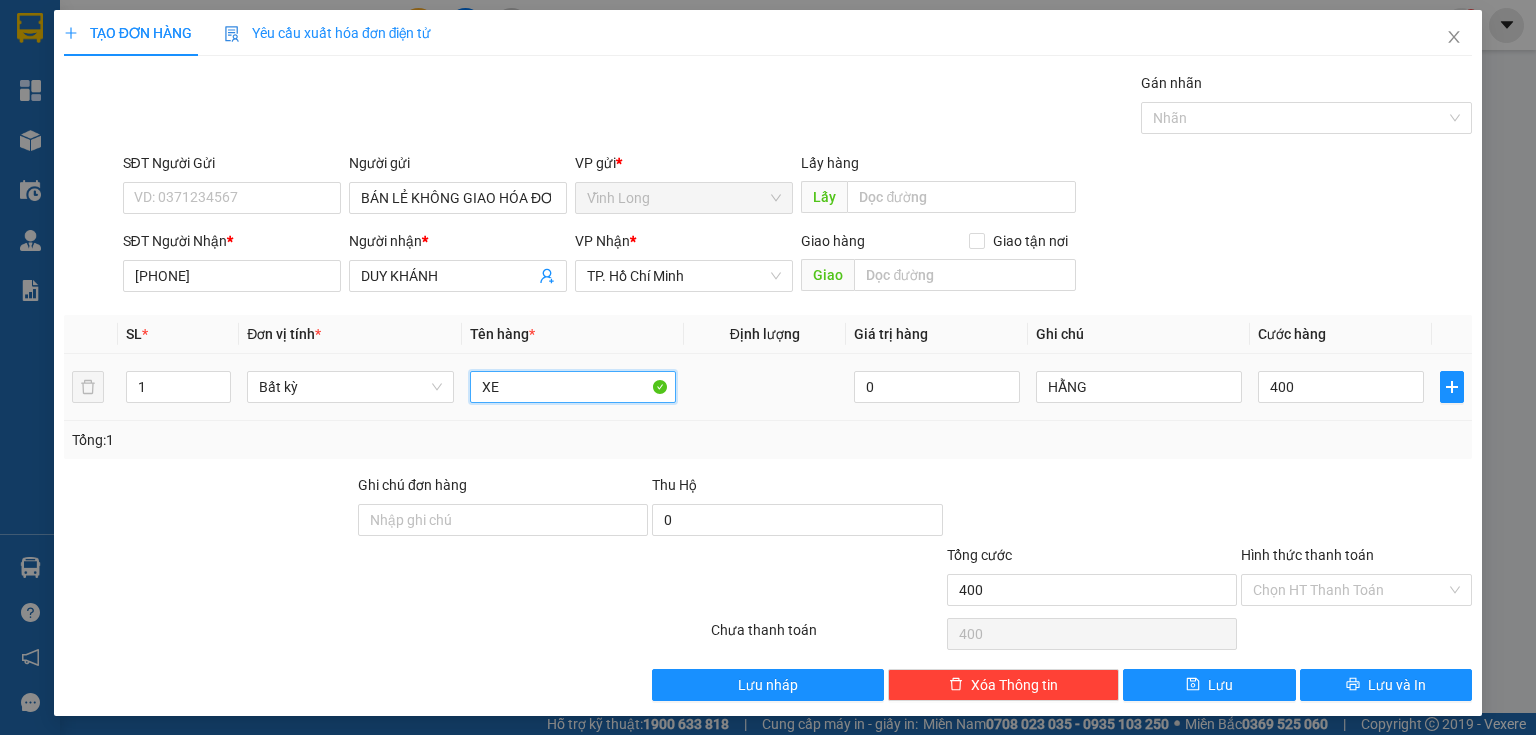 type on "400.000" 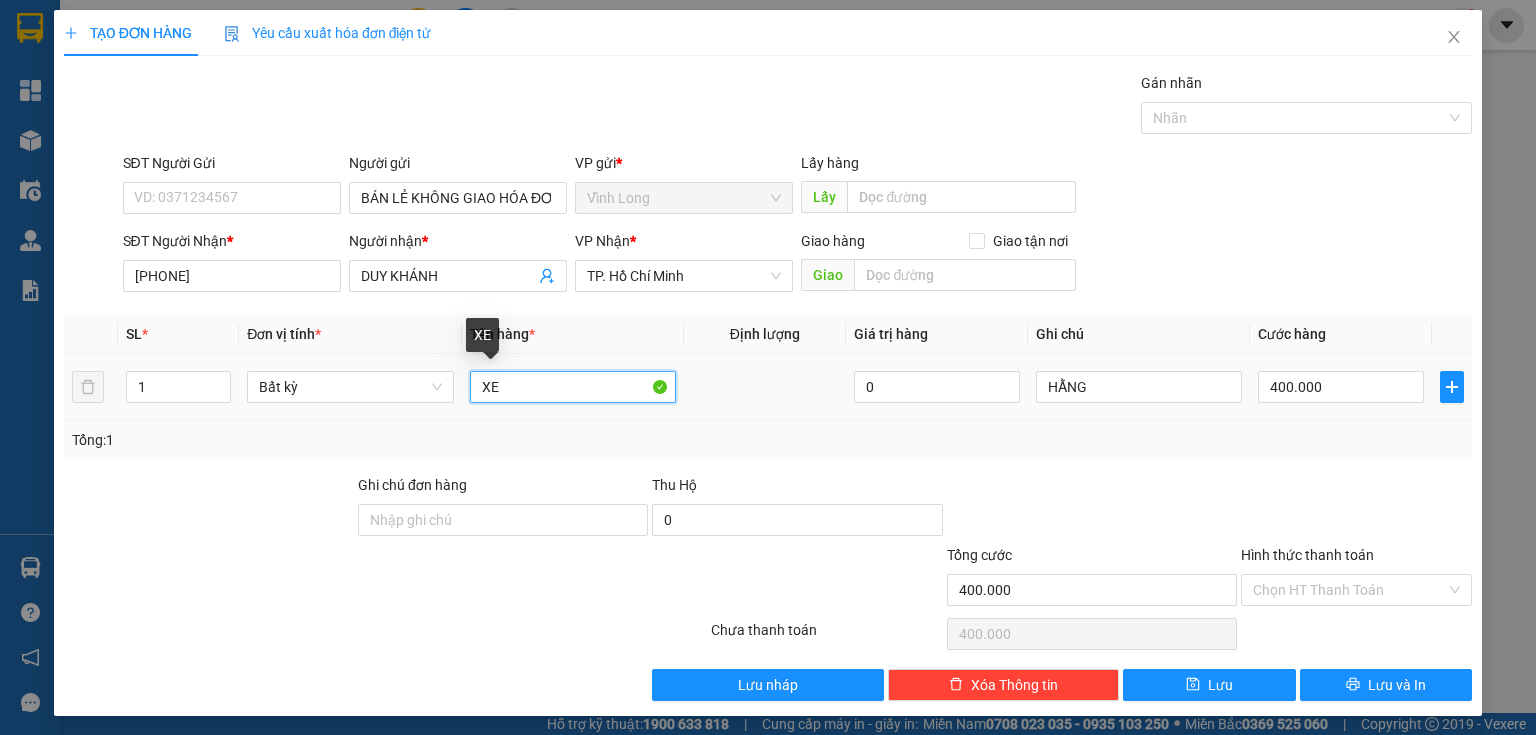 click on "XE" at bounding box center [573, 387] 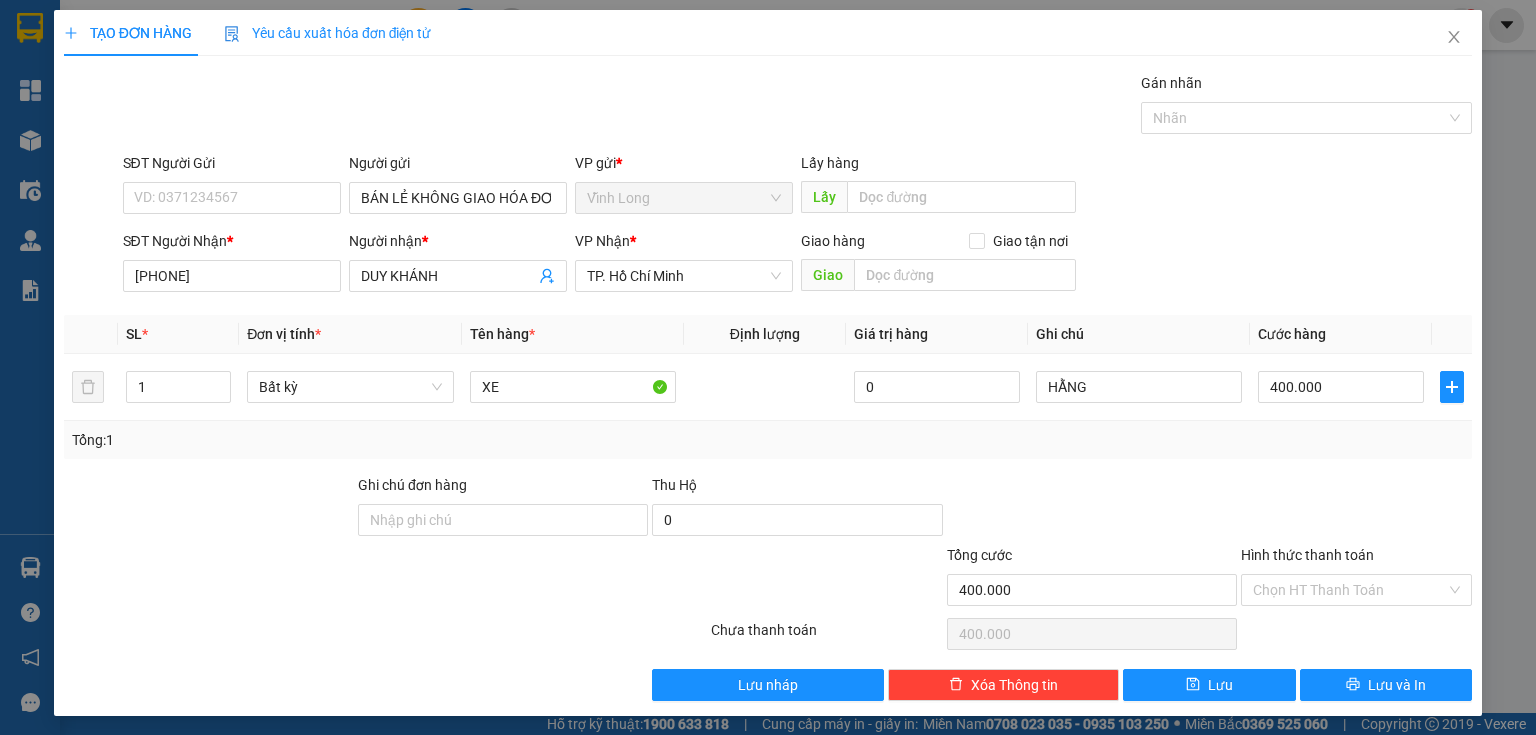 click at bounding box center [1092, 509] 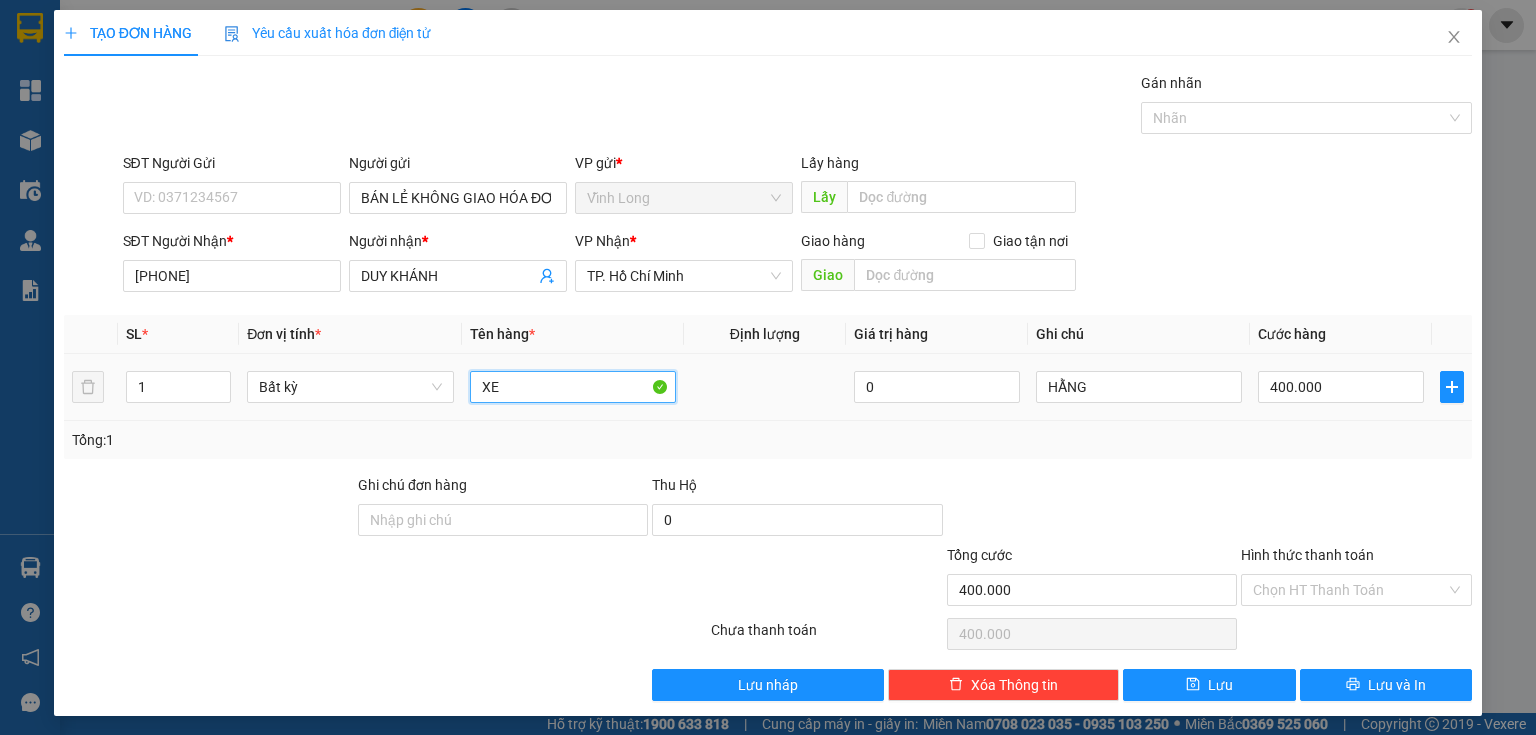 click on "XE" at bounding box center (573, 387) 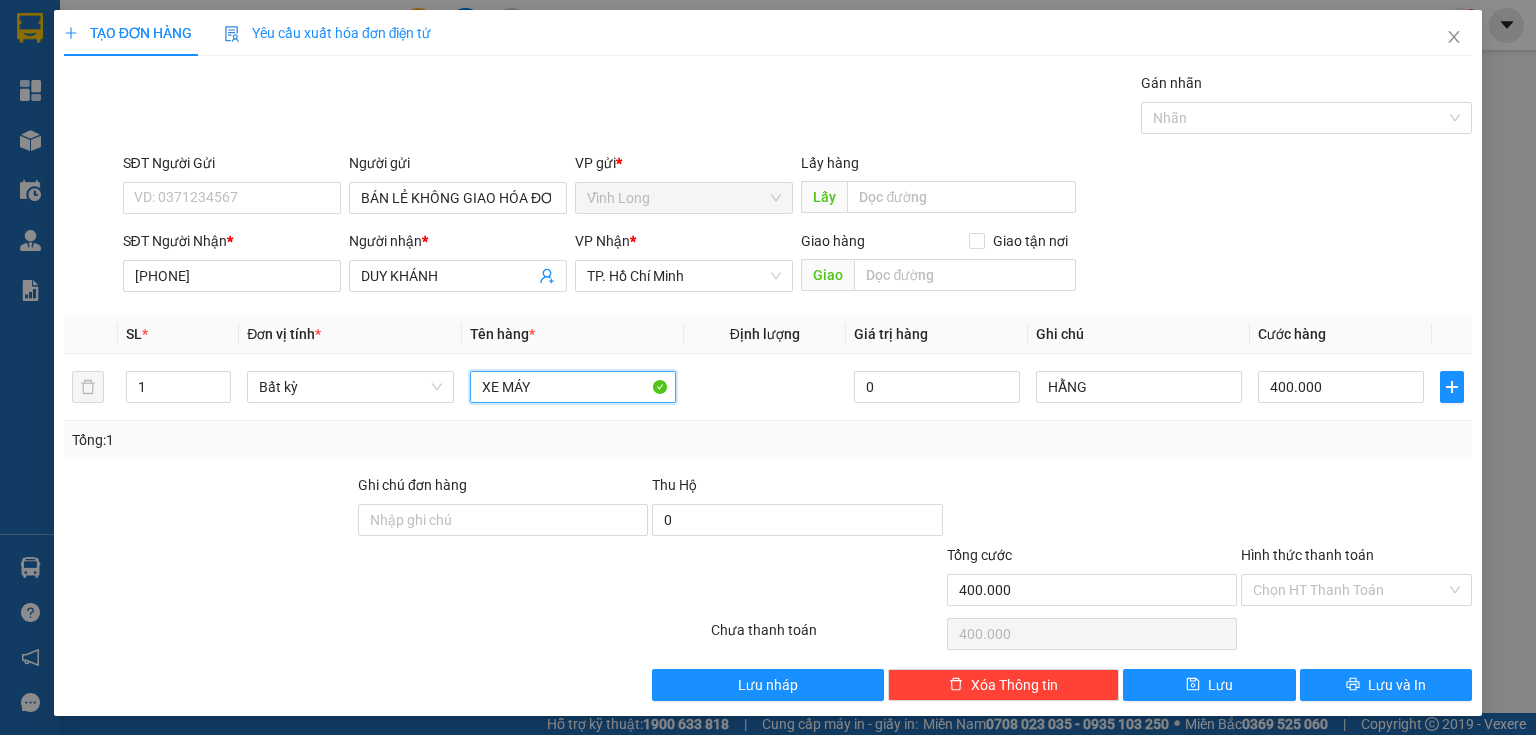 type on "XE MÁY" 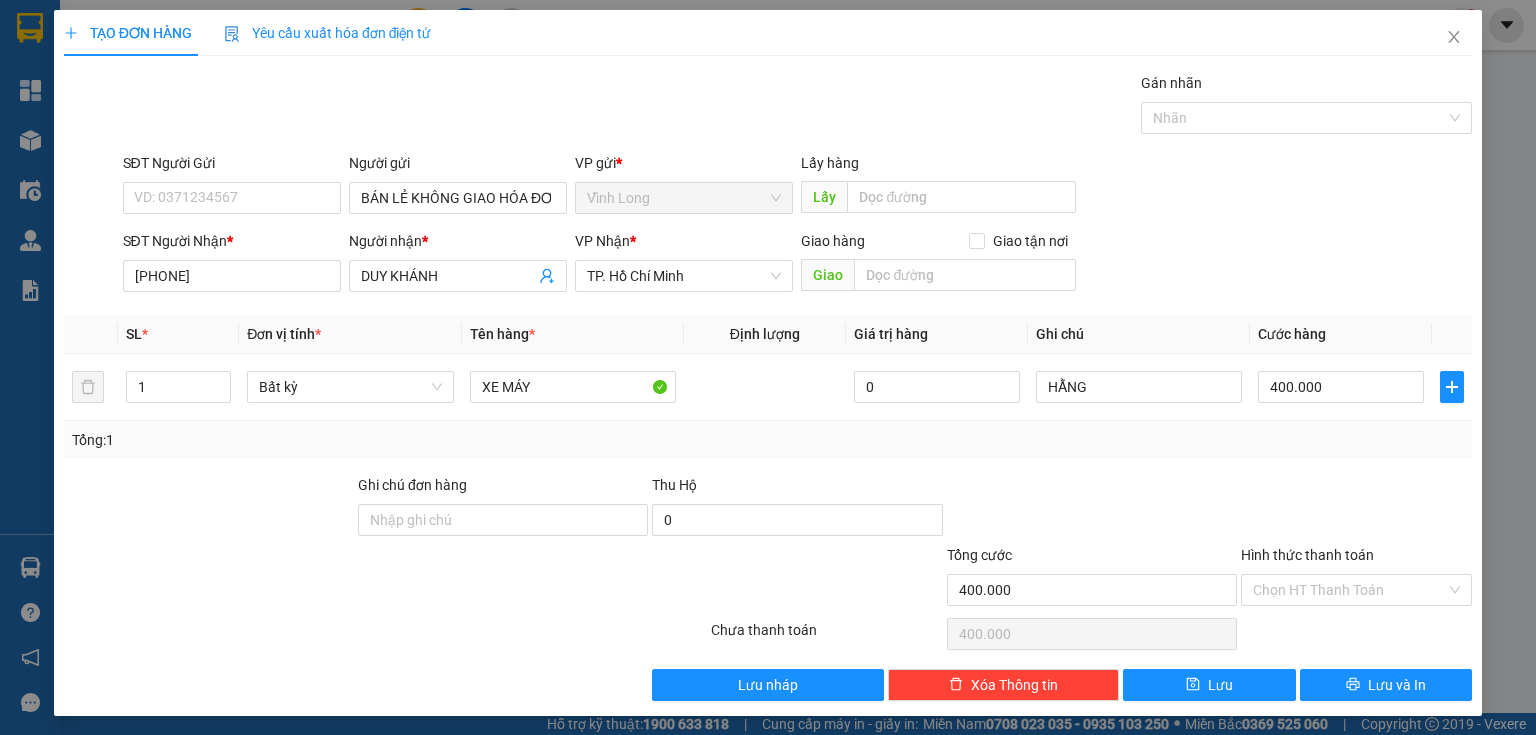 click on "Tổng:  1" at bounding box center (768, 440) 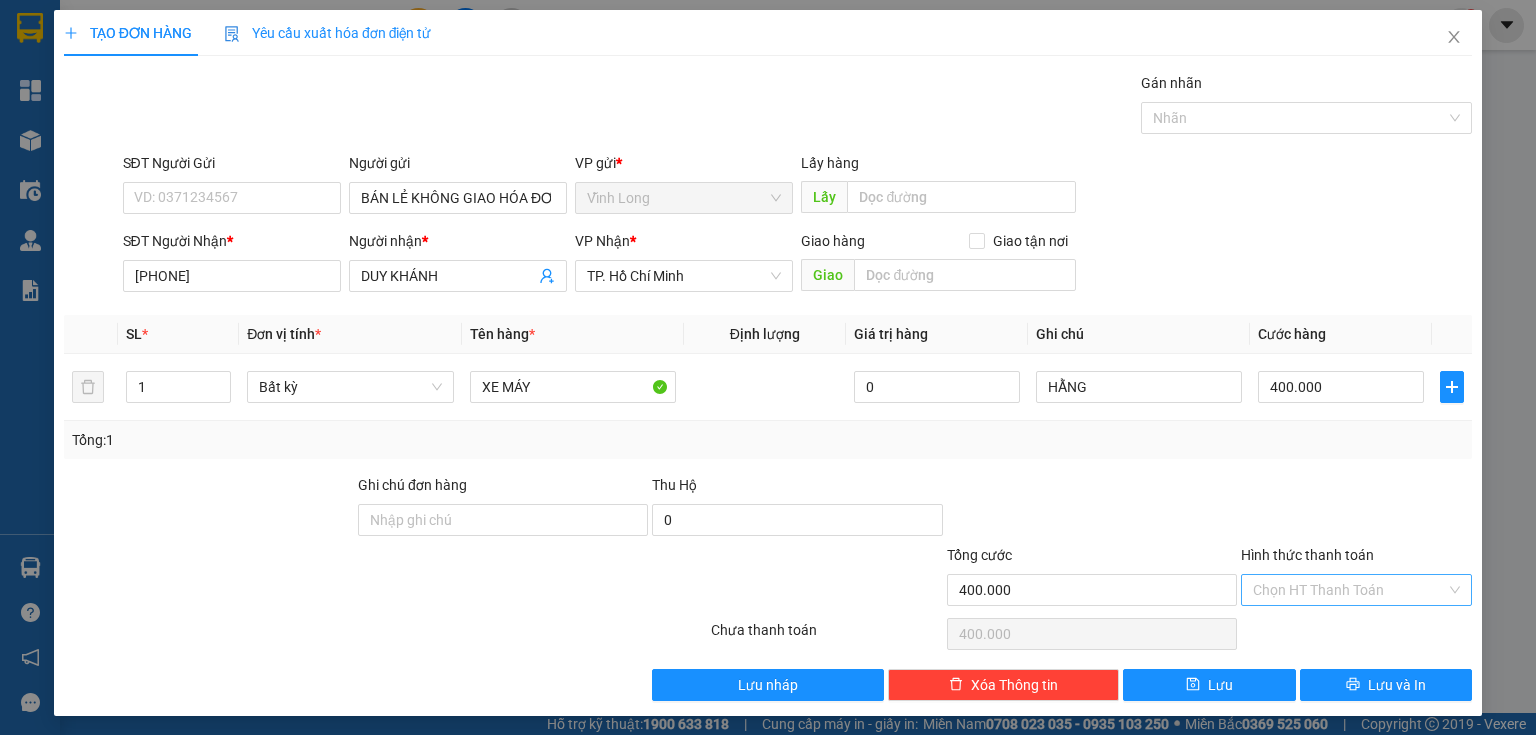 click on "Hình thức thanh toán" at bounding box center [1349, 590] 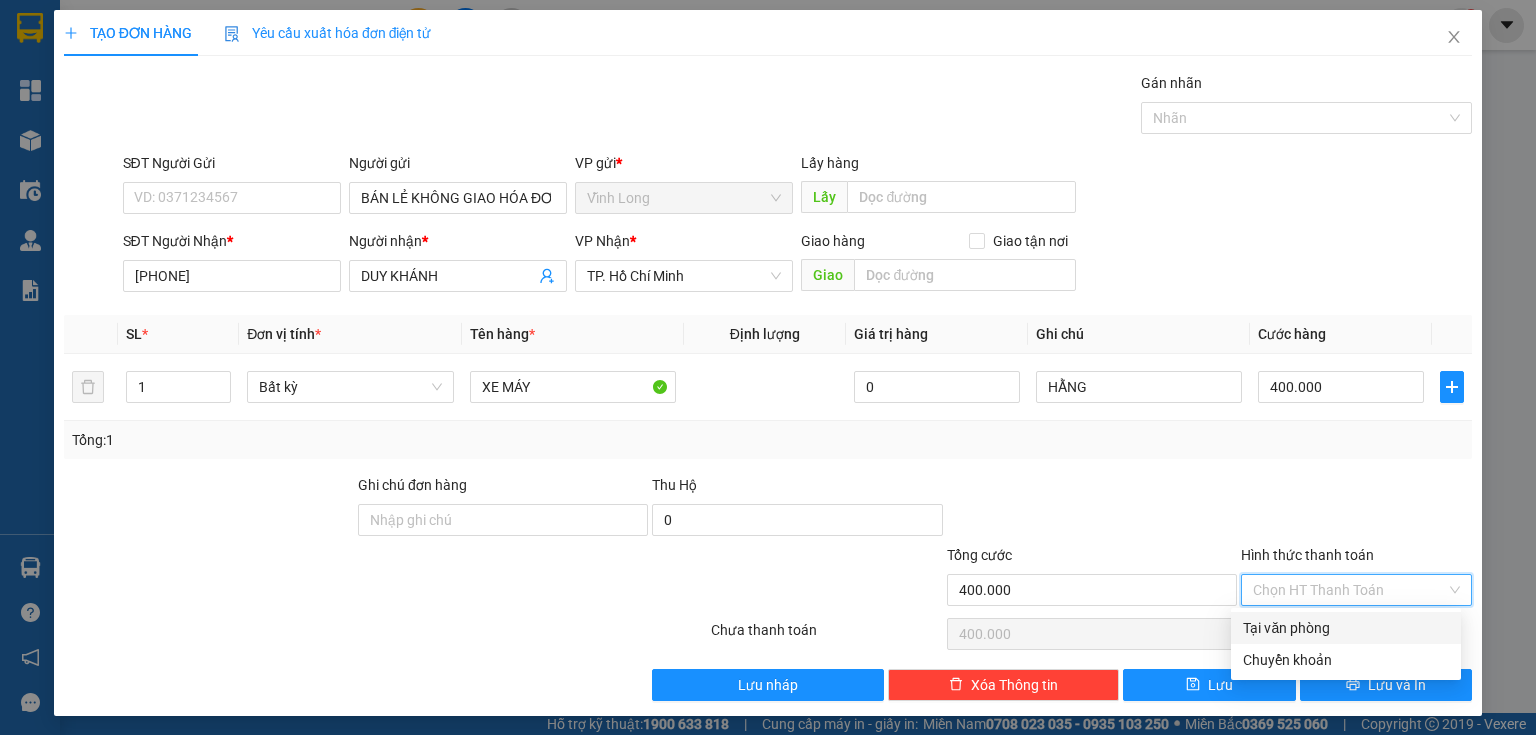 click on "Tại văn phòng" at bounding box center [1346, 628] 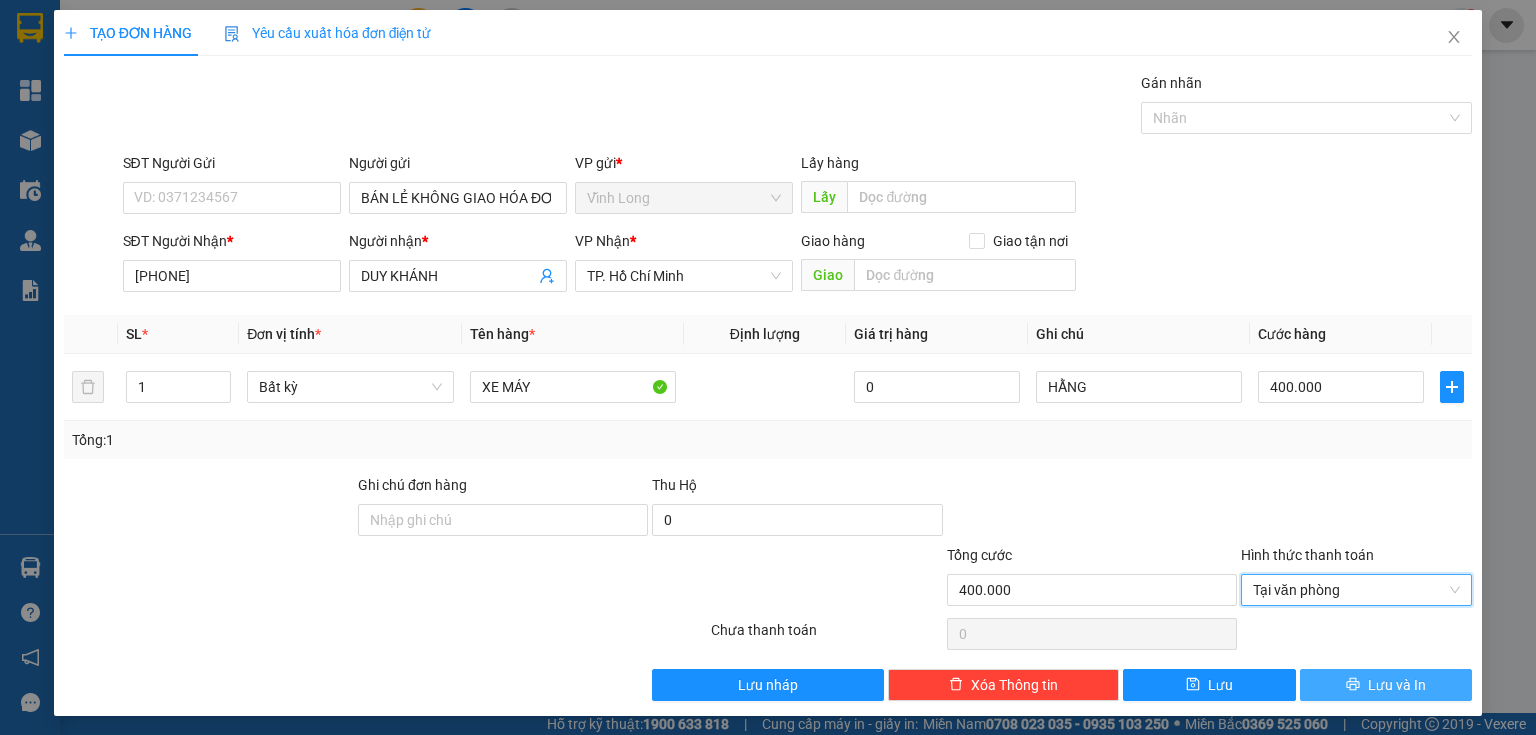click on "Lưu và In" at bounding box center [1397, 685] 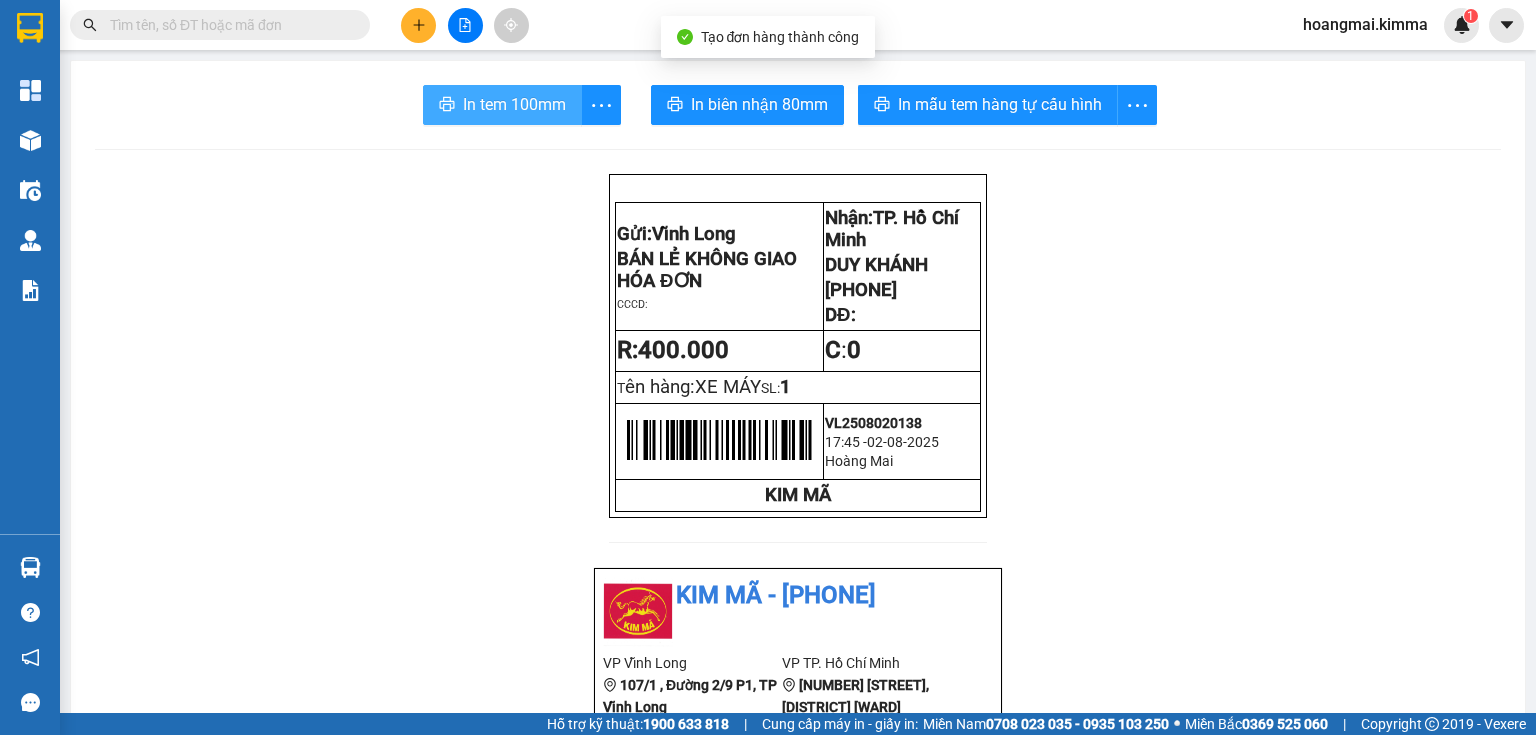 click on "In tem 100mm" at bounding box center [514, 104] 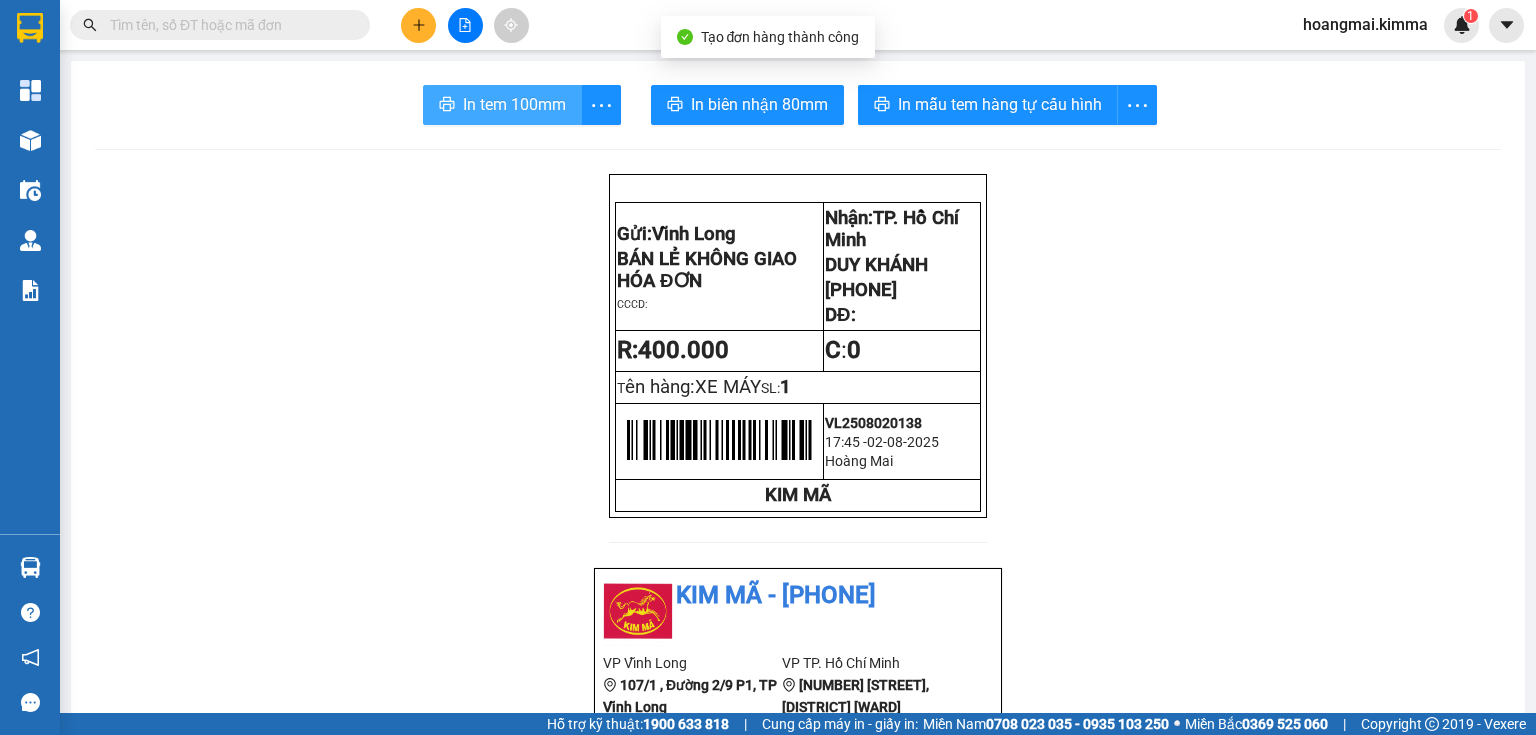 scroll, scrollTop: 0, scrollLeft: 0, axis: both 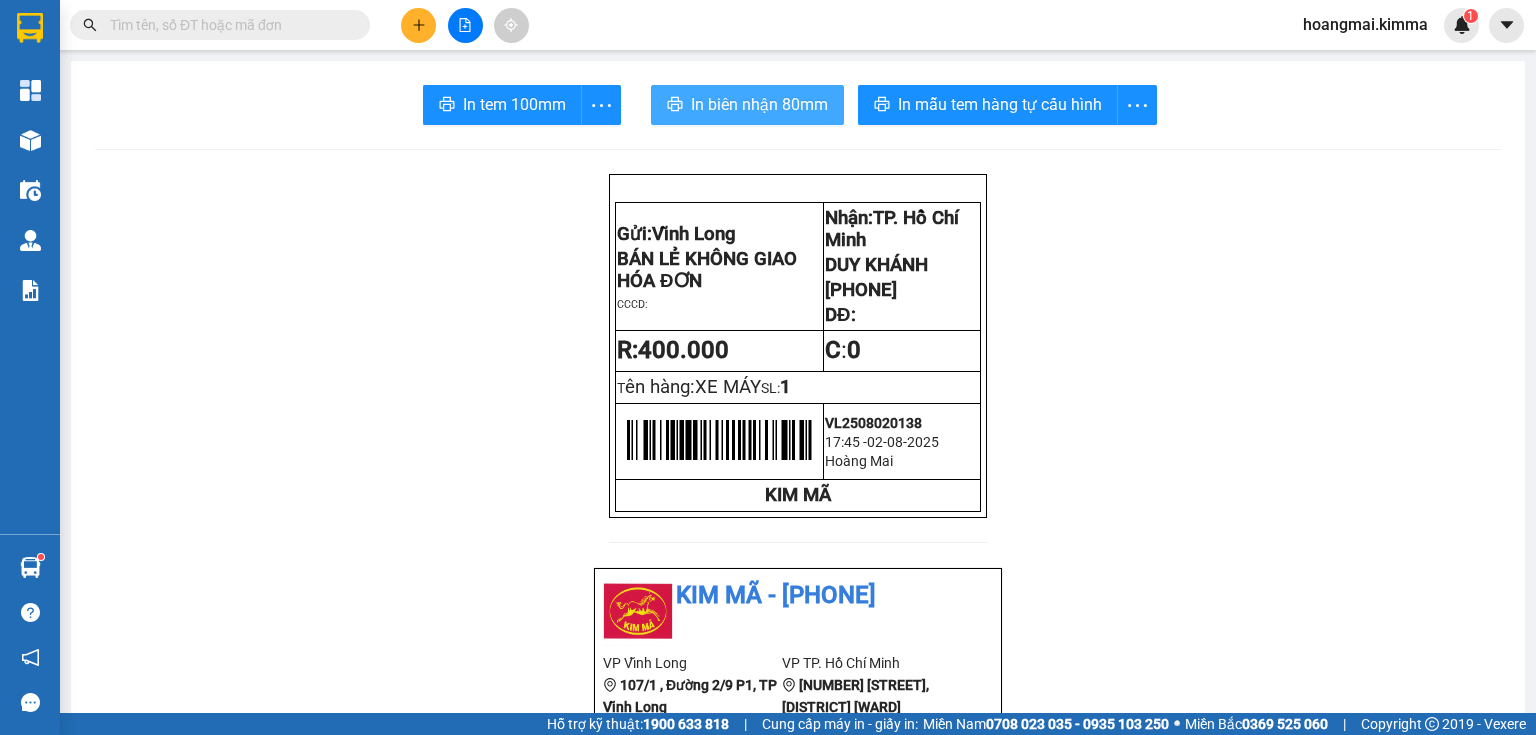 click on "In biên nhận 80mm" at bounding box center [759, 104] 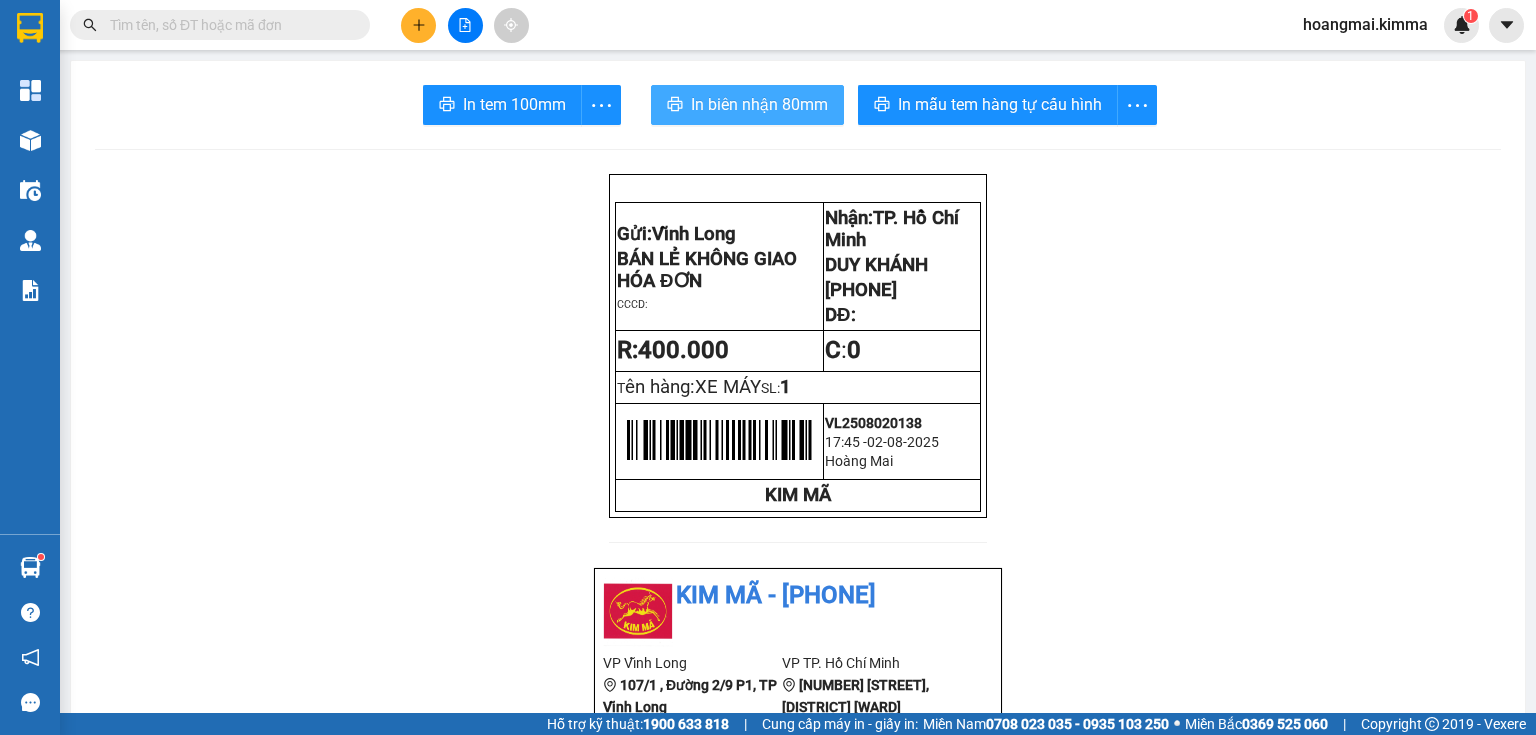 scroll, scrollTop: 0, scrollLeft: 0, axis: both 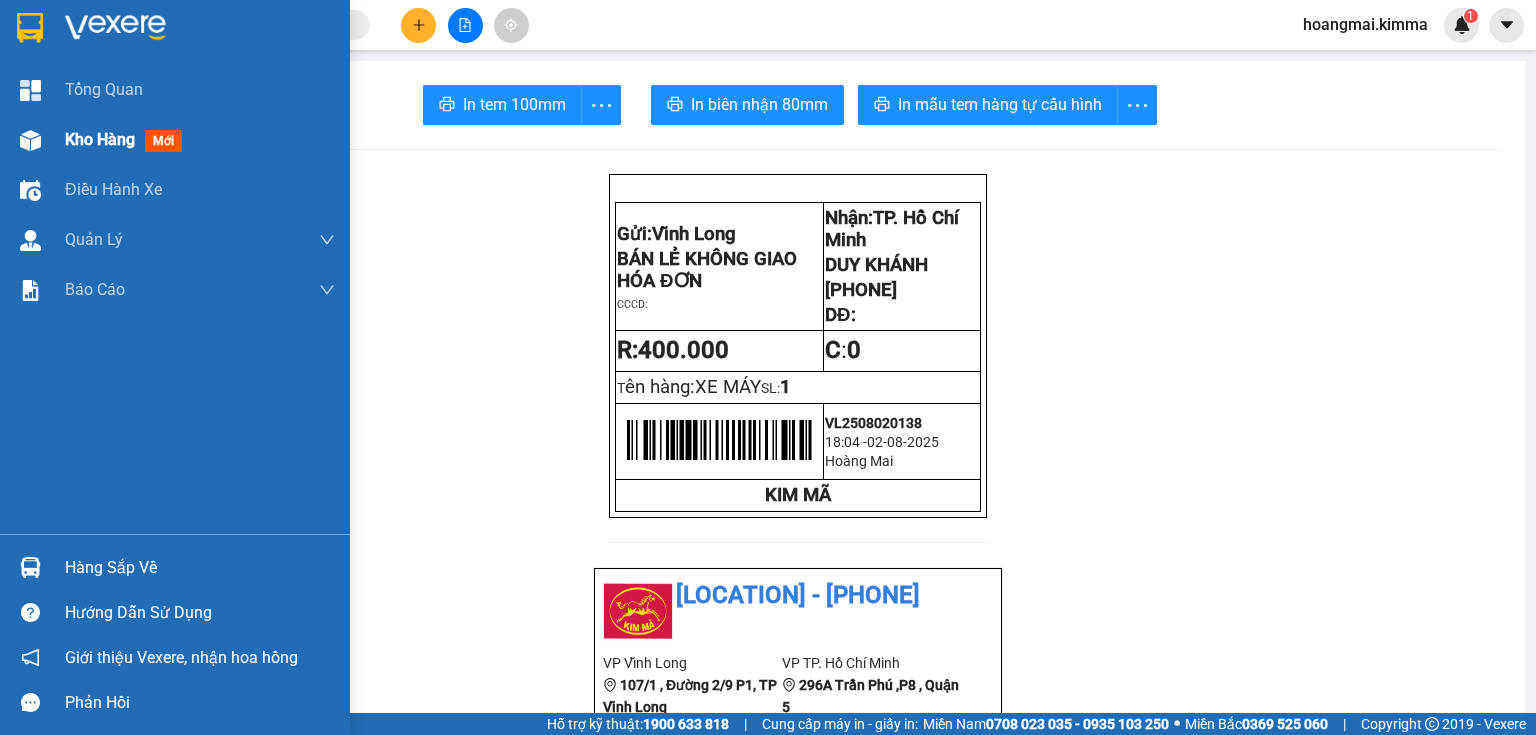 click at bounding box center [30, 140] 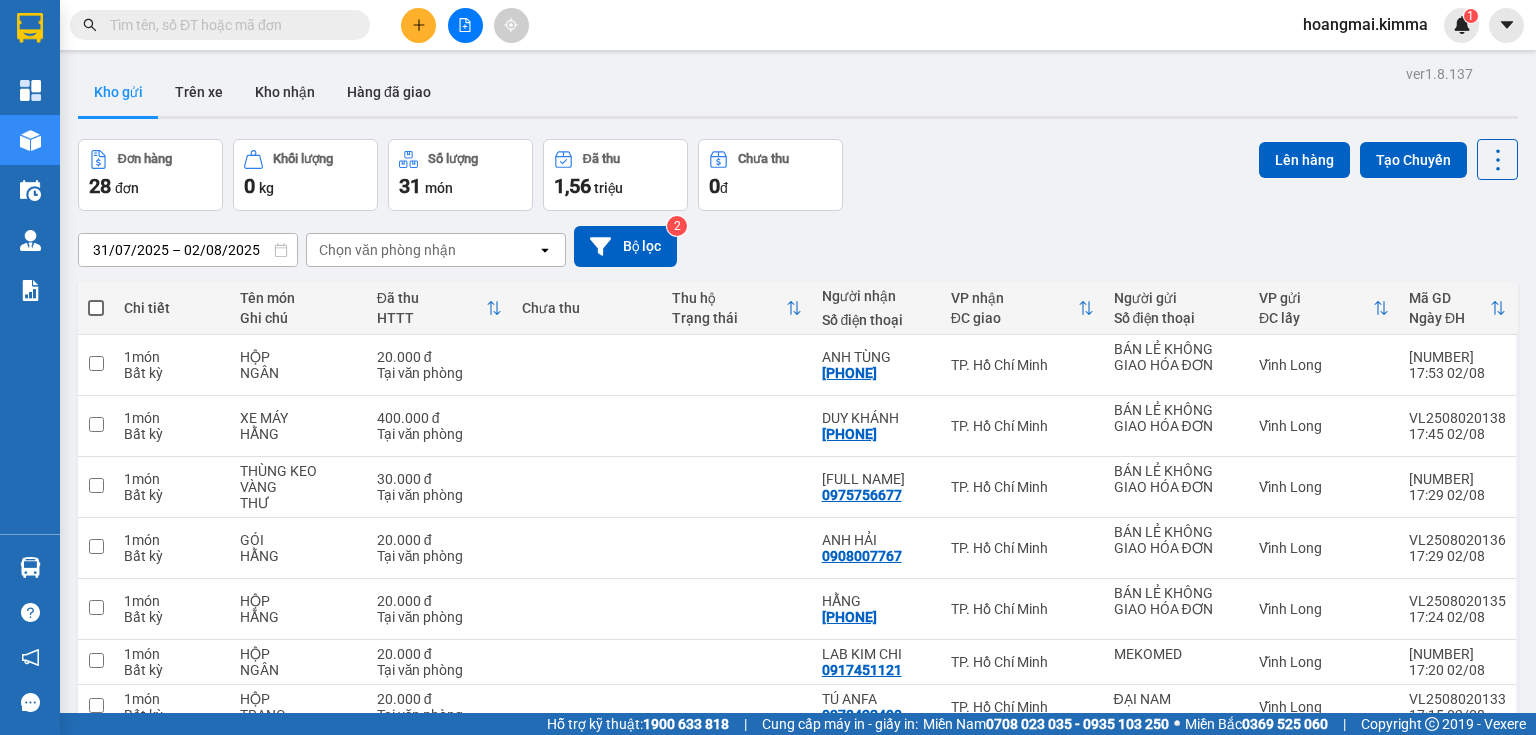 click on "1,56" at bounding box center [572, 186] 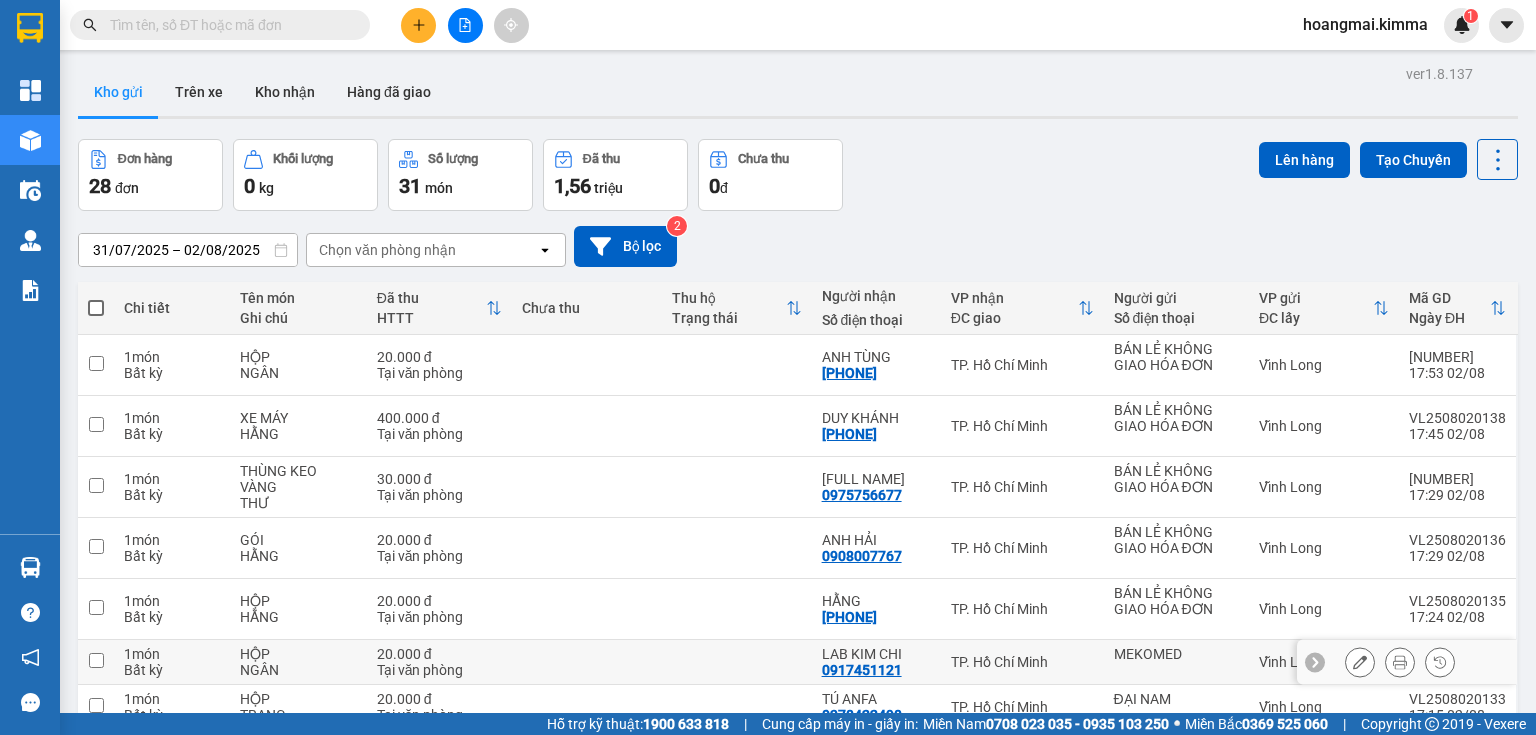 type 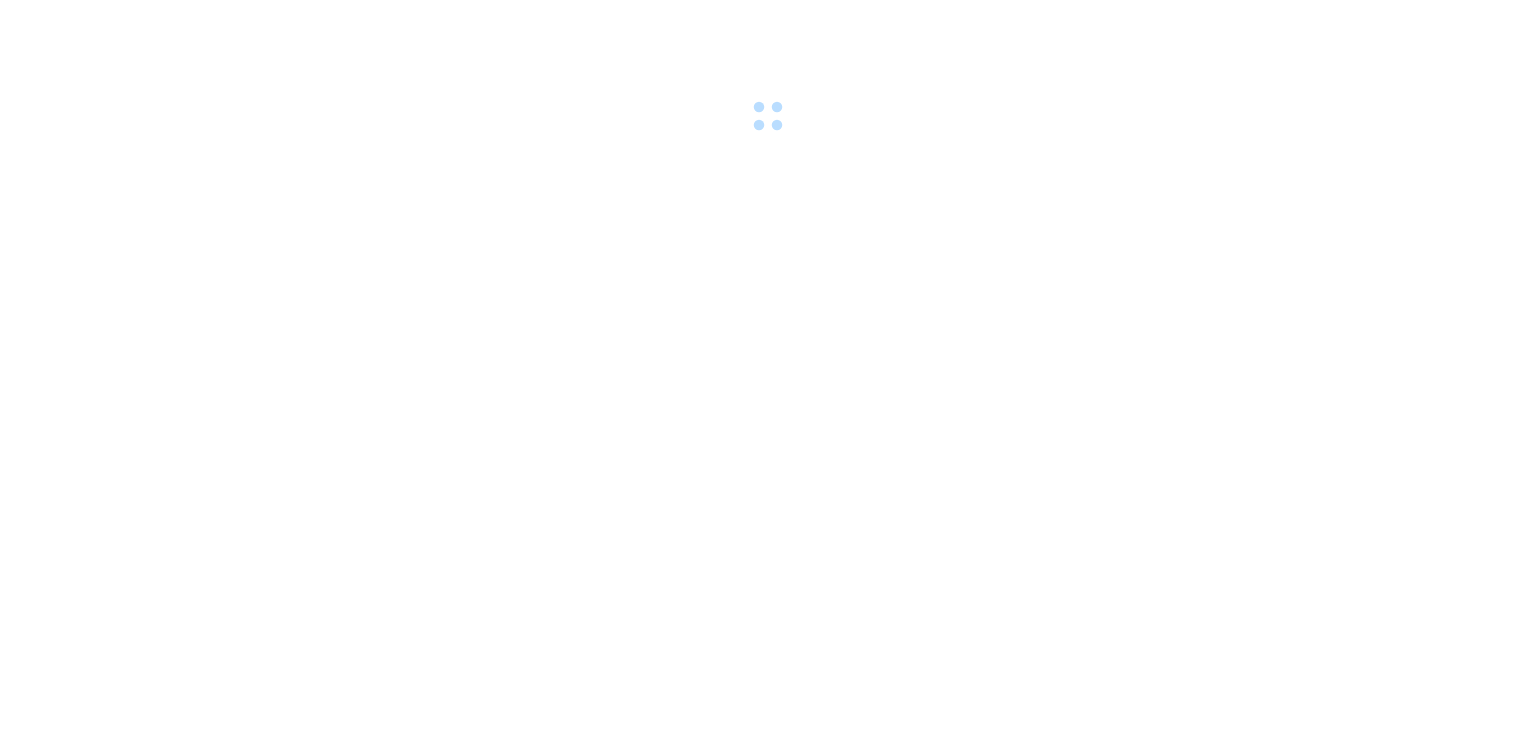 scroll, scrollTop: 0, scrollLeft: 0, axis: both 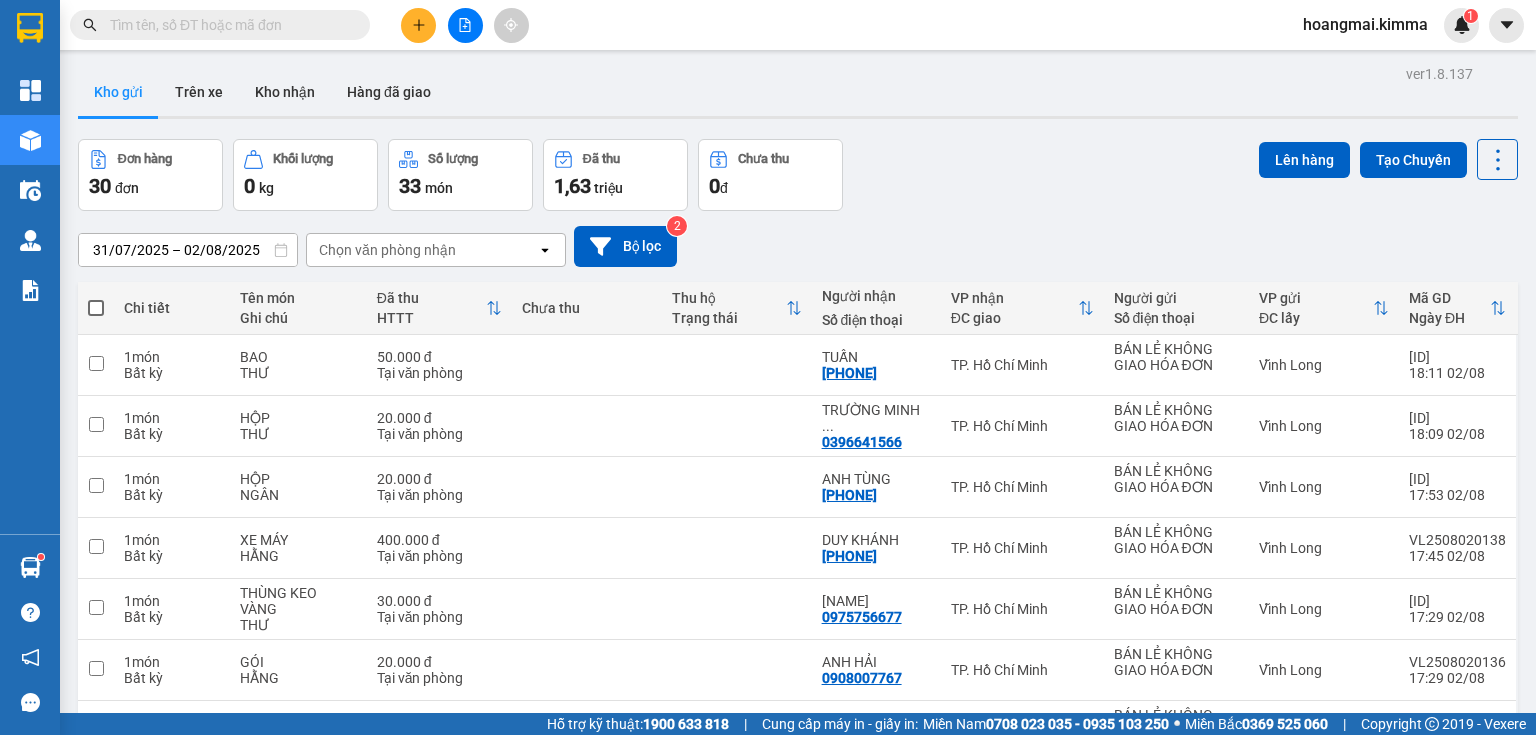 click at bounding box center [228, 25] 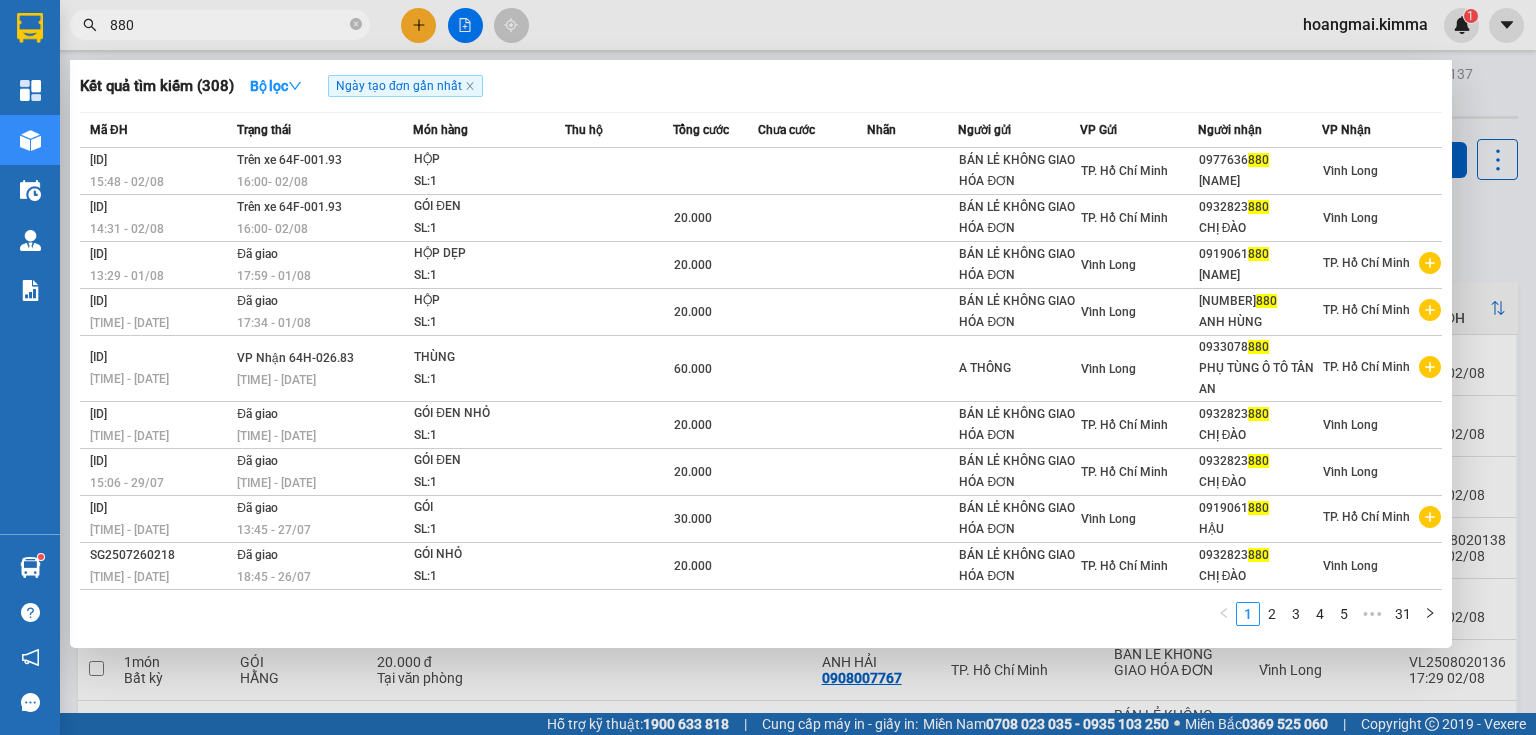 click on "880" at bounding box center (228, 25) 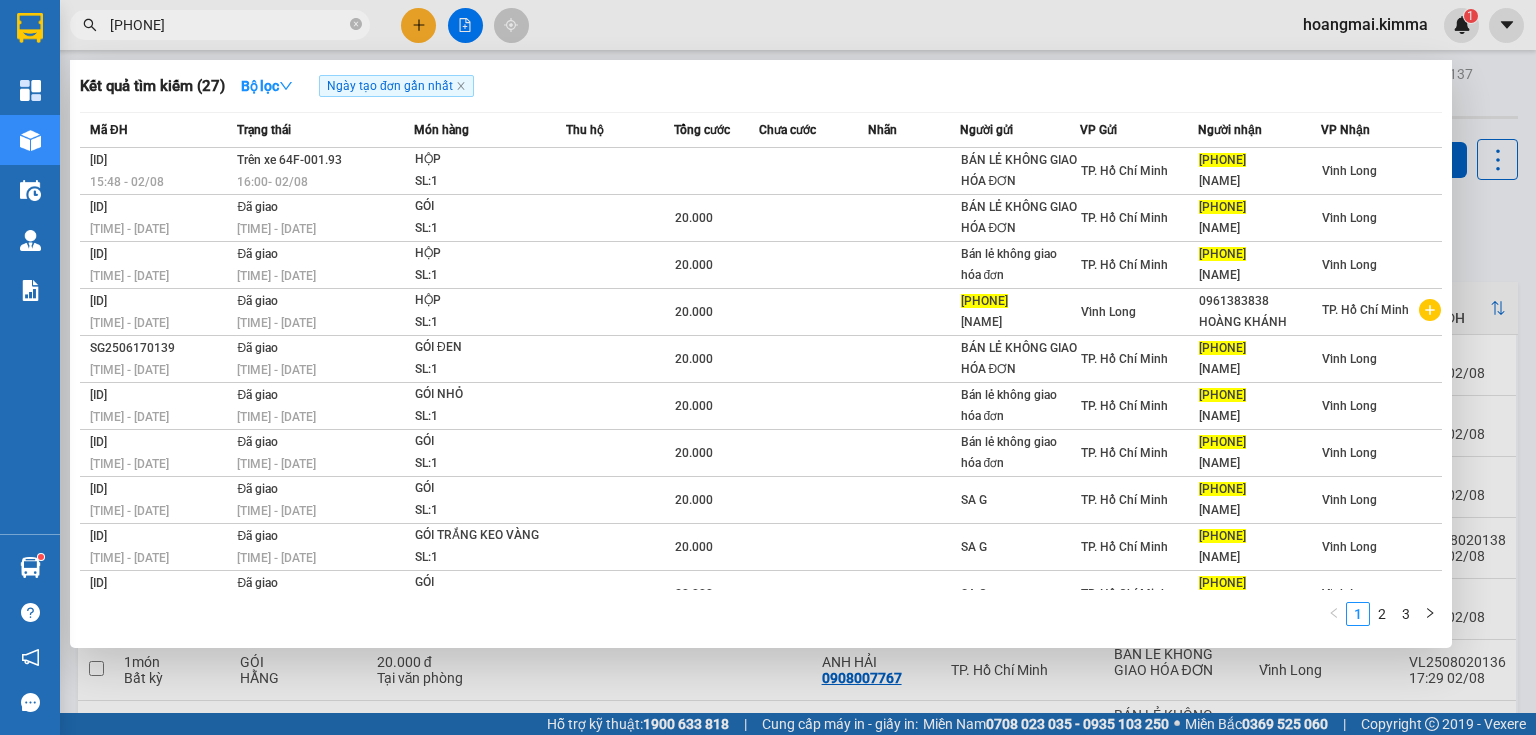 type on "[PHONE]" 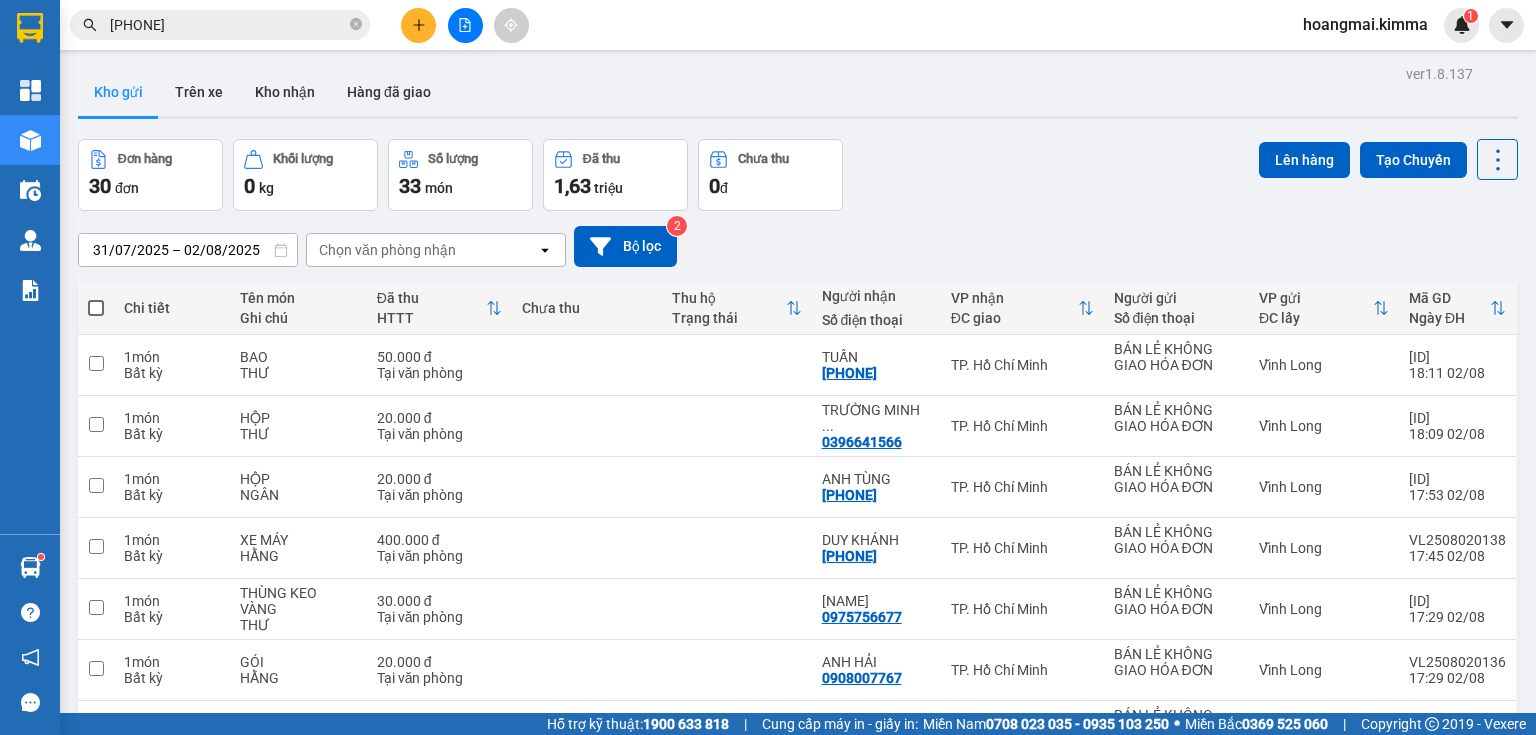 click at bounding box center (418, 25) 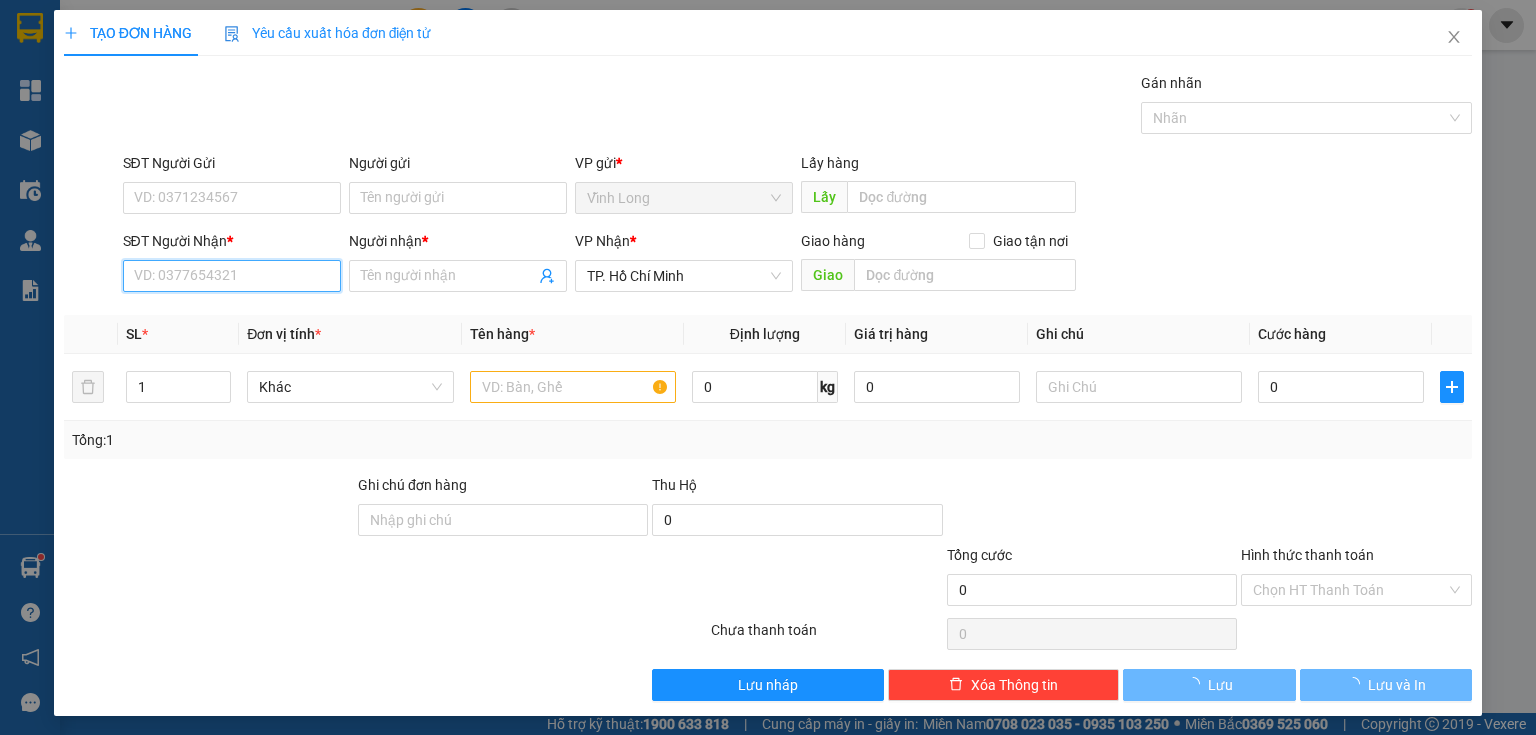drag, startPoint x: 308, startPoint y: 277, endPoint x: 333, endPoint y: 273, distance: 25.317978 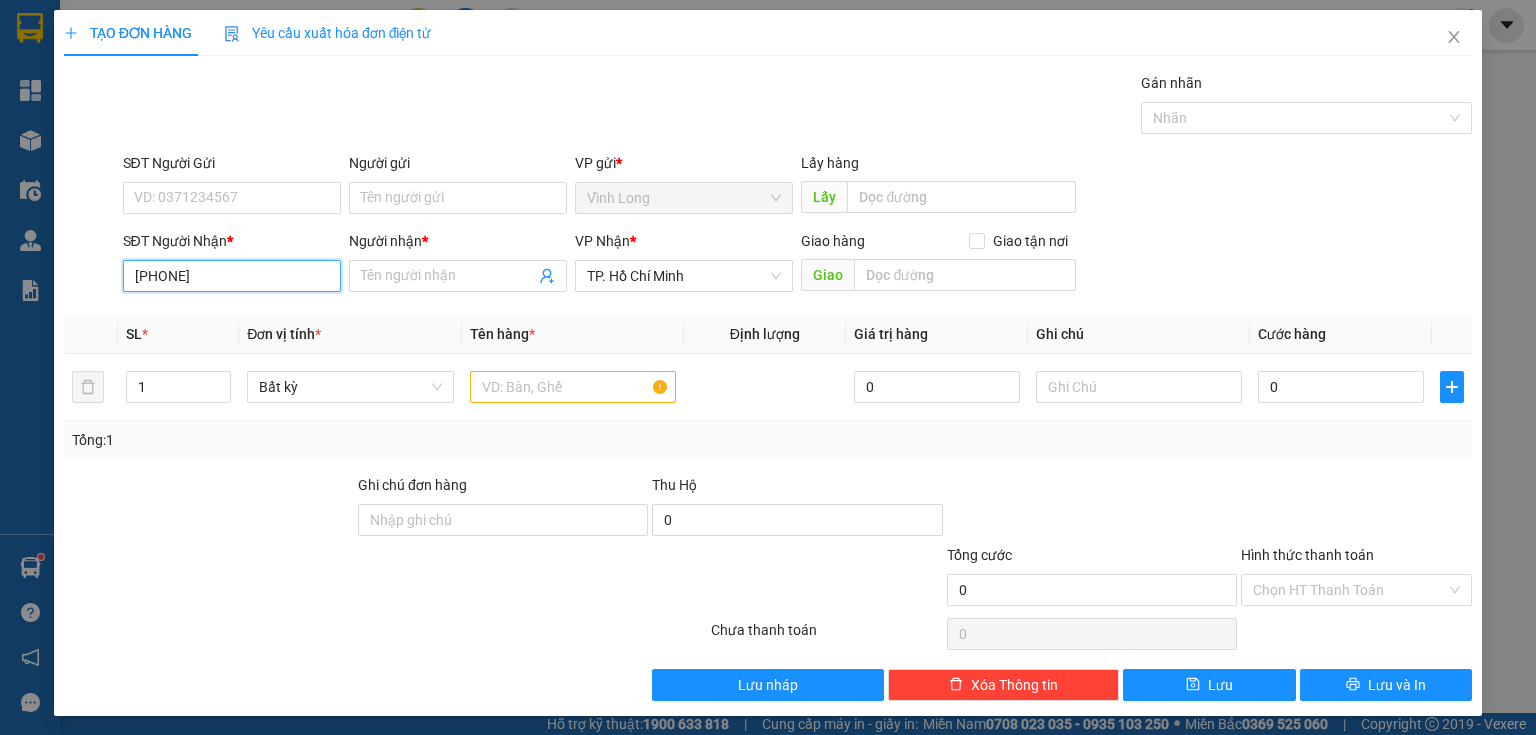 click on "[PHONE]" at bounding box center (232, 276) 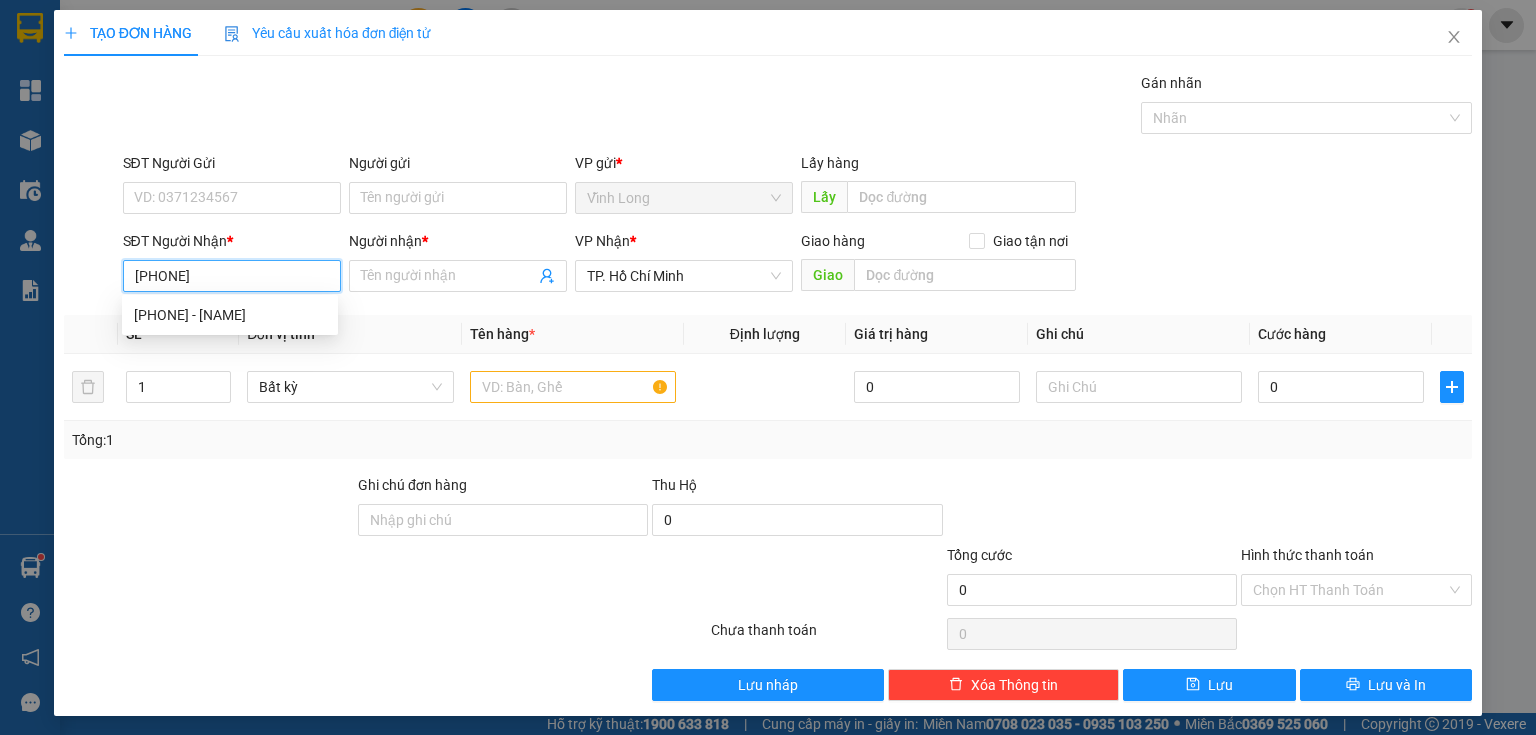 type on "[PHONE]" 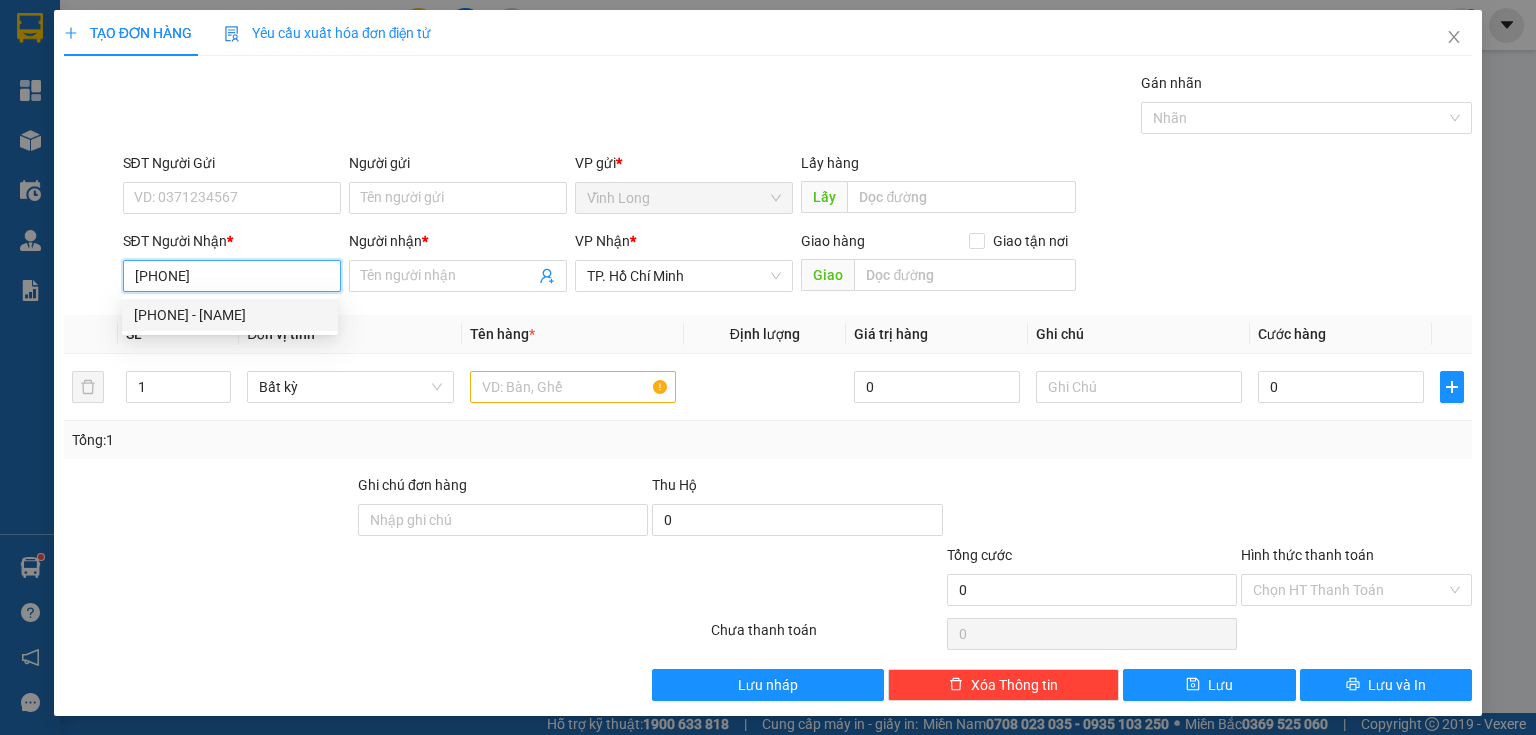 click on "[PHONE] - [NAME]" at bounding box center (230, 315) 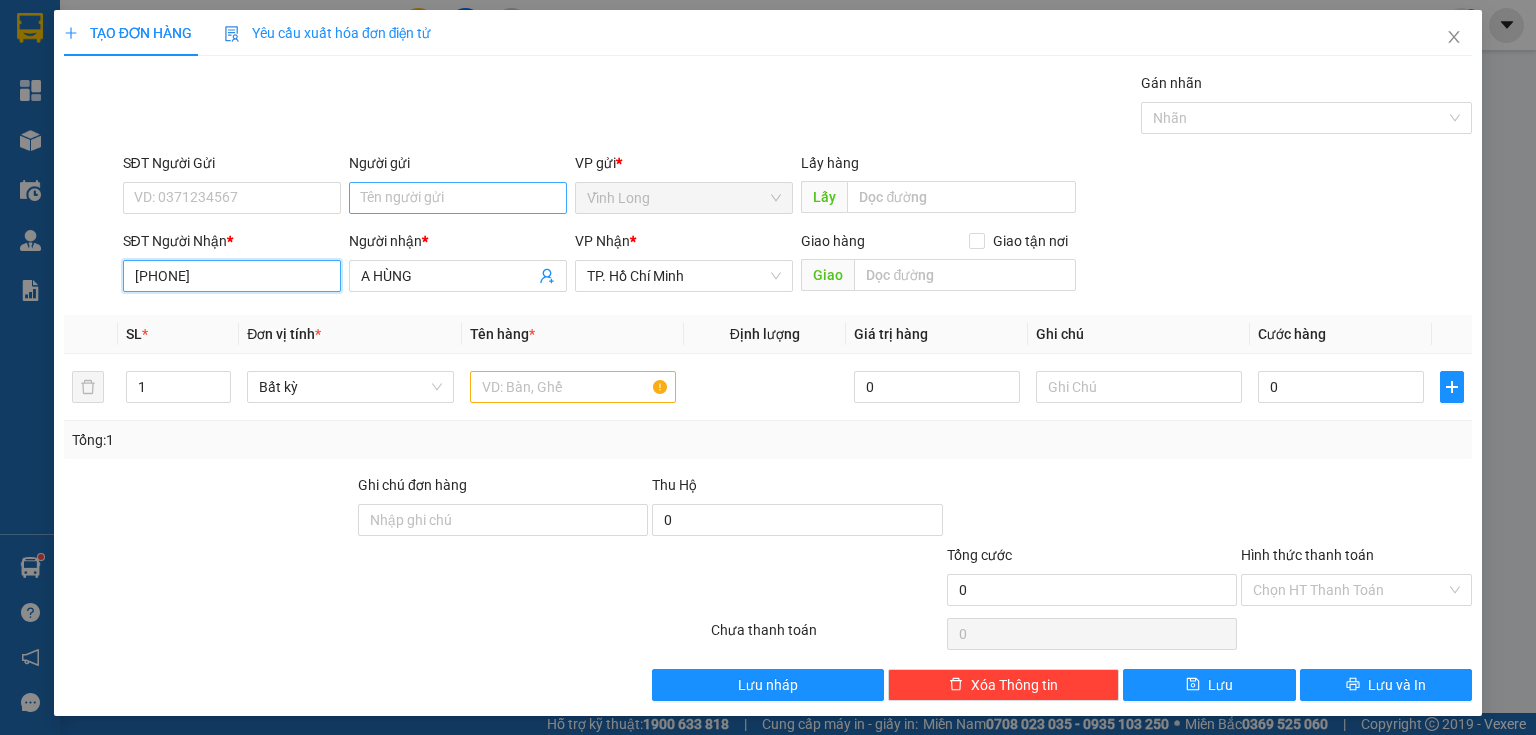 type on "[PHONE]" 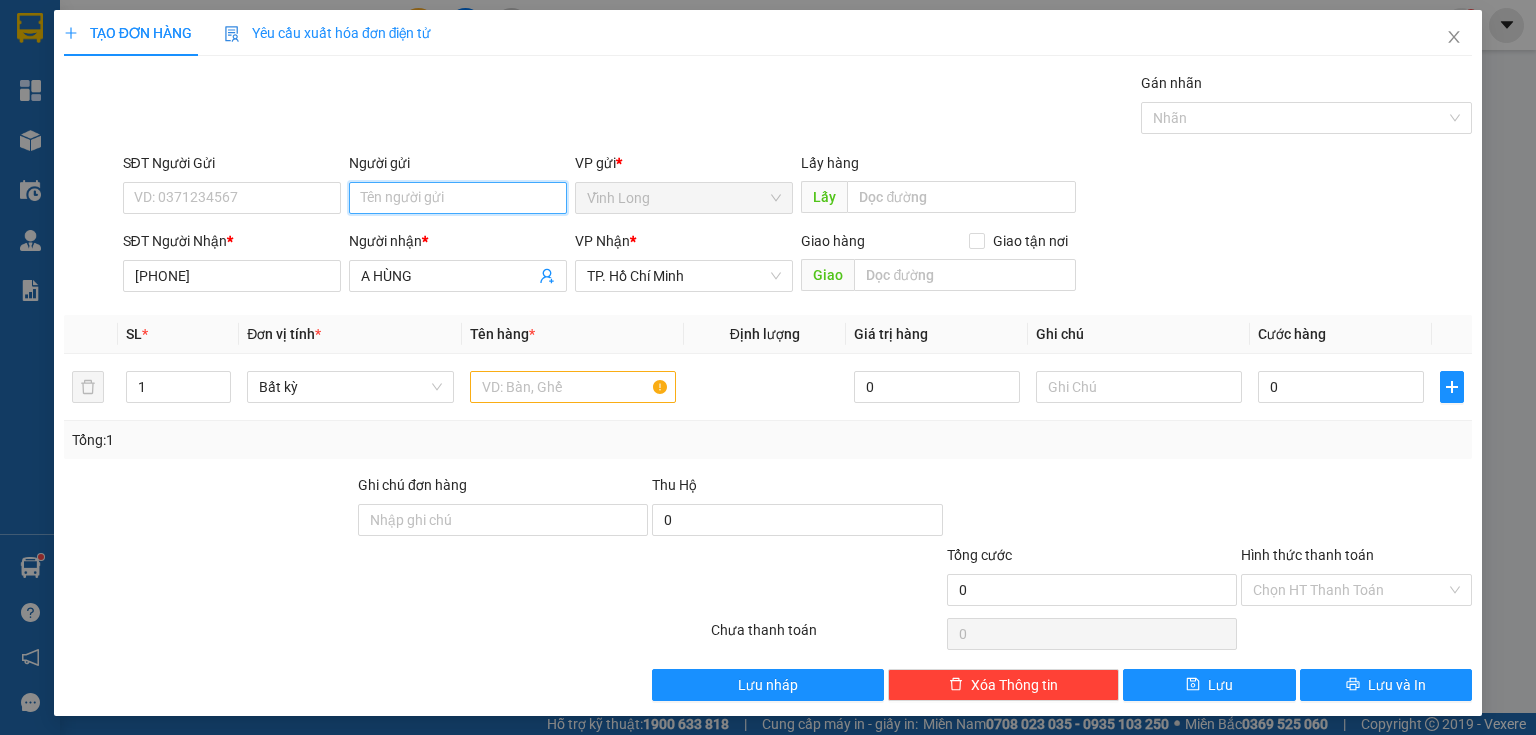 click on "Người gửi" at bounding box center (458, 198) 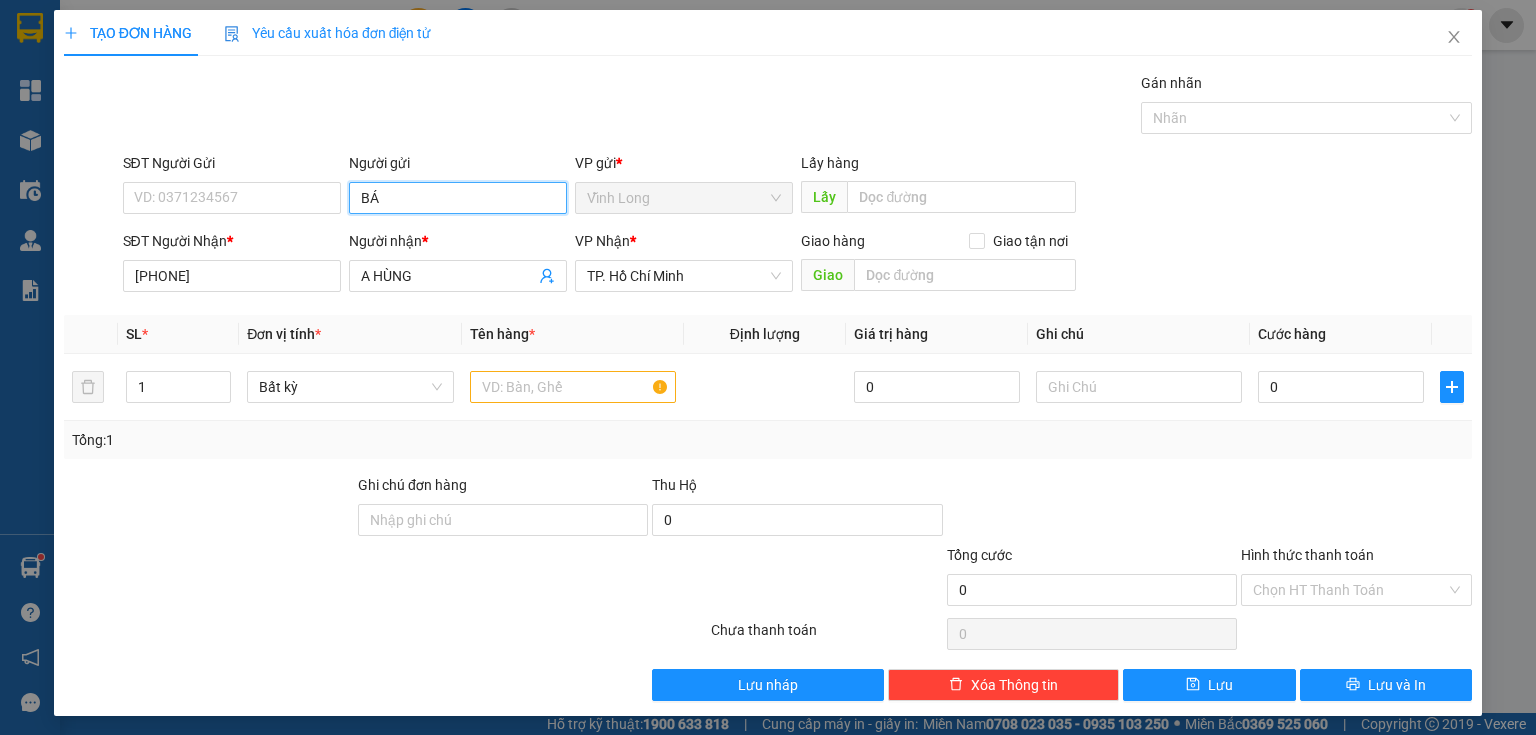 type on "BÁN" 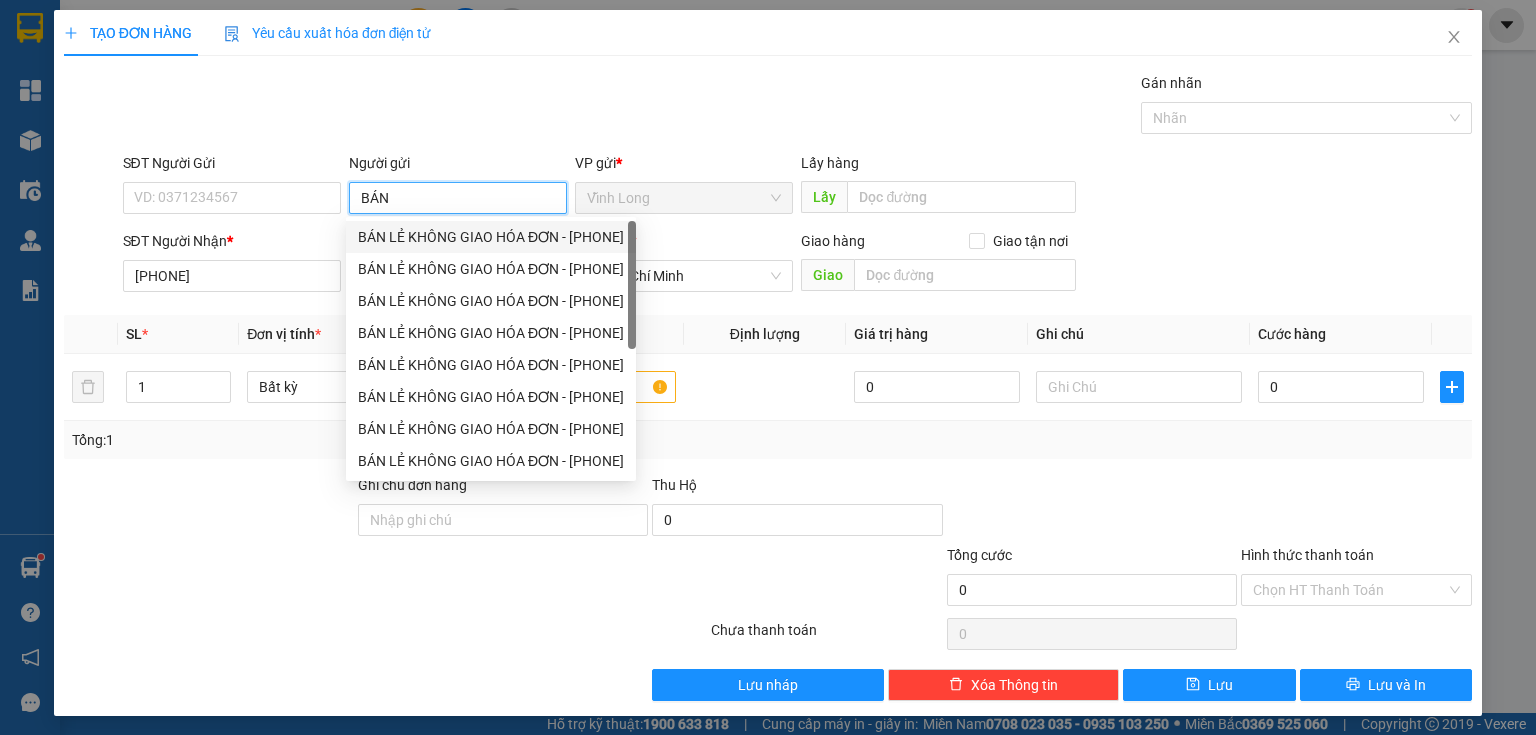 click on "BÁN LẺ KHÔNG GIAO HÓA ĐƠN - [PHONE]" at bounding box center [491, 237] 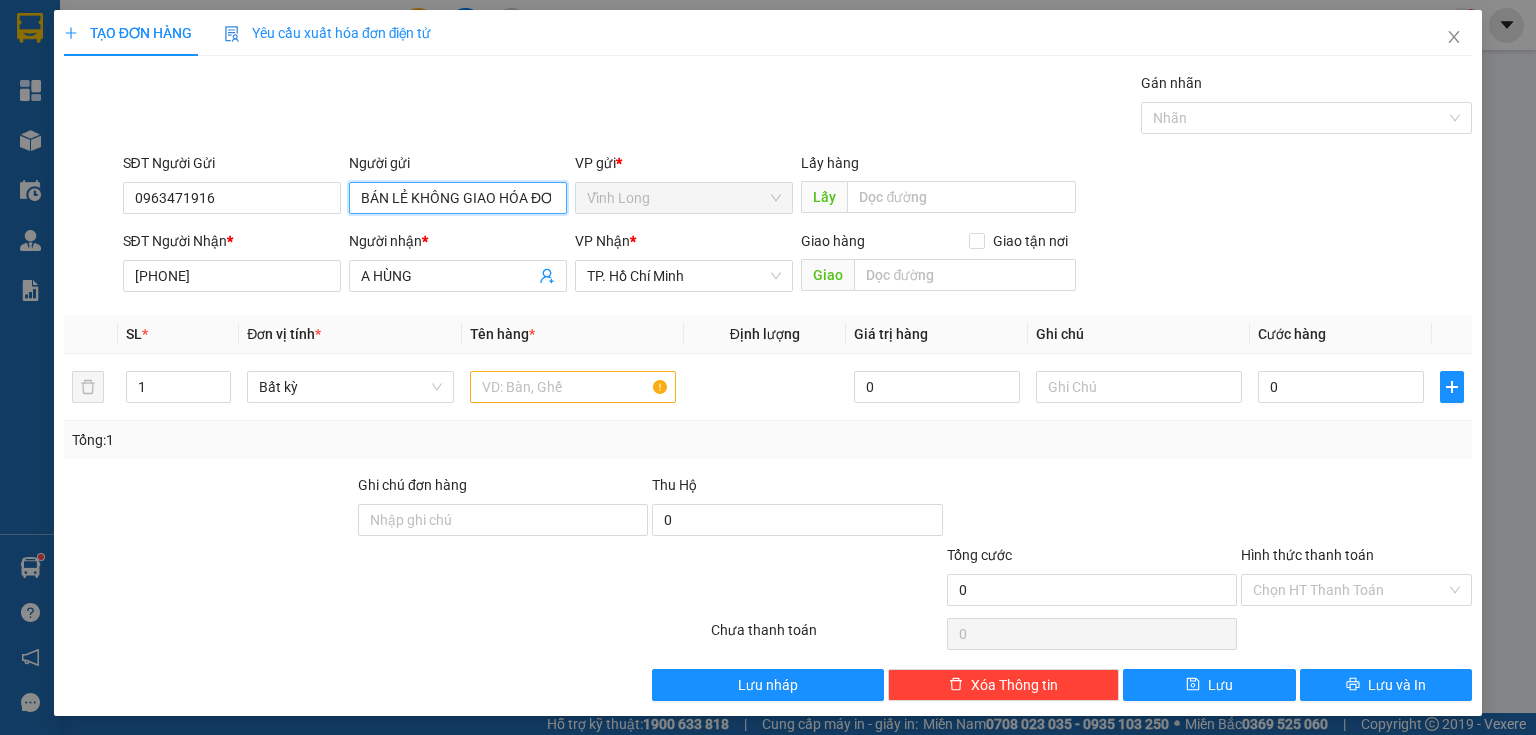 type on "BÁN LẺ KHÔNG GIAO HÓA ĐƠN" 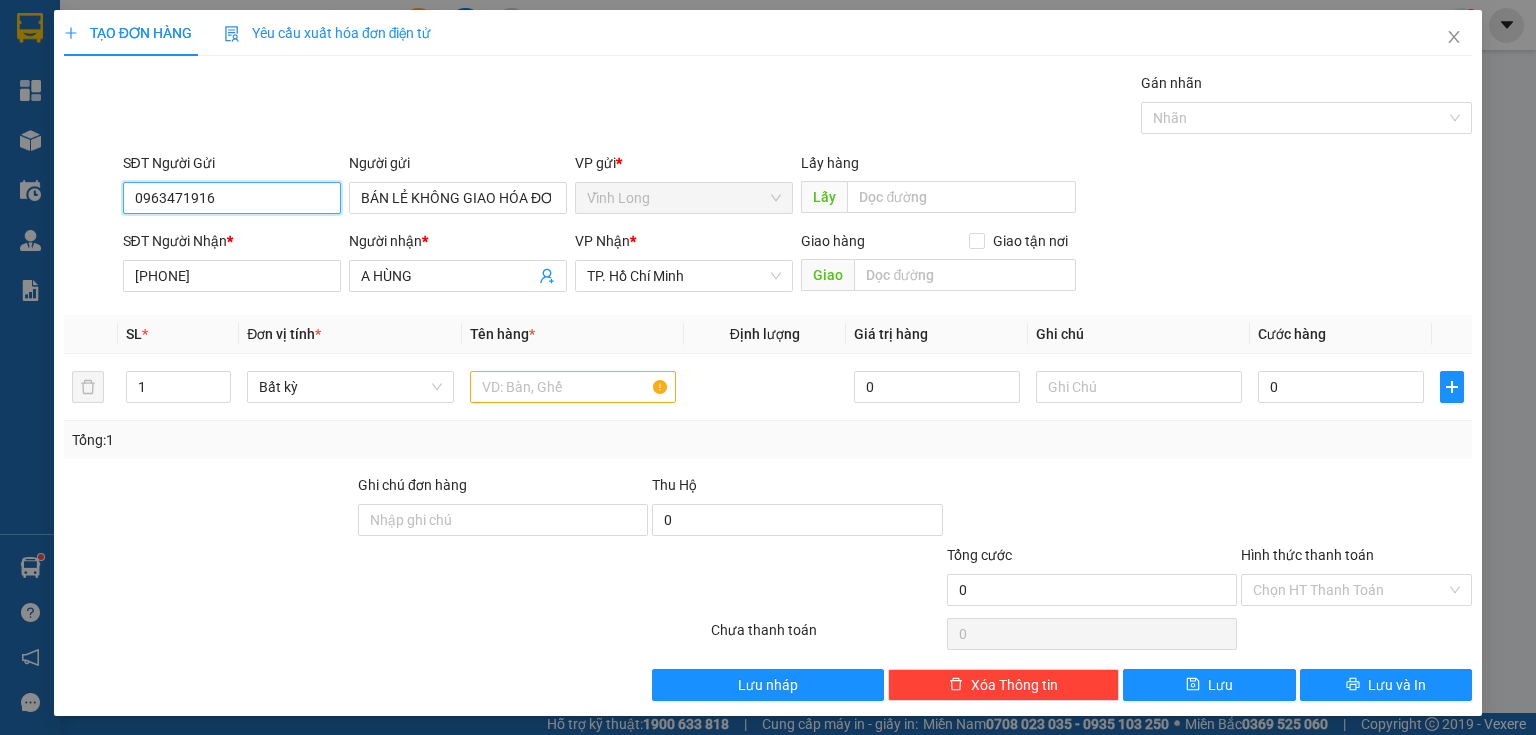 drag, startPoint x: 91, startPoint y: 206, endPoint x: 32, endPoint y: 227, distance: 62.625874 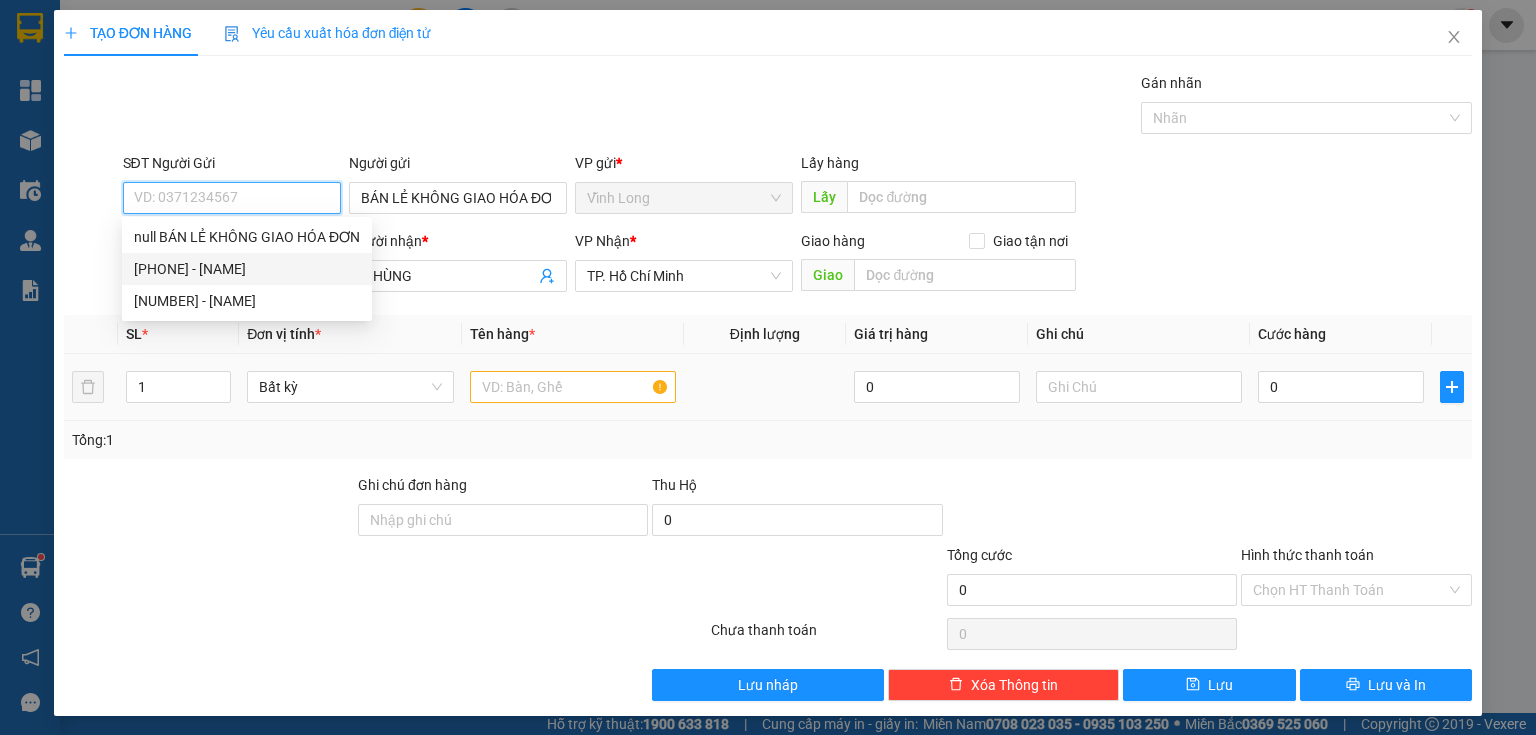 type 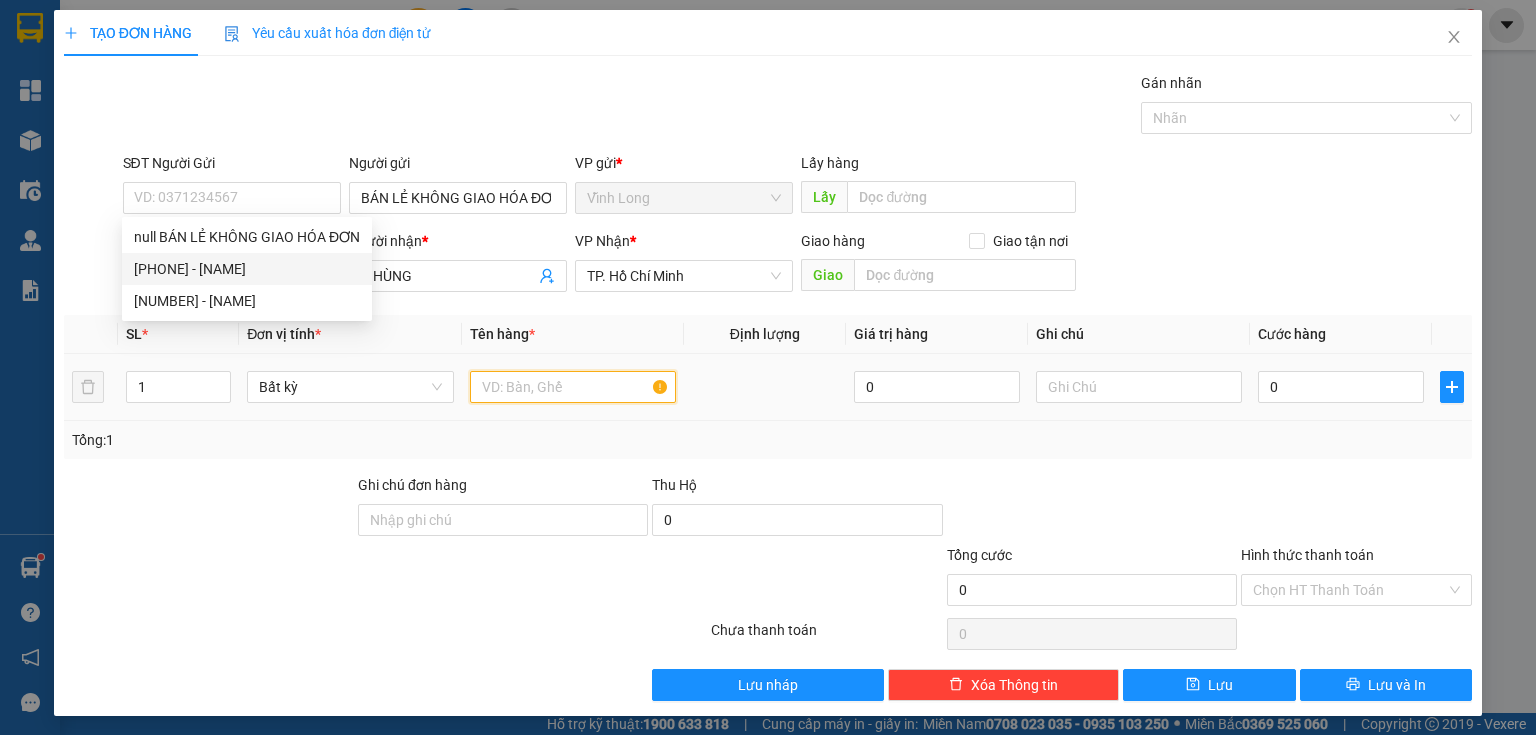 click at bounding box center [573, 387] 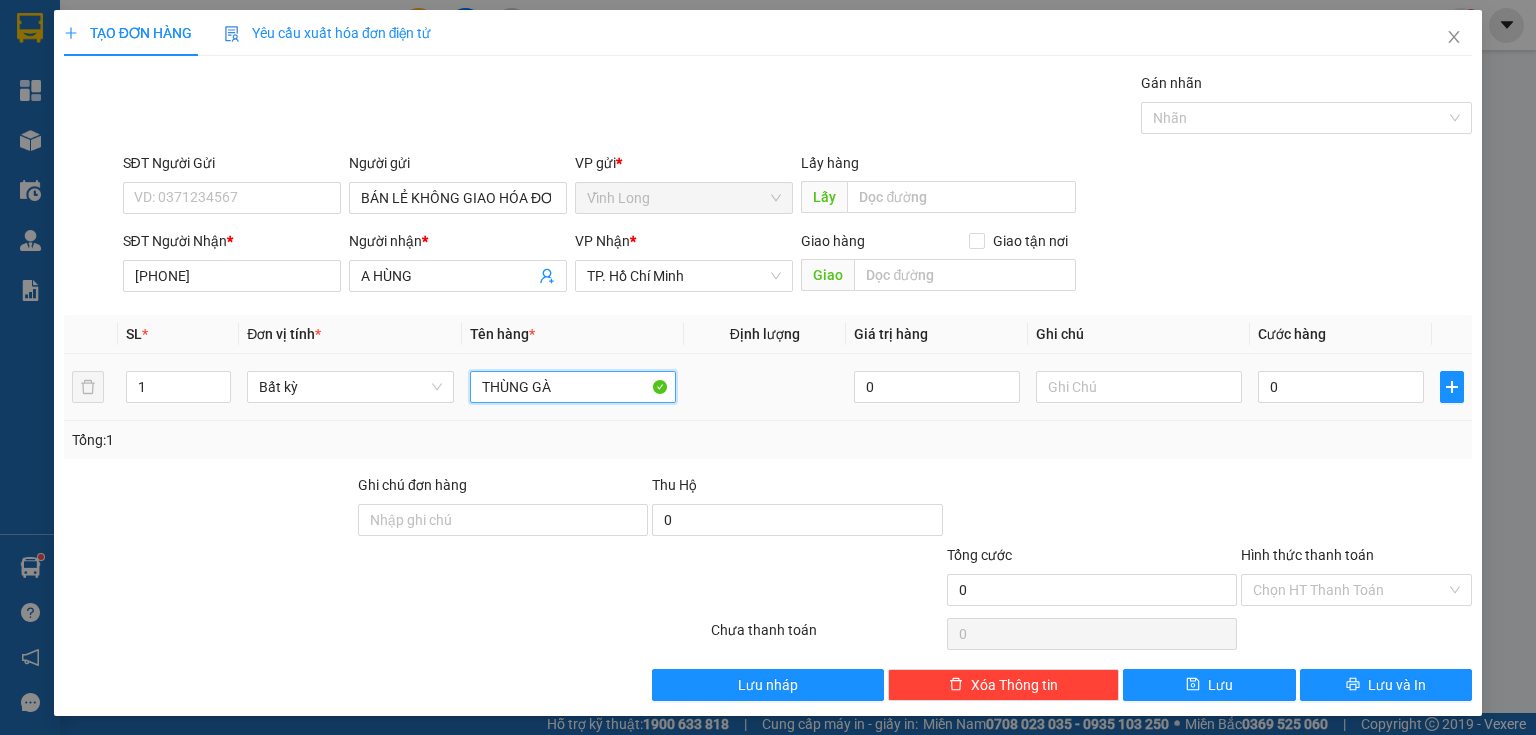 type on "THÙNG GÀ" 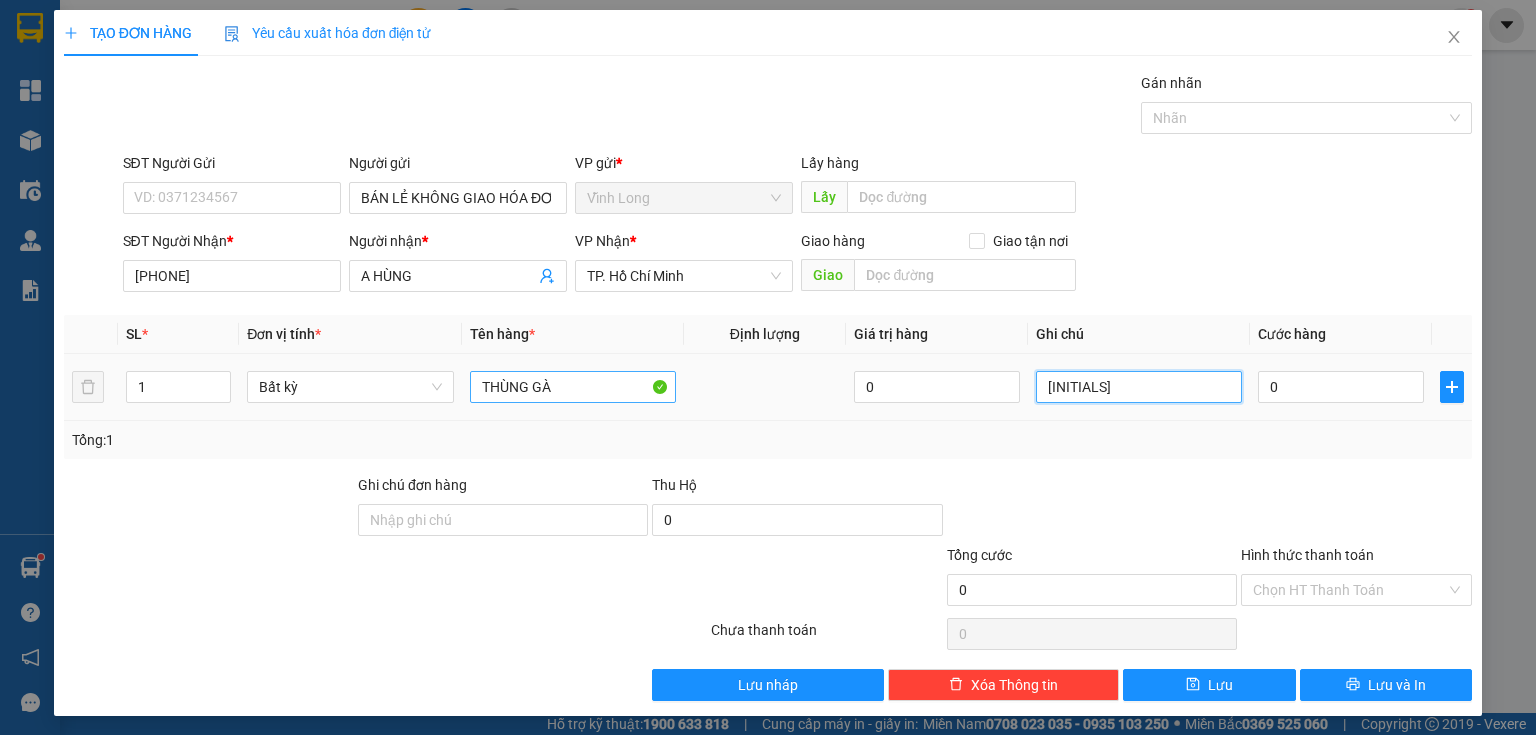 type on "J" 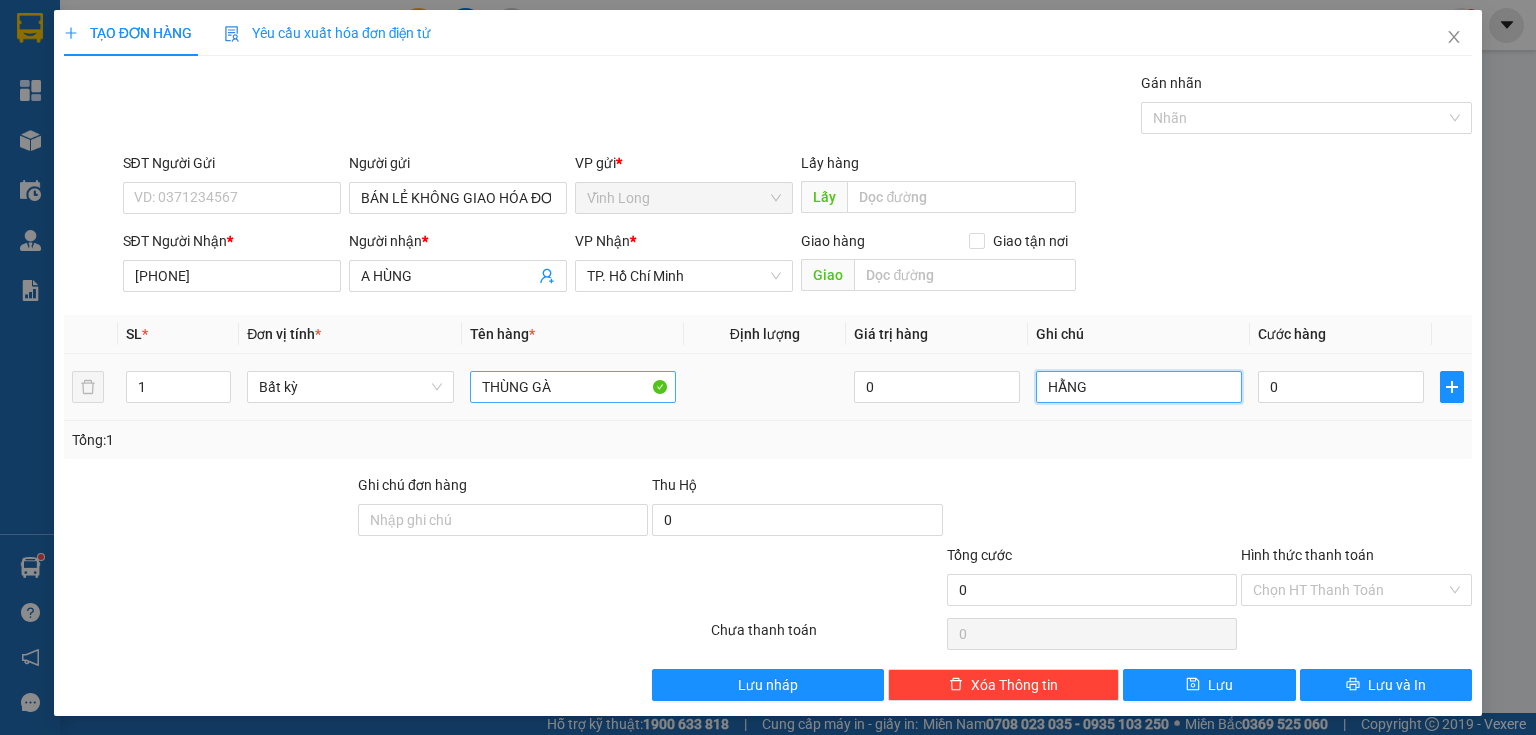 type on "HẰNG" 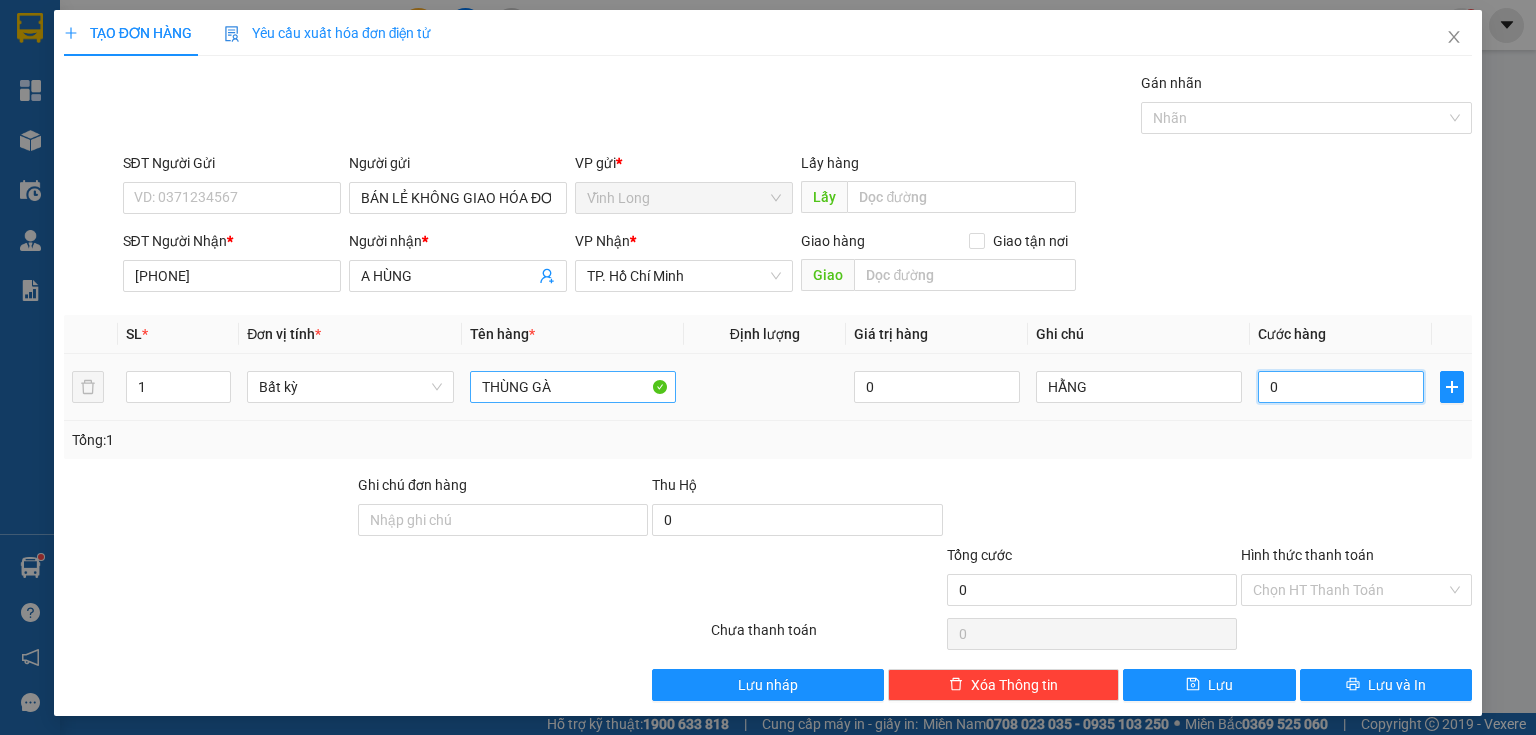 type on "5" 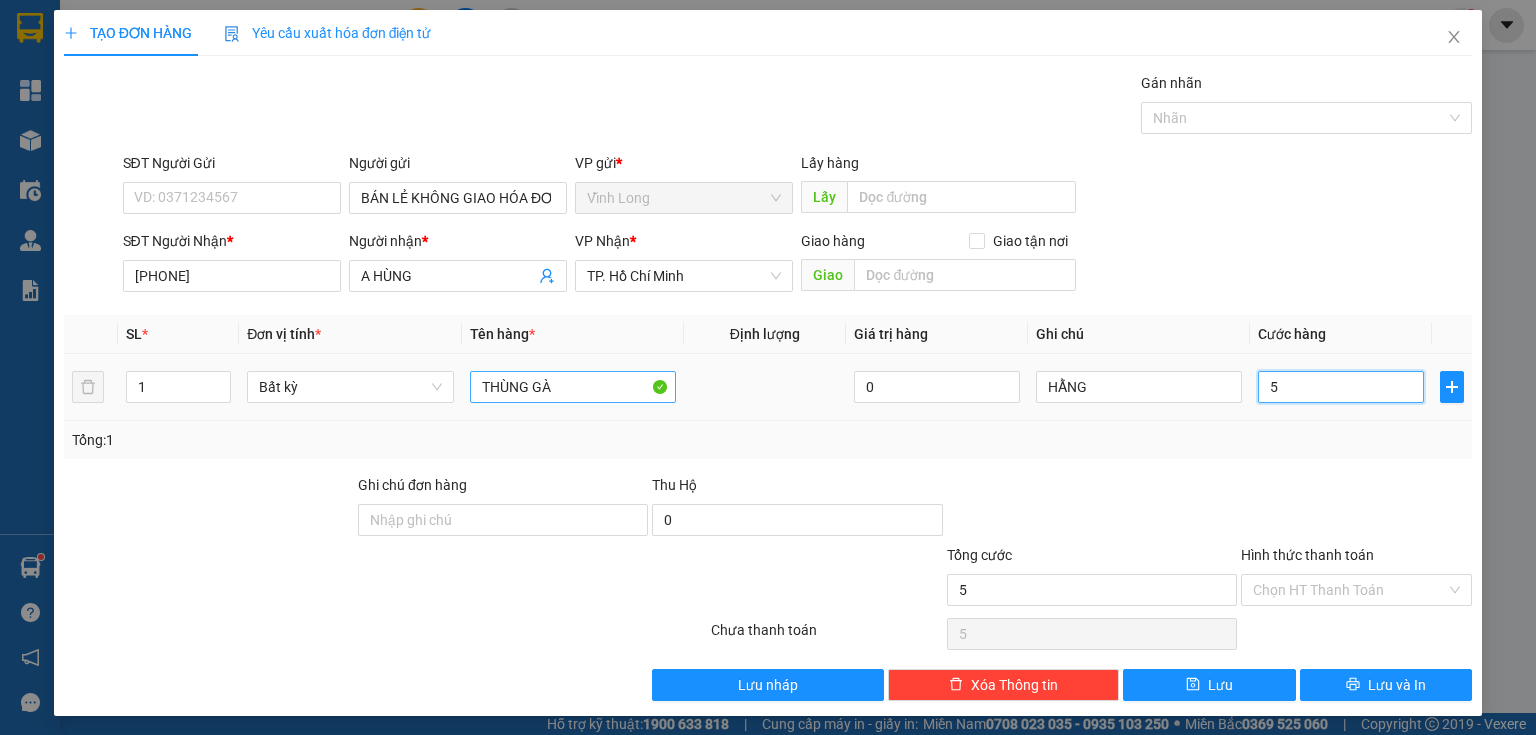 type on "50" 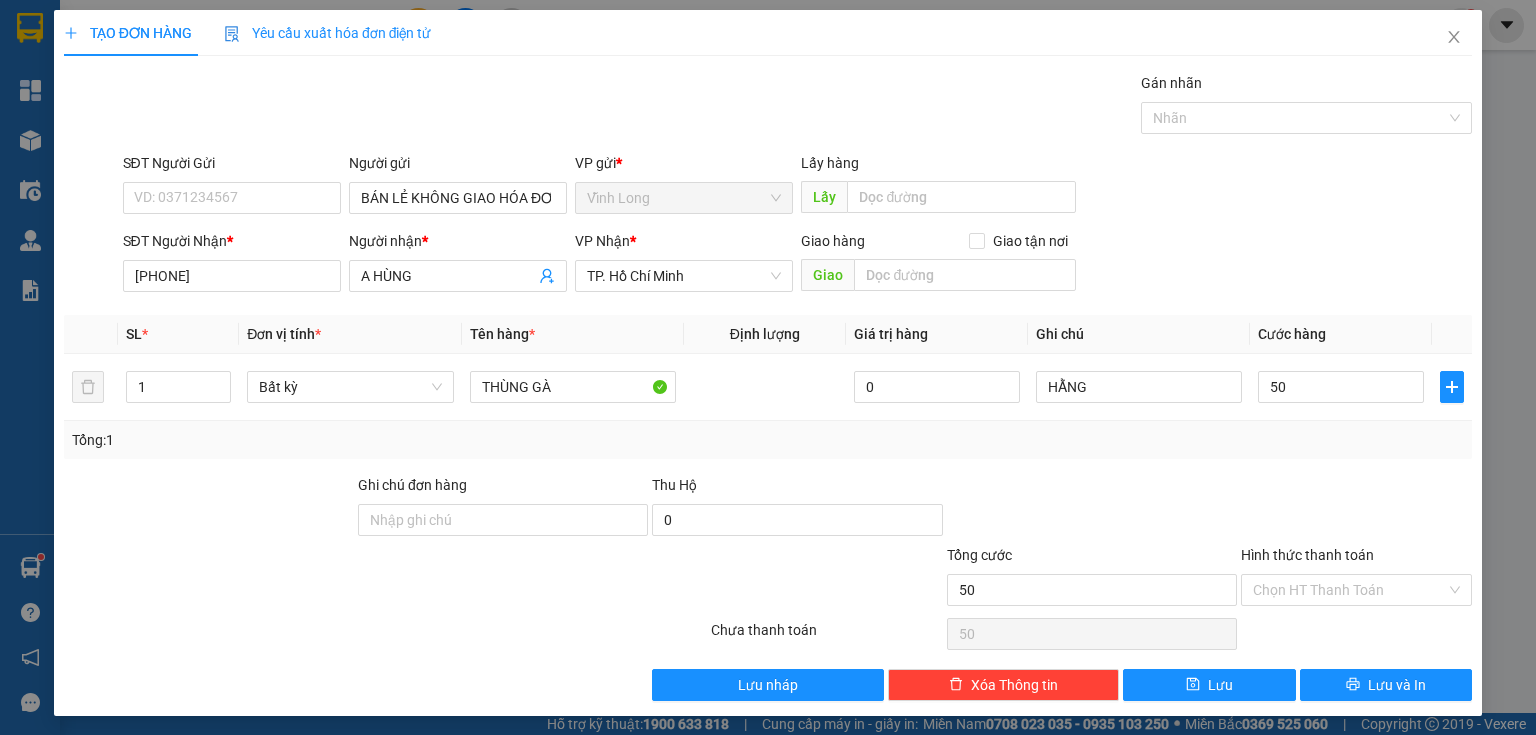 type on "50.000" 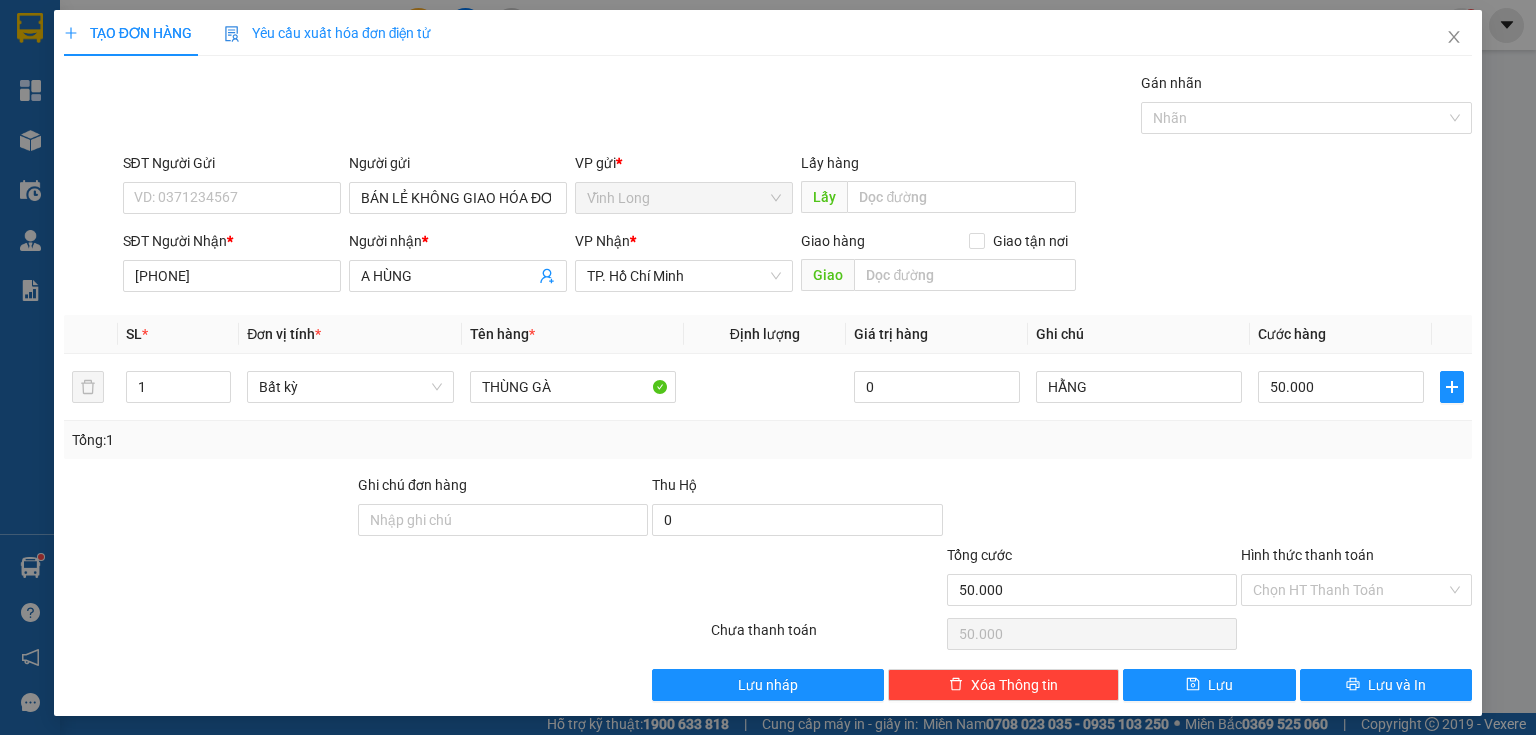 click on "Transit Pickup Surcharge Ids Transit Deliver Surcharge Ids Transit Deliver Surcharge Transit Deliver Surcharge Gói vận chuyển  * Tiêu chuẩn Gán nhãn   Nhãn SĐT Người Gửi VD: [PHONE] Người gửi BÁN LẺ KHÔNG GIAO HÓA ĐƠN VP gửi  * Vĩnh Long Lấy hàng Lấy SĐT Người Nhận  * [PHONE] Người nhận  * [NAME] VP Nhận  * TP. Hồ Chí Minh Giao hàng Giao tận nơi Giao SL  * Đơn vị tính  * Tên hàng  * Định lượng Giá trị hàng Ghi chú Cước hàng                   1 Bất kỳ THÙNG GÀ 0 HẰNG 50.000 Tổng:  1 Ghi chú đơn hàng Thu Hộ 0 Tổng cước 50.000 Hình thức thanh toán Chọn HT Thanh Toán Số tiền thu trước 0 Chưa thanh toán 50.000 Chọn HT Thanh Toán Lưu nháp Xóa Thông tin Lưu Lưu và In" at bounding box center [768, 386] 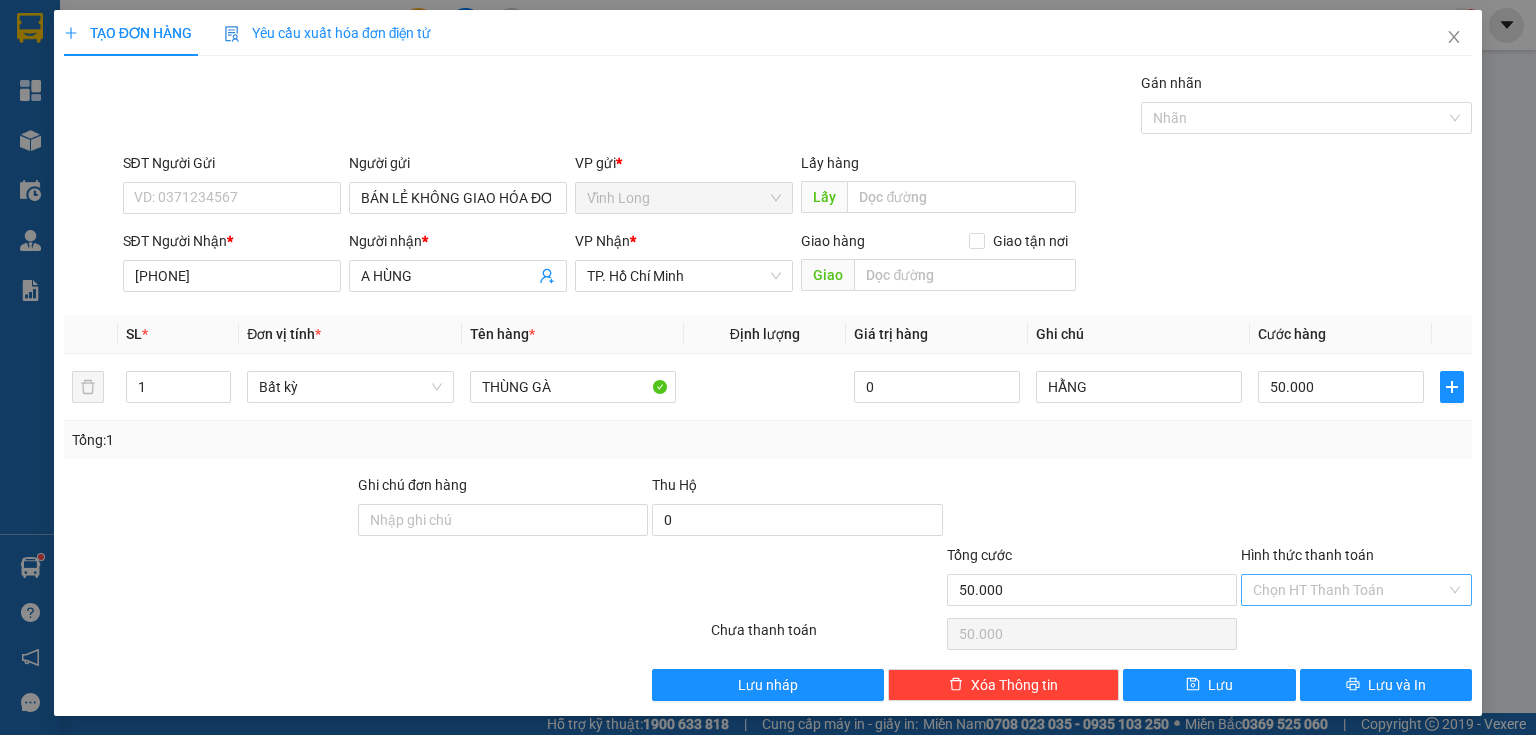 click on "Hình thức thanh toán" at bounding box center (1349, 590) 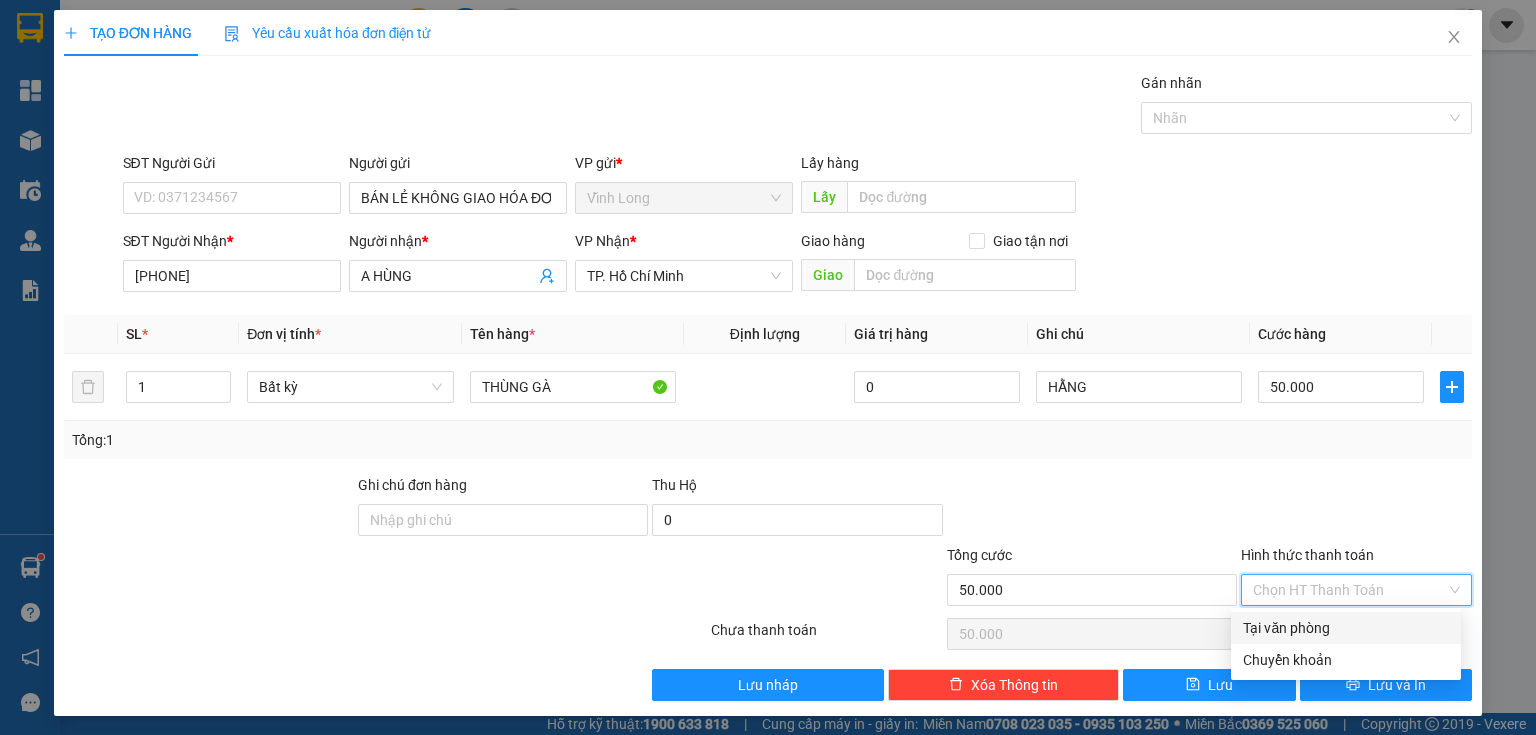 click on "Tại văn phòng" at bounding box center (1346, 628) 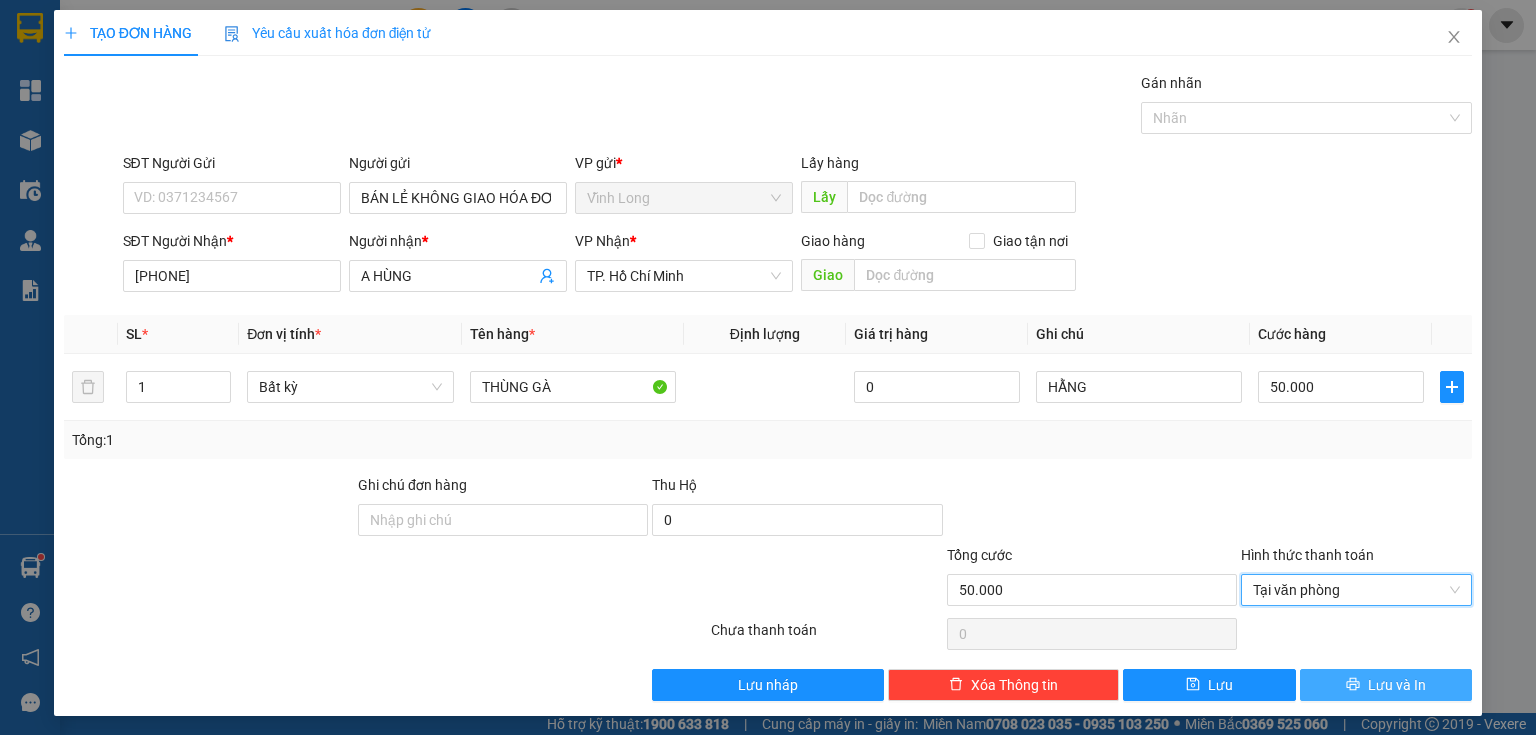 click on "Lưu và In" at bounding box center [1397, 685] 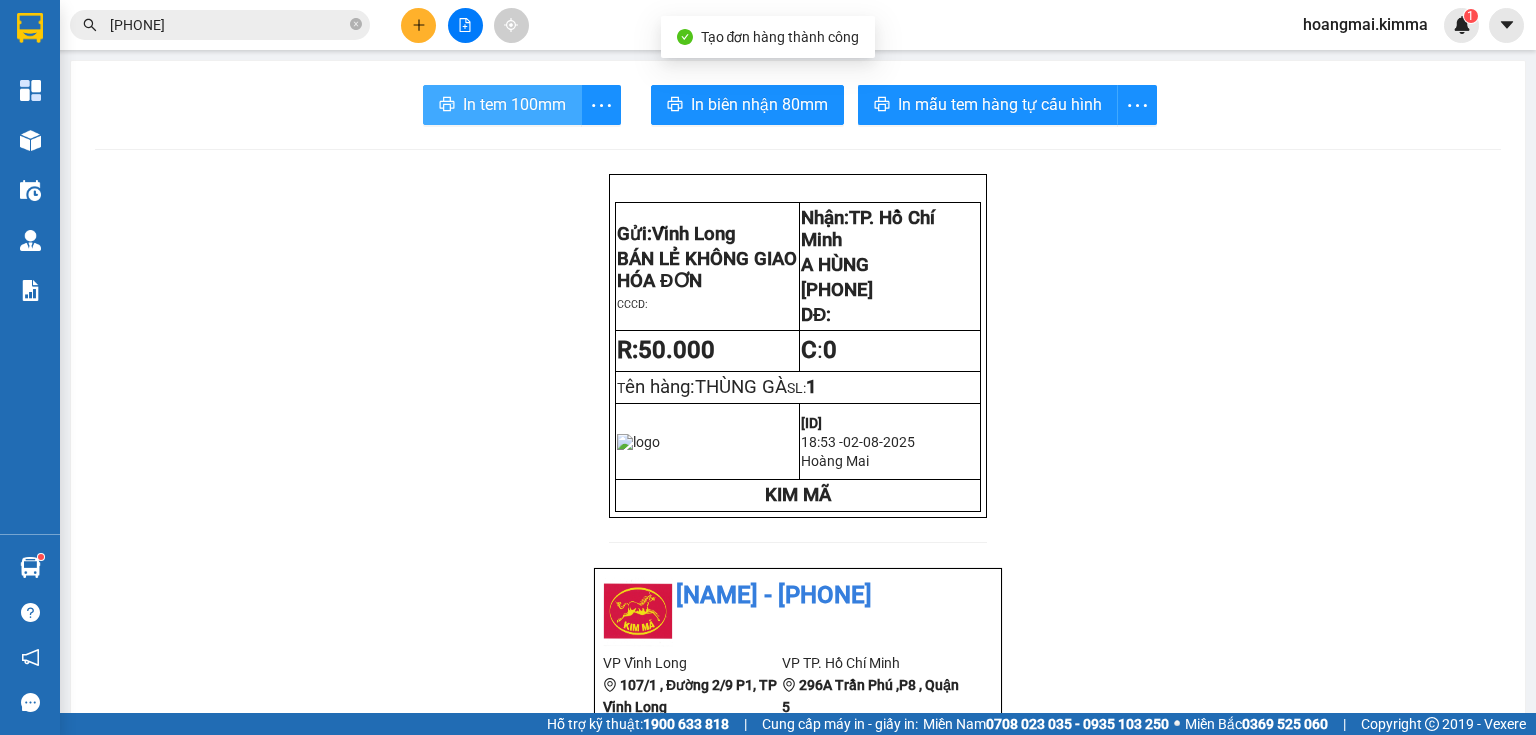 click on "In tem 100mm" at bounding box center (514, 104) 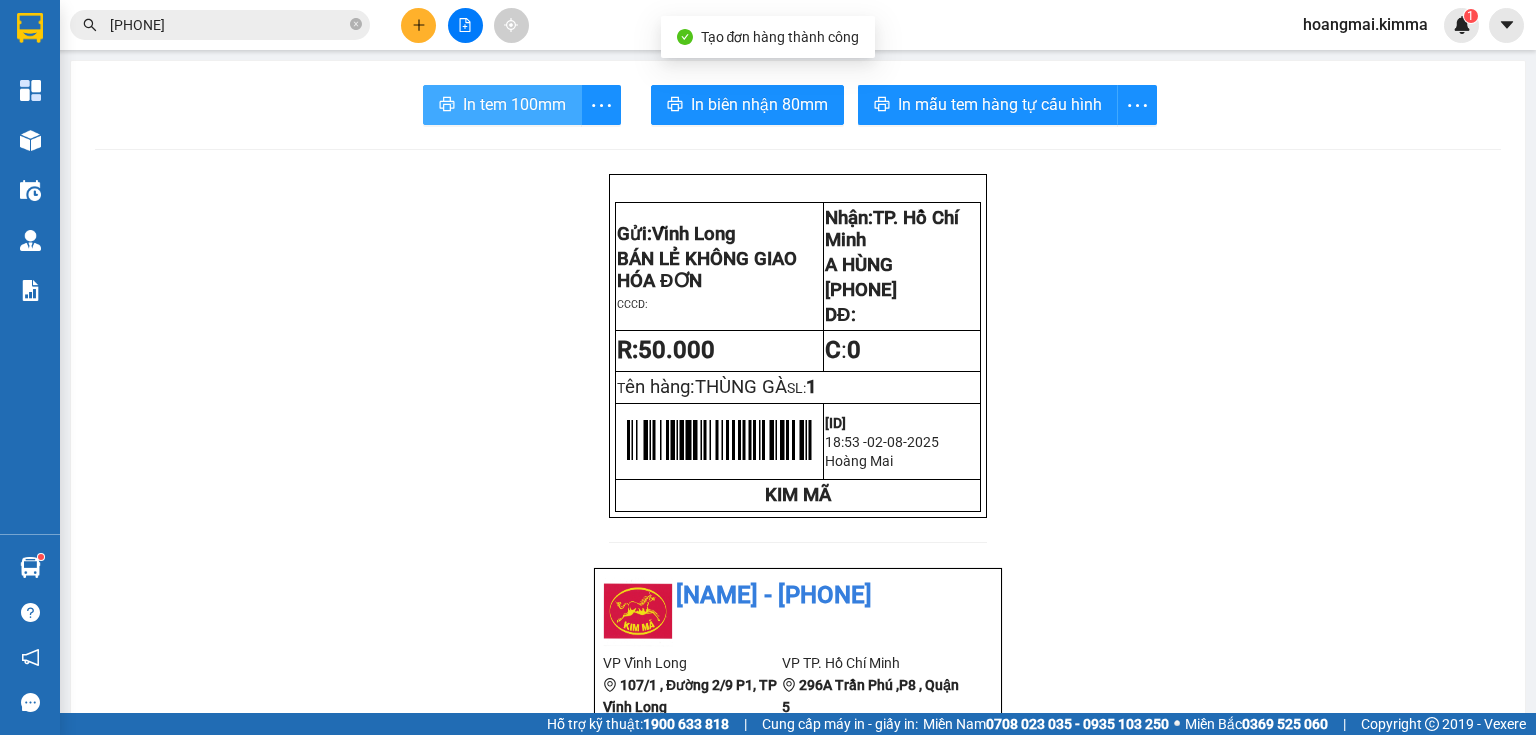 scroll, scrollTop: 0, scrollLeft: 0, axis: both 